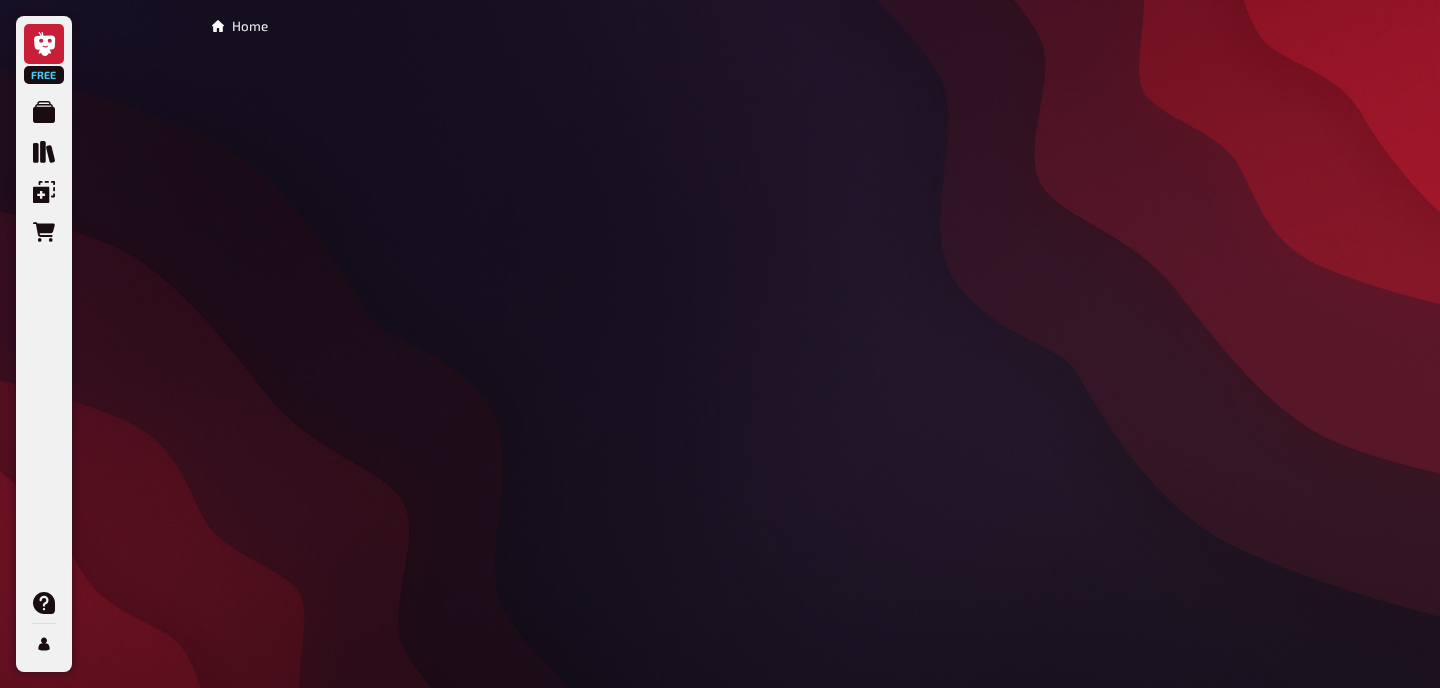 scroll, scrollTop: 0, scrollLeft: 0, axis: both 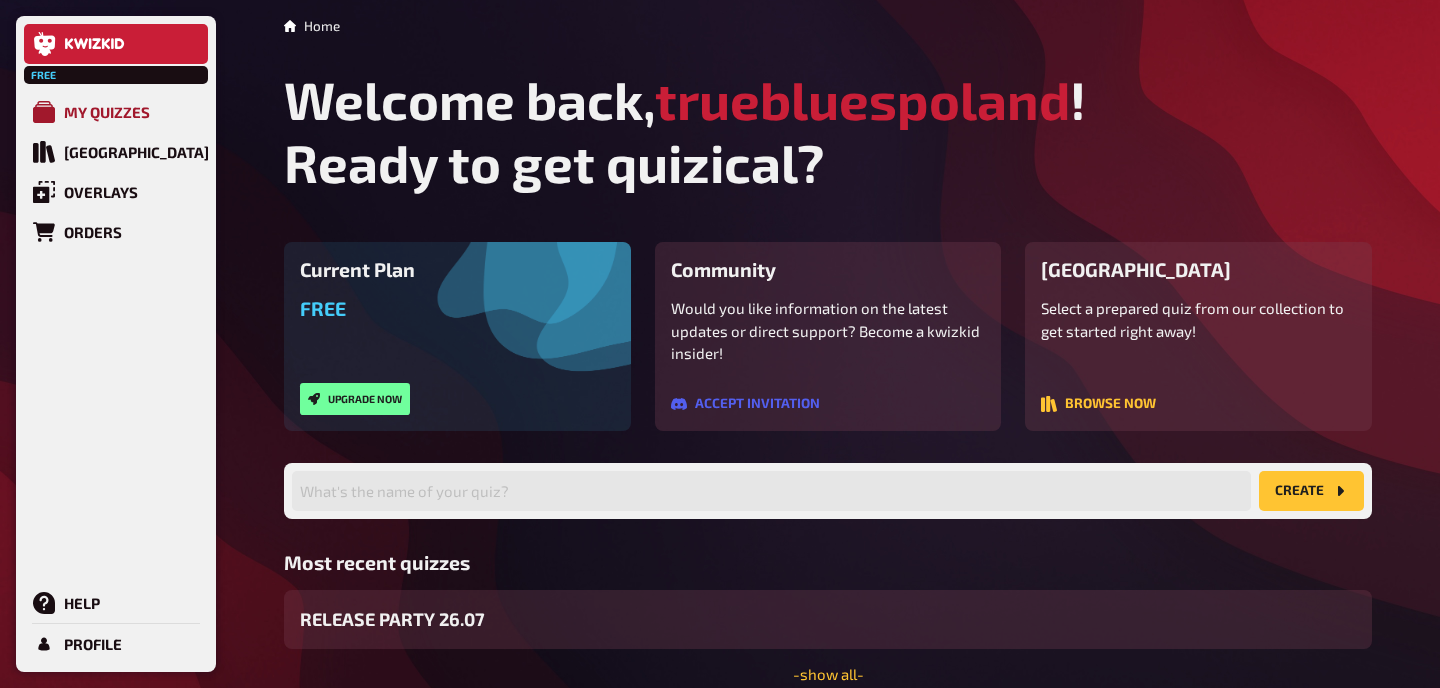 click on "My Quizzes" at bounding box center [107, 112] 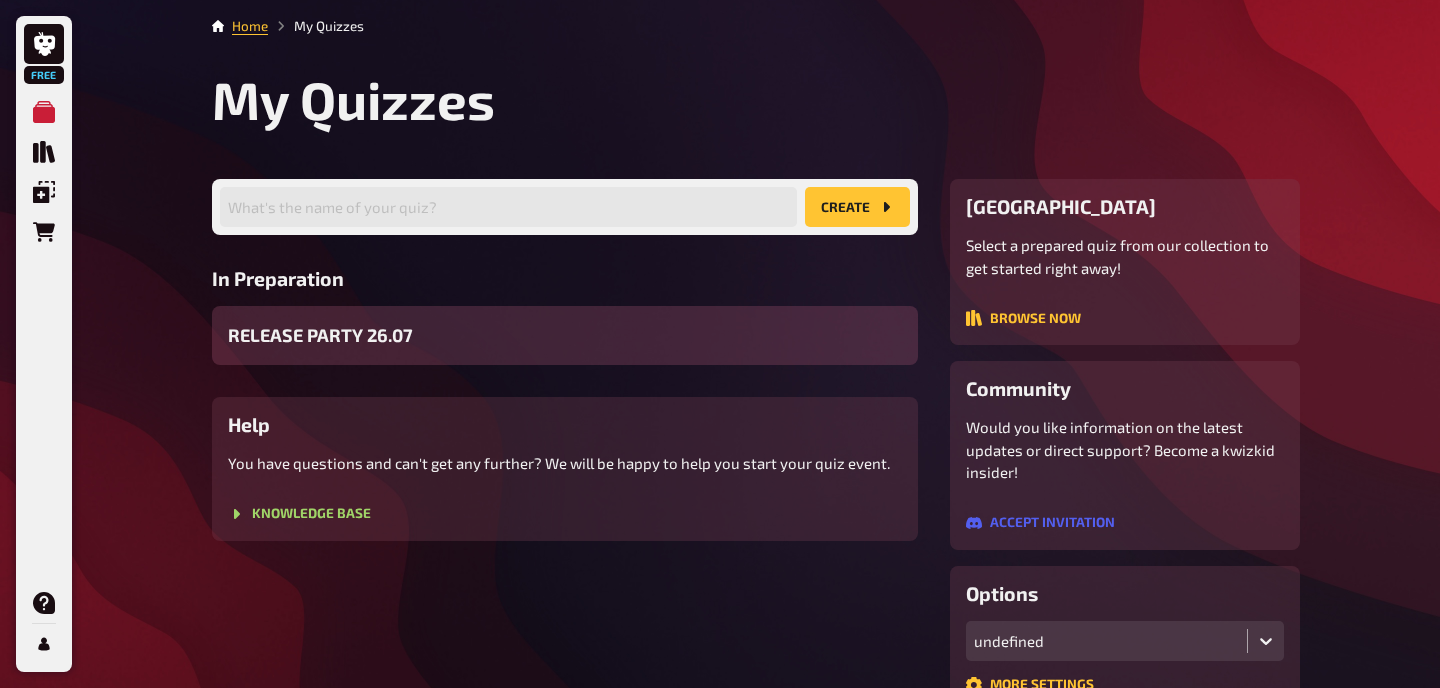 click on "RELEASE PARTY 26.07" at bounding box center [320, 335] 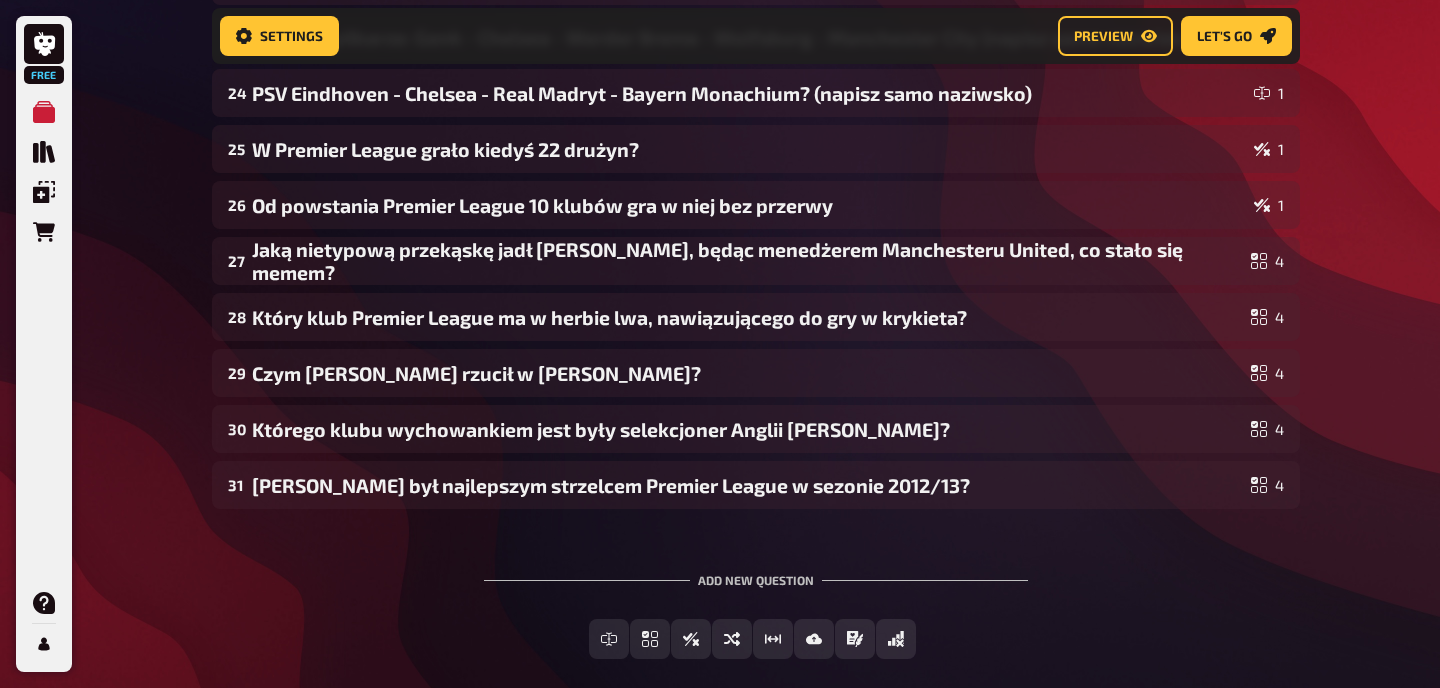 scroll, scrollTop: 1726, scrollLeft: 0, axis: vertical 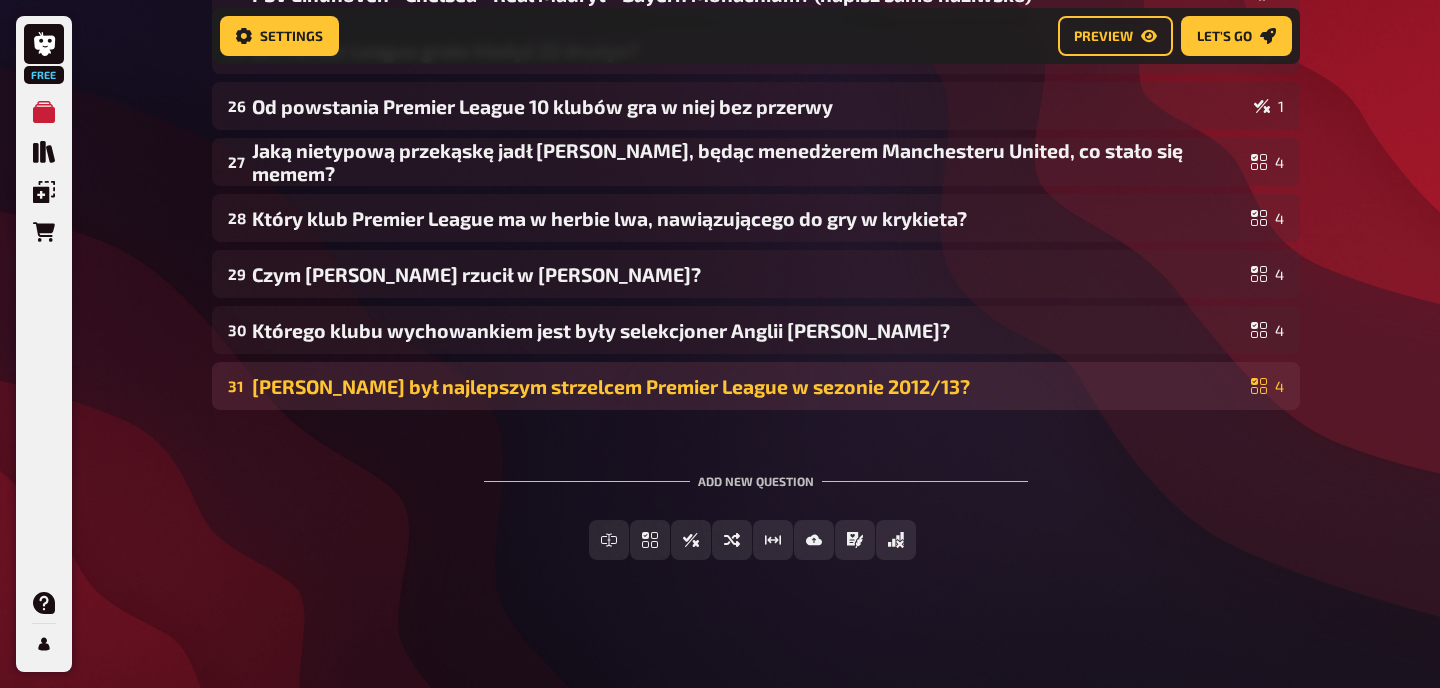 click on "[PERSON_NAME] był najlepszym strzelcem Premier League w sezonie 2012/13?" at bounding box center (747, 386) 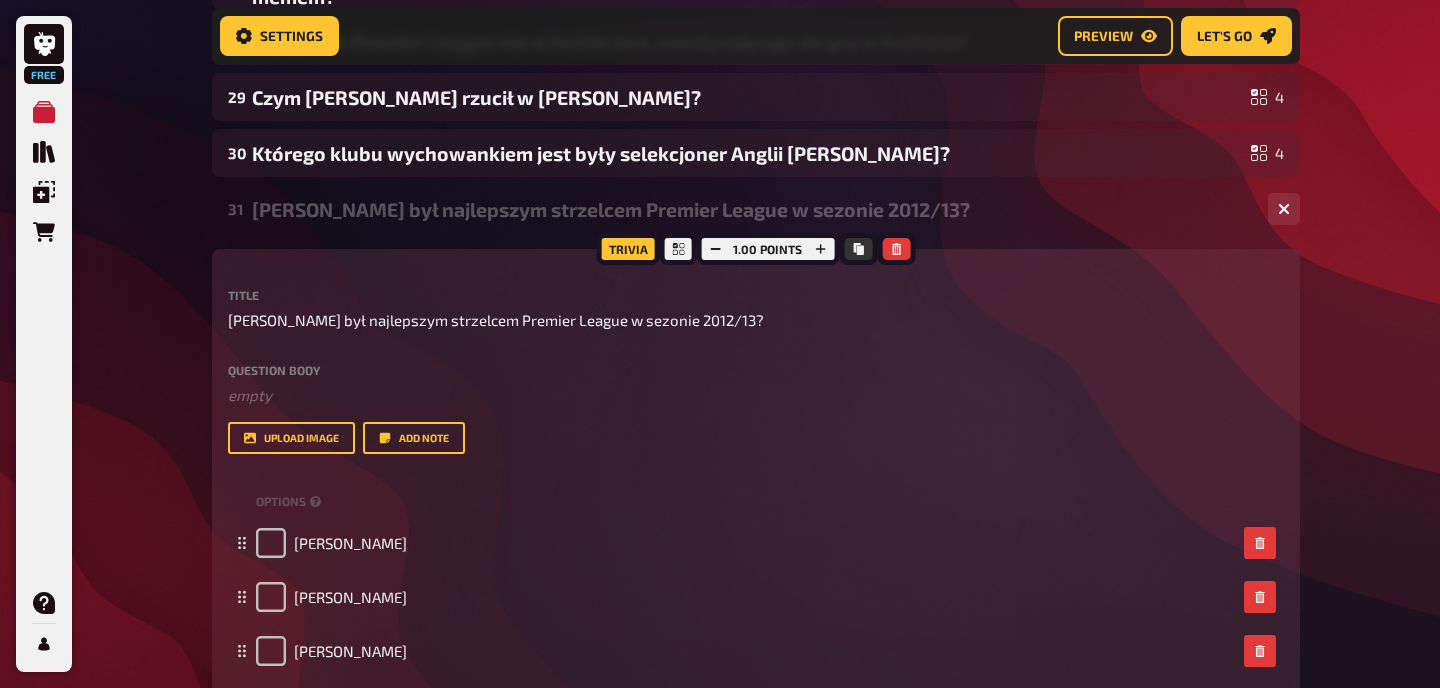 scroll, scrollTop: 1926, scrollLeft: 0, axis: vertical 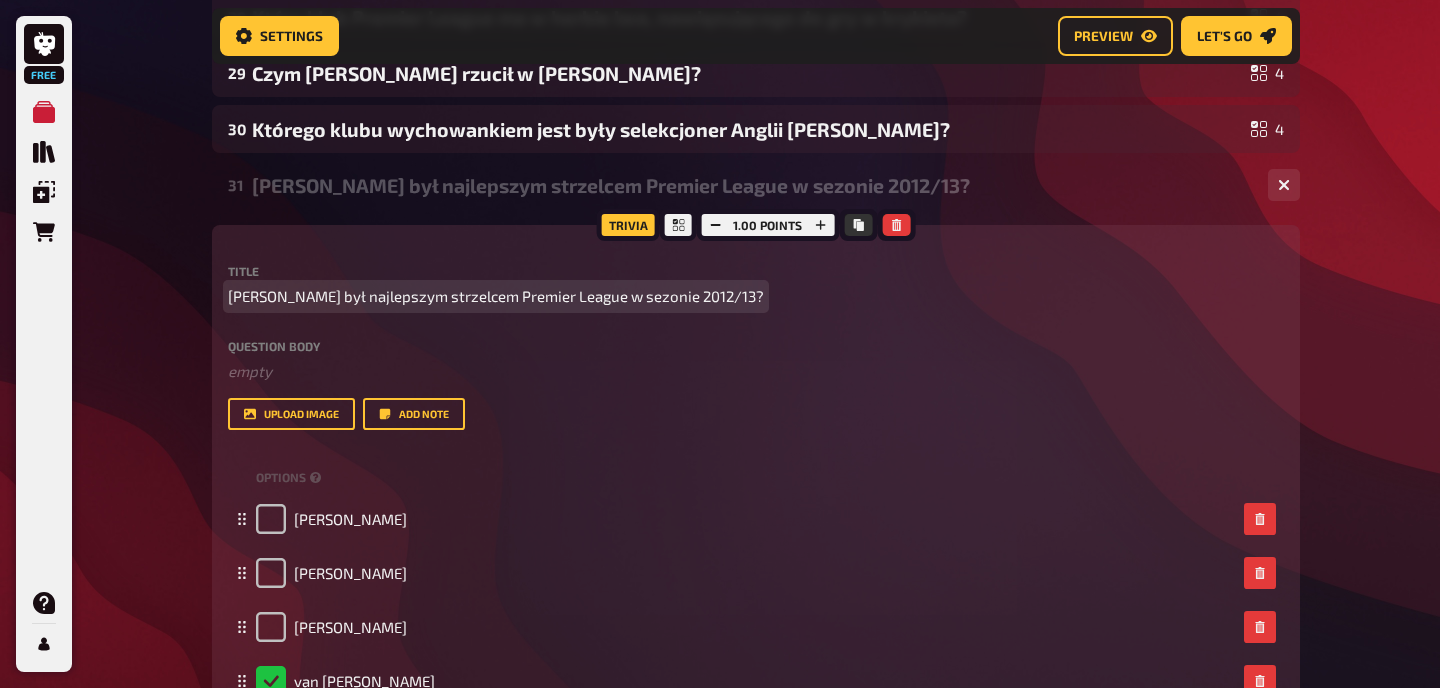 click on "[PERSON_NAME] był najlepszym strzelcem Premier League w sezonie 2012/13?" at bounding box center (496, 296) 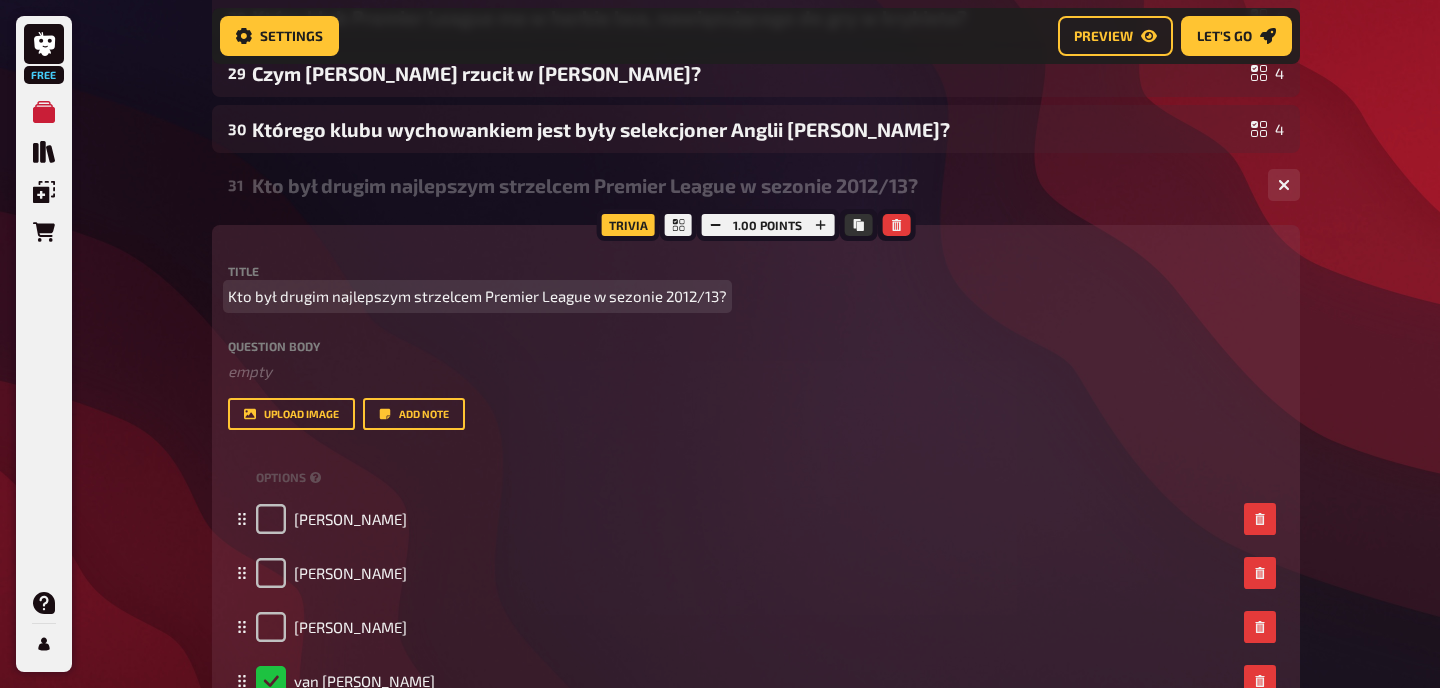 click on "Kto był drugim najlepszym strzelcem Premier League w sezonie 2012/13?" at bounding box center (477, 296) 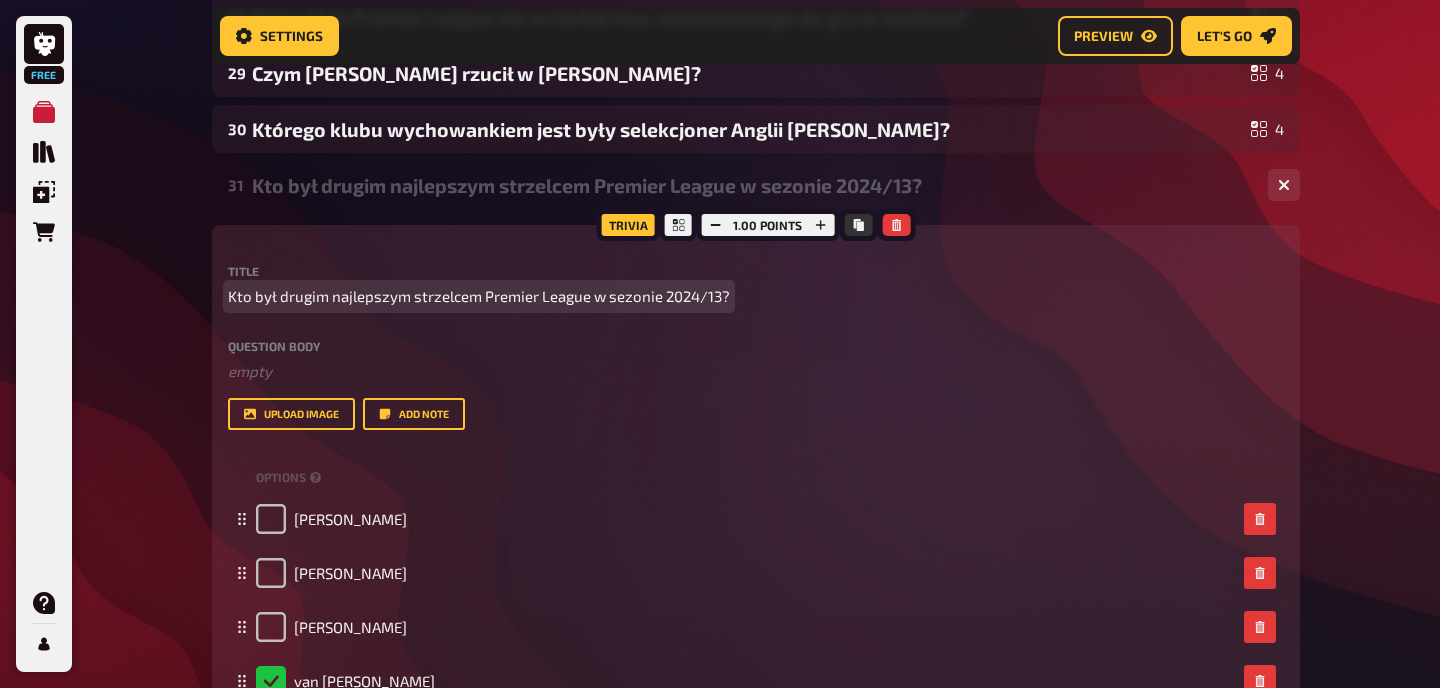 click on "Kto był drugim najlepszym strzelcem Premier League w sezonie 2024/13?" at bounding box center (479, 296) 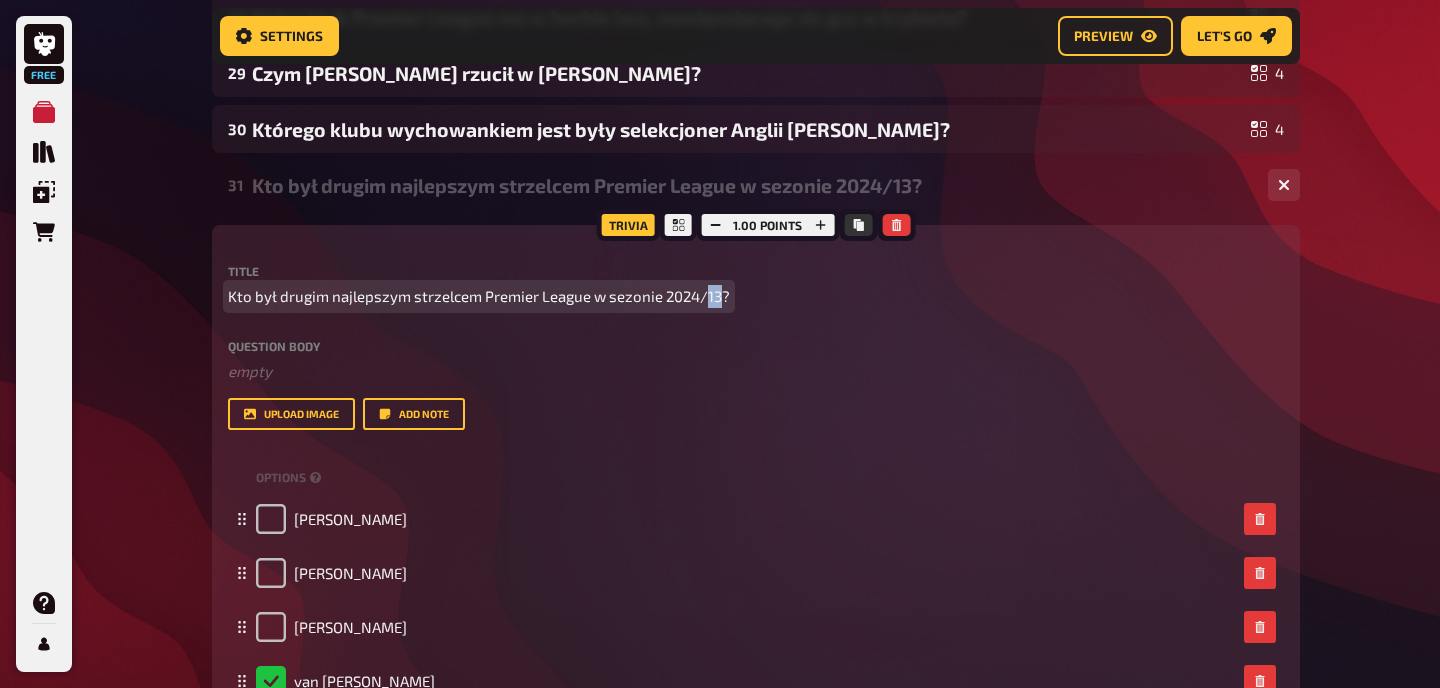 click on "Kto był drugim najlepszym strzelcem Premier League w sezonie 2024/13?" at bounding box center [479, 296] 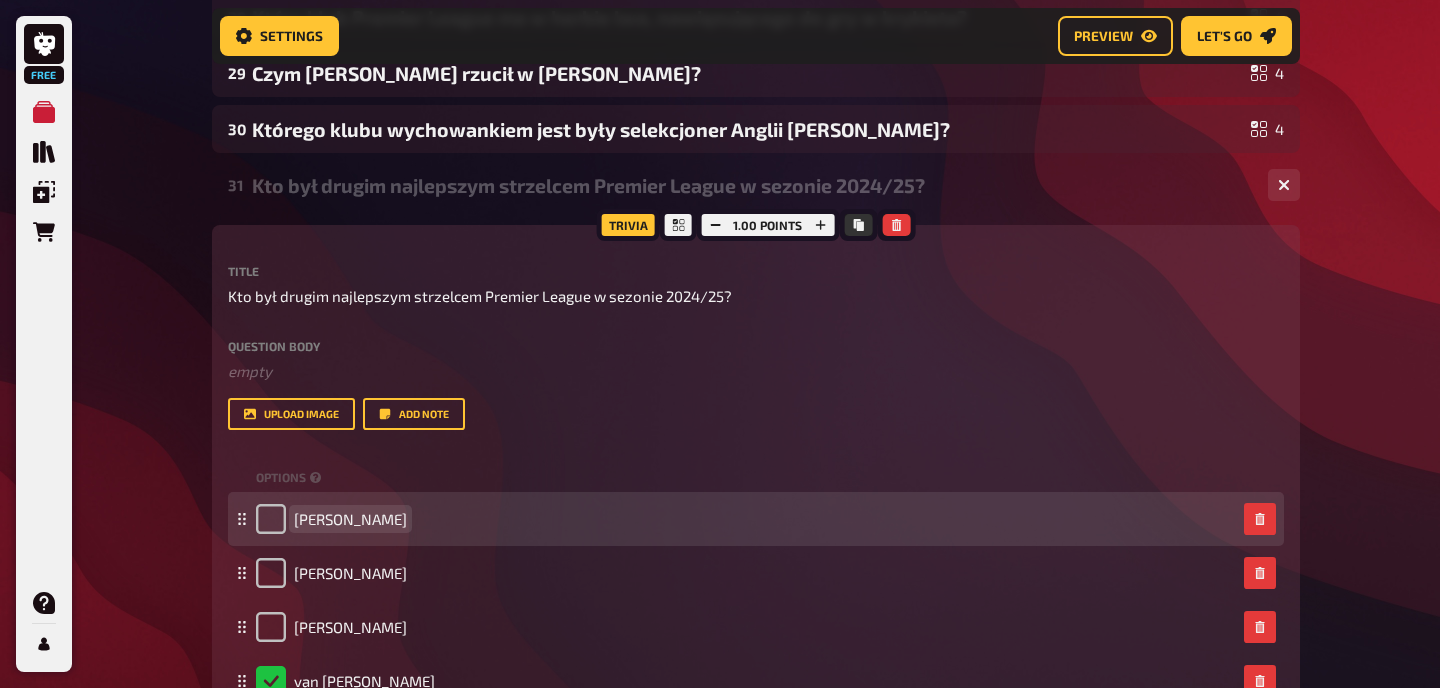 click on "[PERSON_NAME]" at bounding box center (350, 519) 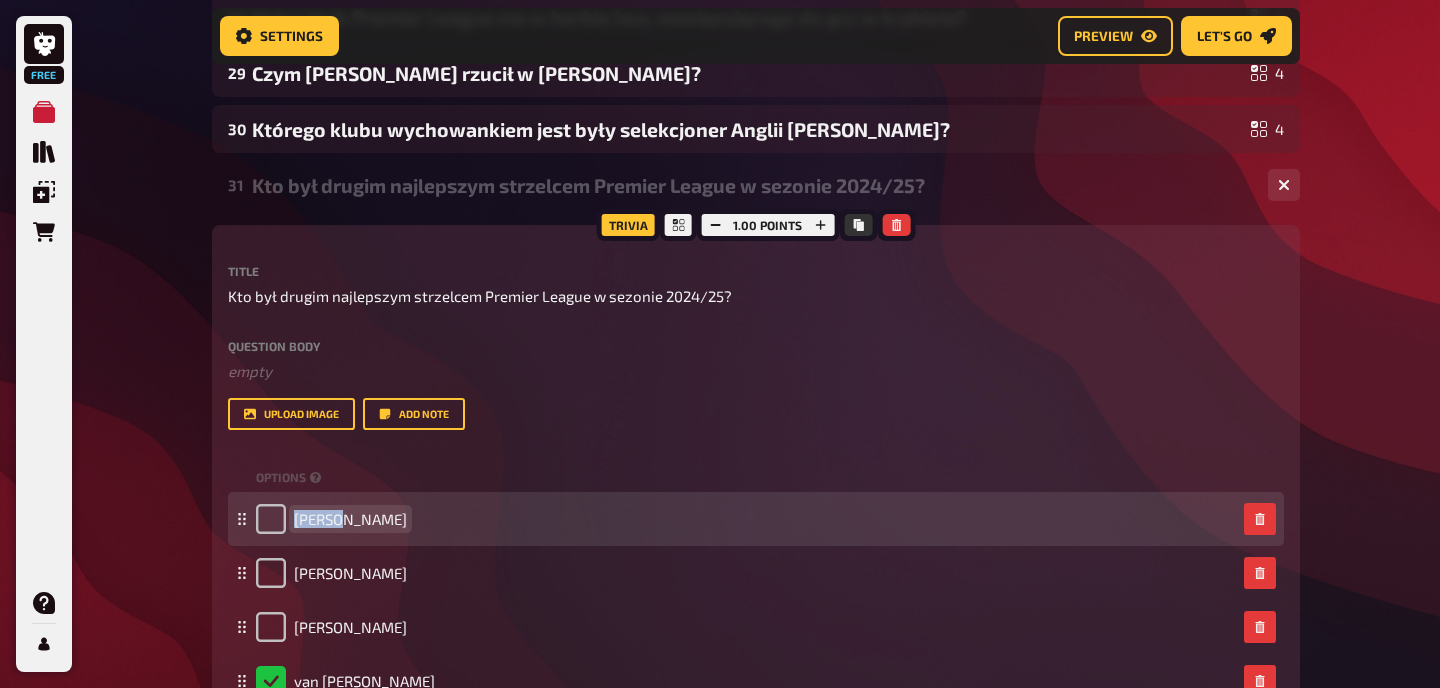 click on "[PERSON_NAME]" at bounding box center [350, 519] 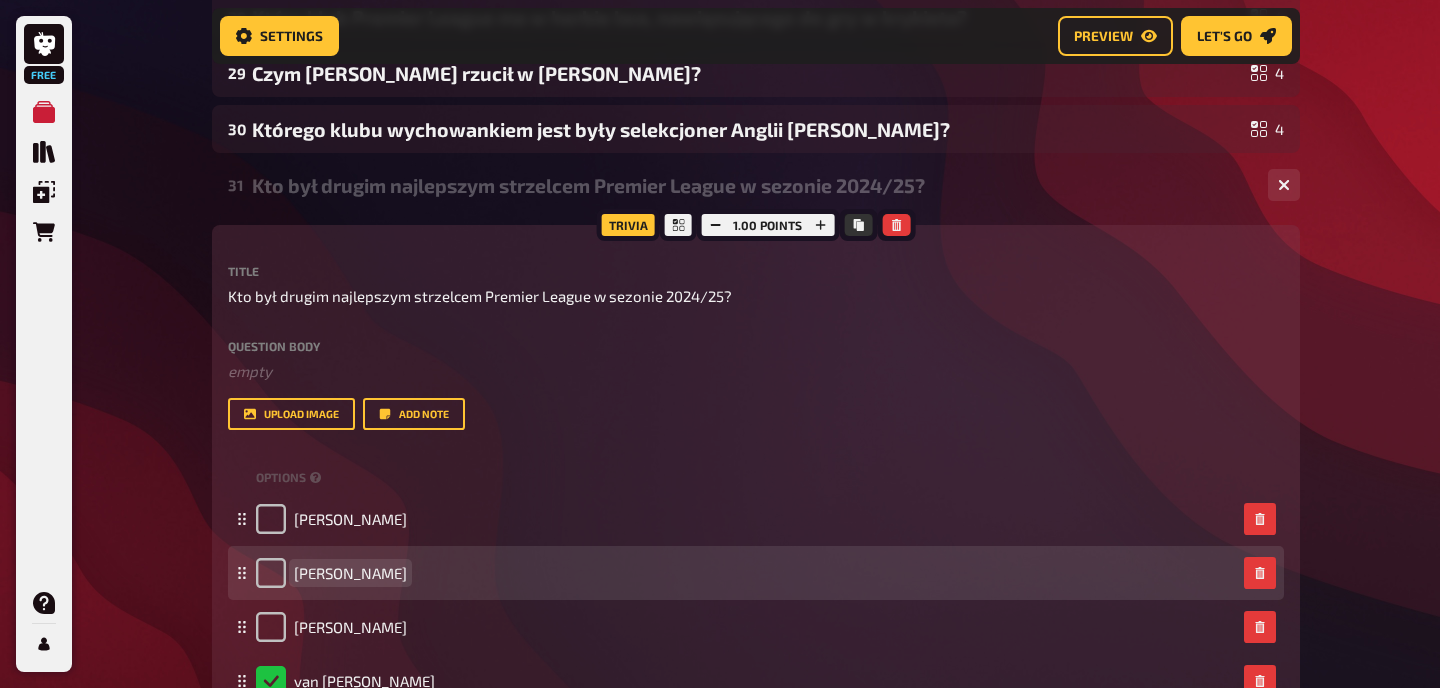 click on "[PERSON_NAME]" at bounding box center (350, 573) 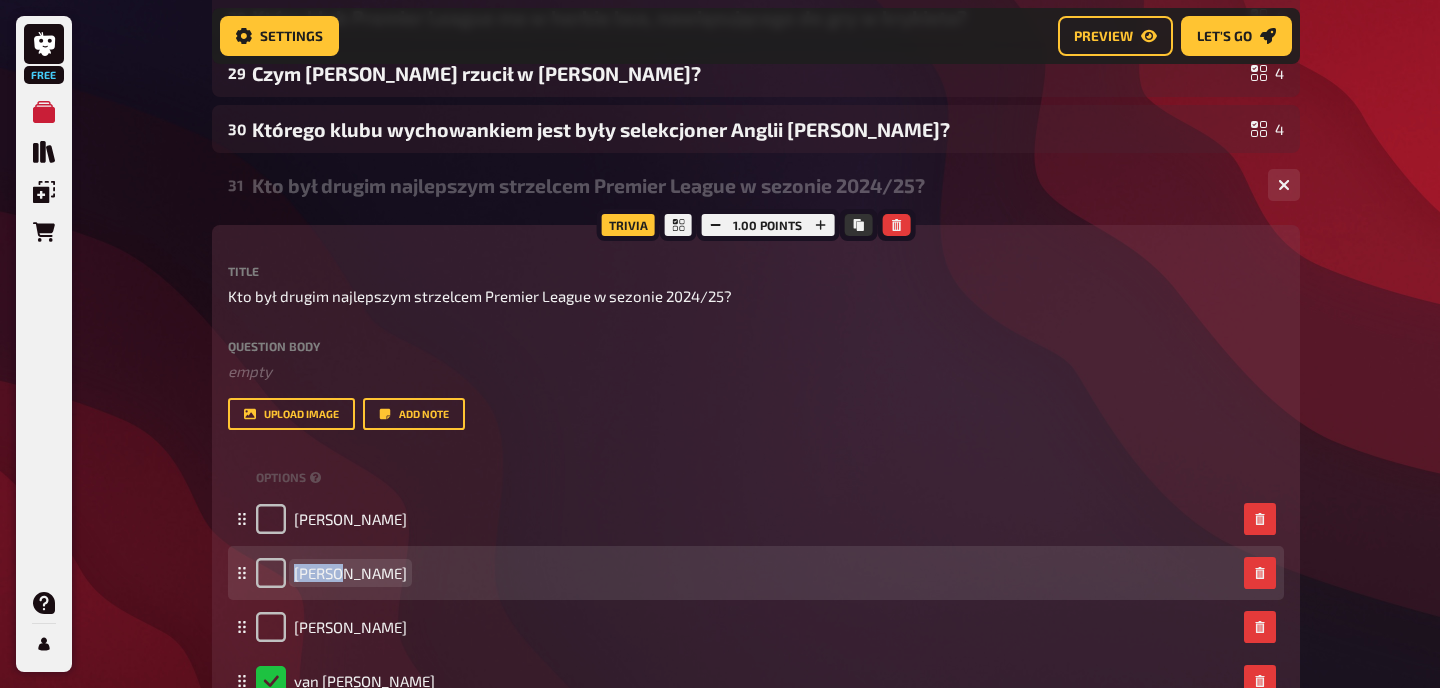 click on "[PERSON_NAME]" at bounding box center (350, 573) 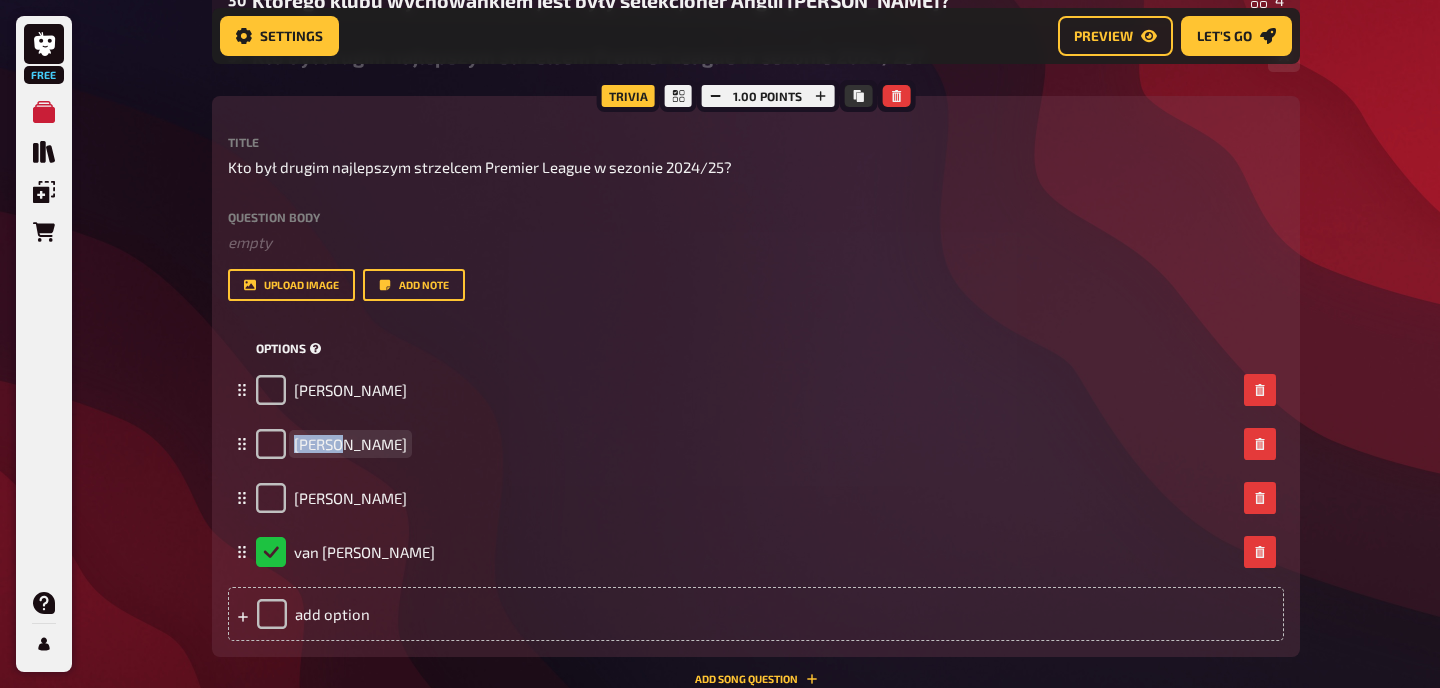 scroll, scrollTop: 2073, scrollLeft: 0, axis: vertical 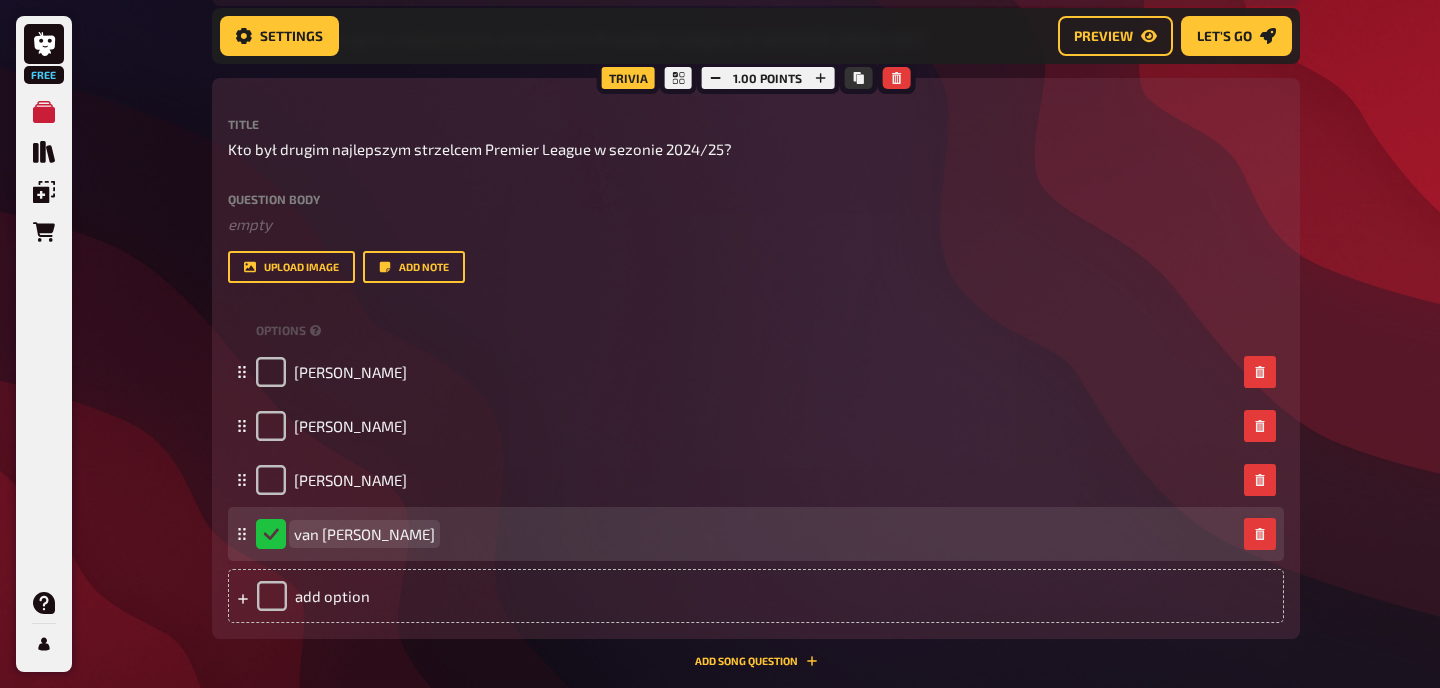 click on "van [PERSON_NAME]" at bounding box center [364, 534] 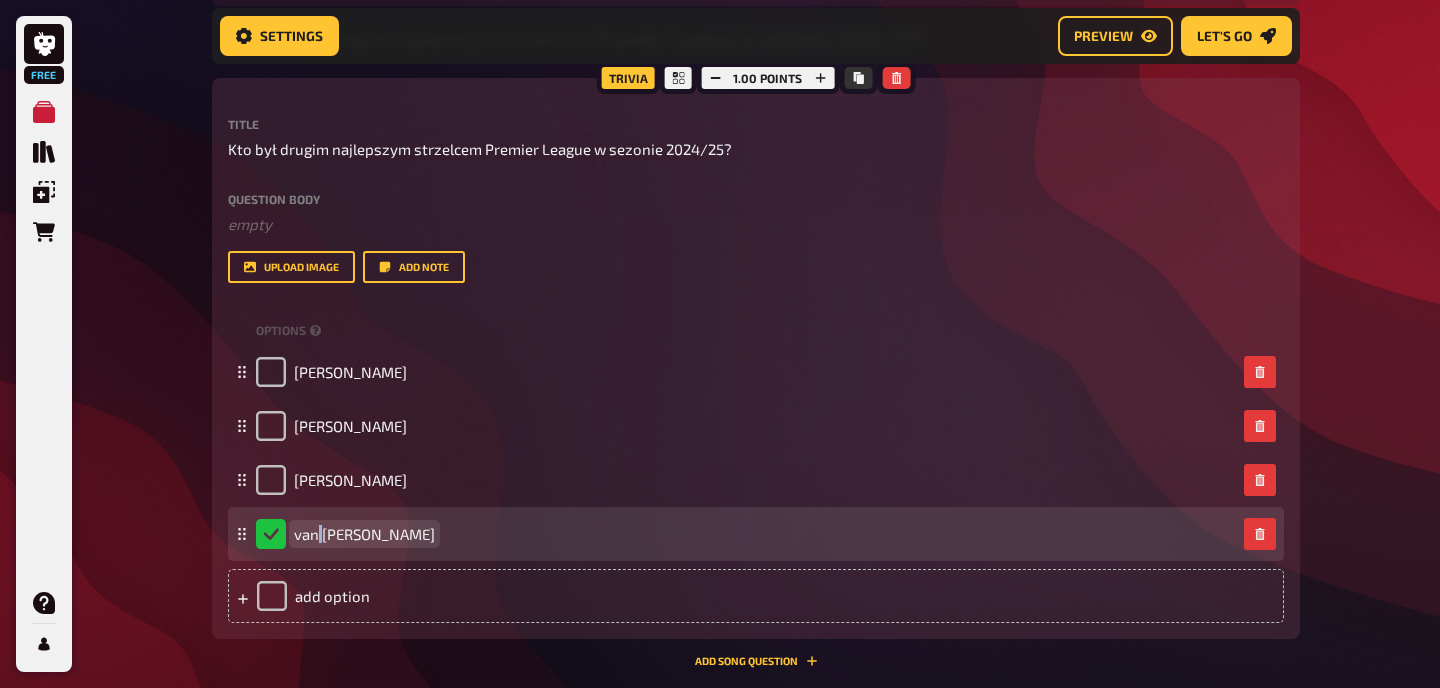 click on "van [PERSON_NAME]" at bounding box center [364, 534] 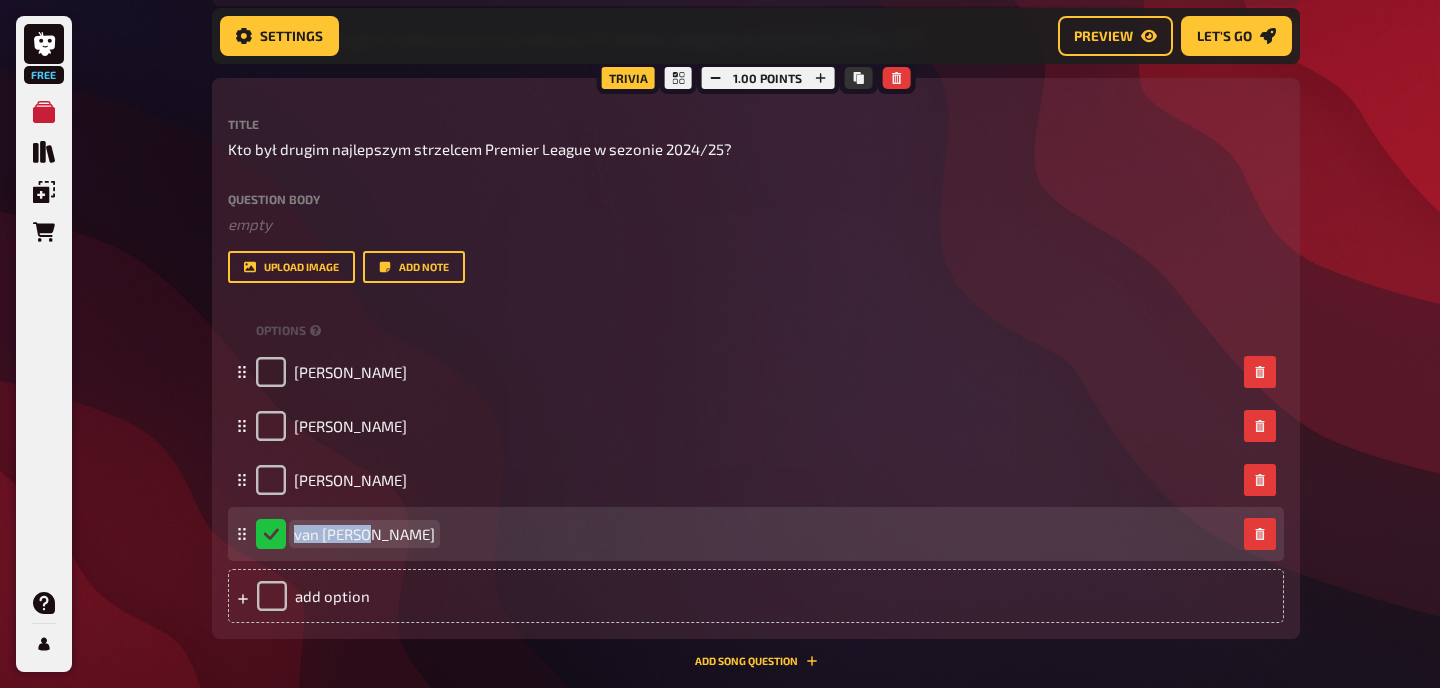 click on "van [PERSON_NAME]" at bounding box center [364, 534] 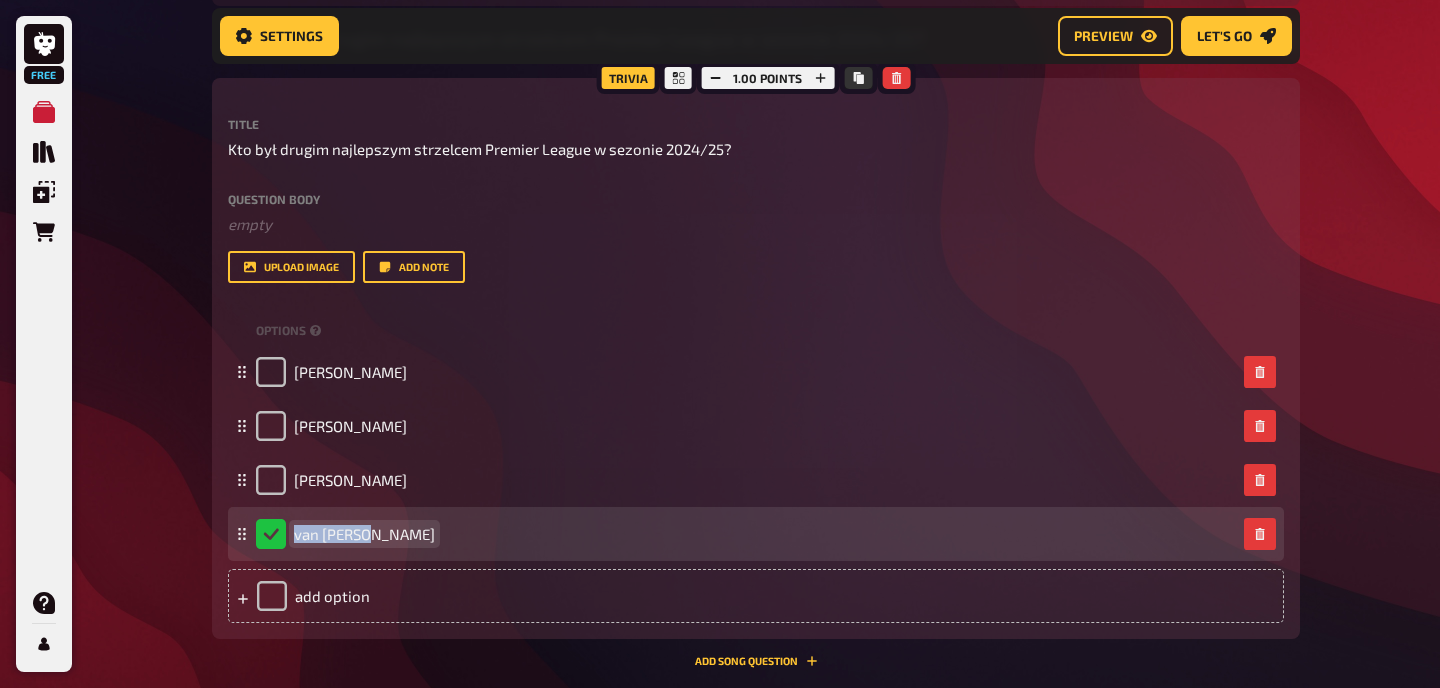 type 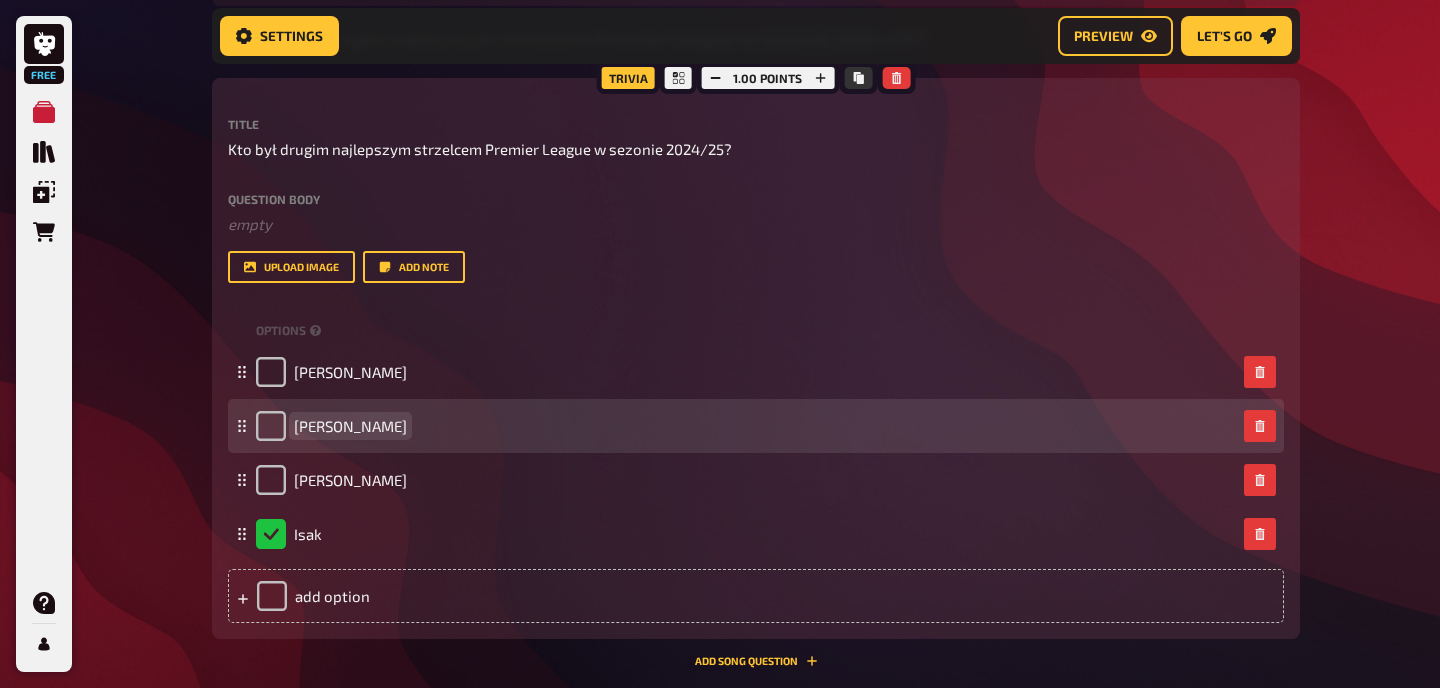 click on "[PERSON_NAME]" at bounding box center (350, 426) 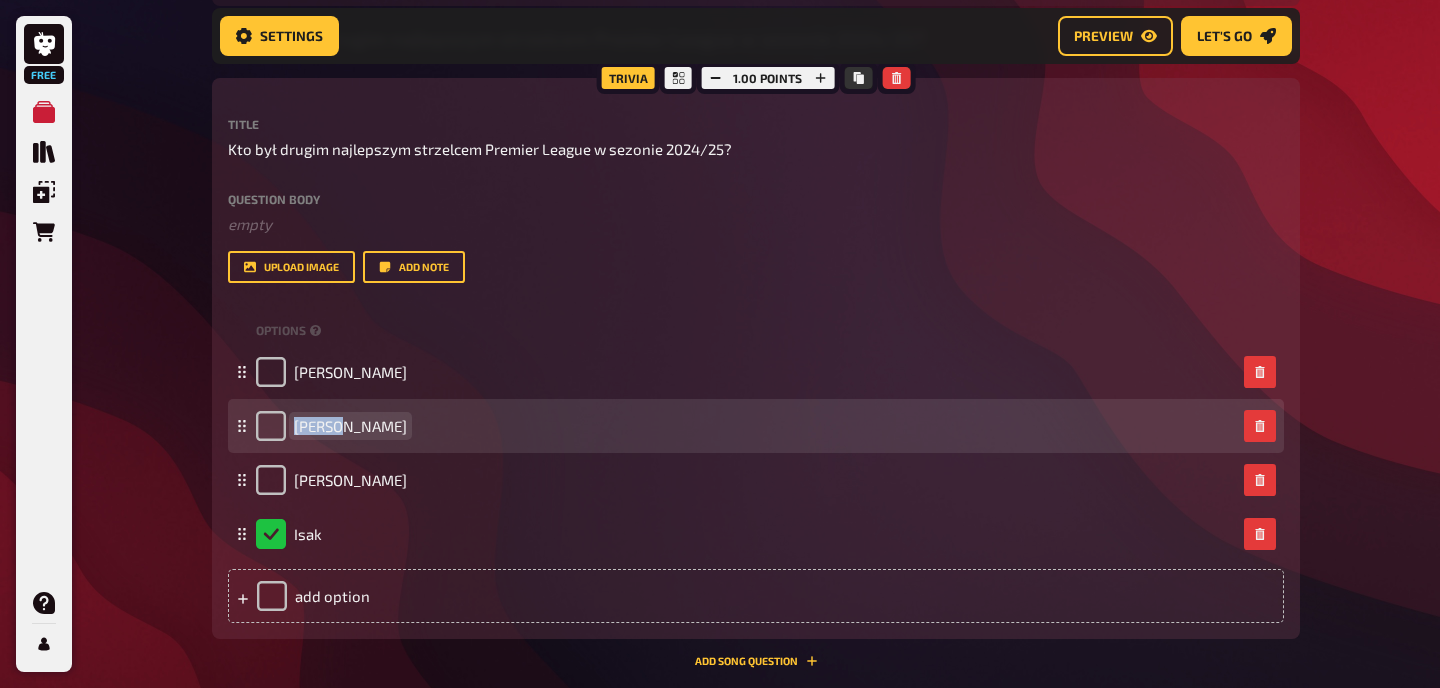 click on "[PERSON_NAME]" at bounding box center (350, 426) 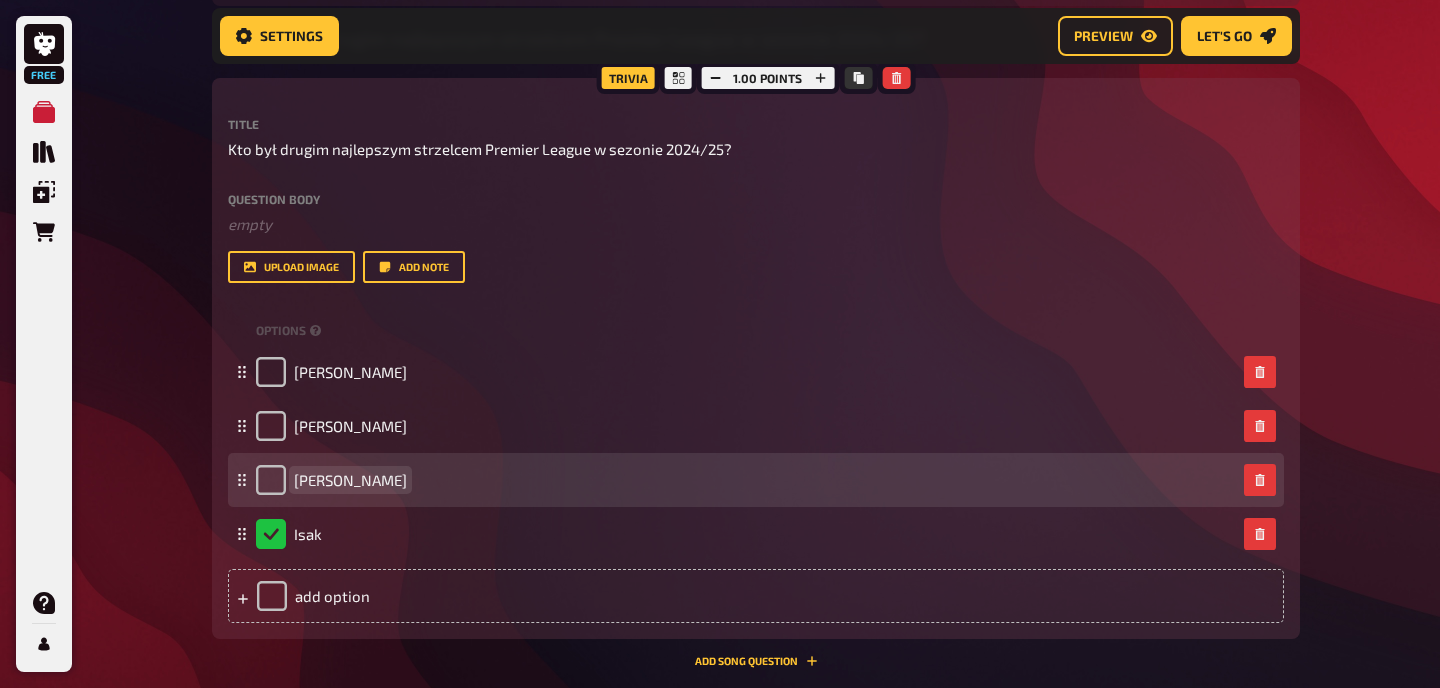 click on "[PERSON_NAME]" at bounding box center (331, 480) 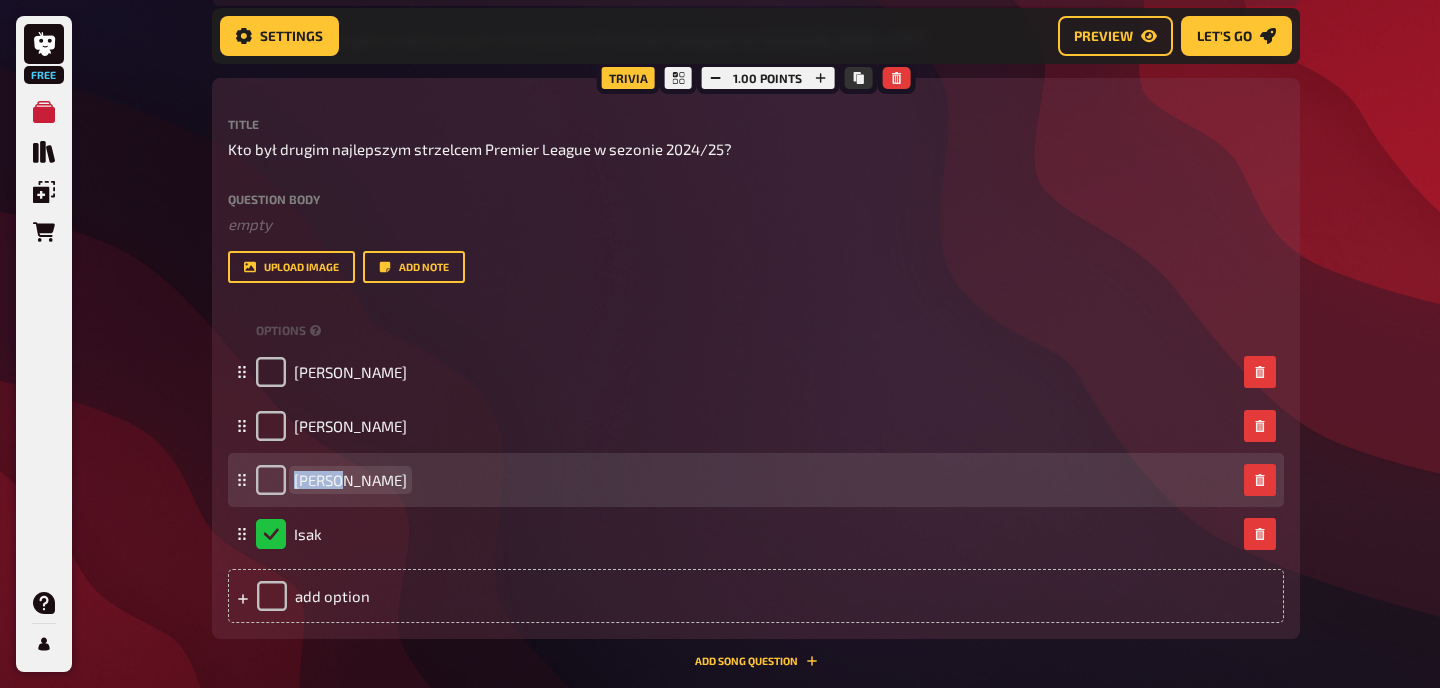 click on "[PERSON_NAME]" at bounding box center [350, 480] 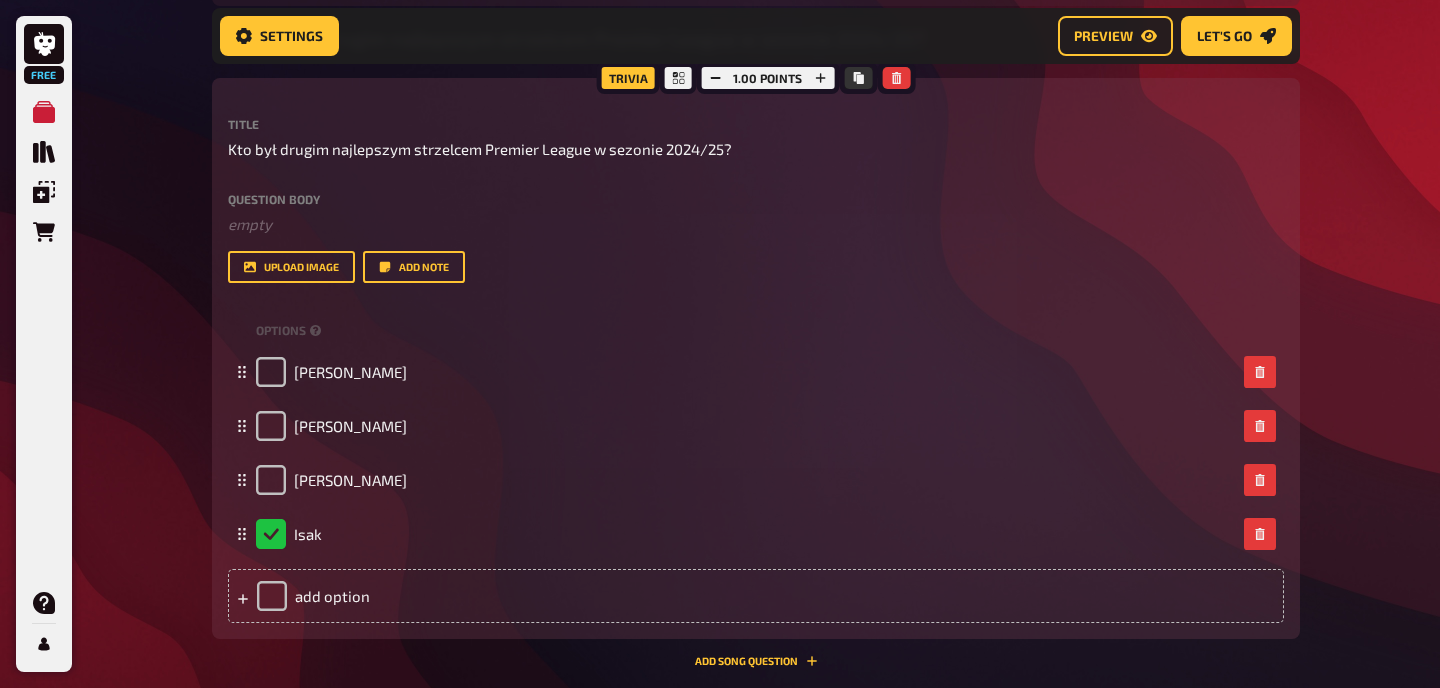 click on "Free My Quizzes Quiz Library Overlays Orders Help Profile Home My Quizzes RELEASE PARTY 26.07 Setup Setup Edit Content Quiz Lobby Hosting undefined Evaluation Leaderboard Settings Preview Let's go Let's go Make your quiz even better by unlocking all the features! Let our Quiz AI generate questions for you! Upgrade now RELEASE PARTY 26.07 01 Który zawodnik jest najskuteczniejszym strzelcem w historii Premier League? 4 02 Który klub zdobył najwięcej tytułów mistrzowskich w historii ligi angielskiej? 4 03 W którym roku założono Premier League? 4 04 Który z tych klubów nigdy nie wygrał Premier League? 4 05 Który zawodnik strzelił najszybszego gola w historii Premier League? (7,69 sekundy) 4 06 Który klub spadł z Premier League, mimo że zdobył 42 punktów w sezonie? 4 07 Który bramkarz ma najwięcej czystych kont w historii Premier League? 4 08 Który zawodnik zdobył najwięcej asyst w jednym sezonie Premier League? 4 09 4 10 4 11 4 12 4 13 4 14 4 15 4 16 4 17 4 18 4 19 4 20 4 21 4 22 1 23 1 24" at bounding box center [720, -556] 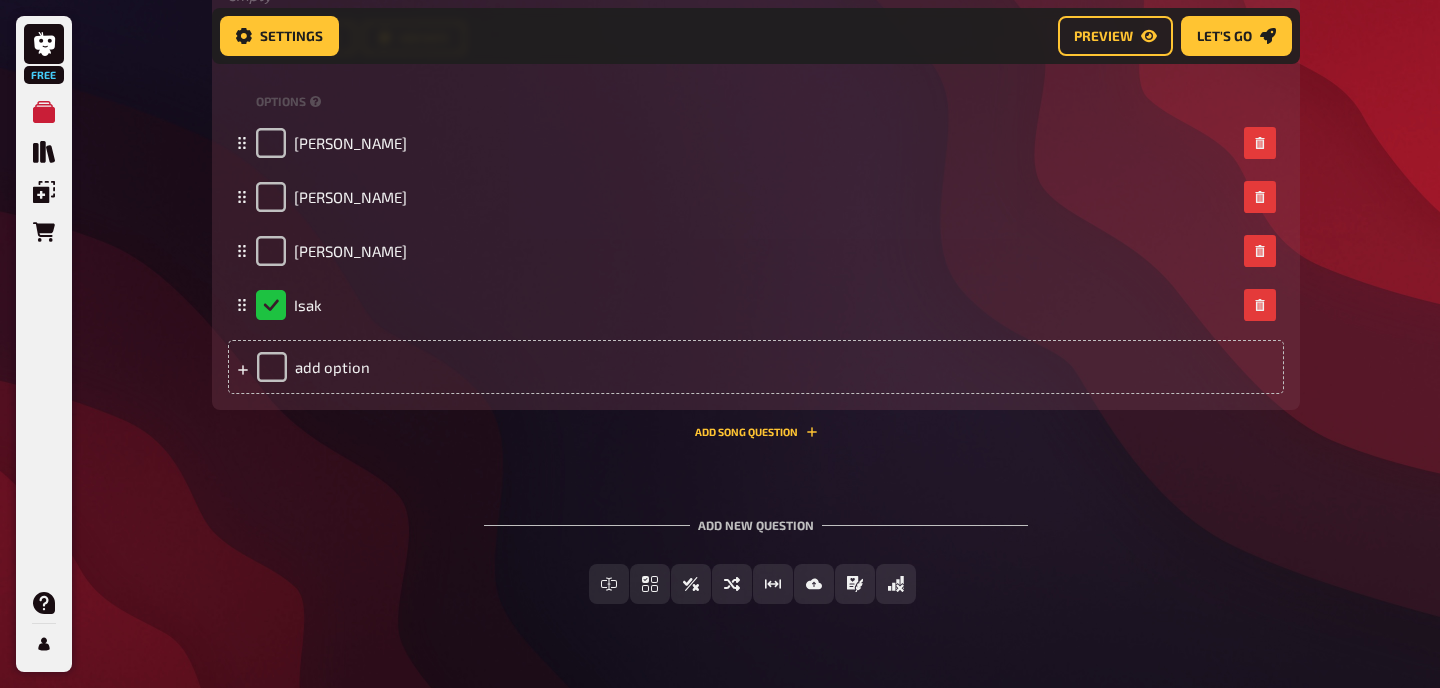 scroll, scrollTop: 2347, scrollLeft: 0, axis: vertical 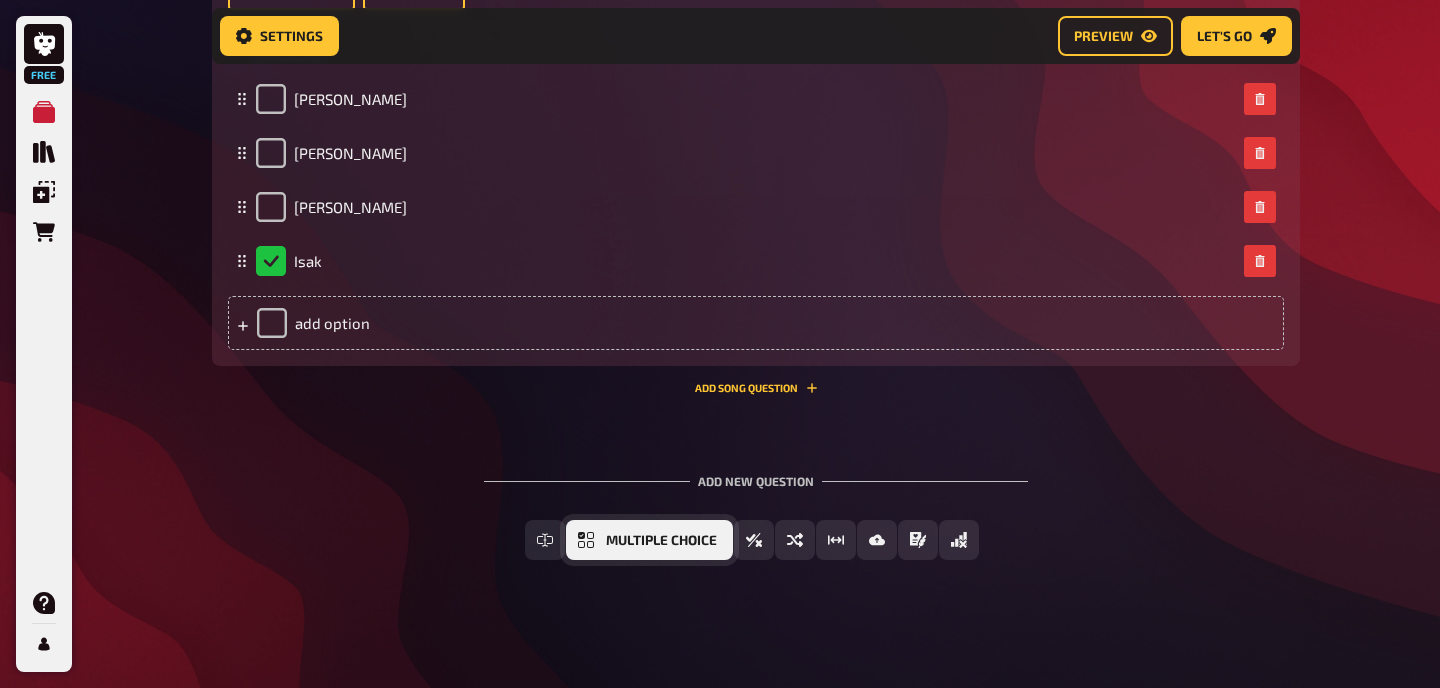 click on "Multiple Choice" at bounding box center [661, 541] 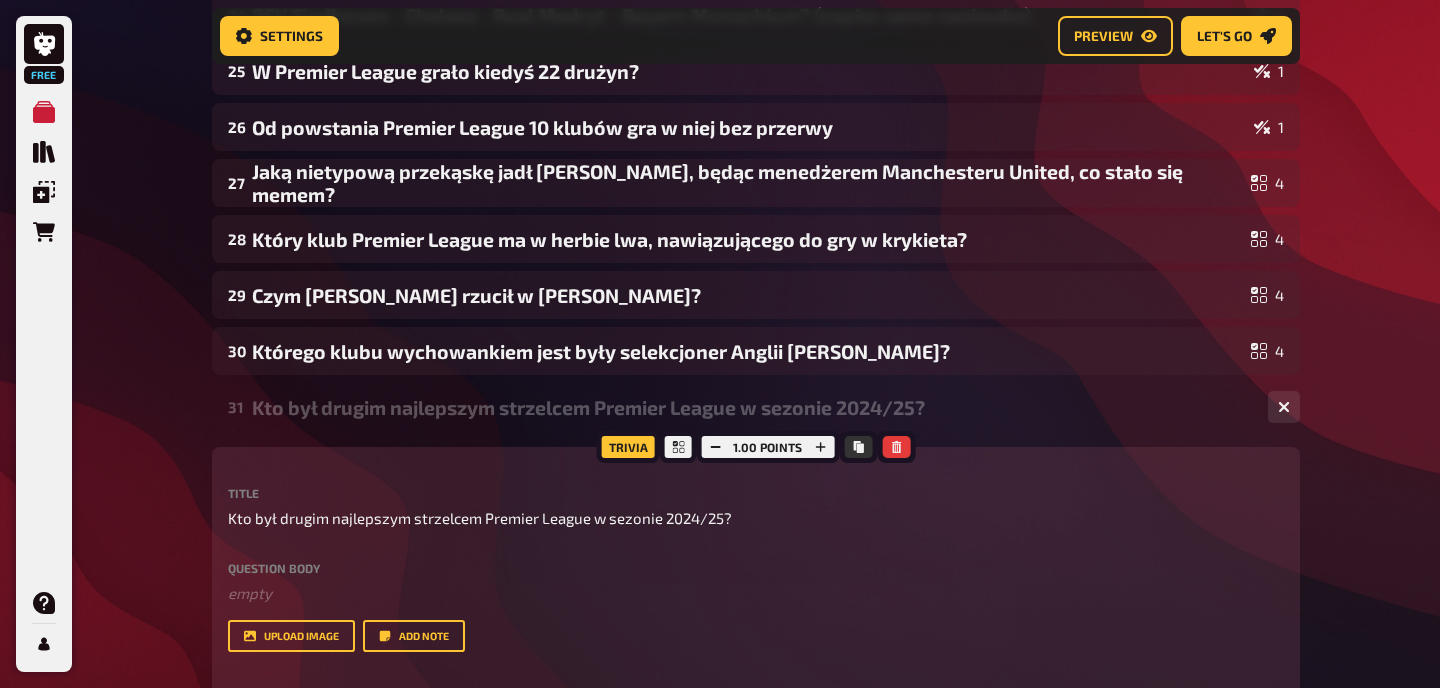 scroll, scrollTop: 1703, scrollLeft: 0, axis: vertical 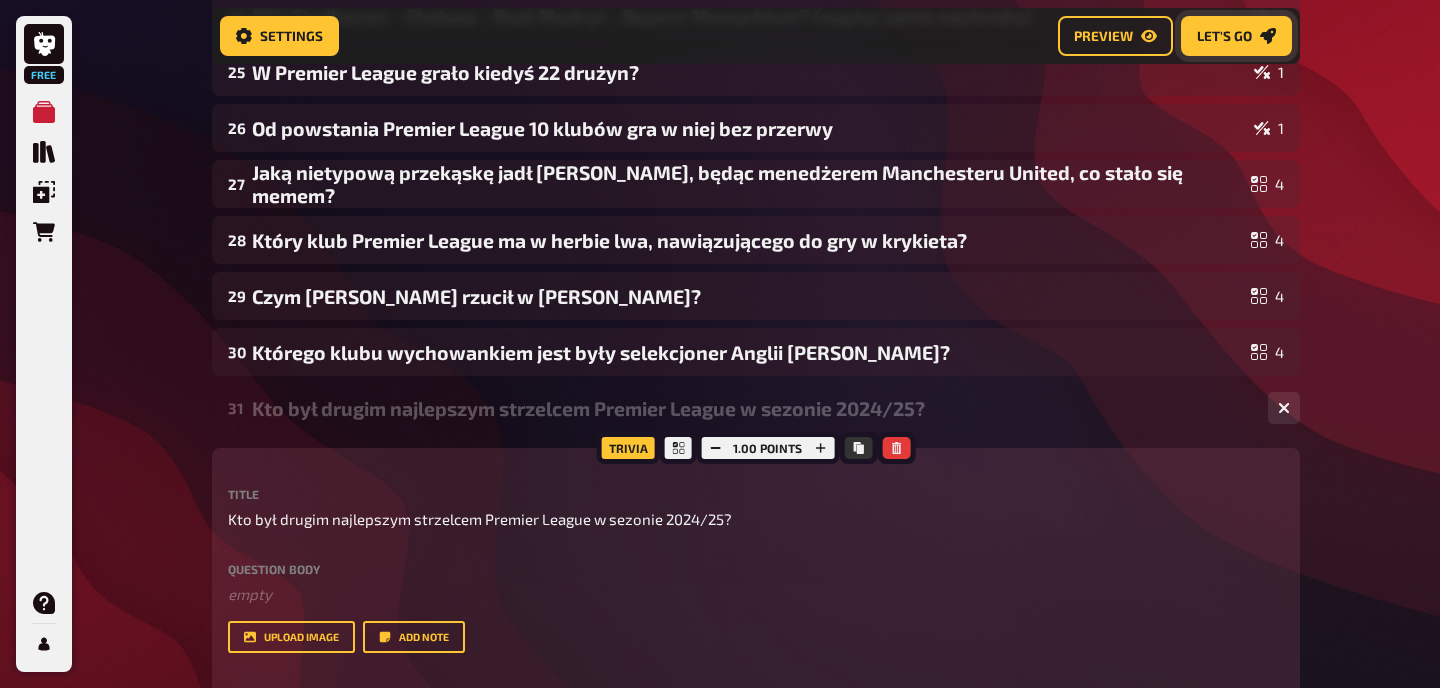click on "Let's go" at bounding box center [1236, 36] 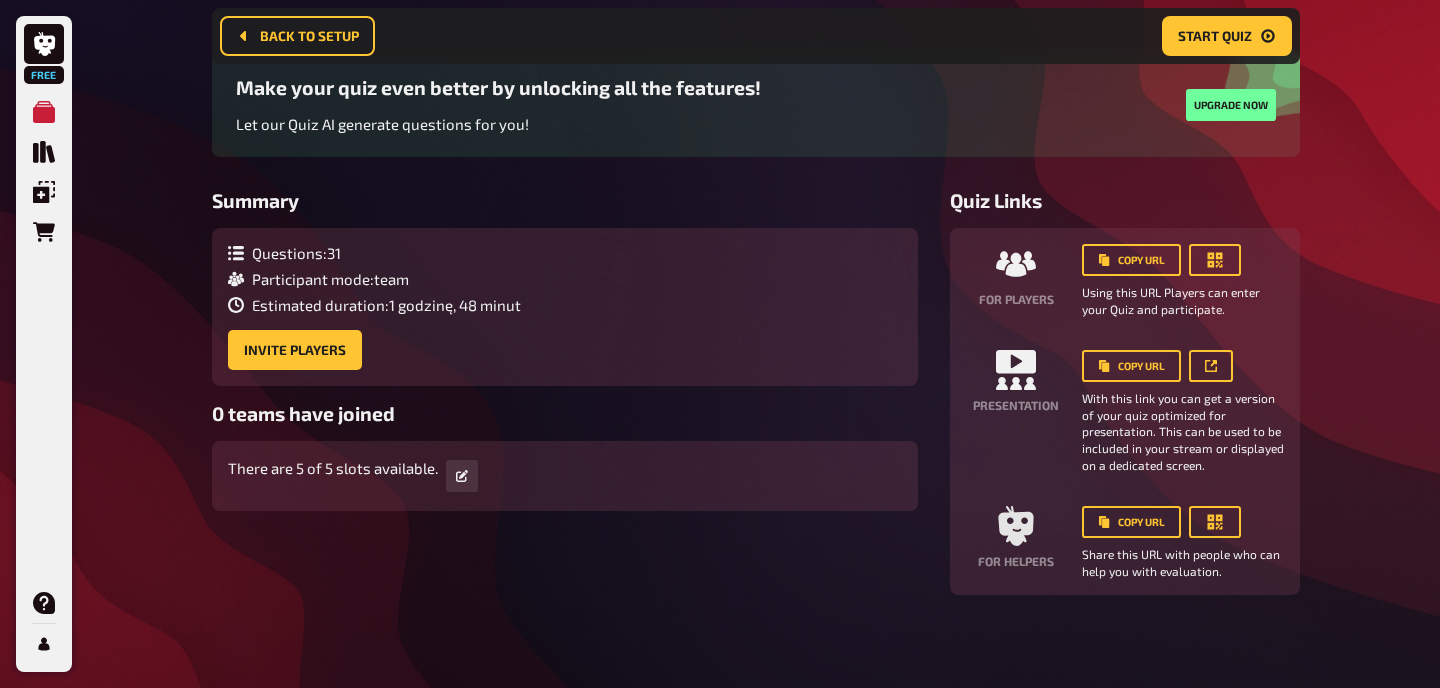 scroll, scrollTop: 162, scrollLeft: 0, axis: vertical 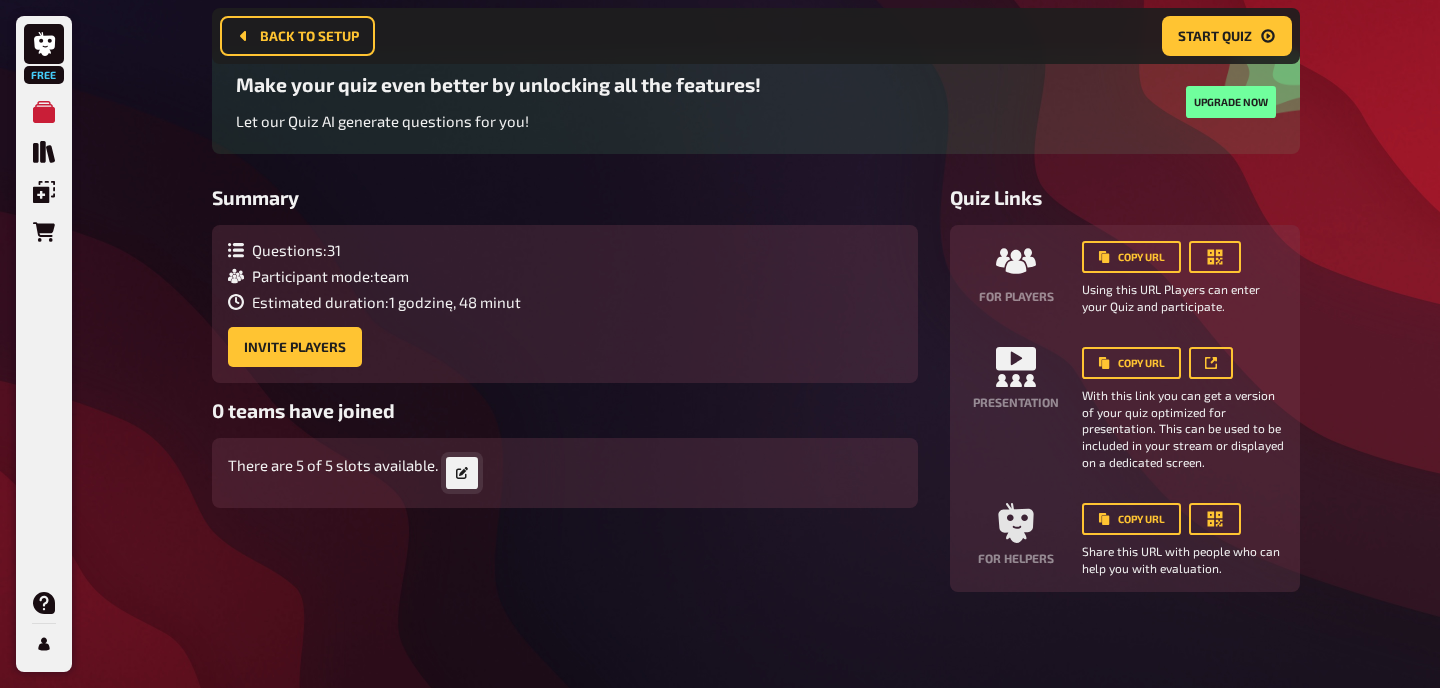 click 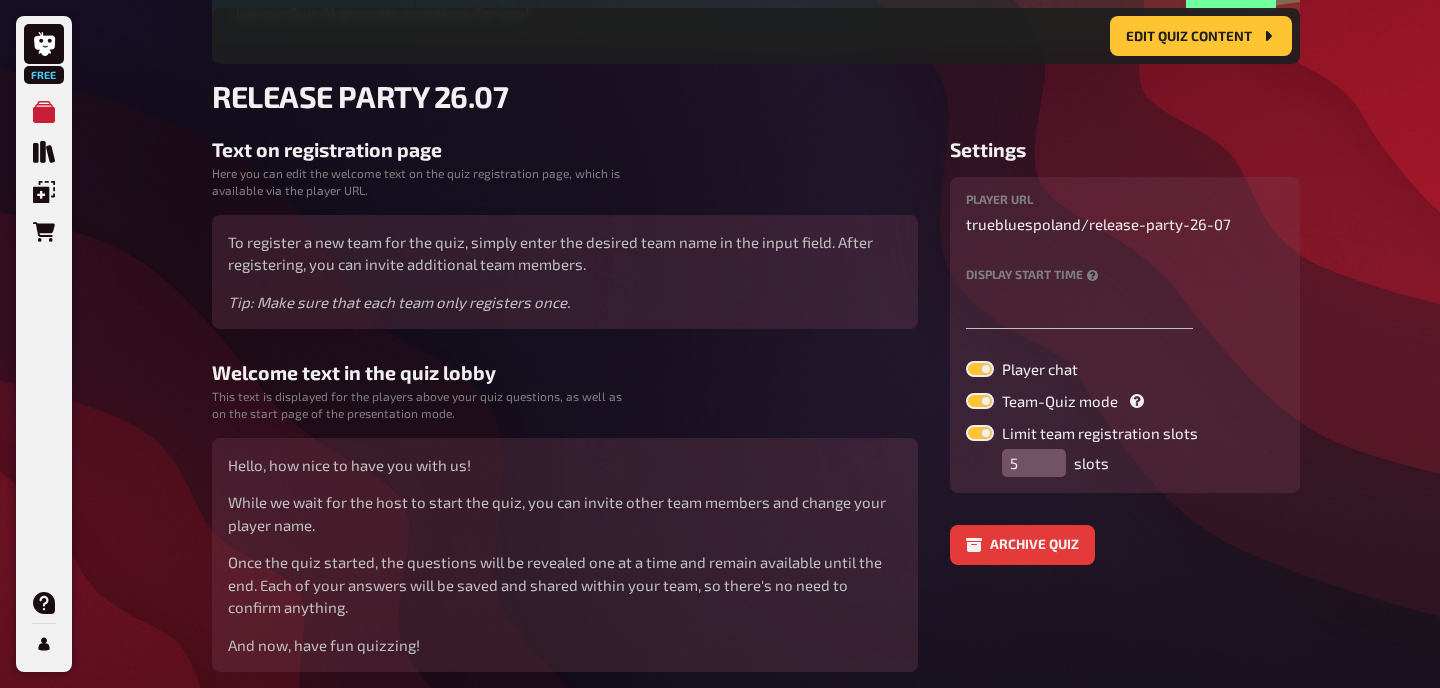 scroll, scrollTop: 286, scrollLeft: 0, axis: vertical 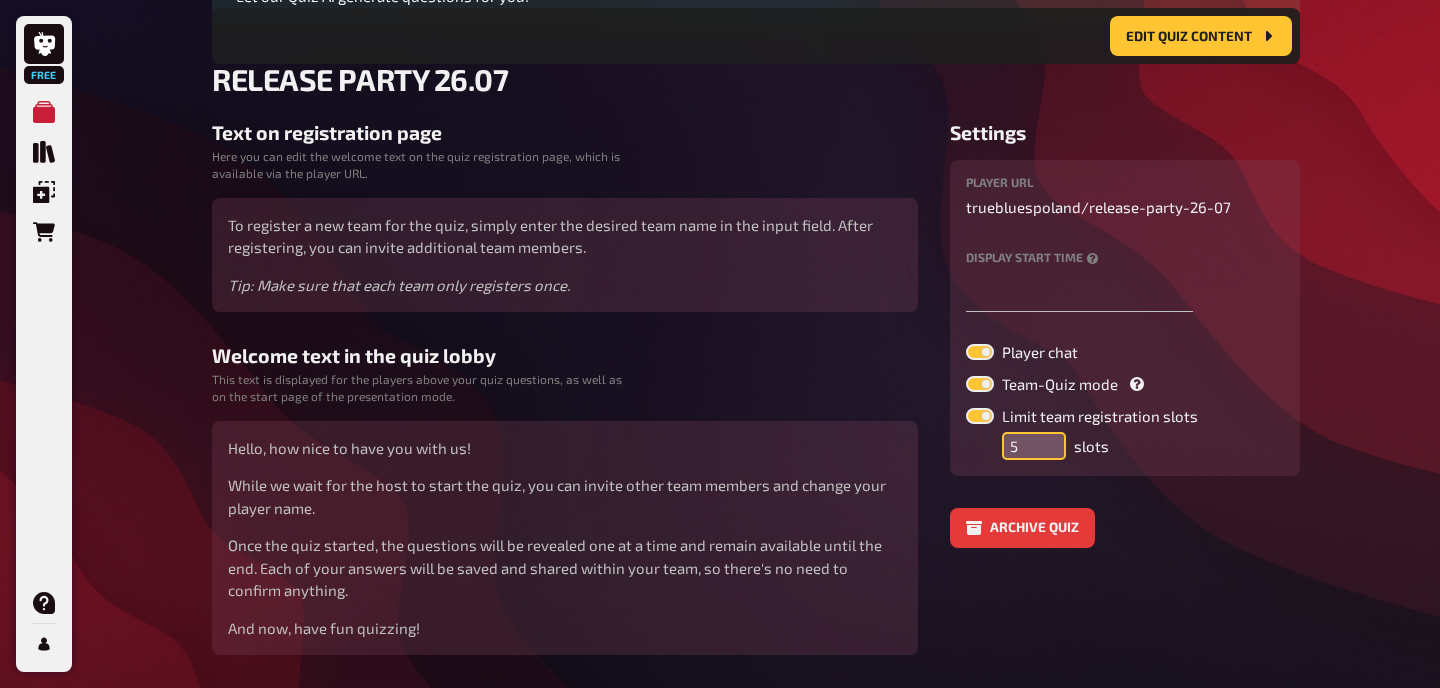 click on "5" at bounding box center (1034, 446) 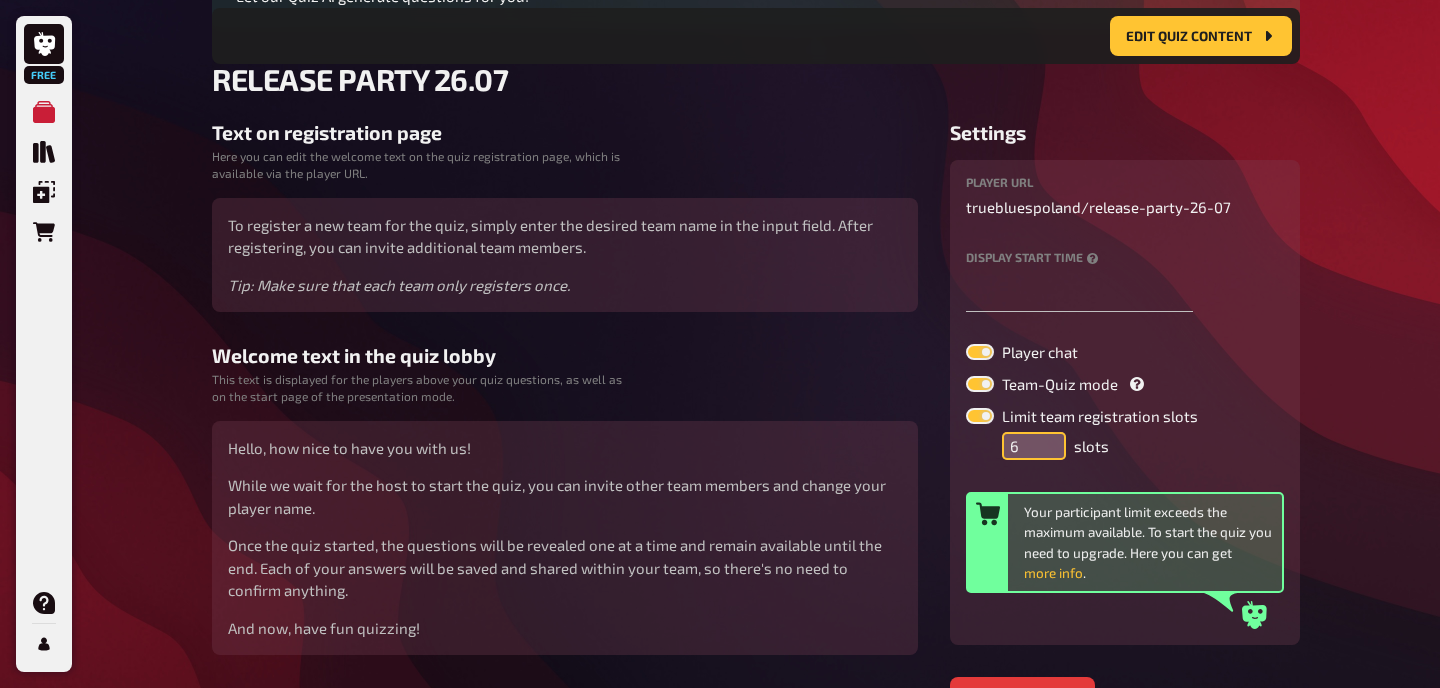 click on "6" at bounding box center (1034, 446) 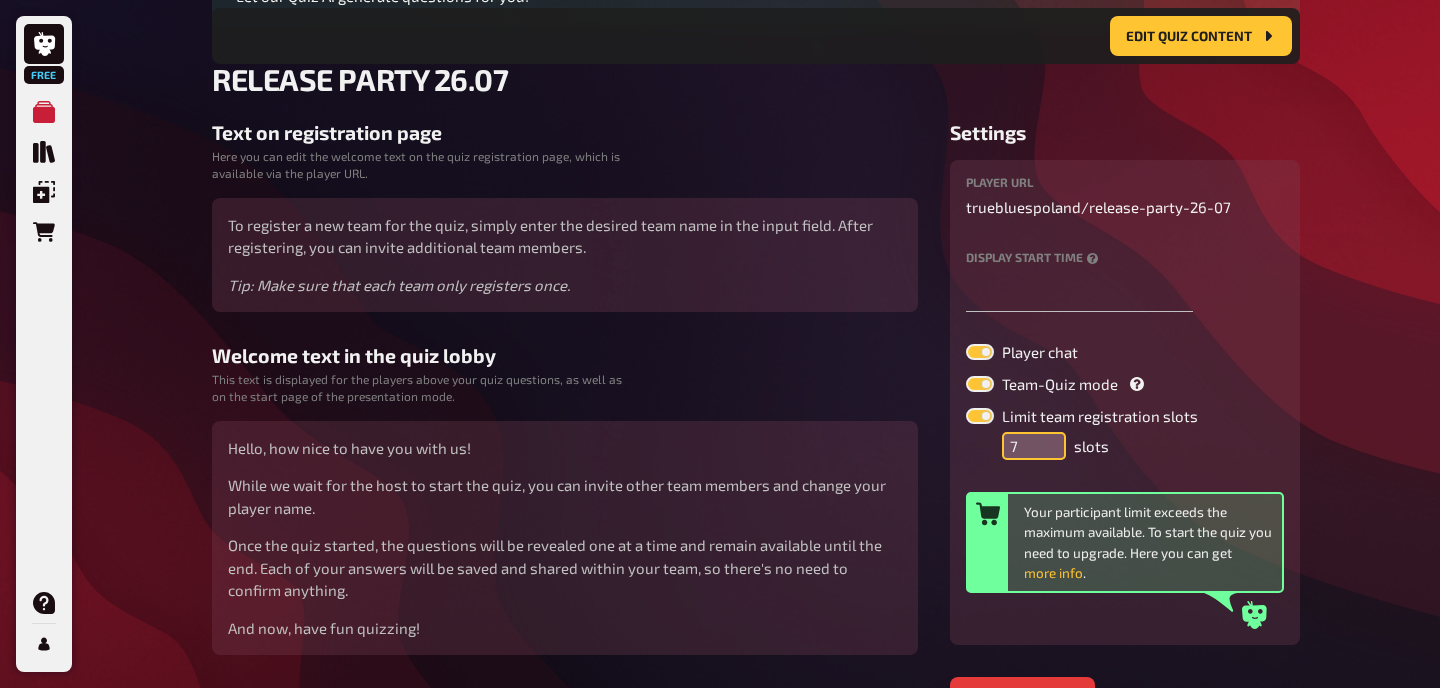click on "7" at bounding box center [1034, 446] 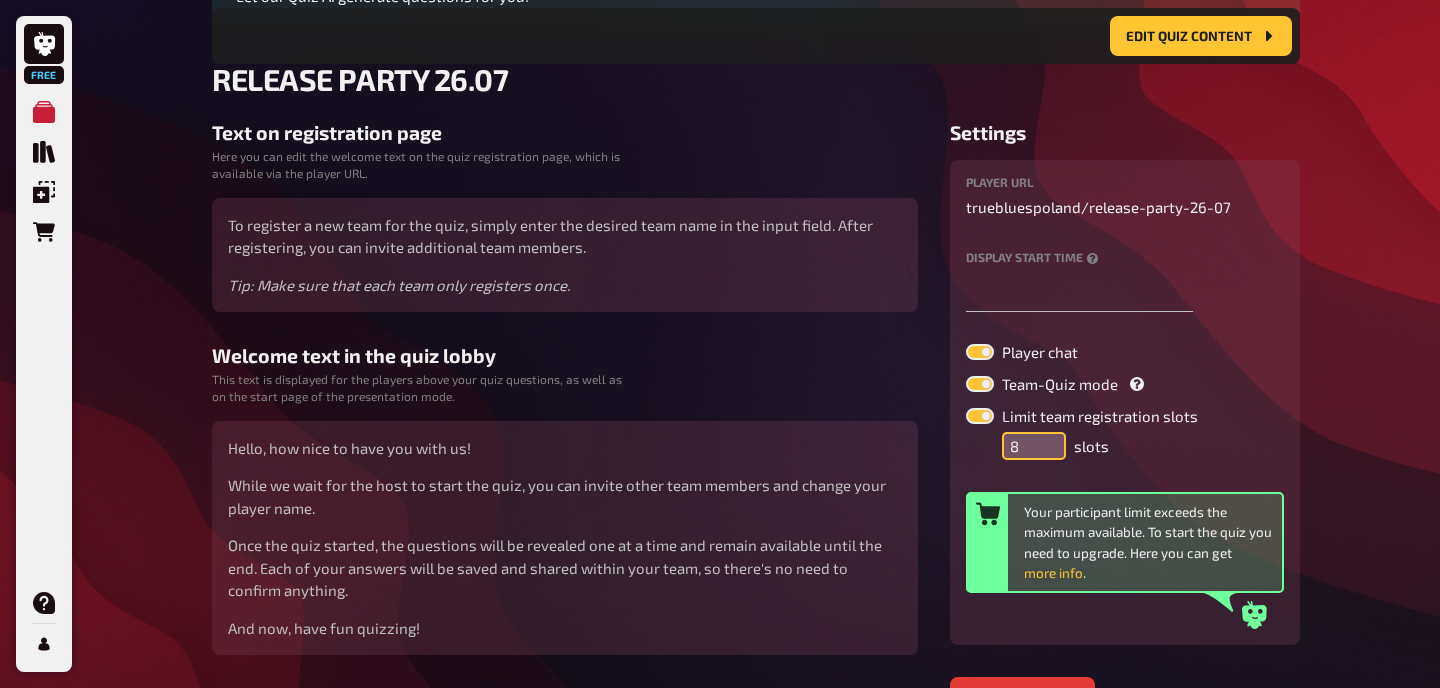 click on "8" at bounding box center (1034, 446) 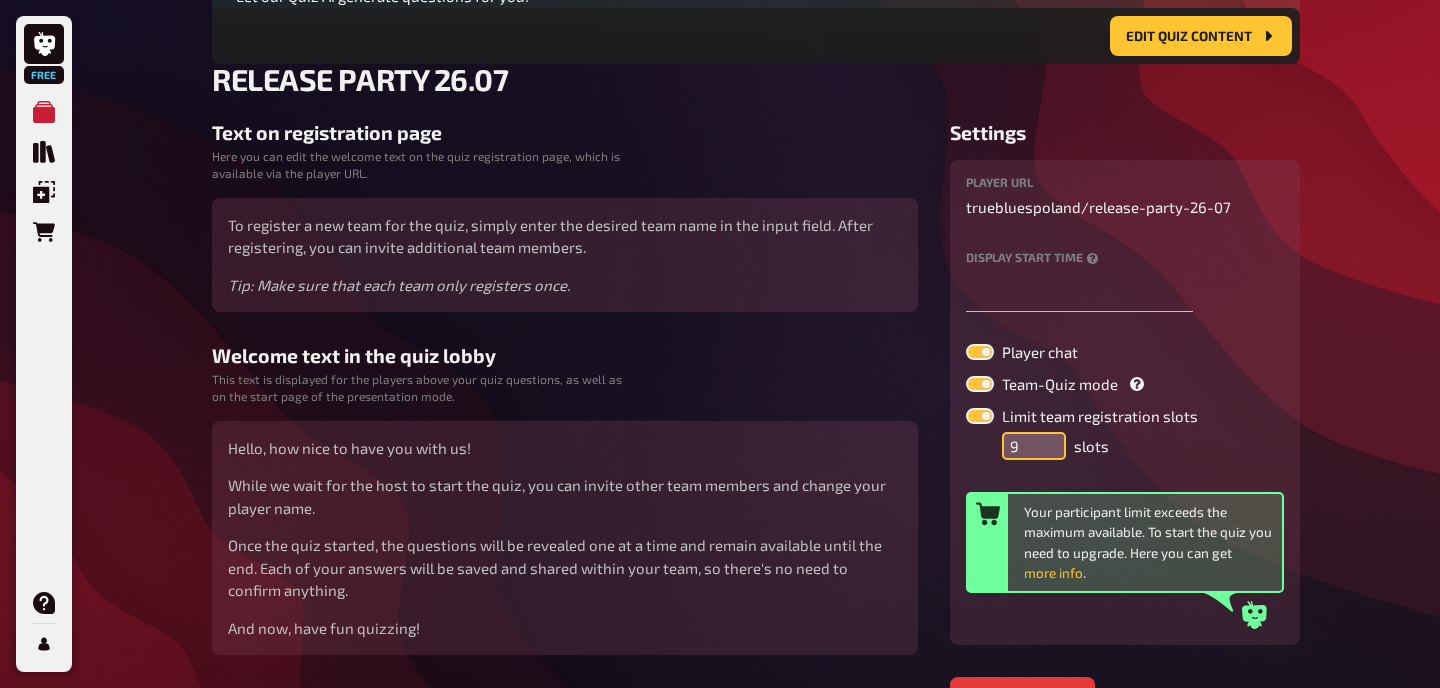 click on "9" at bounding box center (1034, 446) 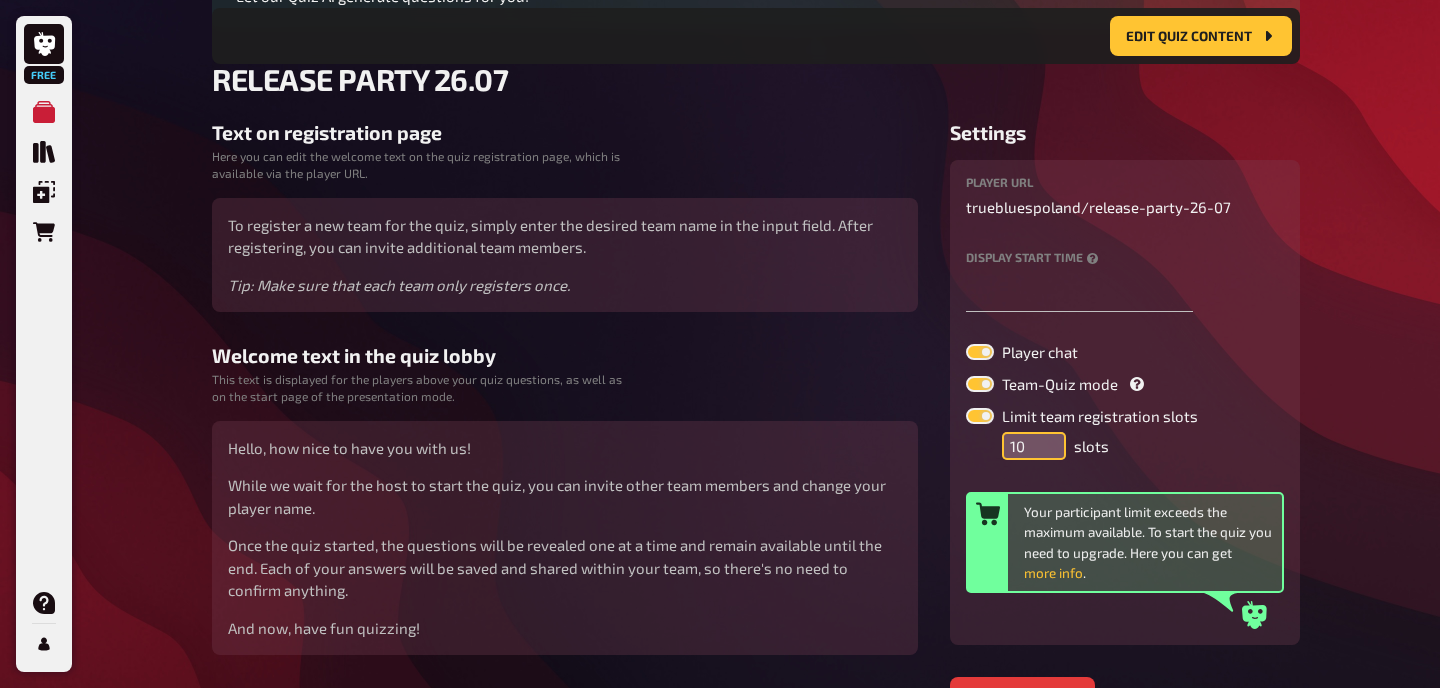 click on "10" at bounding box center (1034, 446) 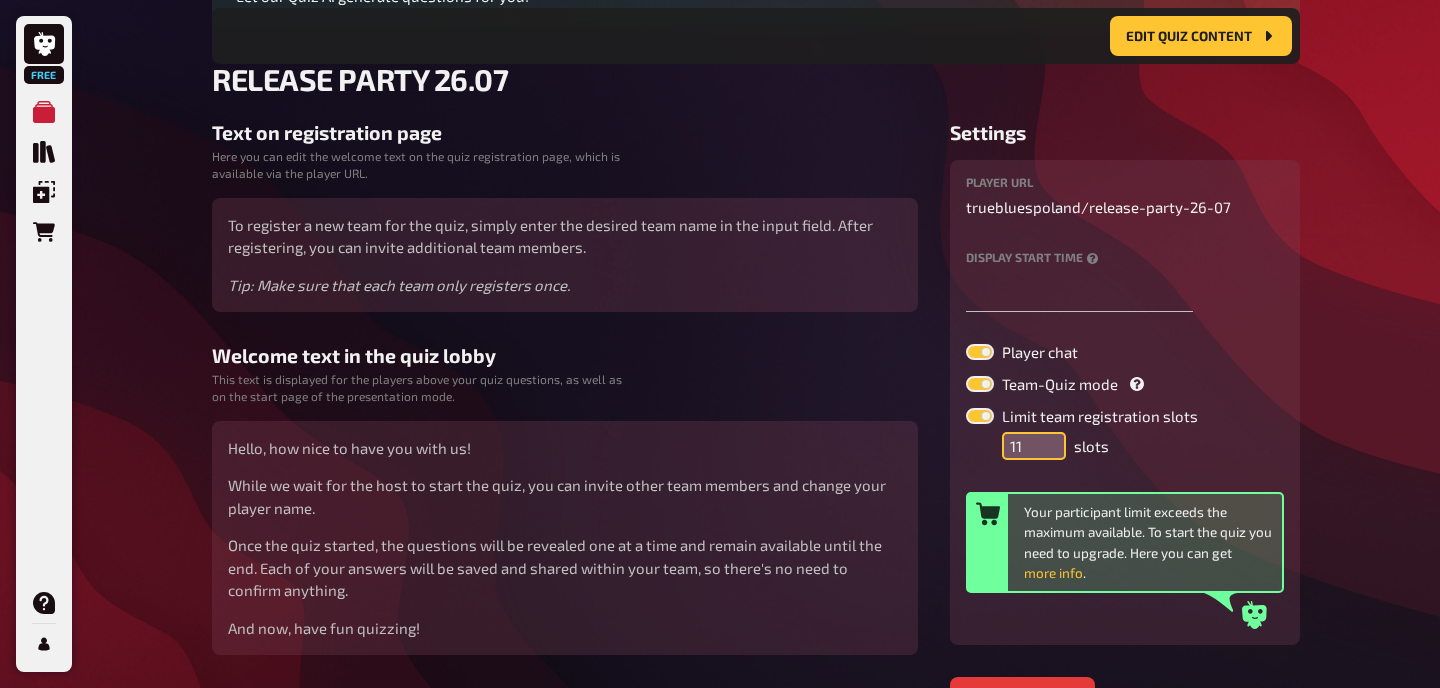 click on "11" at bounding box center (1034, 446) 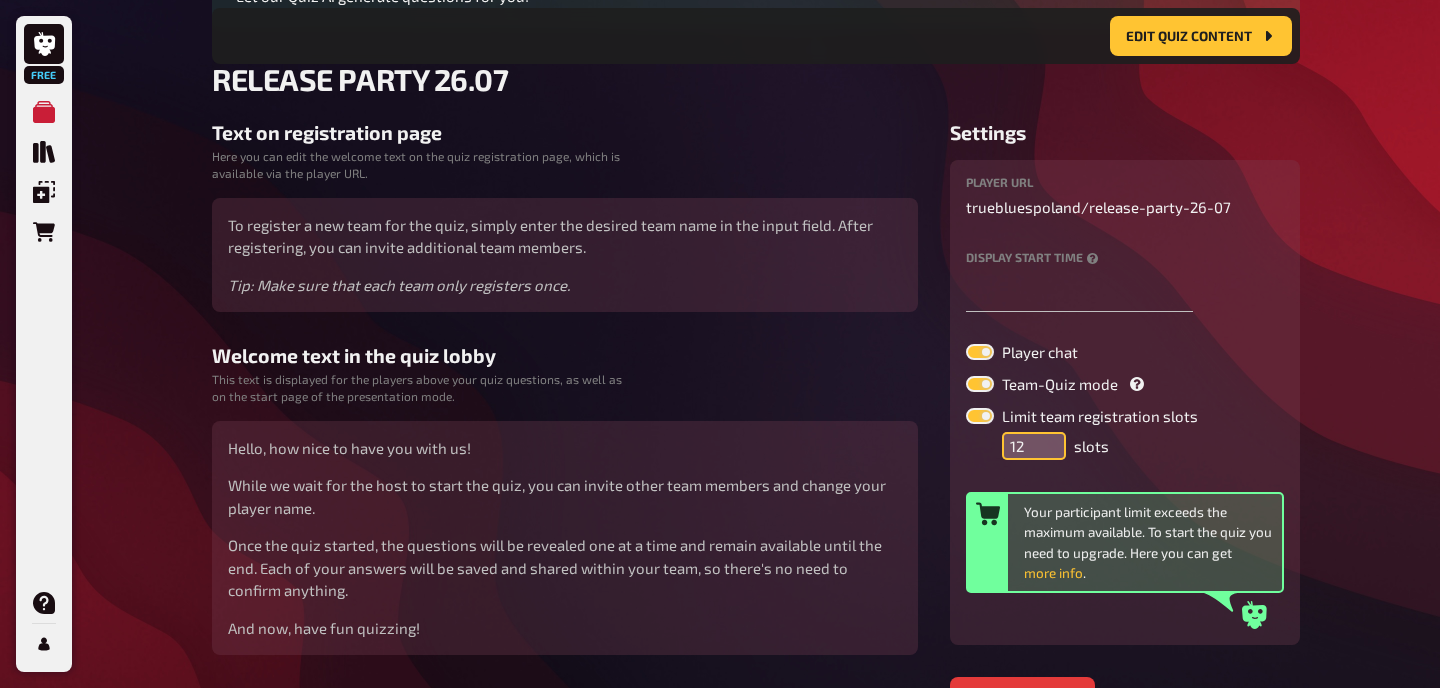 click on "12" at bounding box center (1034, 446) 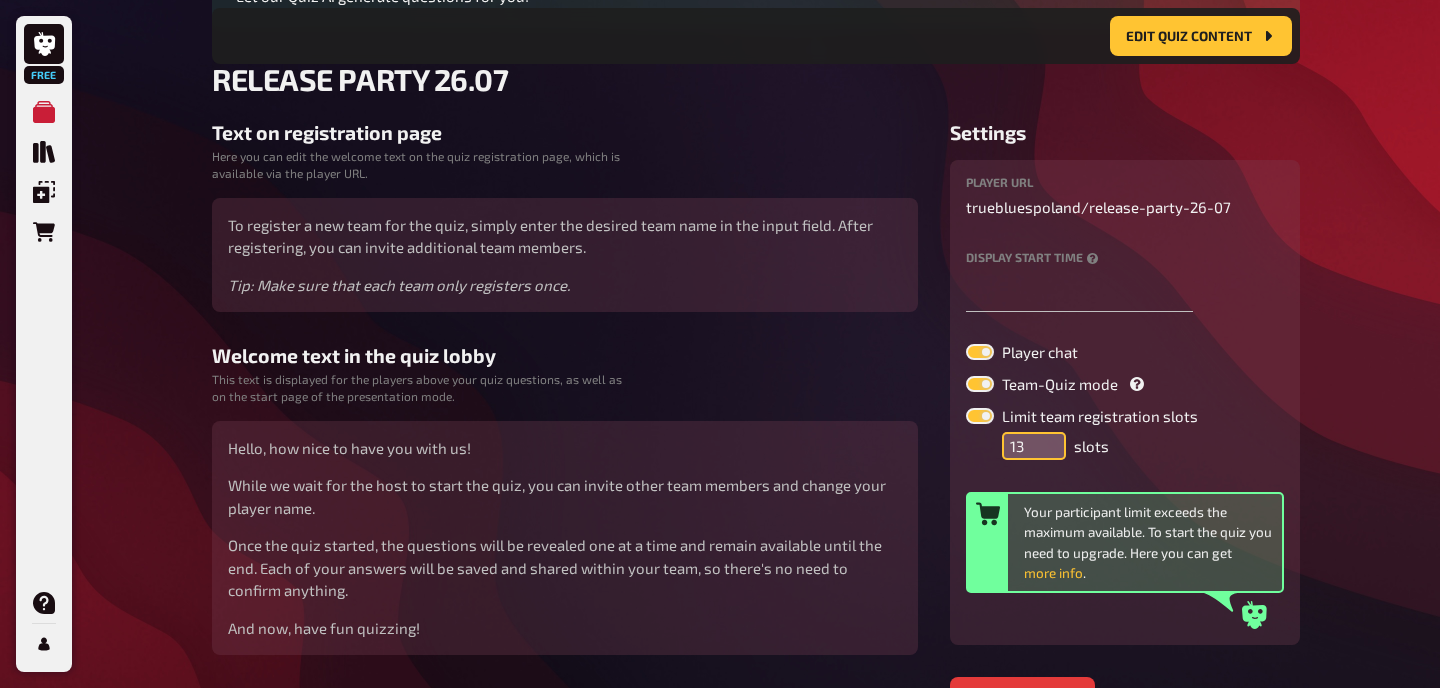 click on "13" at bounding box center (1034, 446) 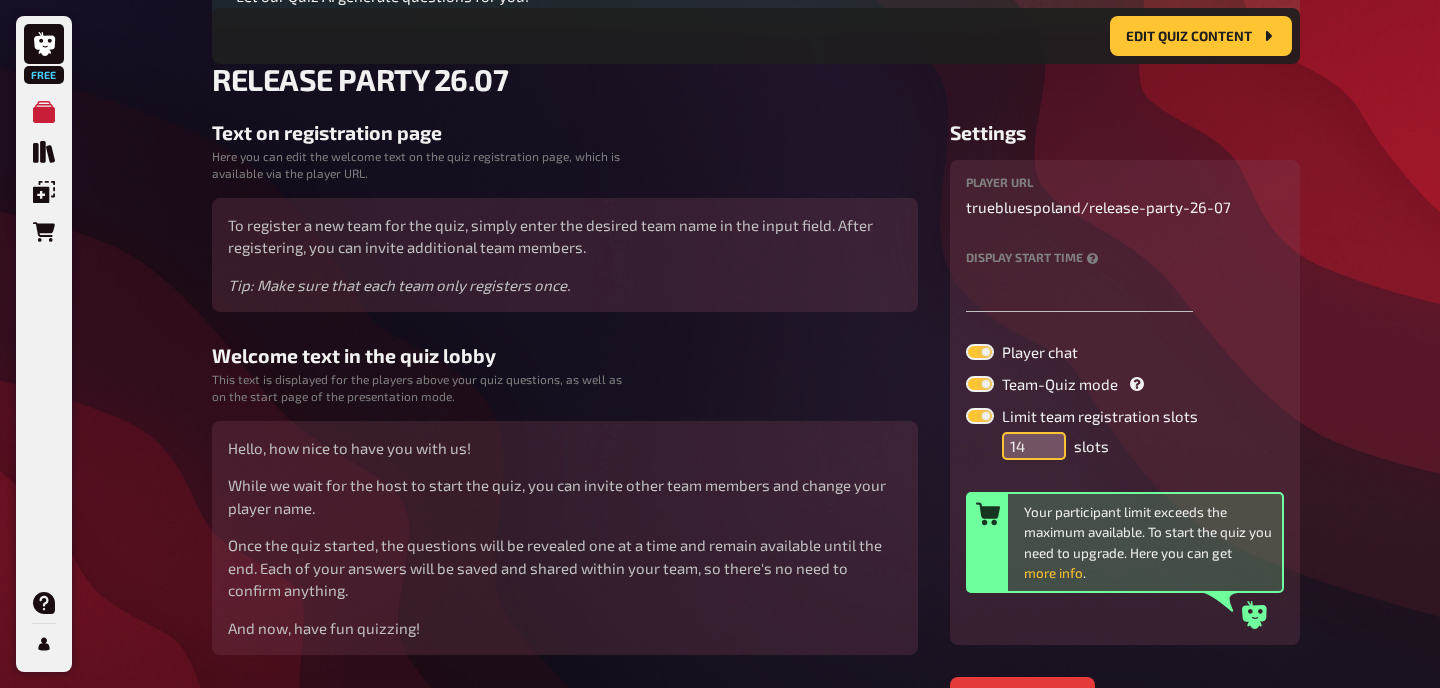 click on "14" at bounding box center (1034, 446) 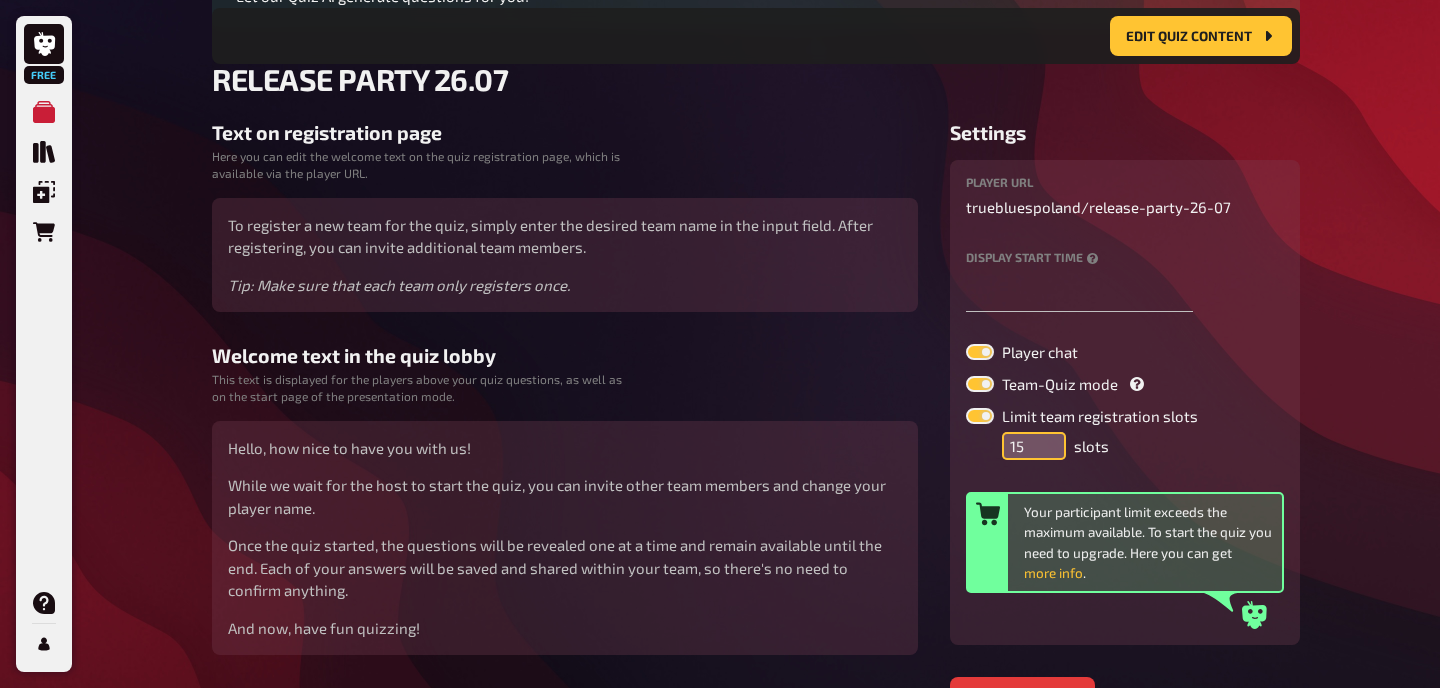 click on "15" at bounding box center [1034, 446] 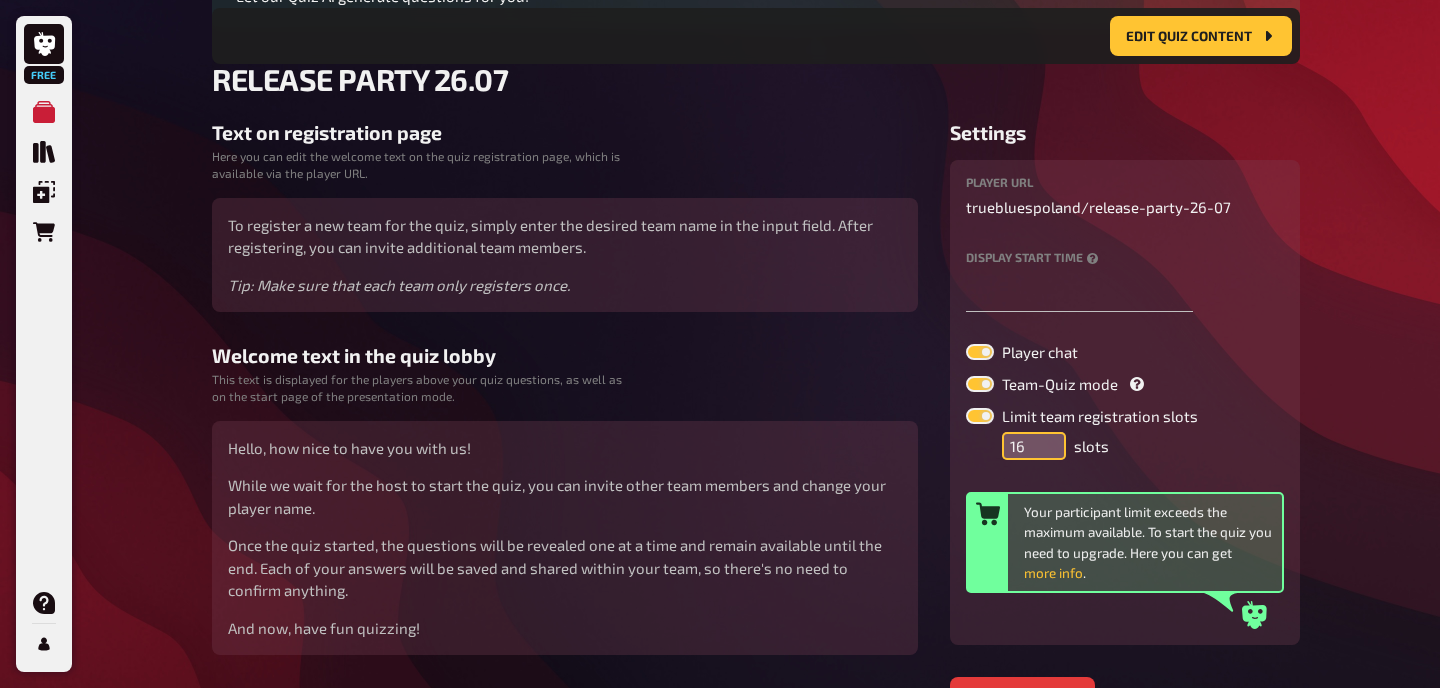 click on "16" at bounding box center (1034, 446) 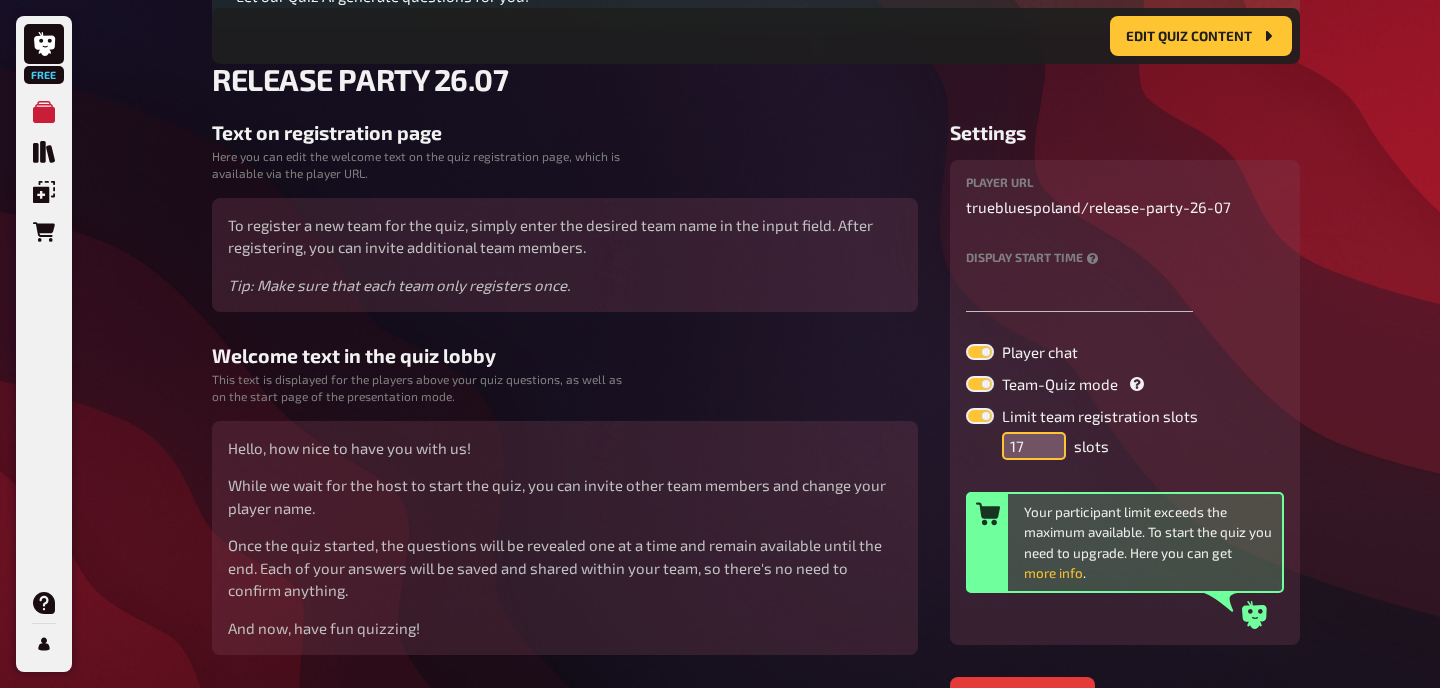 click on "17" at bounding box center [1034, 446] 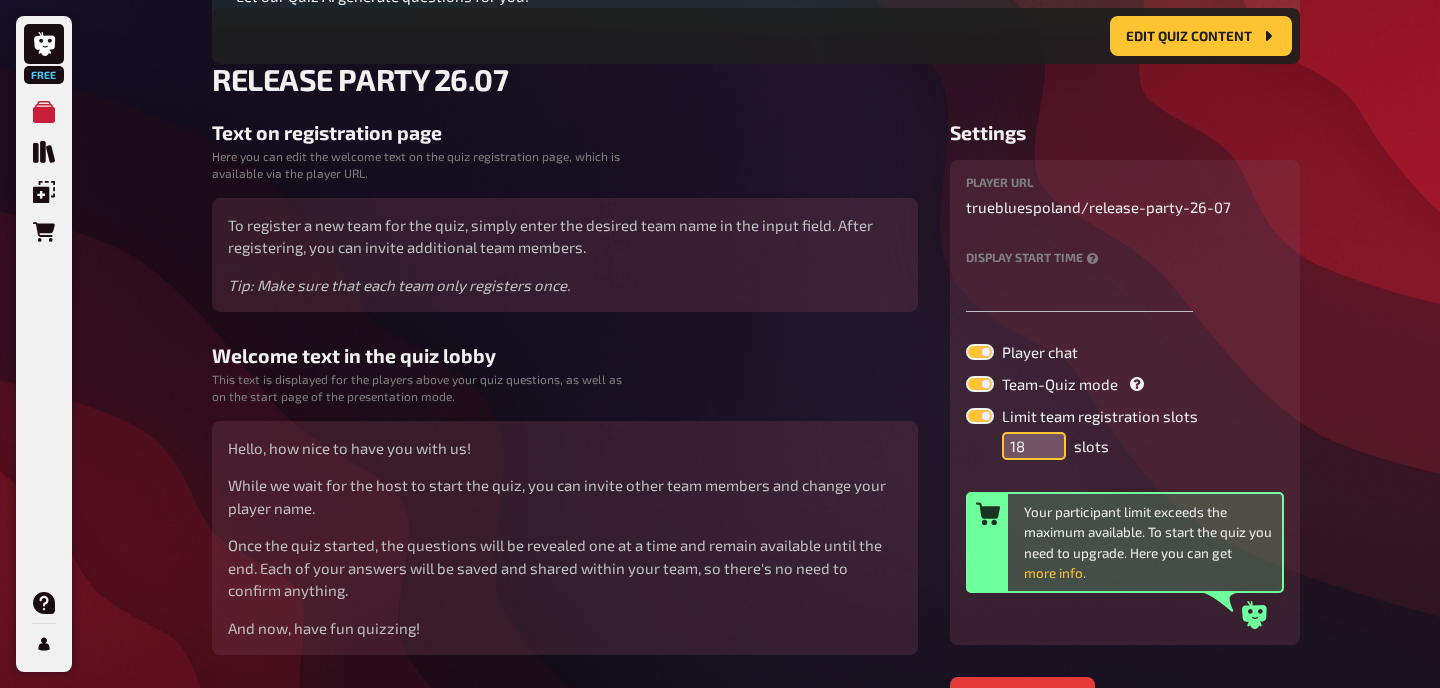 click on "18" at bounding box center [1034, 446] 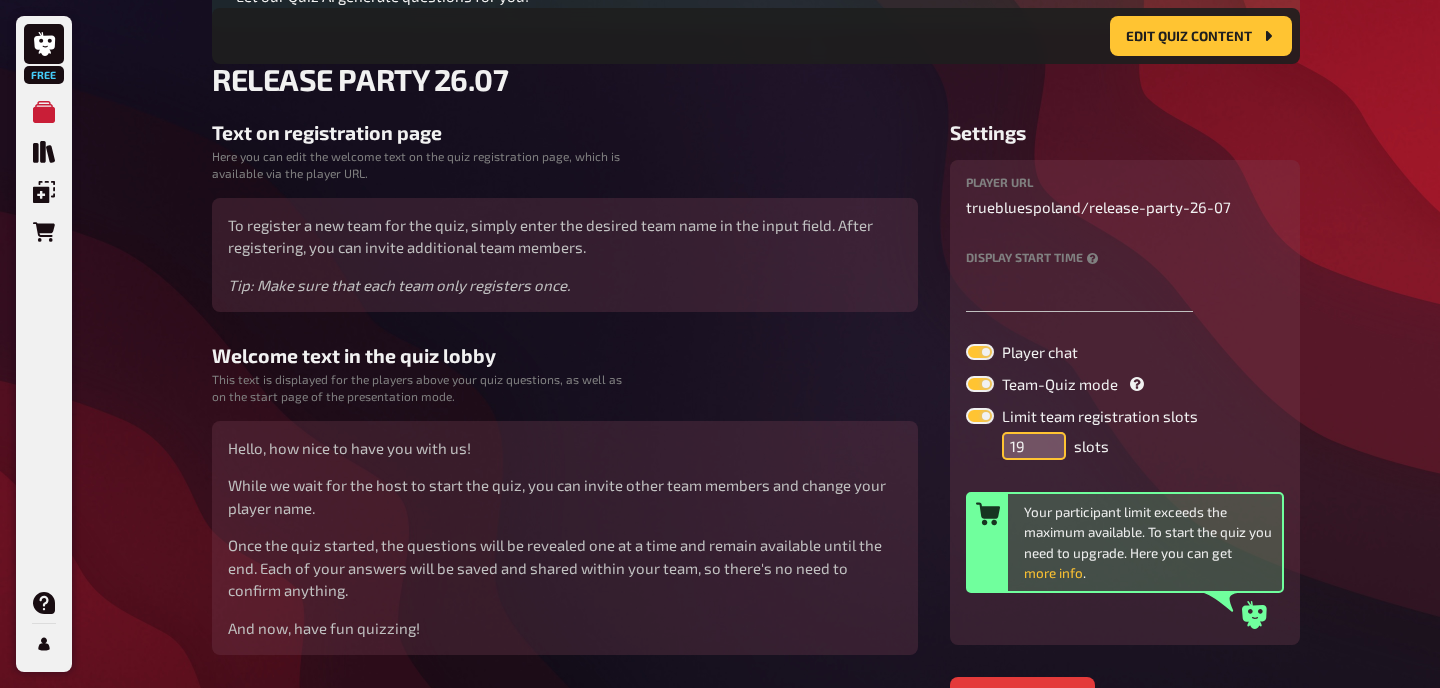 click on "19" at bounding box center [1034, 446] 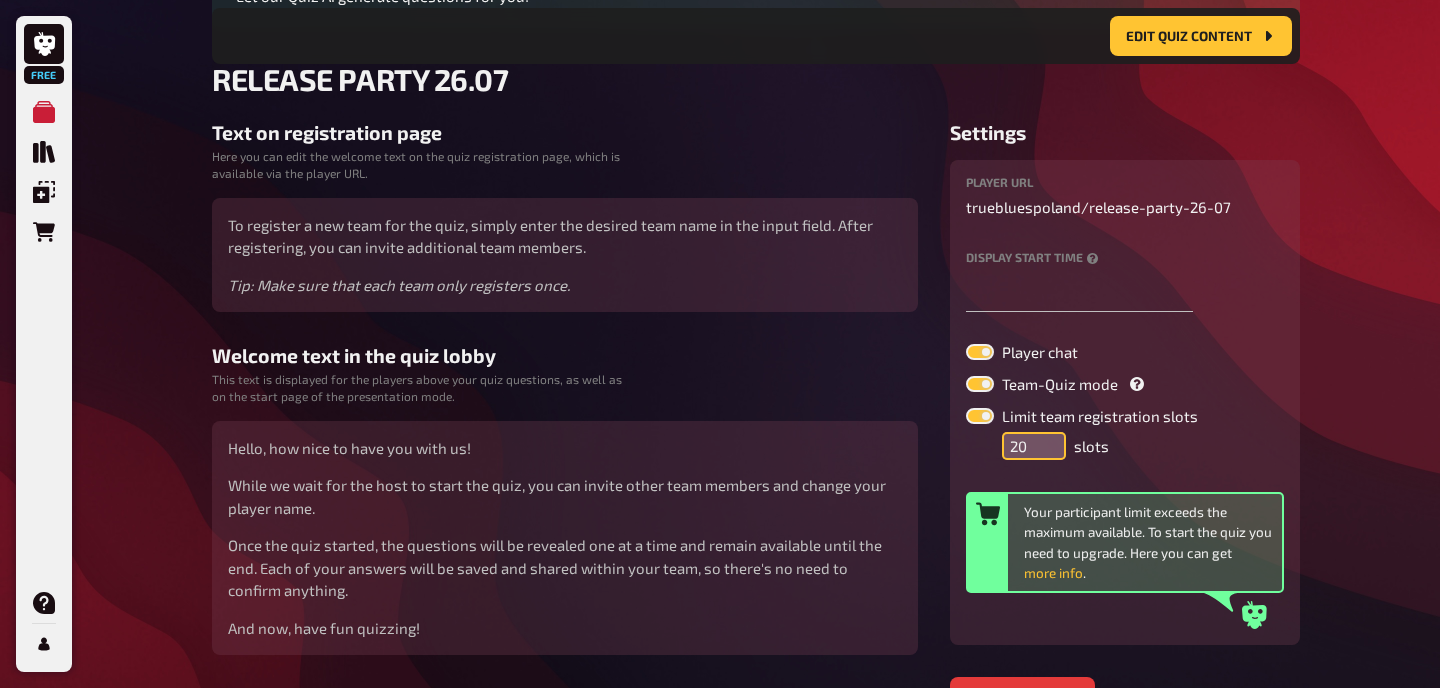 click on "20" at bounding box center [1034, 446] 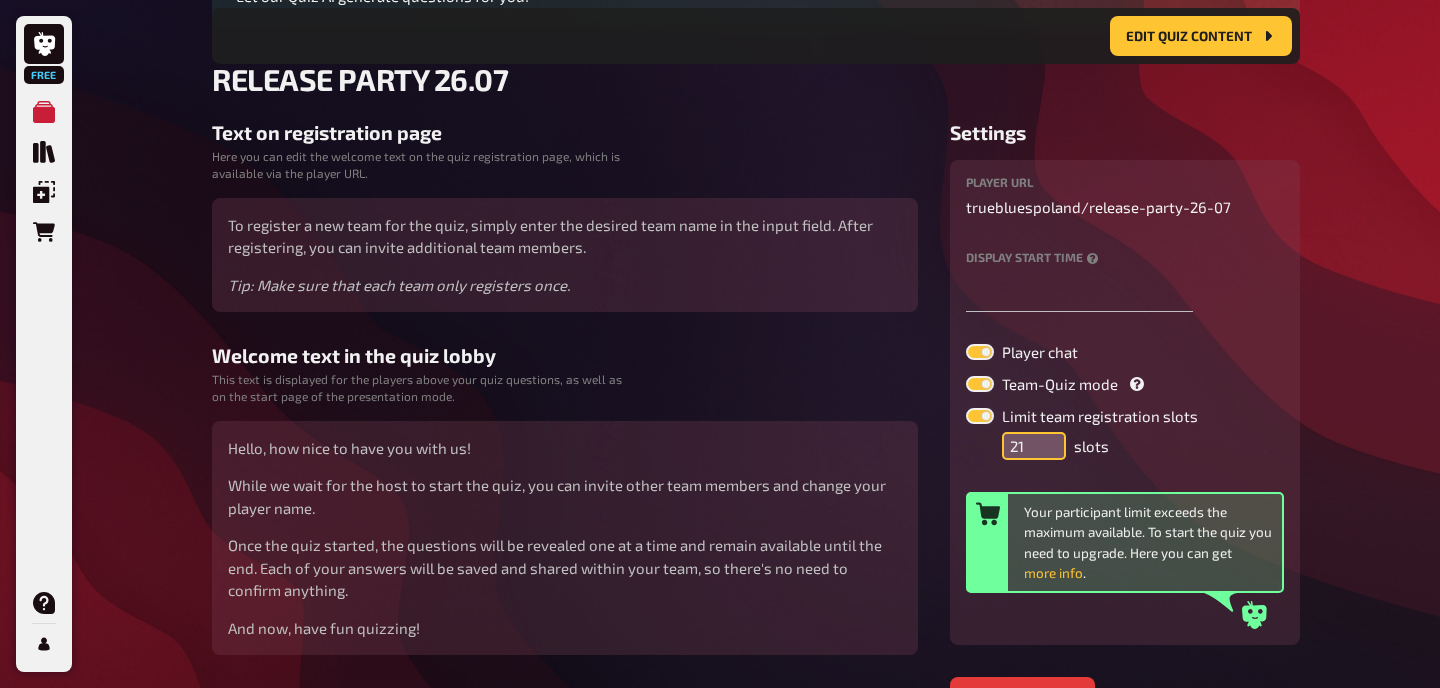 click on "21" at bounding box center (1034, 446) 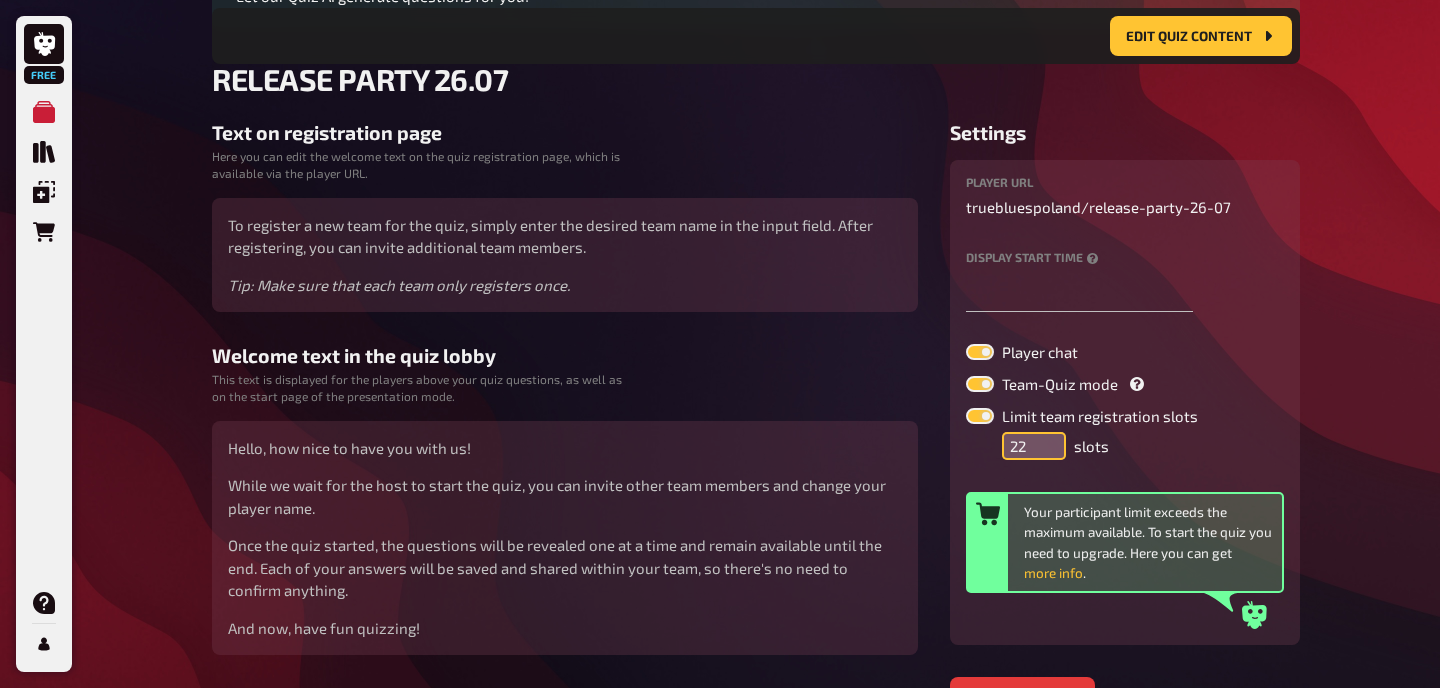 click on "22" at bounding box center [1034, 446] 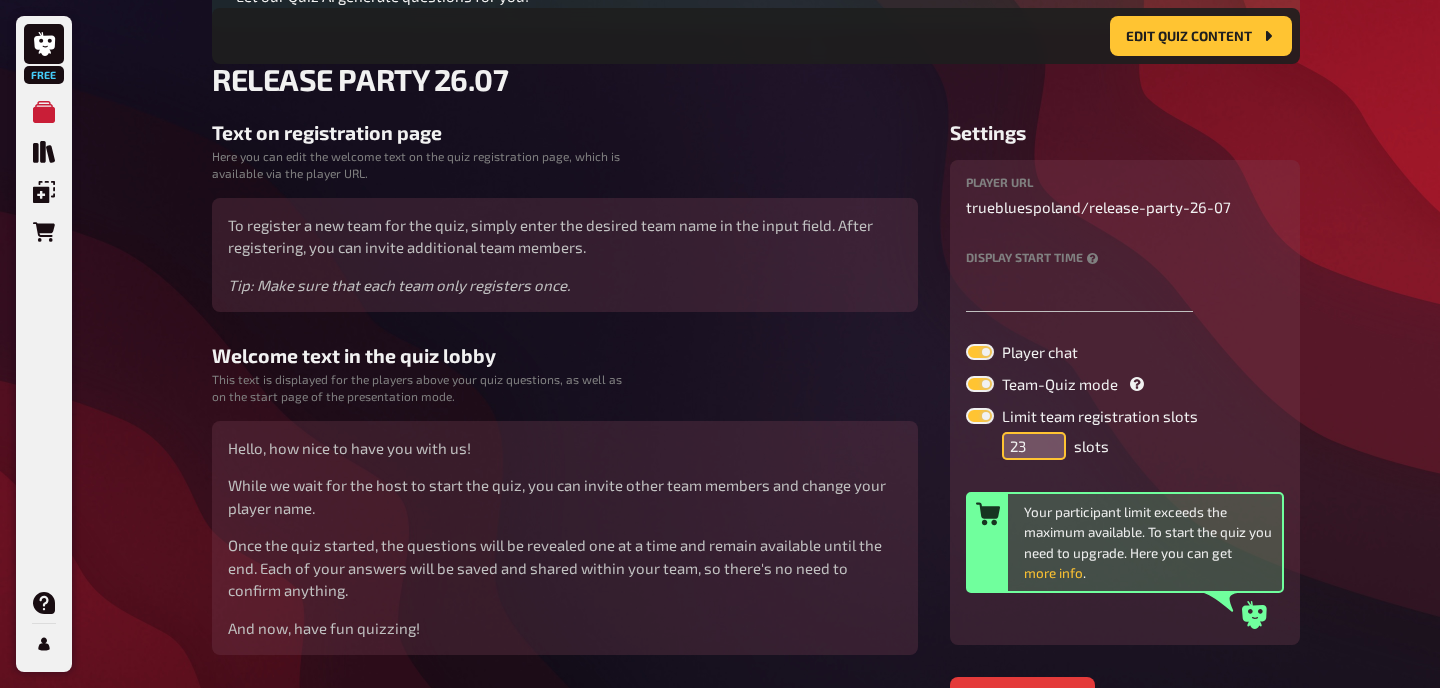 click on "23" at bounding box center [1034, 446] 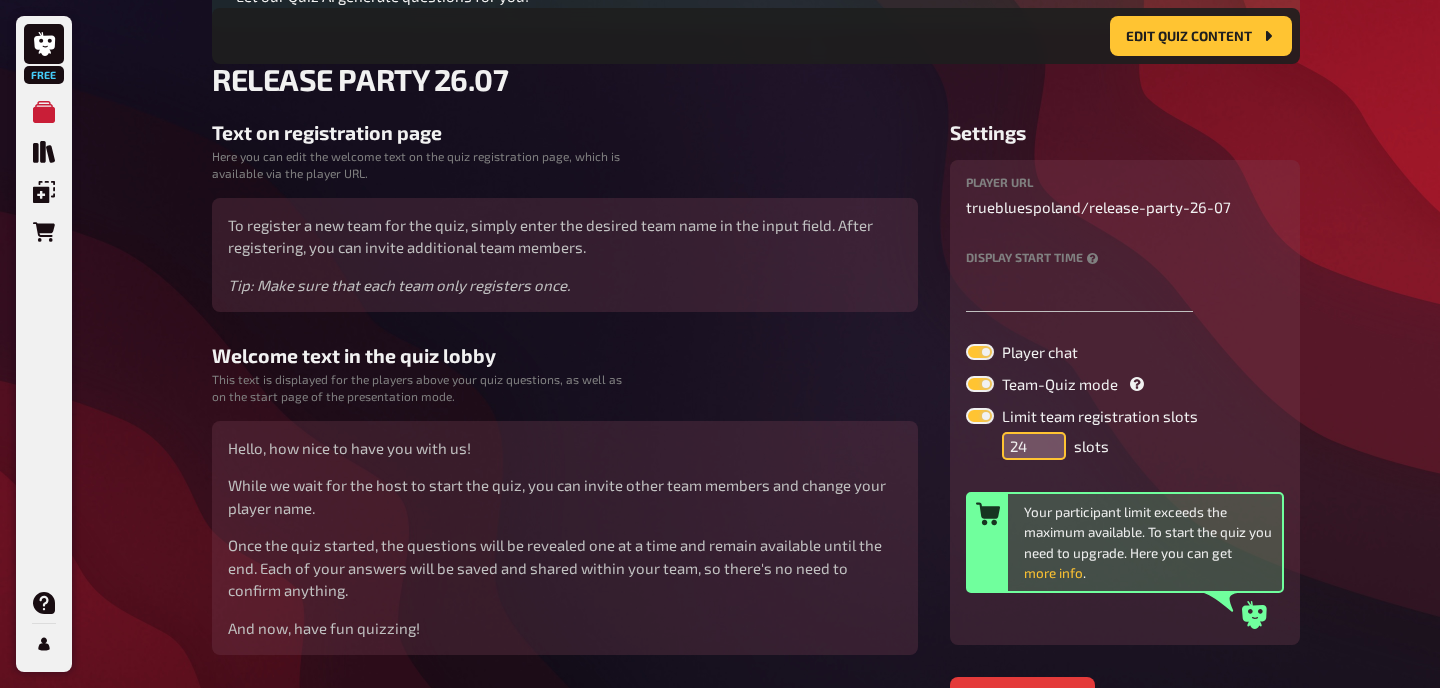 click on "24" at bounding box center (1034, 446) 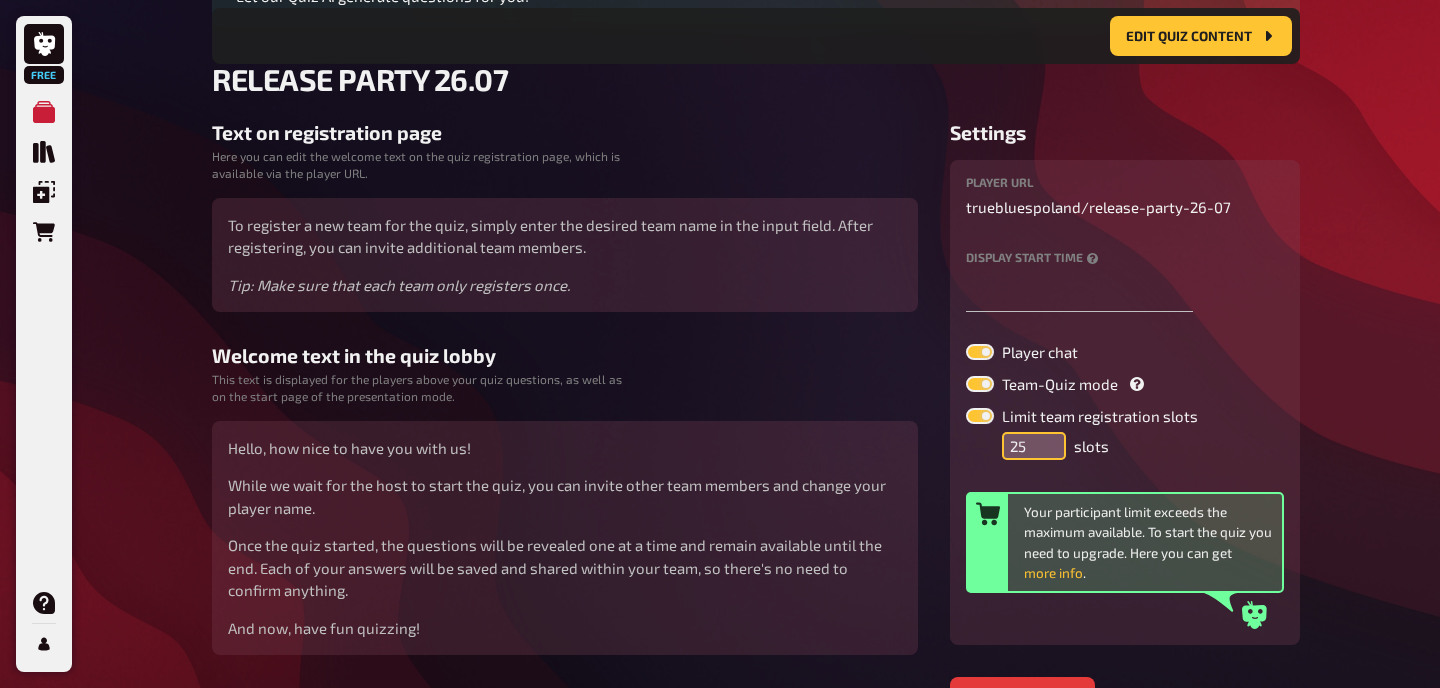 click on "25" at bounding box center [1034, 446] 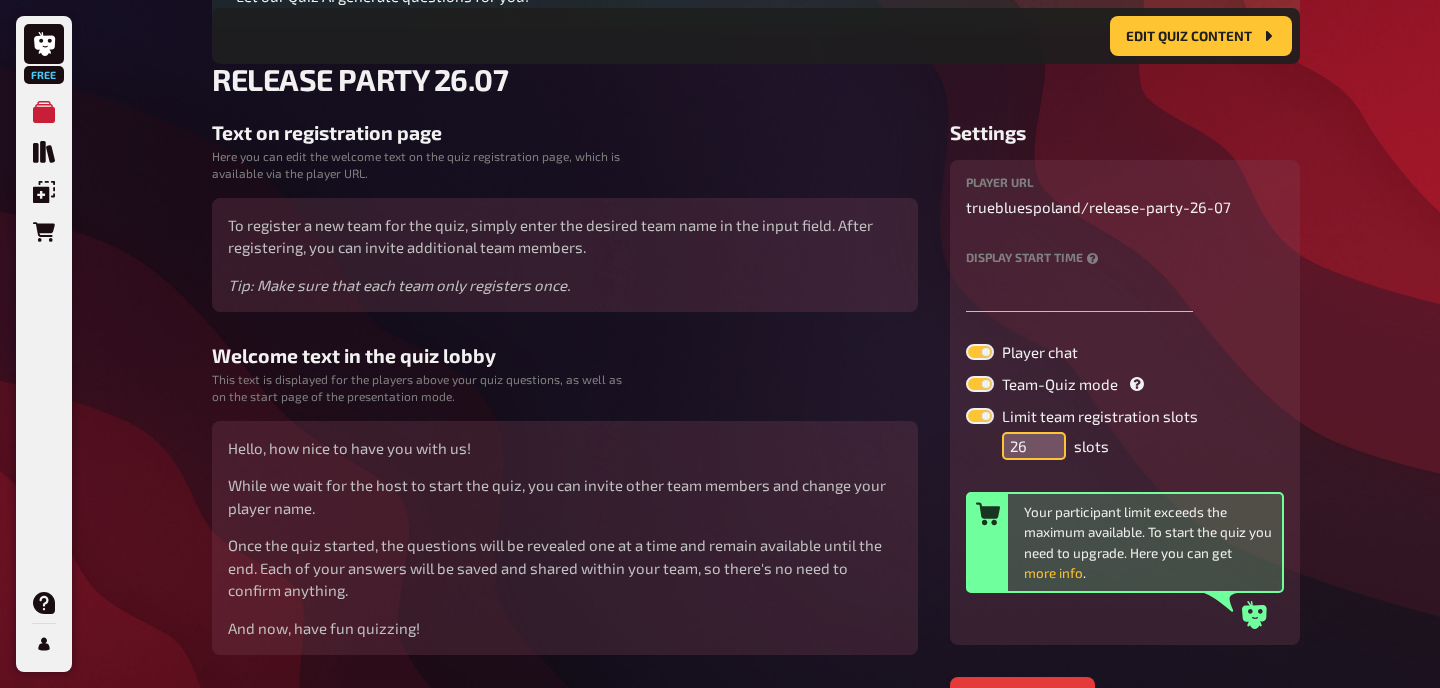 click on "26" at bounding box center (1034, 446) 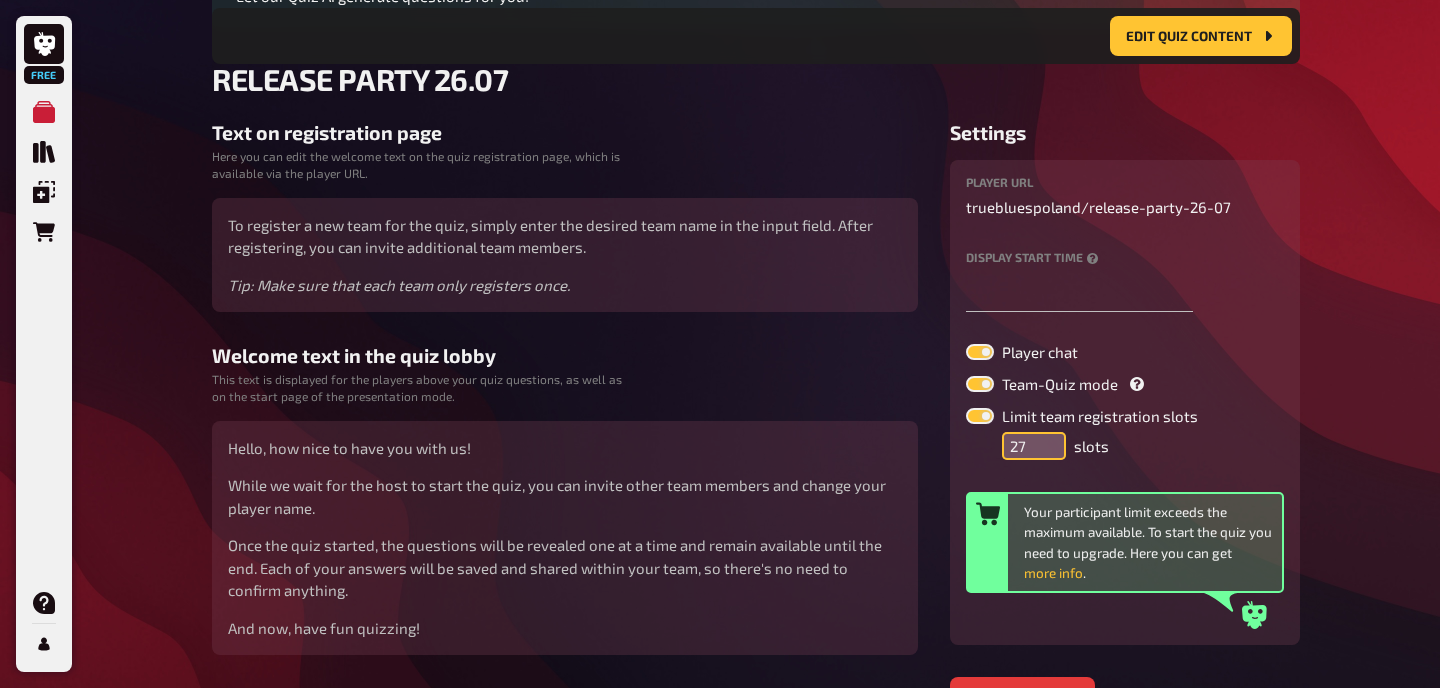 click on "27" at bounding box center [1034, 446] 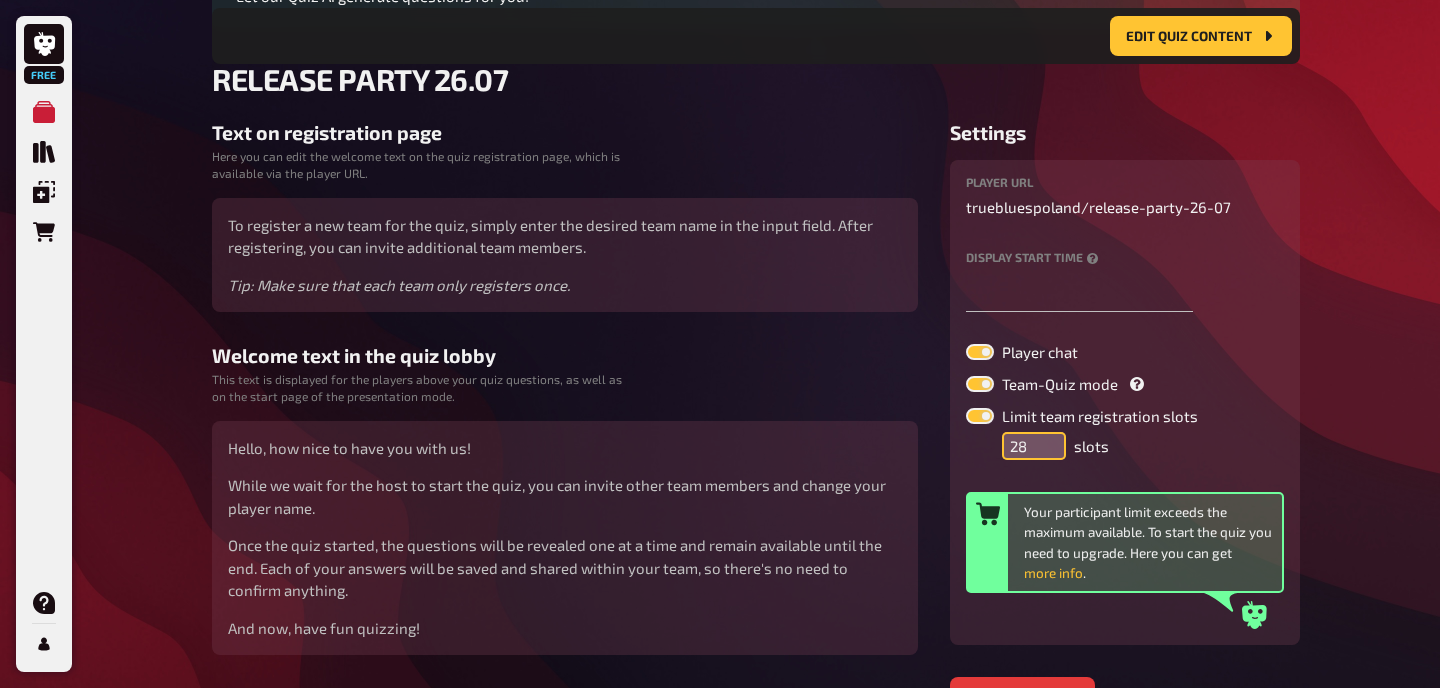 click on "28" at bounding box center (1034, 446) 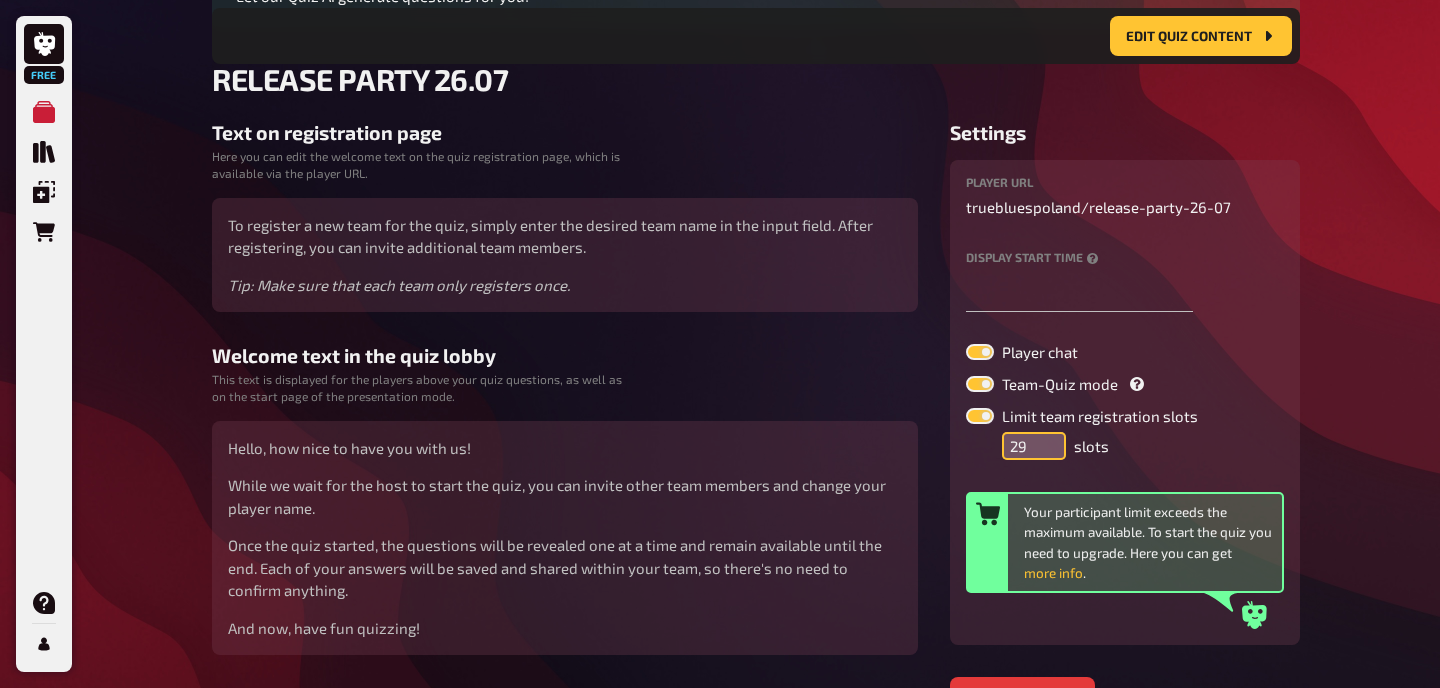 click on "29" at bounding box center (1034, 446) 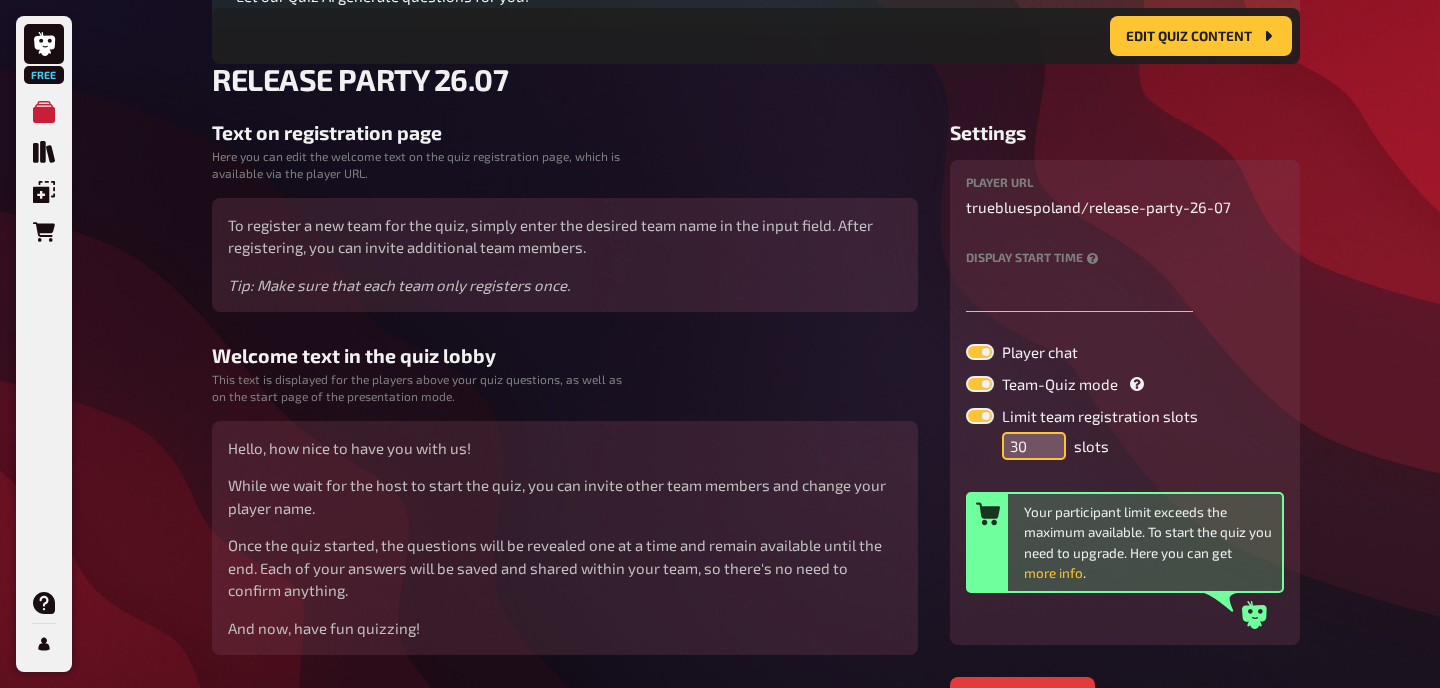 click on "30" at bounding box center (1034, 446) 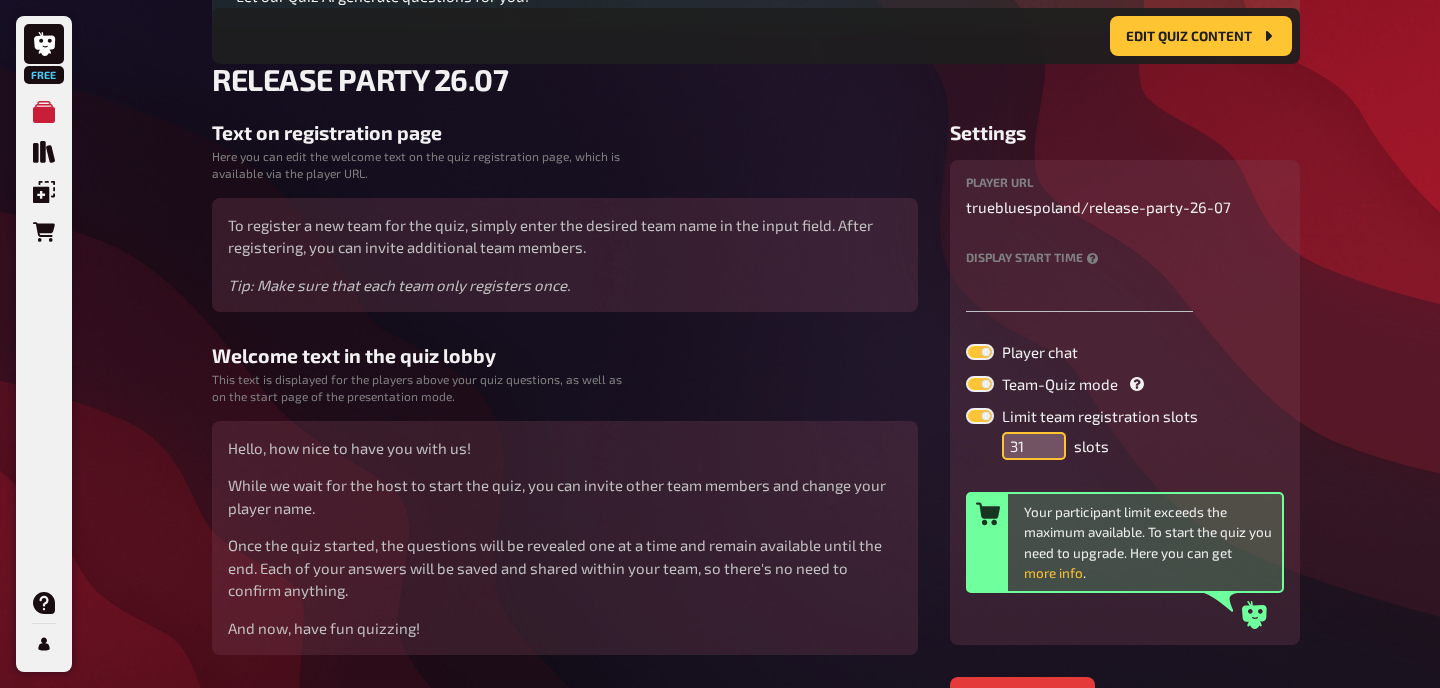 click on "31" at bounding box center [1034, 446] 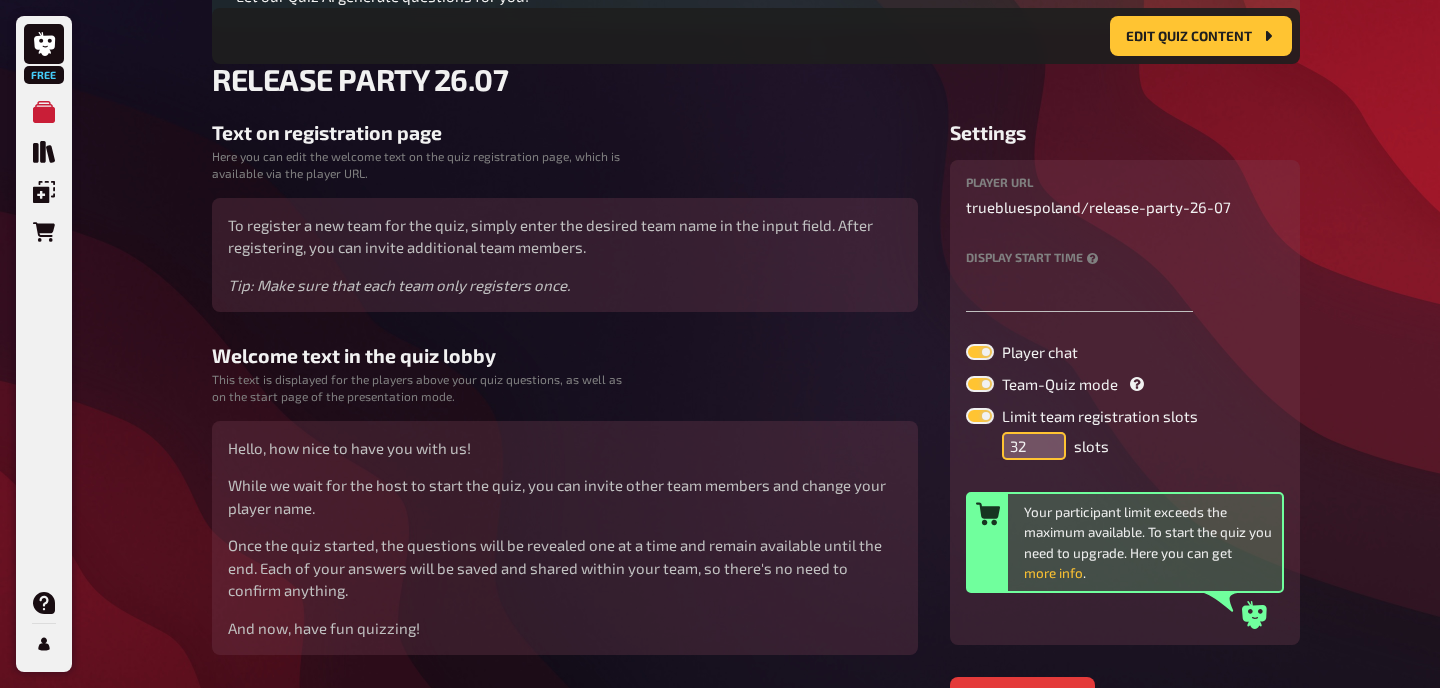 click on "32" at bounding box center (1034, 446) 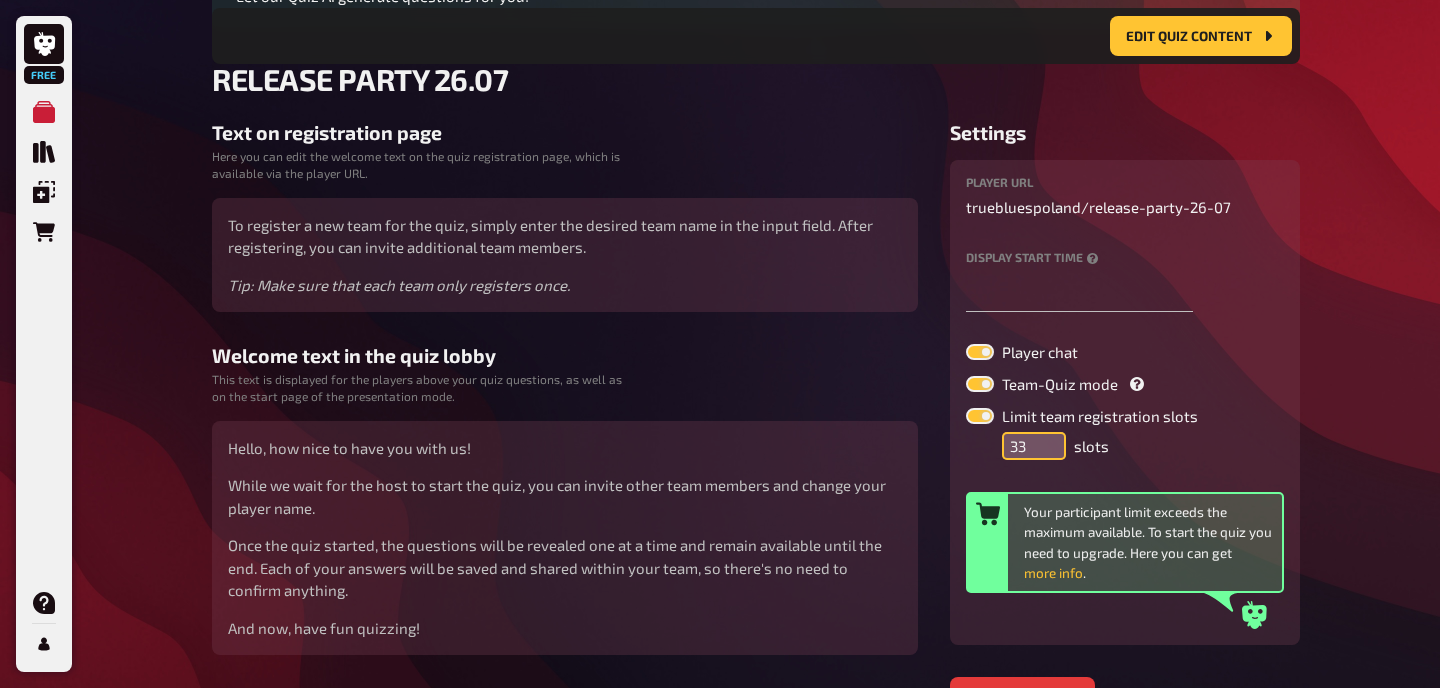 click on "33" at bounding box center (1034, 446) 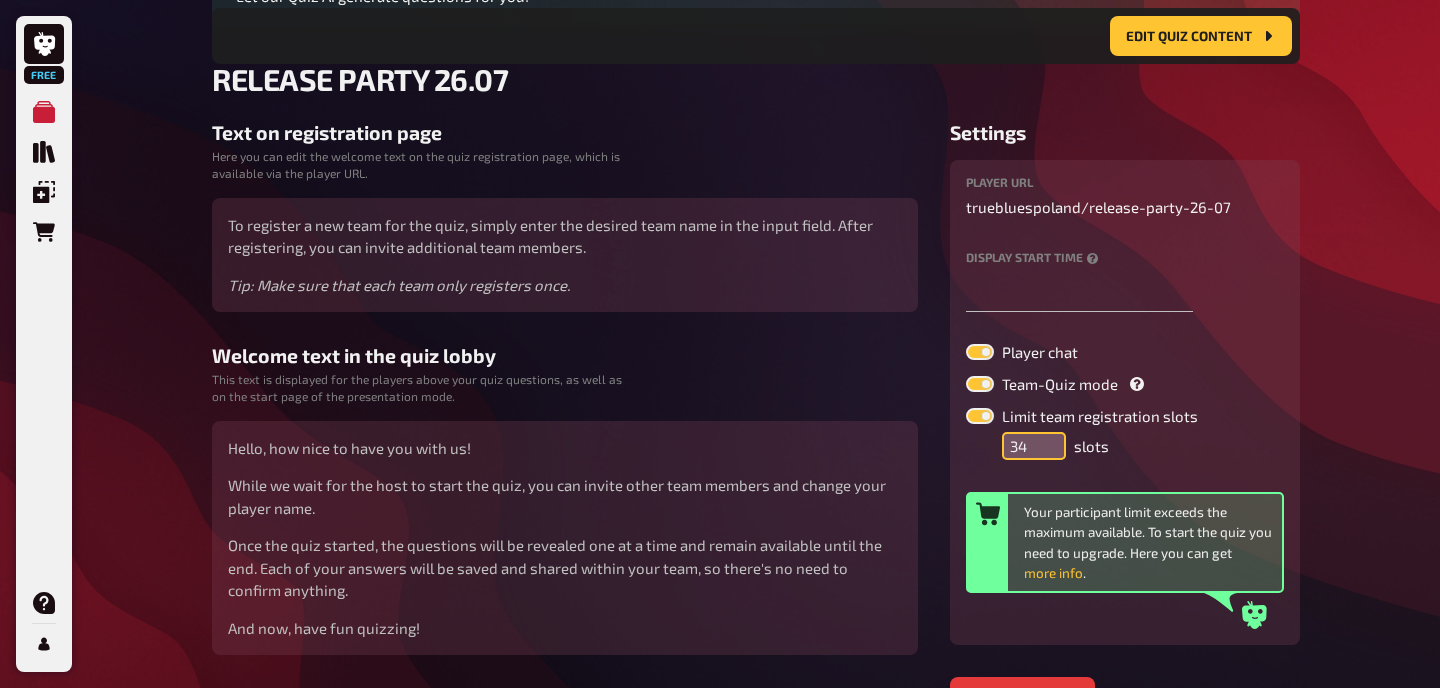 click on "34" at bounding box center (1034, 446) 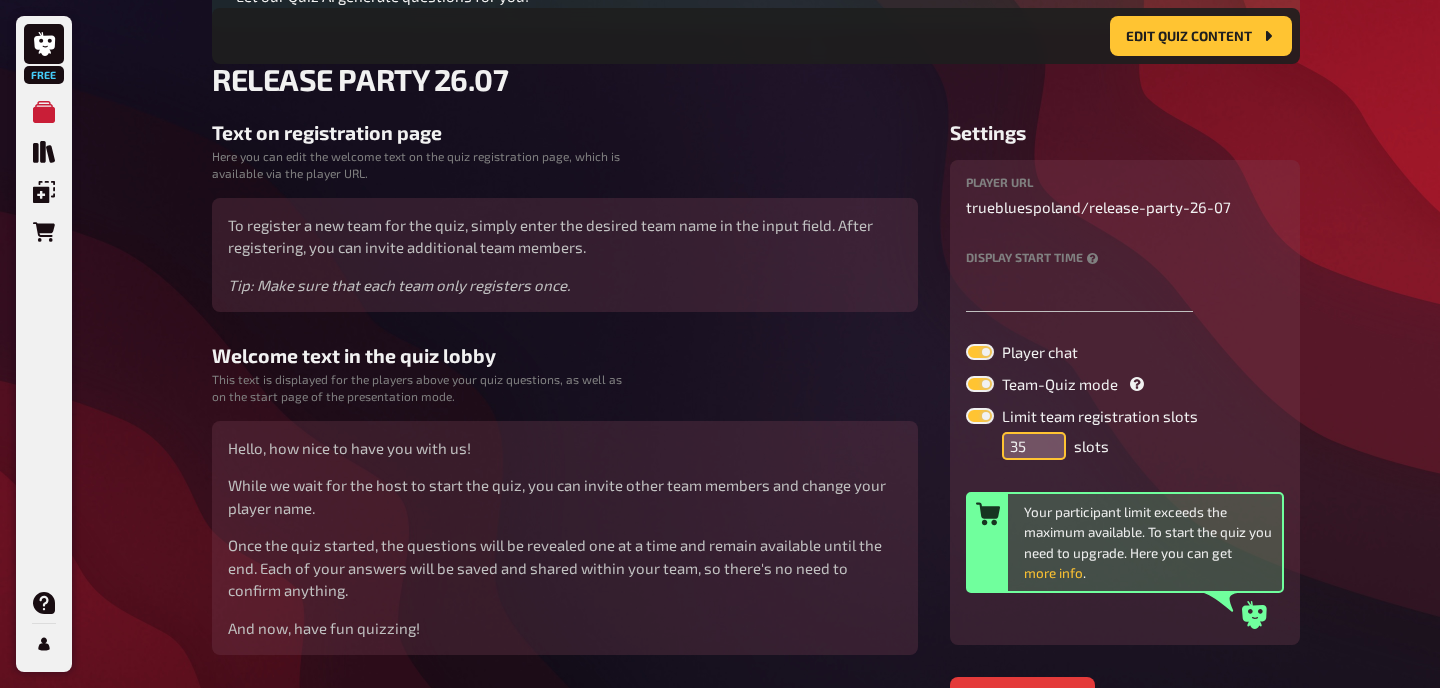 click on "35" at bounding box center [1034, 446] 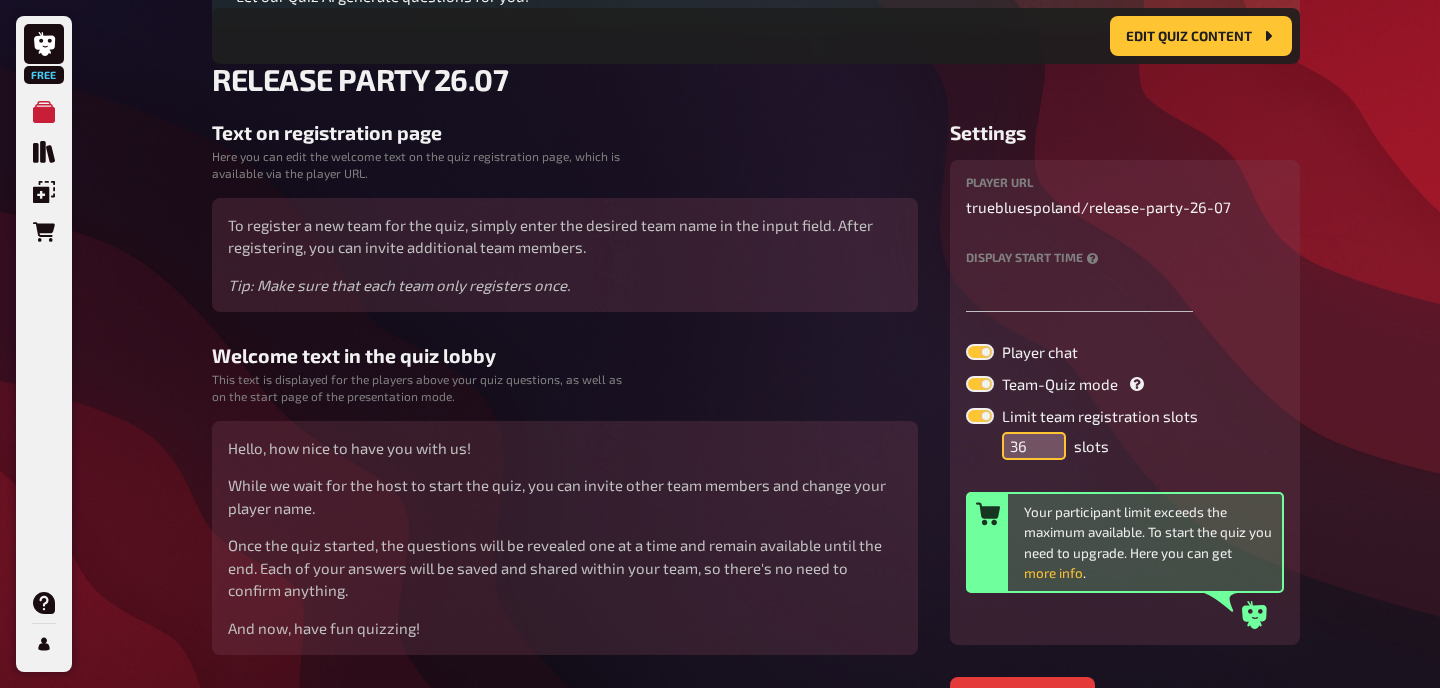 click on "36" at bounding box center (1034, 446) 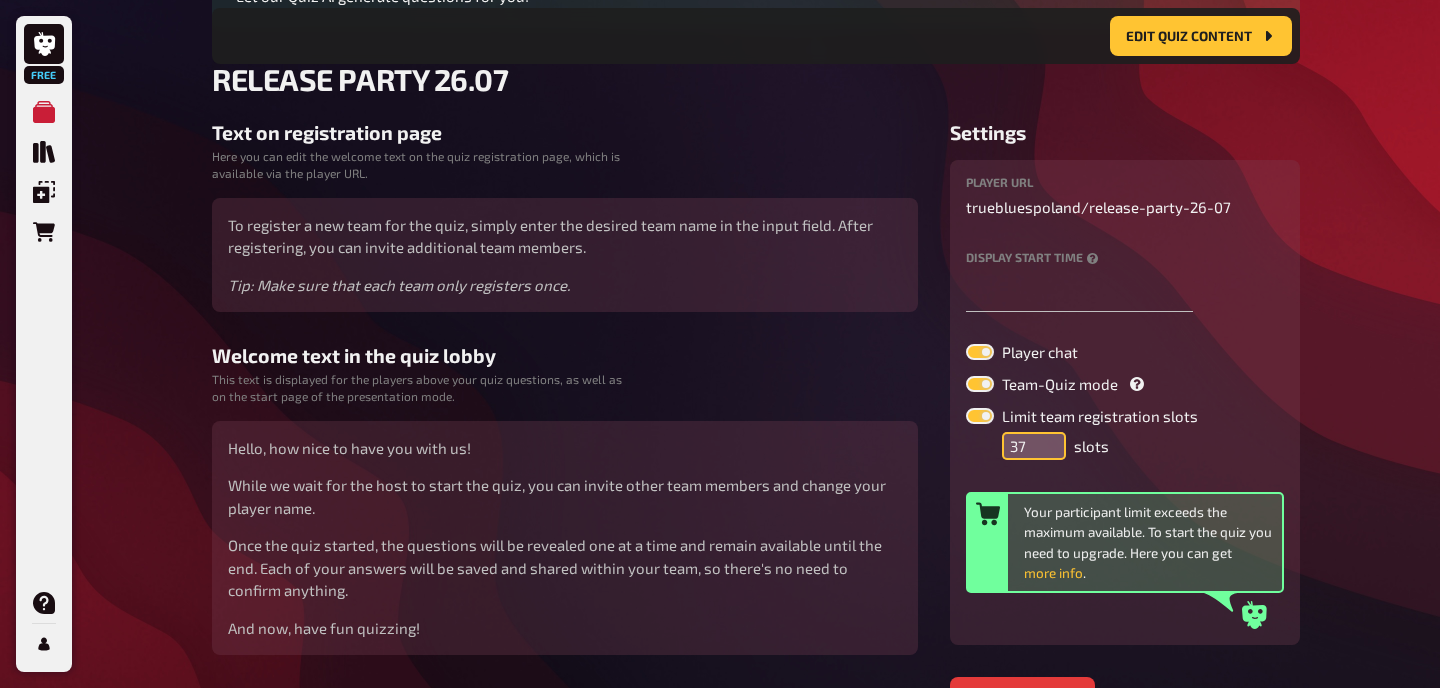 click on "37" at bounding box center (1034, 446) 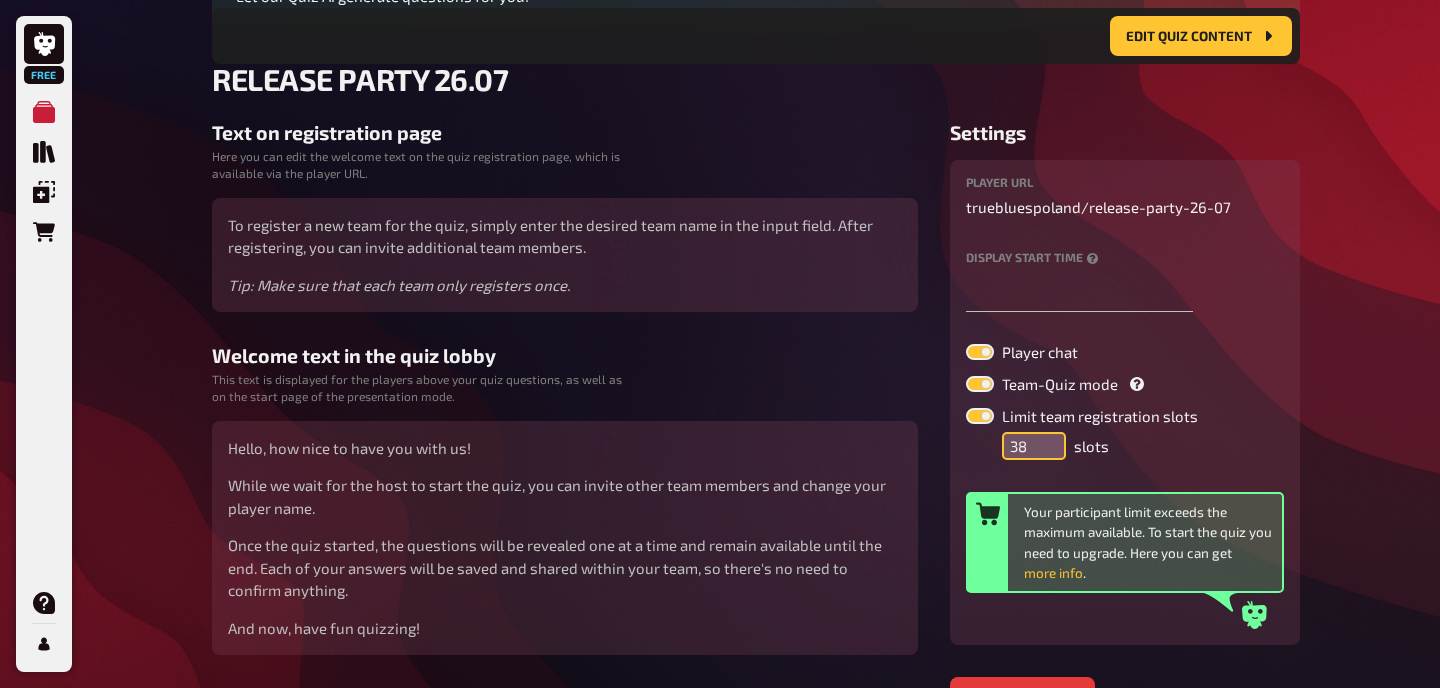 click on "38" at bounding box center (1034, 446) 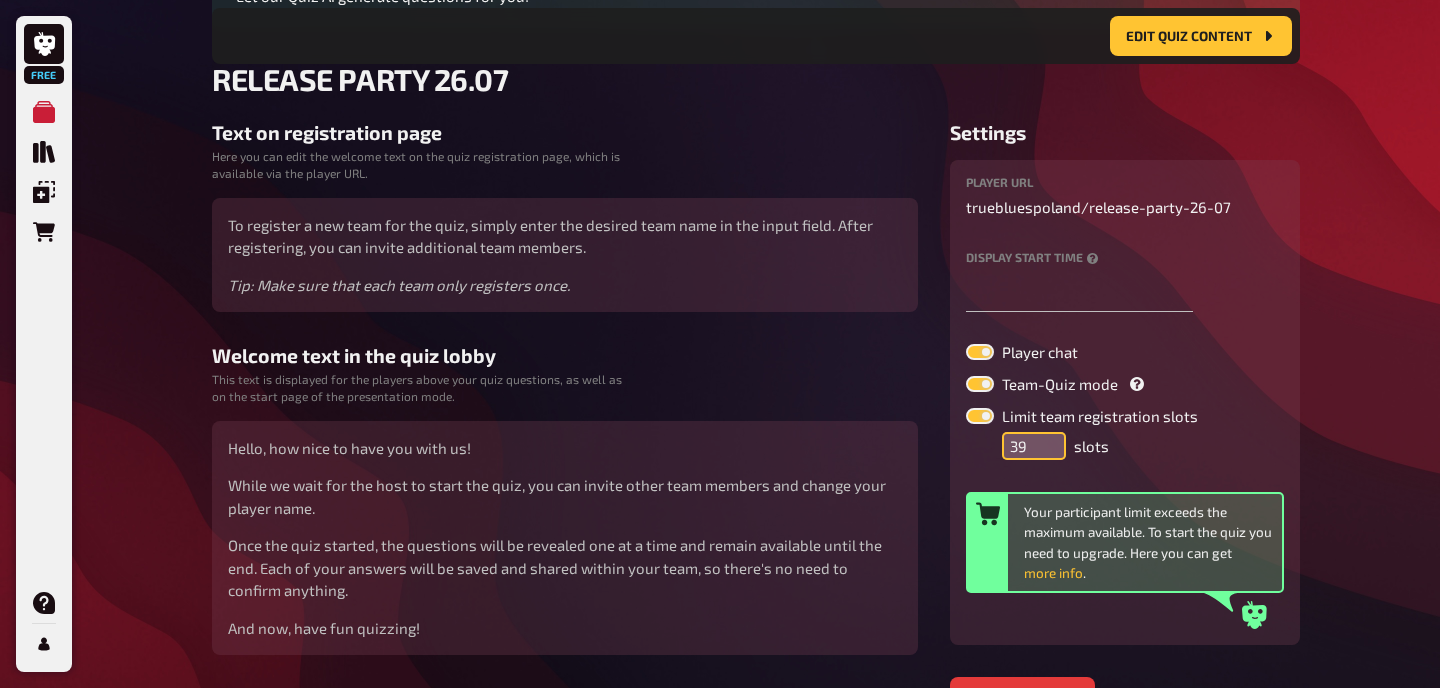 click on "39" at bounding box center [1034, 446] 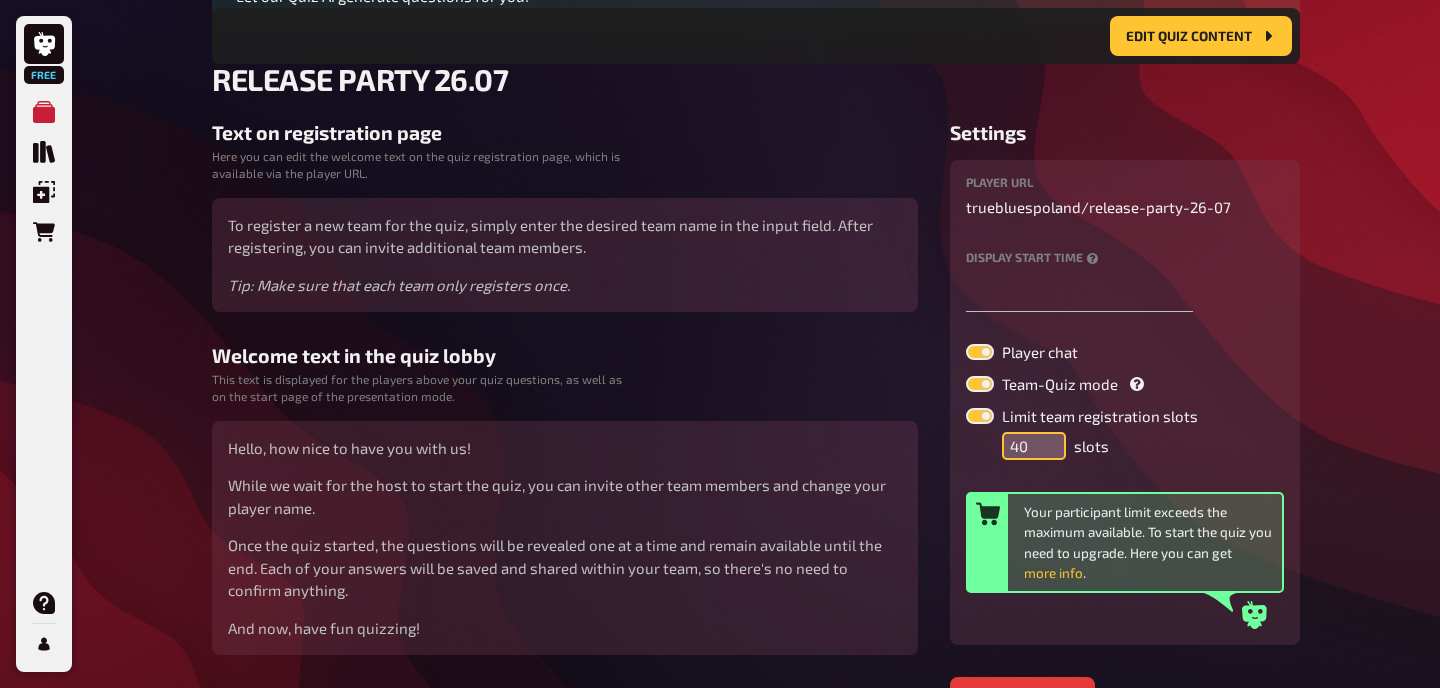 click on "40" at bounding box center (1034, 446) 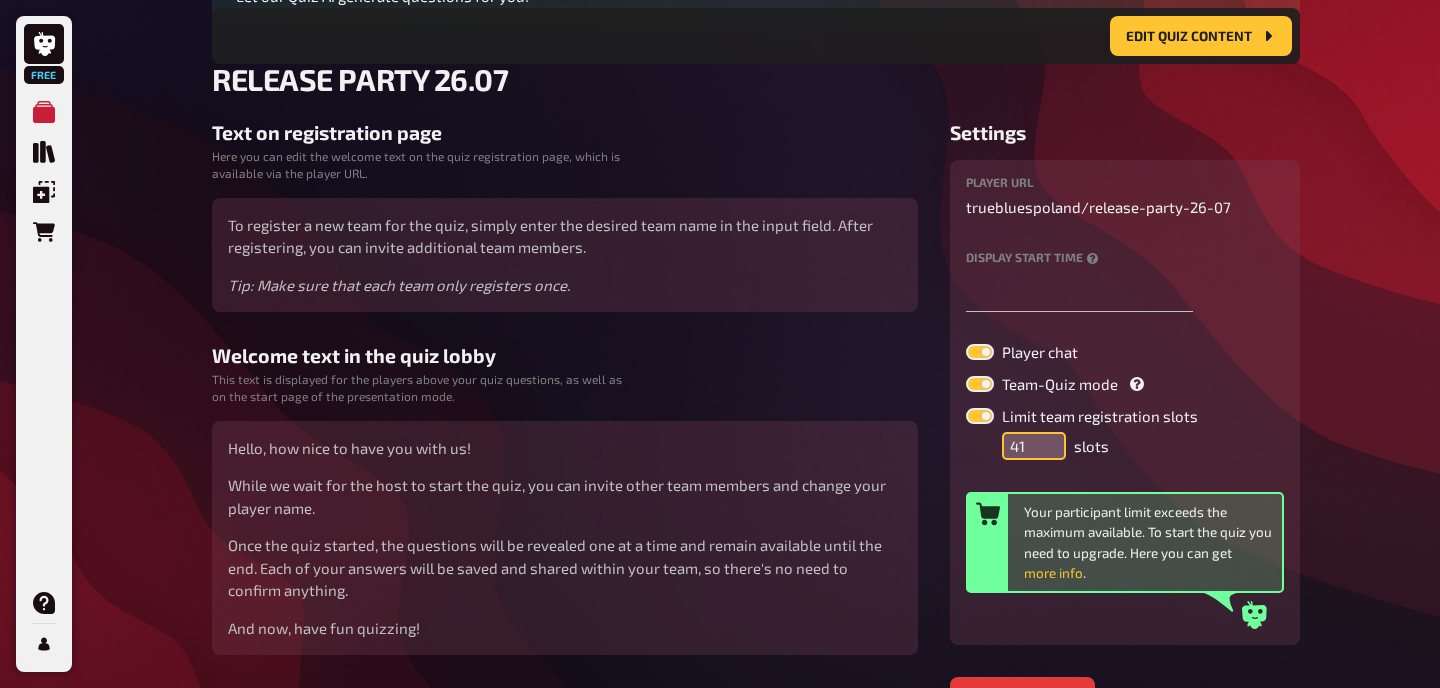 click on "41" at bounding box center [1034, 446] 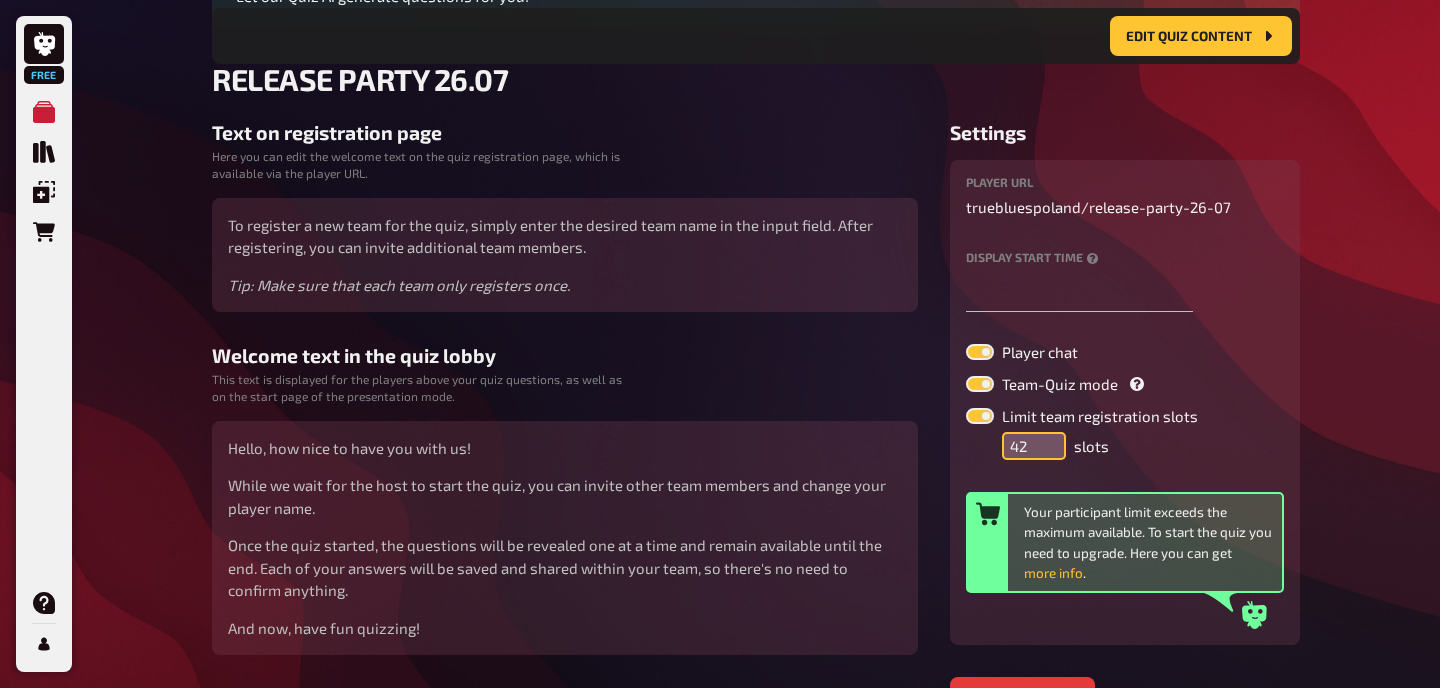 click on "42" at bounding box center (1034, 446) 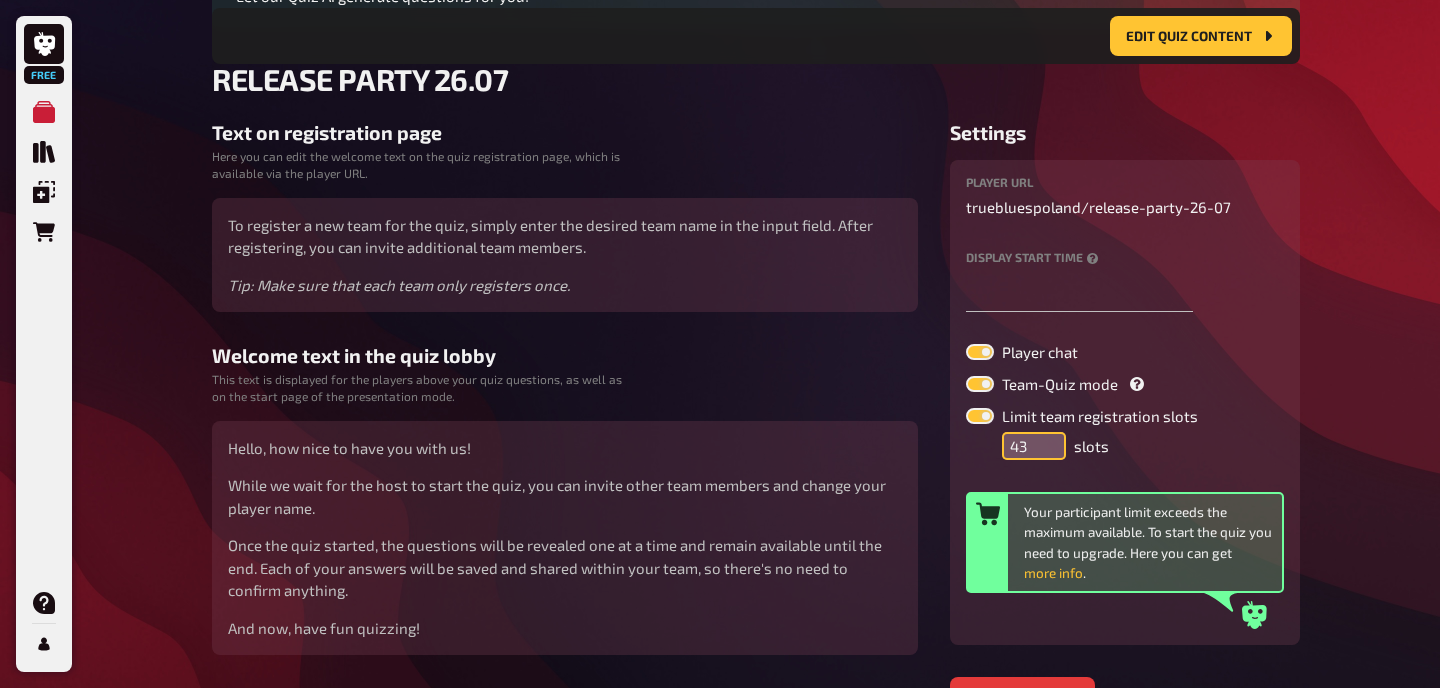 click on "43" at bounding box center (1034, 446) 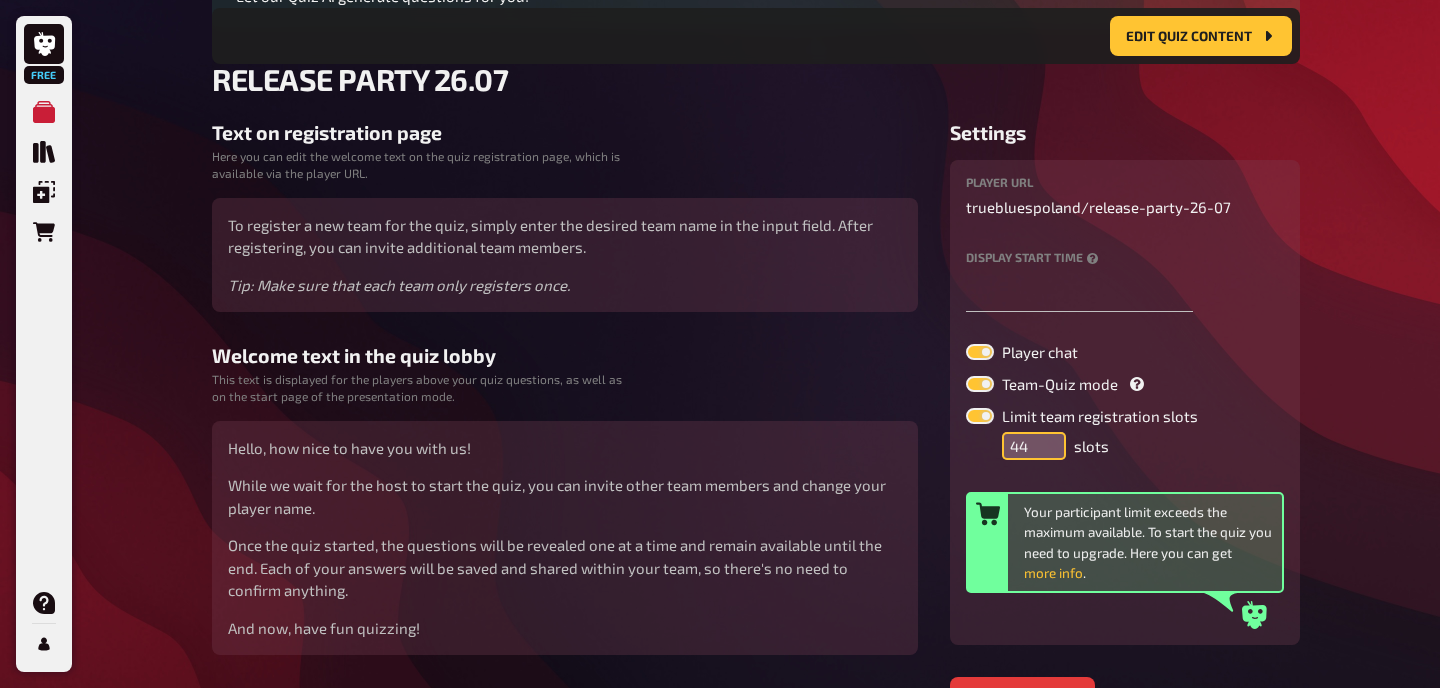 click on "44" at bounding box center (1034, 446) 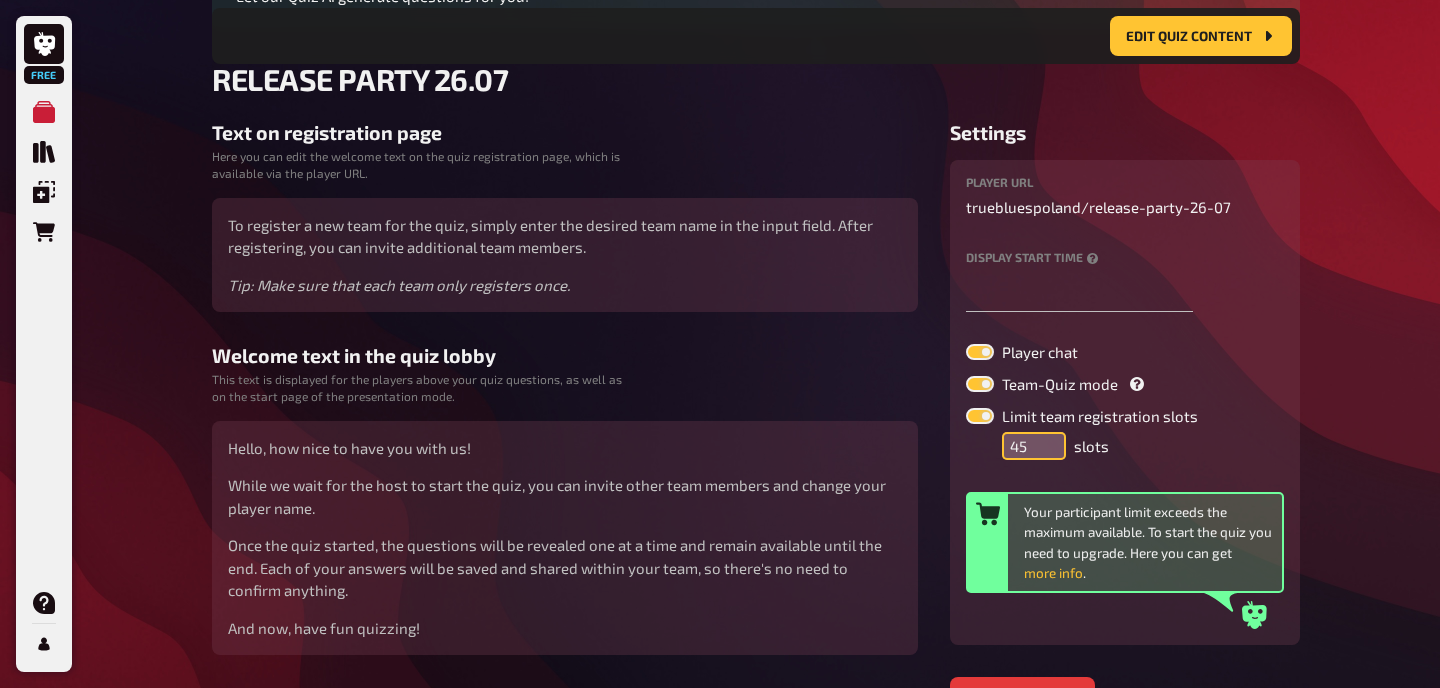 click on "45" at bounding box center (1034, 446) 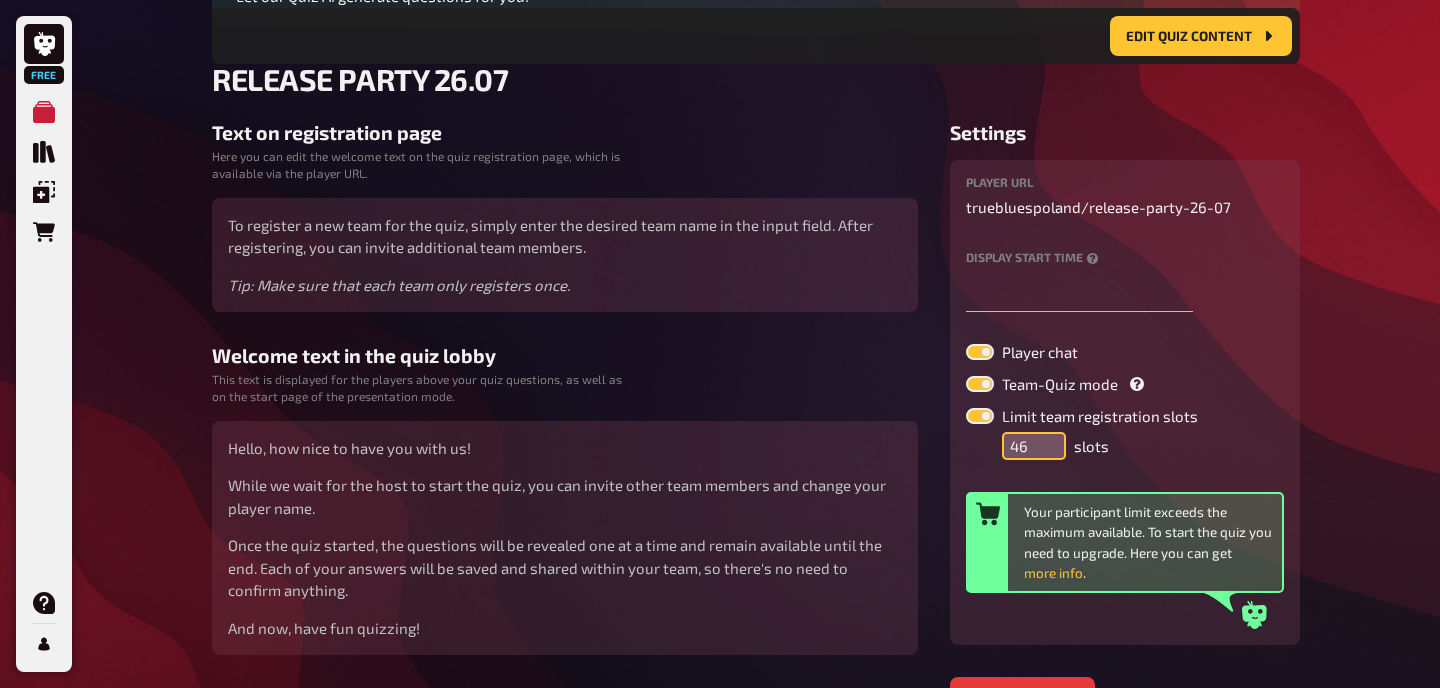 click on "46" at bounding box center (1034, 446) 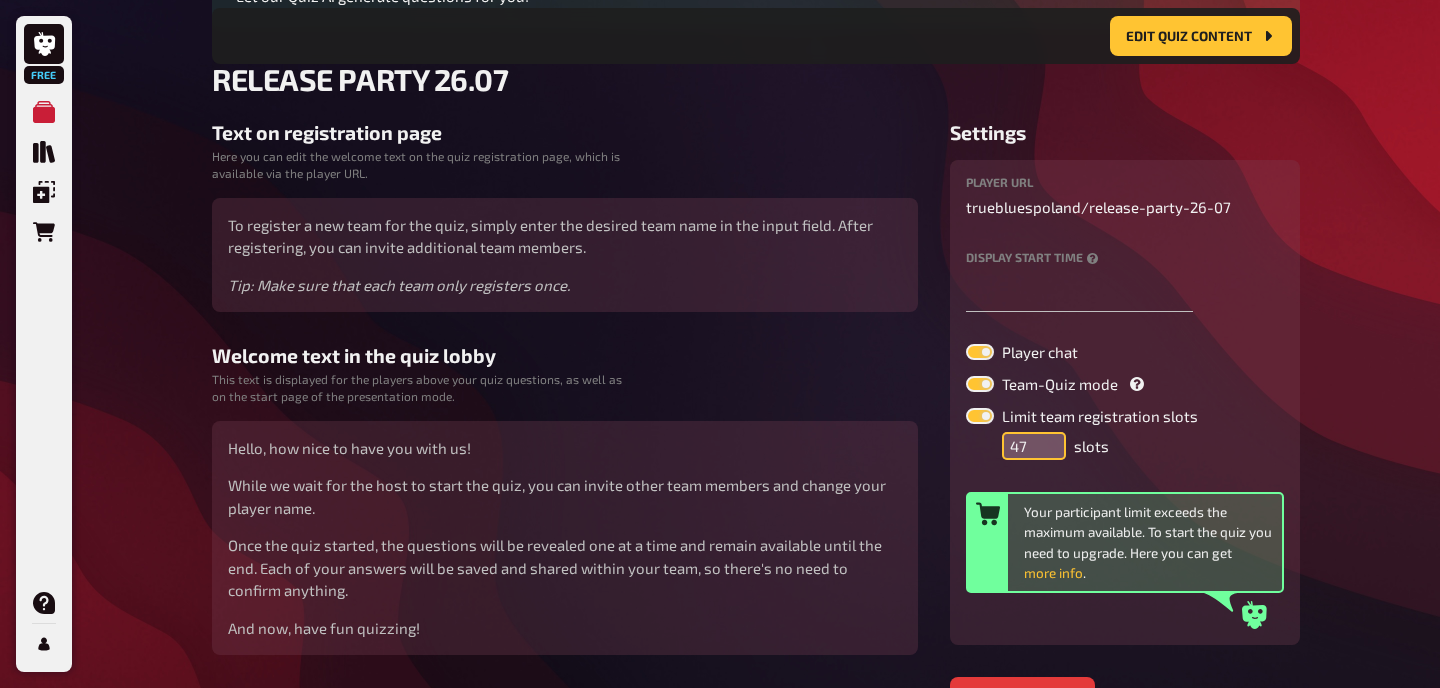 click on "47" at bounding box center [1034, 446] 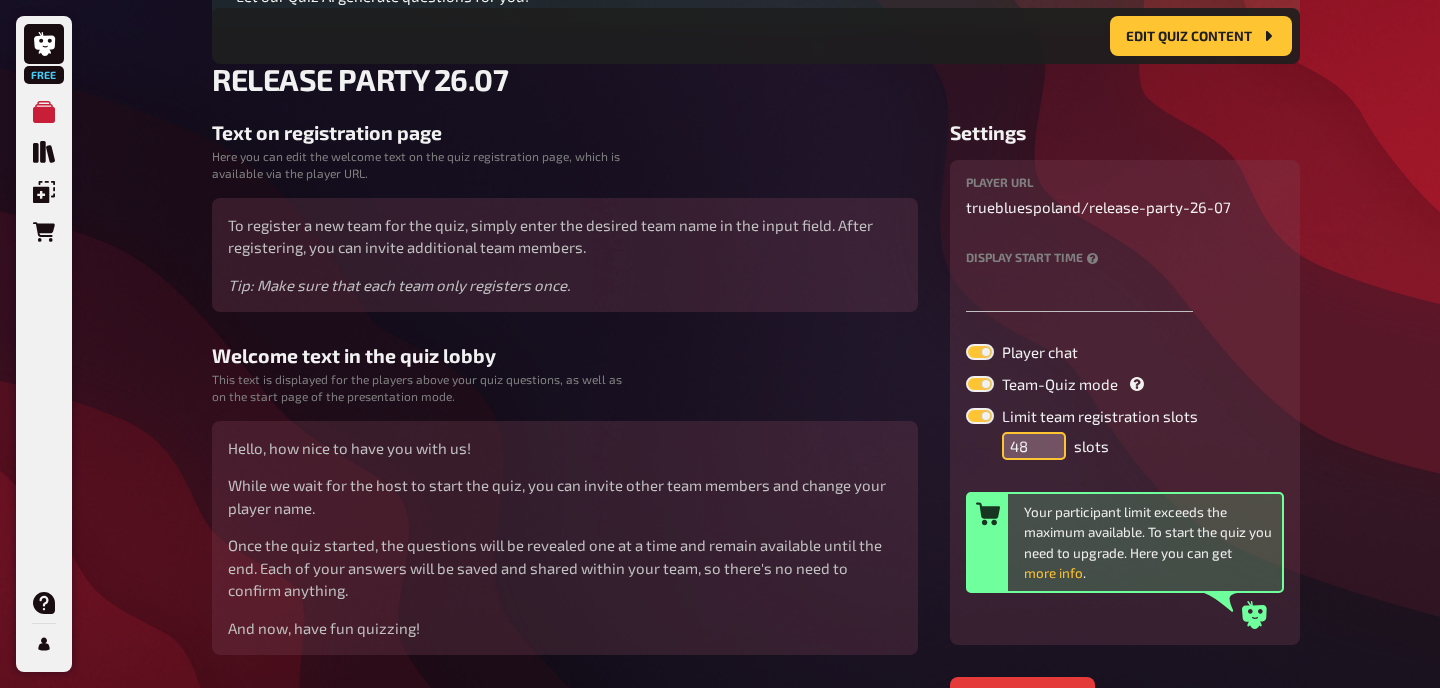 click on "48" at bounding box center (1034, 446) 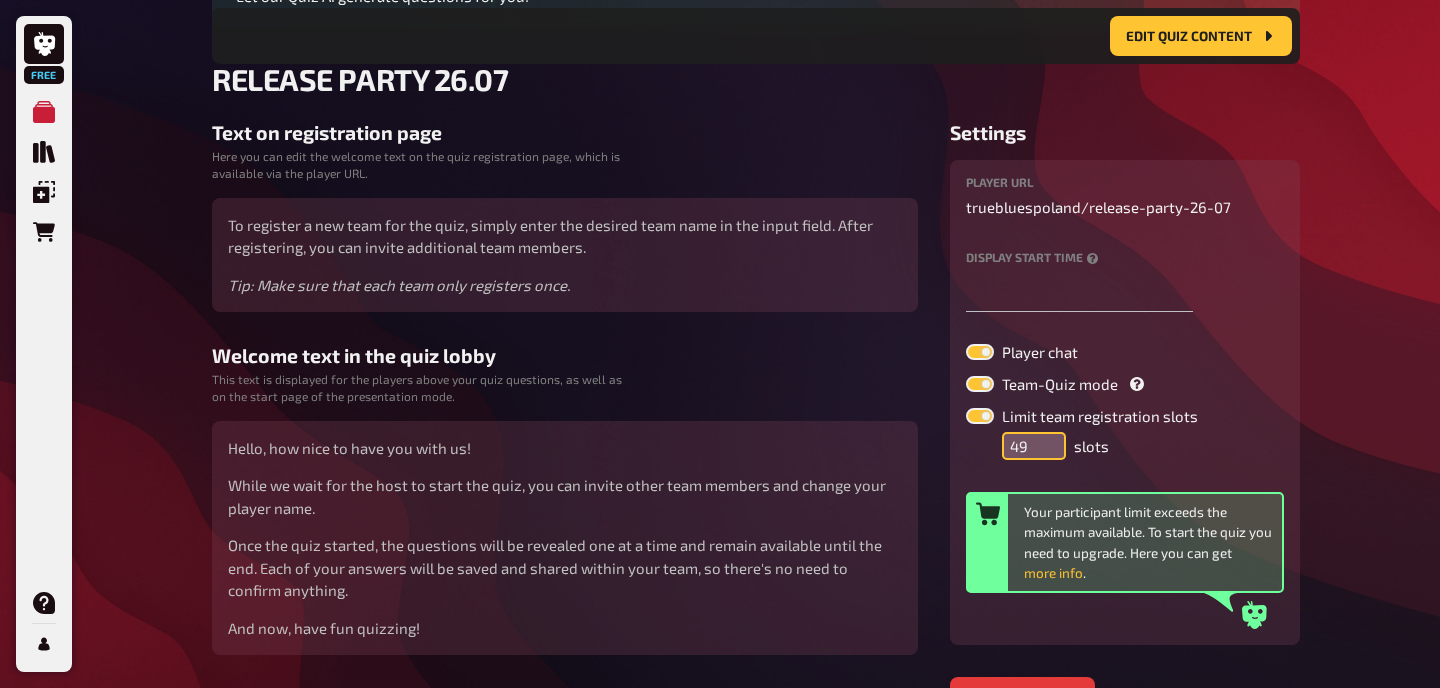 click on "49" at bounding box center [1034, 446] 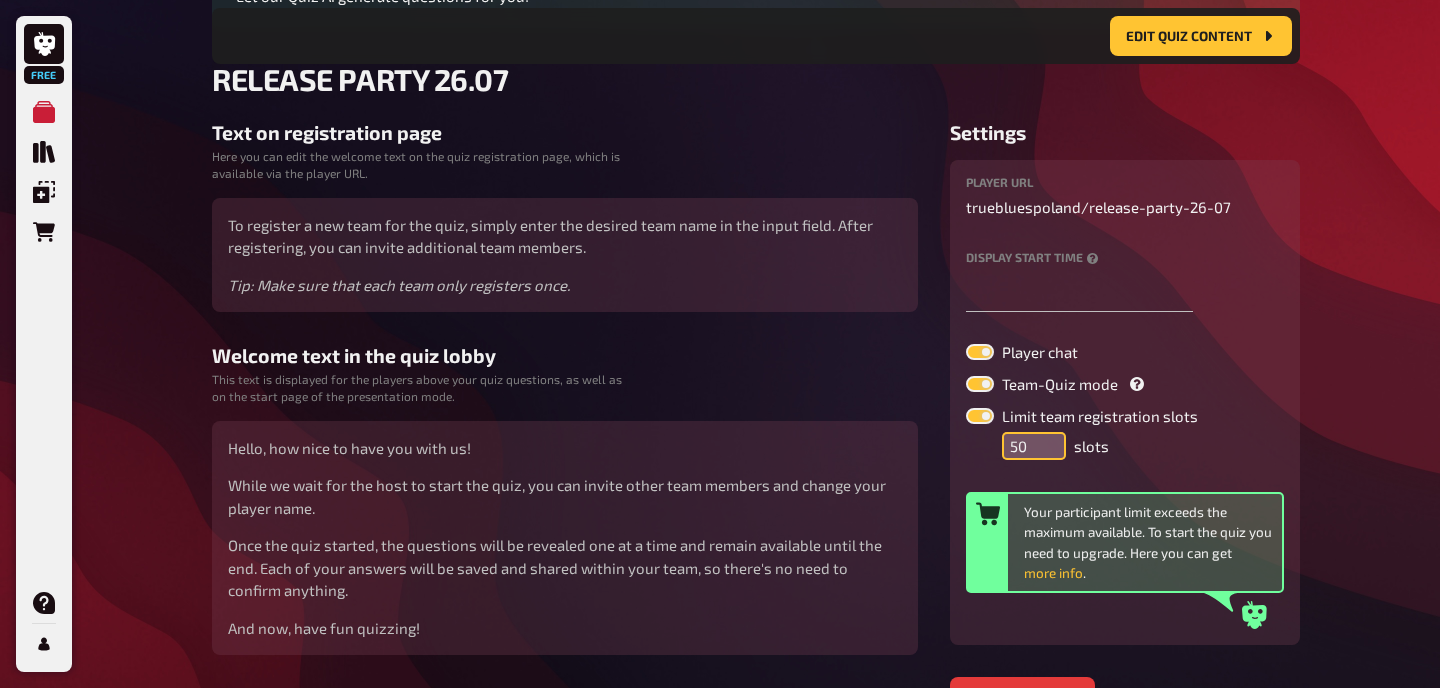 type on "50" 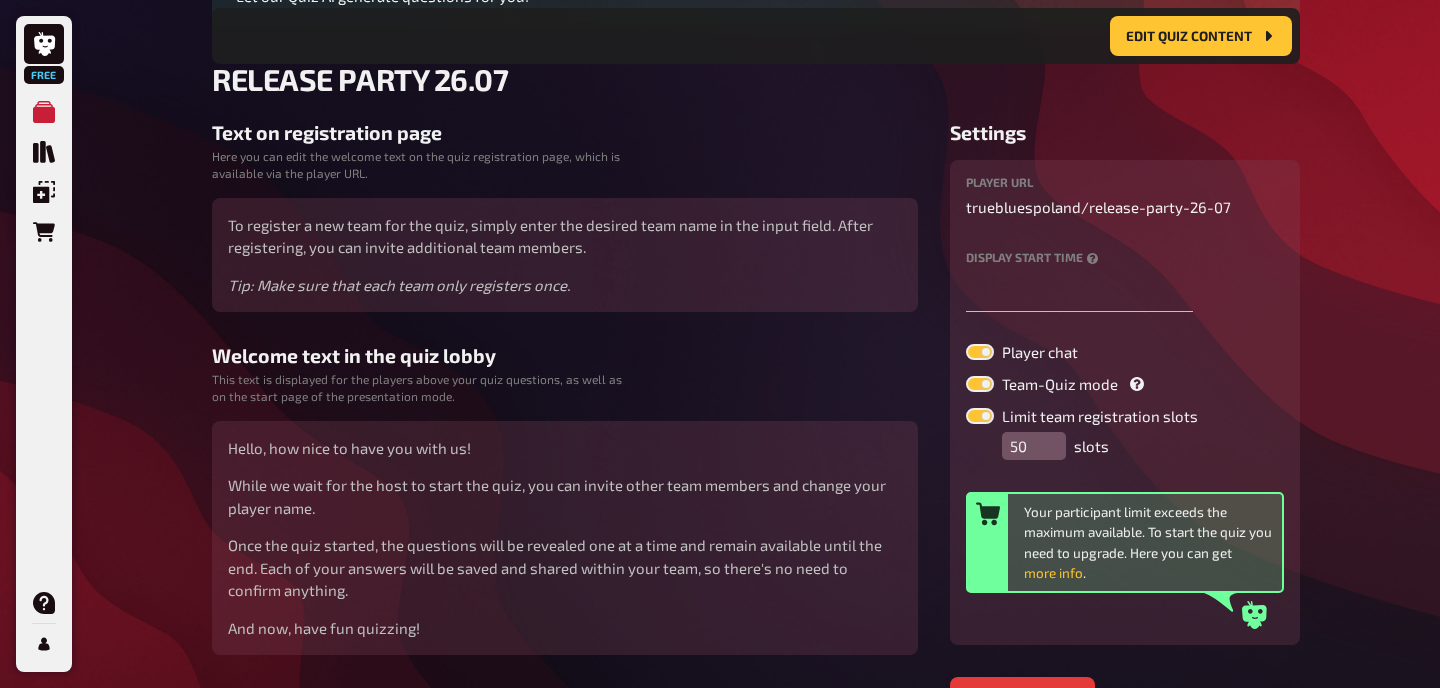 click on "Free My Quizzes Quiz Library Overlays Orders Help Profile Home My Quizzes RELEASE PARTY 26.07 Setup Edit Content Quiz Lobby Hosting undefined Evaluation Leaderboard Edit Quiz content Edit Quiz content Make your quiz even better by unlocking all the features! Let our Quiz AI generate questions for you! Upgrade now RELEASE PARTY 26.07 Text on registration page Here you can edit the welcome text on the quiz registration page, which is available via the player URL. To register a new team for the quiz, simply enter the desired team name in the input field. After registering, you can invite additional team members. Tip: Make sure that each team only registers once. Welcome text in the quiz lobby This text is displayed for the players above your quiz questions, as well as on the start page of the presentation mode. Hello, how nice to have you with us! While we wait for the host to start the quiz, you can invite other team members and change your player name. And now, have fun quizzing! Settings player URL   / 50 ." at bounding box center [720, 263] 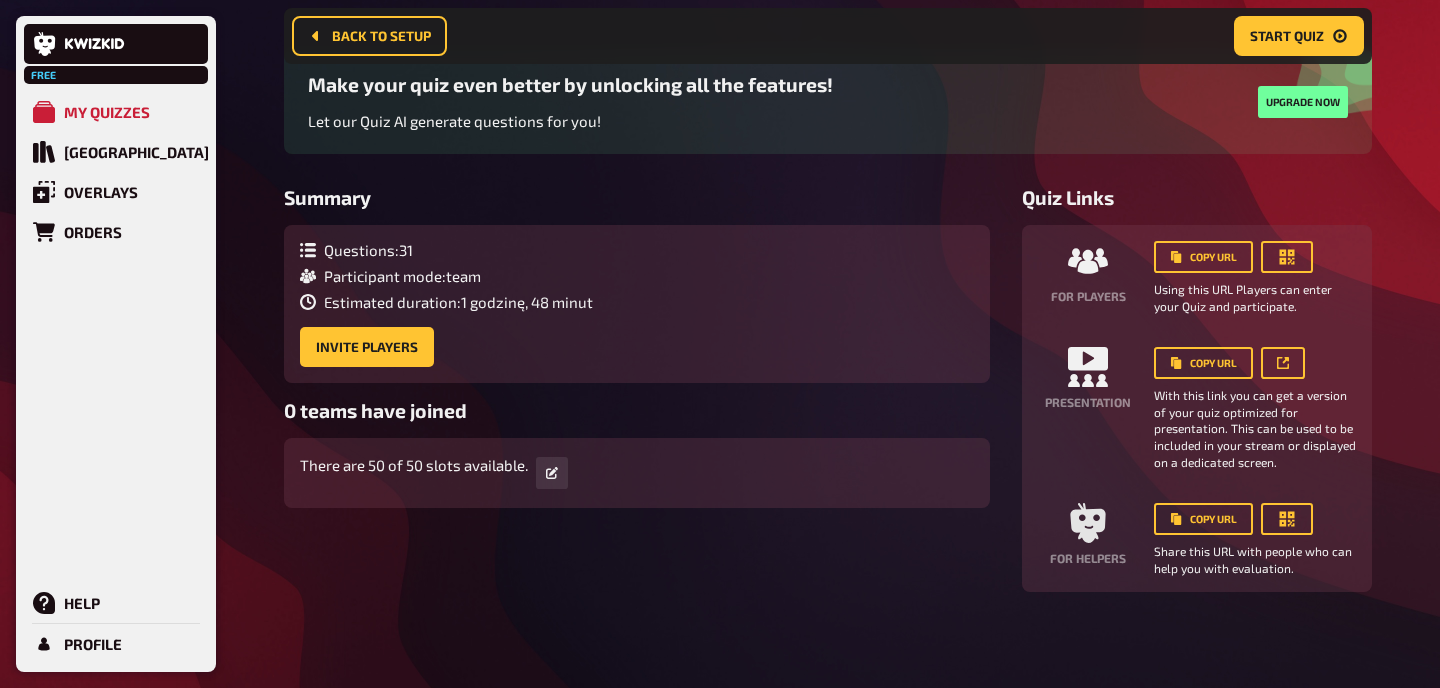 scroll, scrollTop: 0, scrollLeft: 0, axis: both 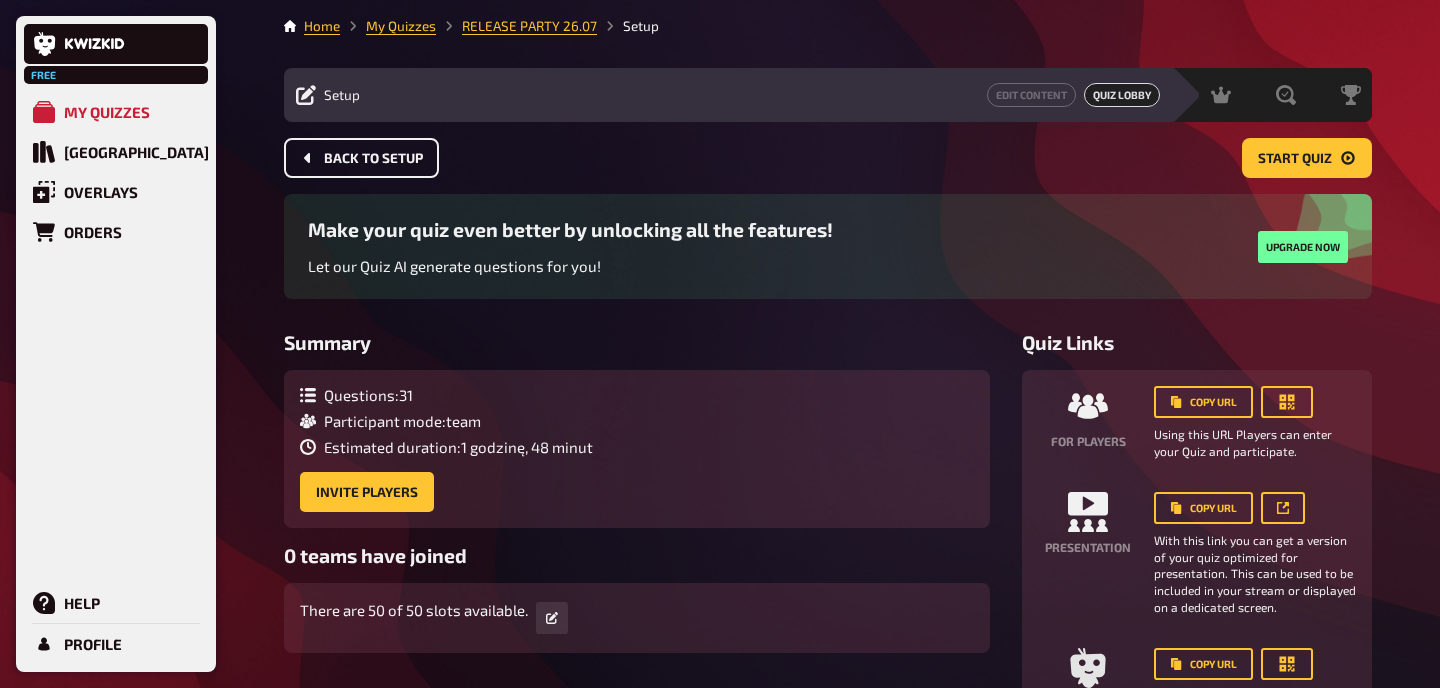 click on "Back to setup" at bounding box center (373, 159) 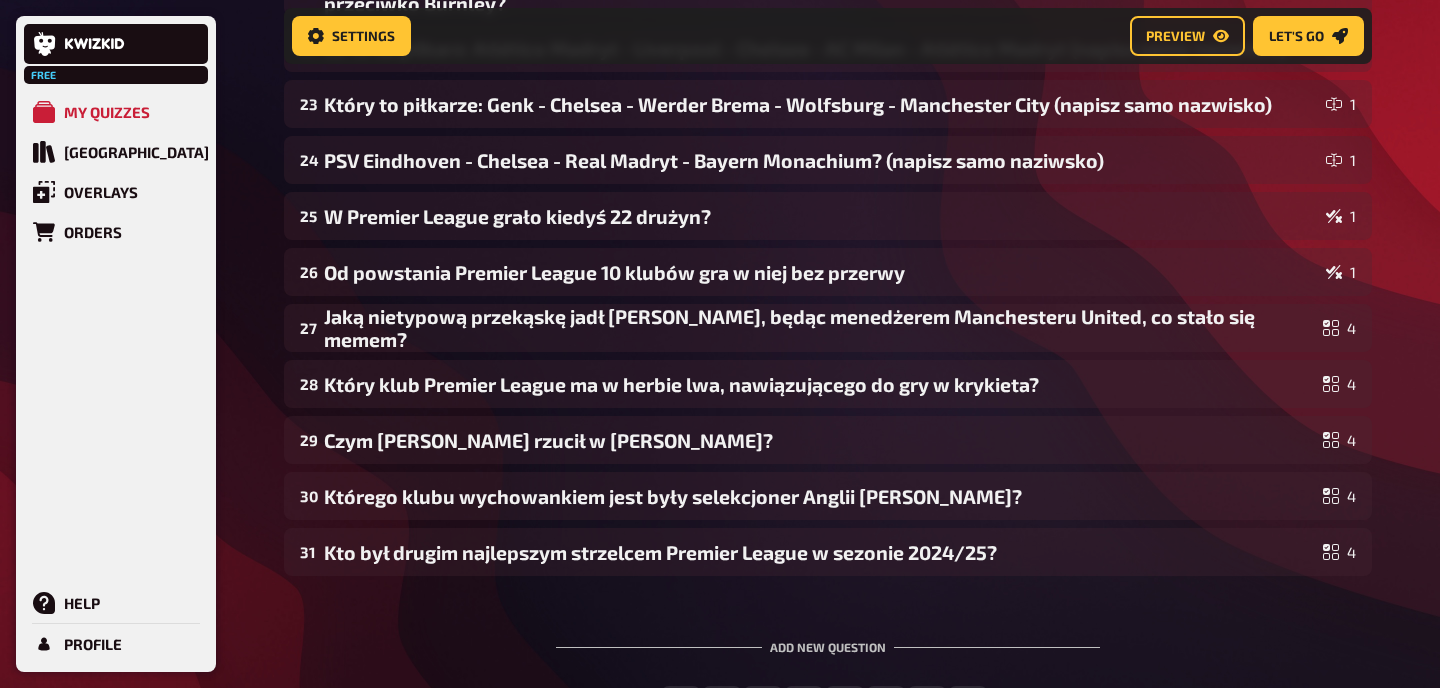 scroll, scrollTop: 1726, scrollLeft: 0, axis: vertical 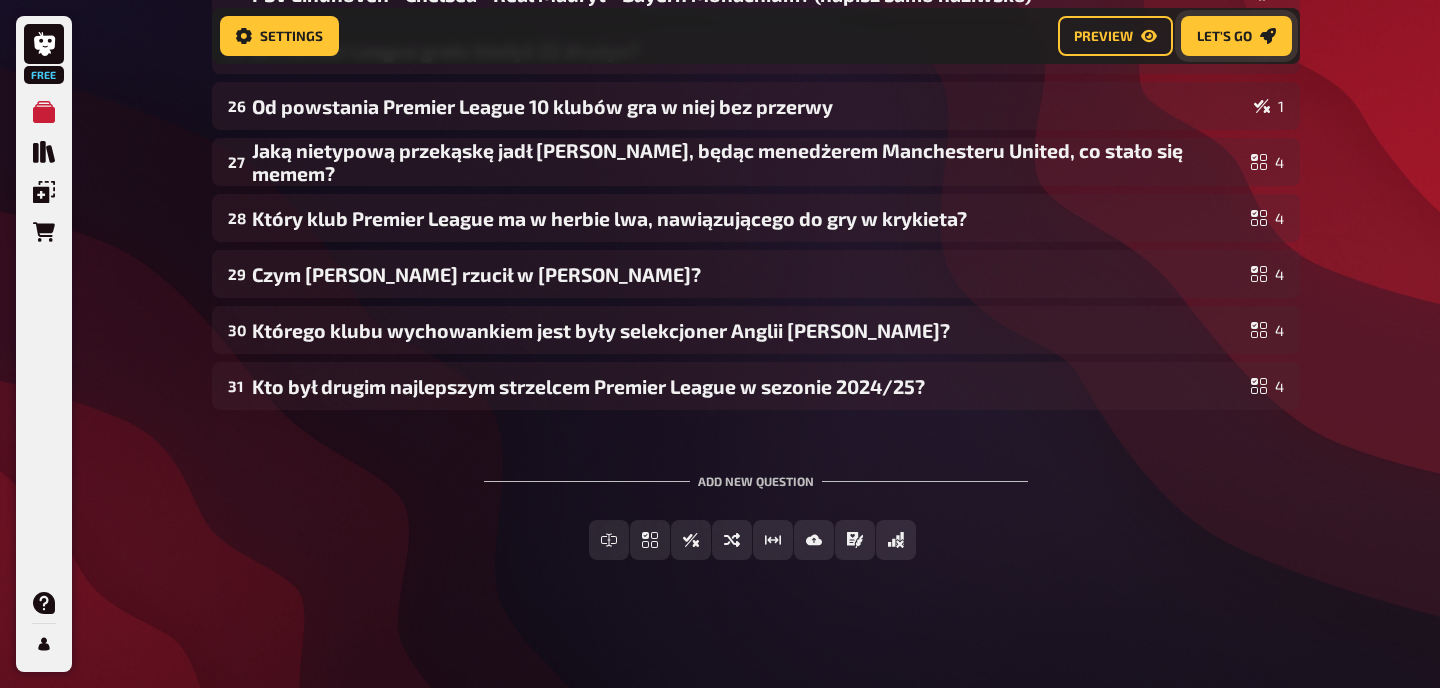 click on "Let's go" at bounding box center [1224, 36] 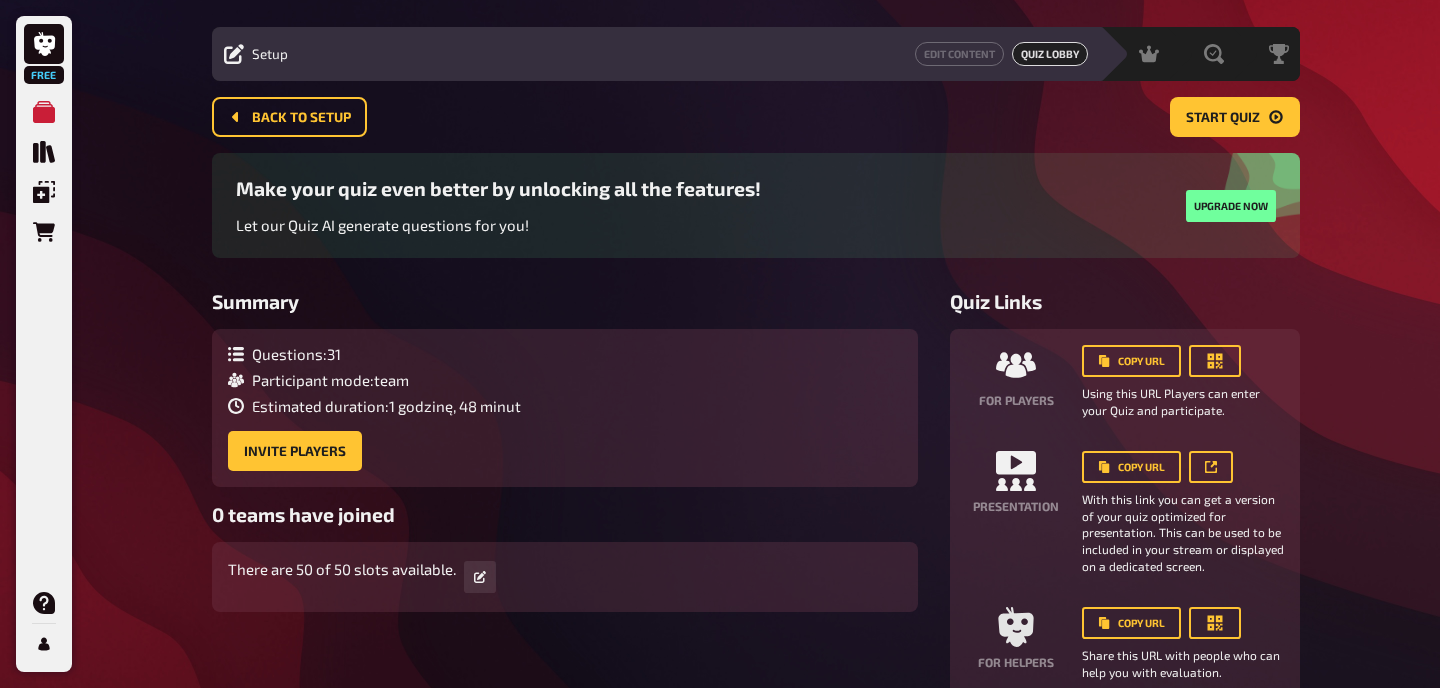 scroll, scrollTop: 34, scrollLeft: 0, axis: vertical 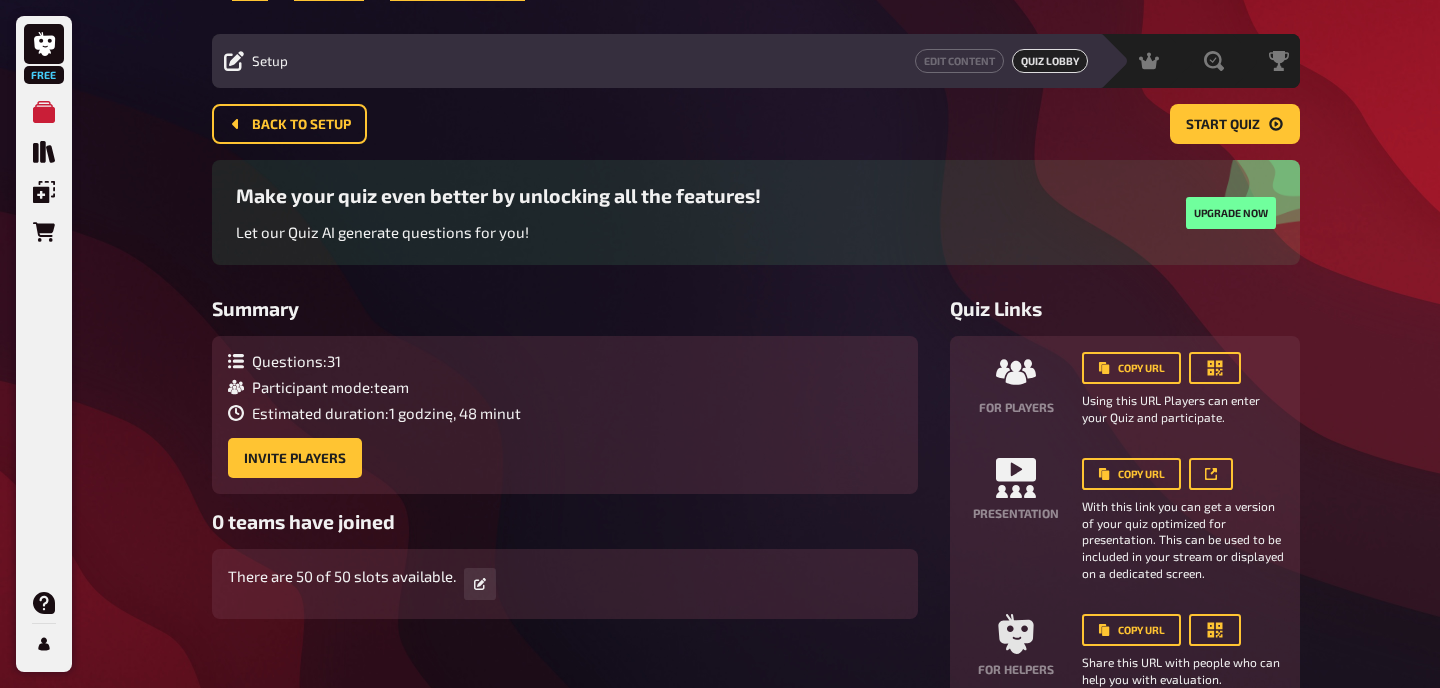 click on "There are 50 of 50 slots available." at bounding box center (342, 576) 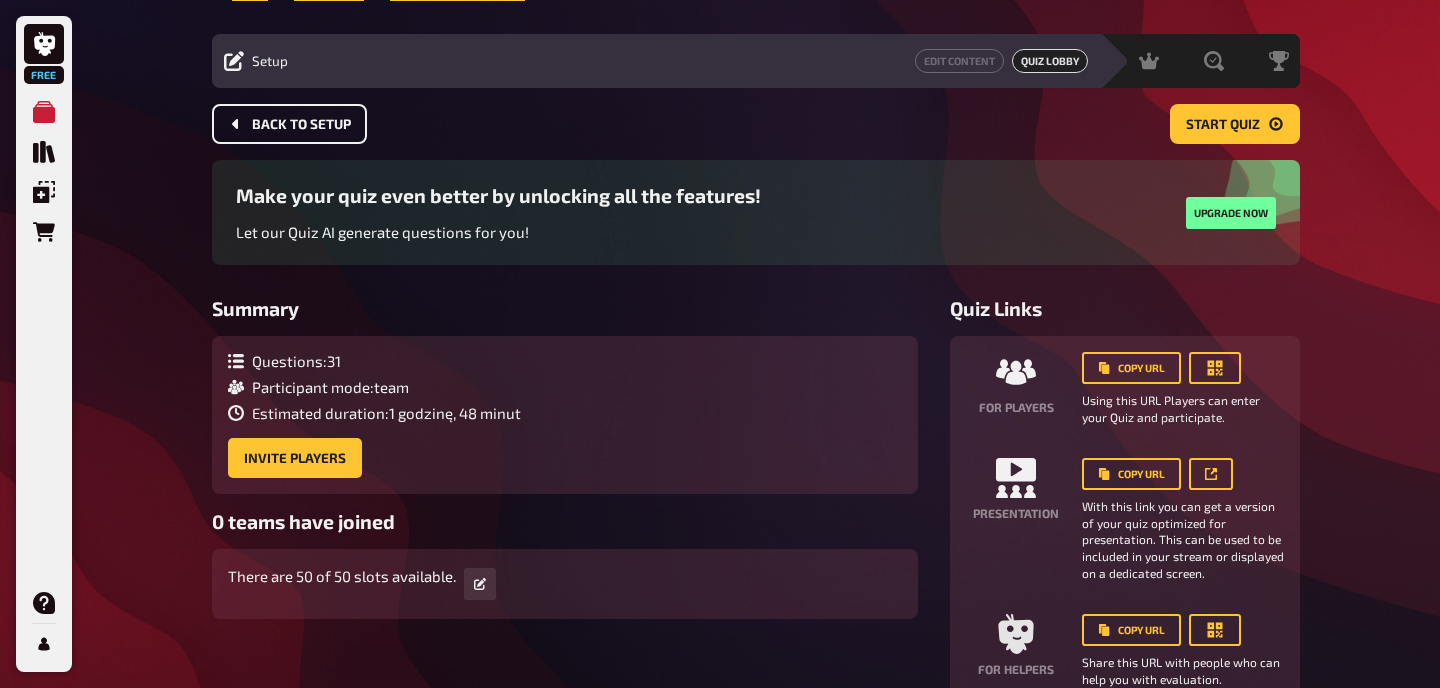 click on "Back to setup" at bounding box center (301, 125) 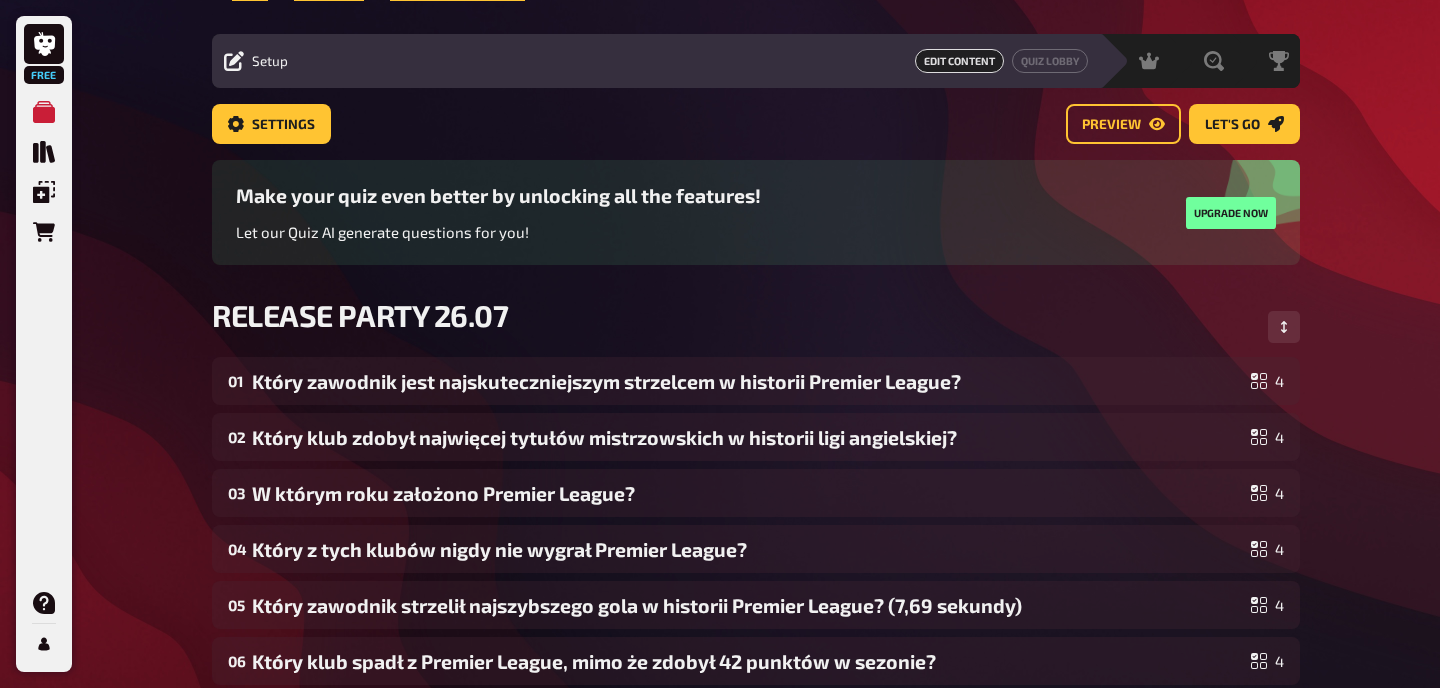 scroll, scrollTop: 0, scrollLeft: 0, axis: both 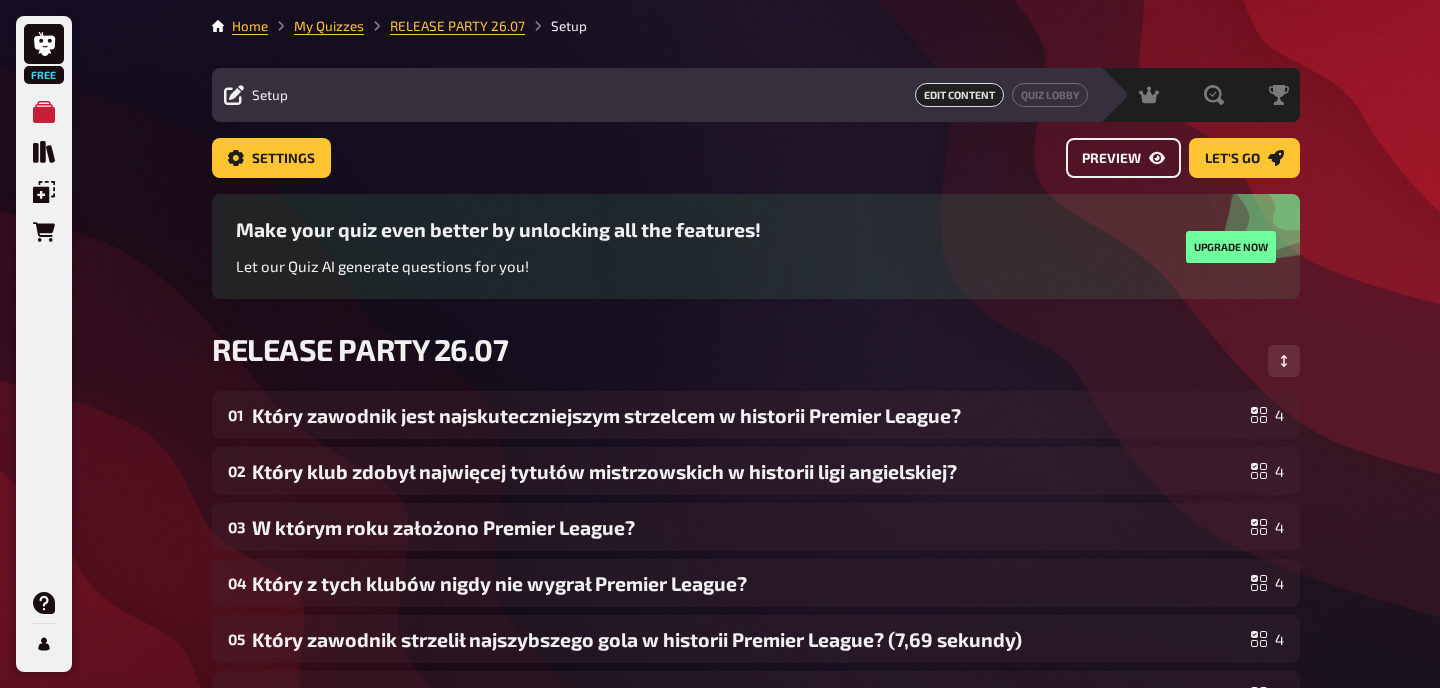 click on "Preview" at bounding box center [1111, 159] 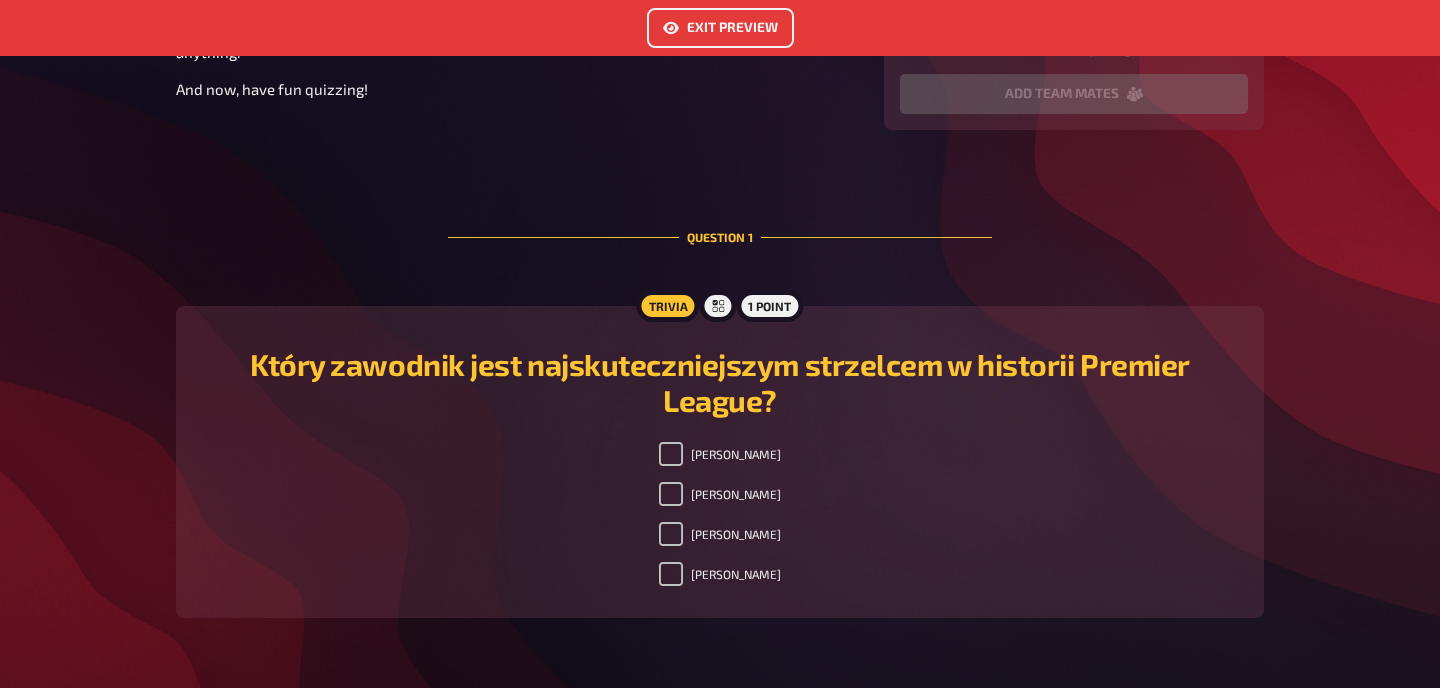 scroll, scrollTop: 432, scrollLeft: 0, axis: vertical 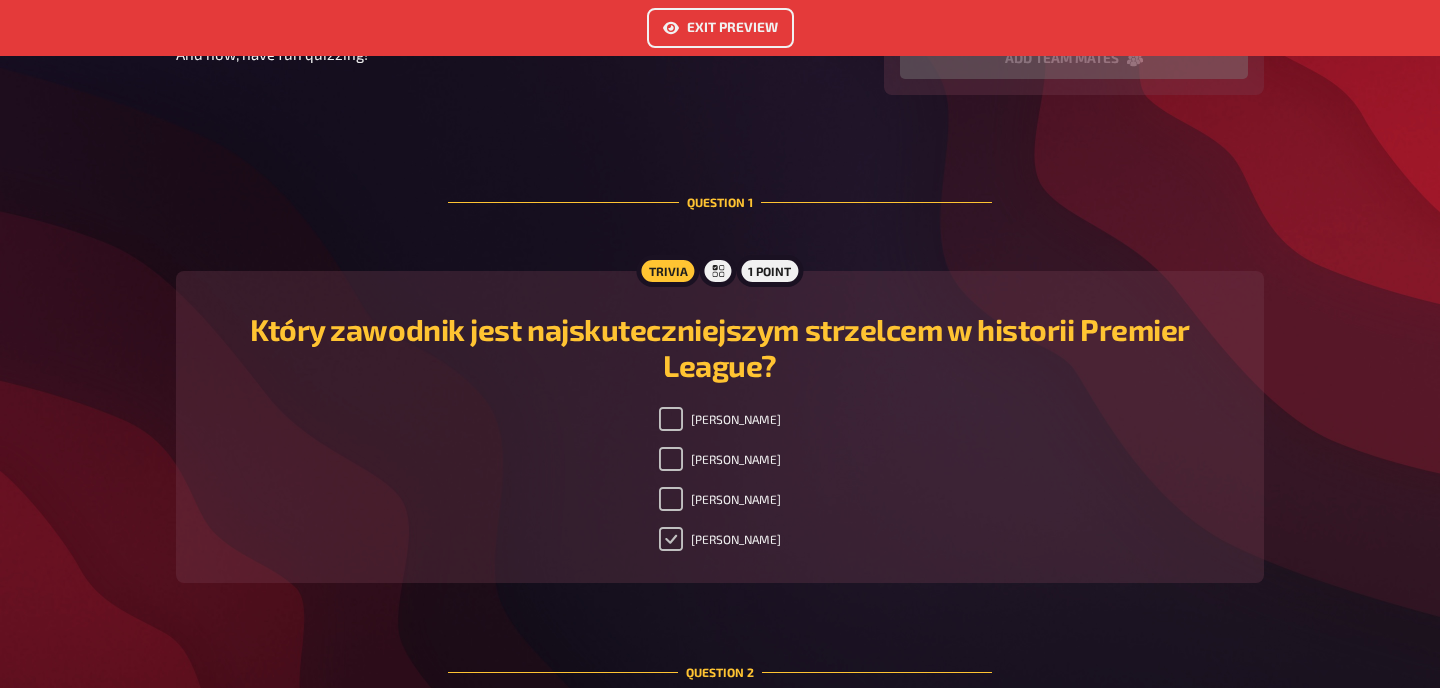 click on "[PERSON_NAME]" at bounding box center (671, 539) 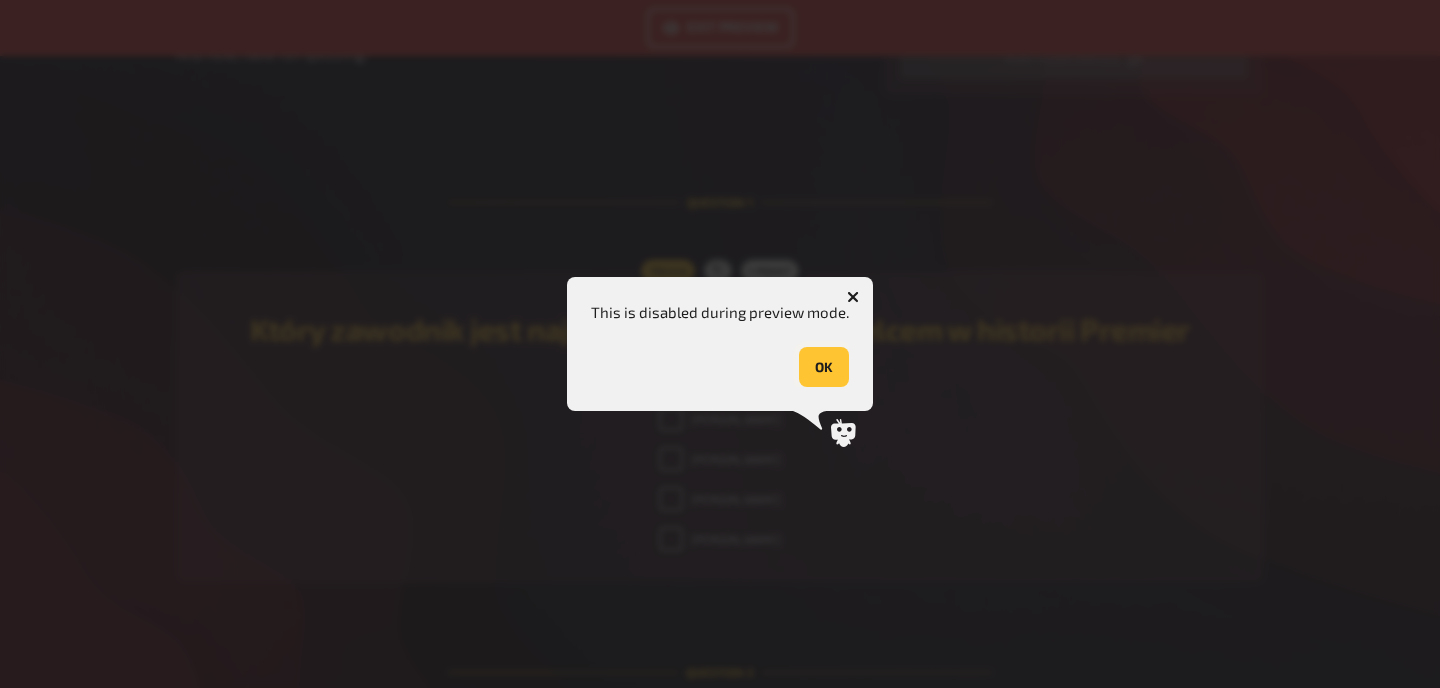 click on "OK" at bounding box center [824, 367] 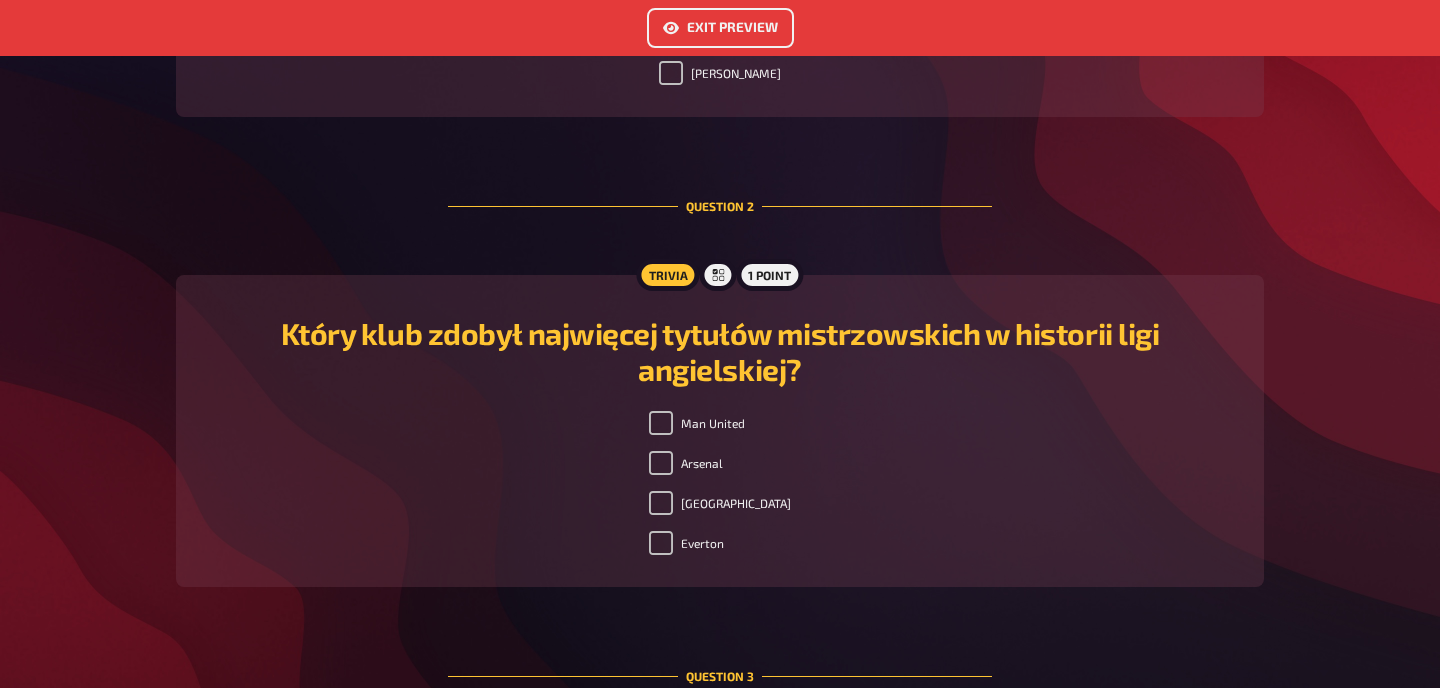 scroll, scrollTop: 0, scrollLeft: 0, axis: both 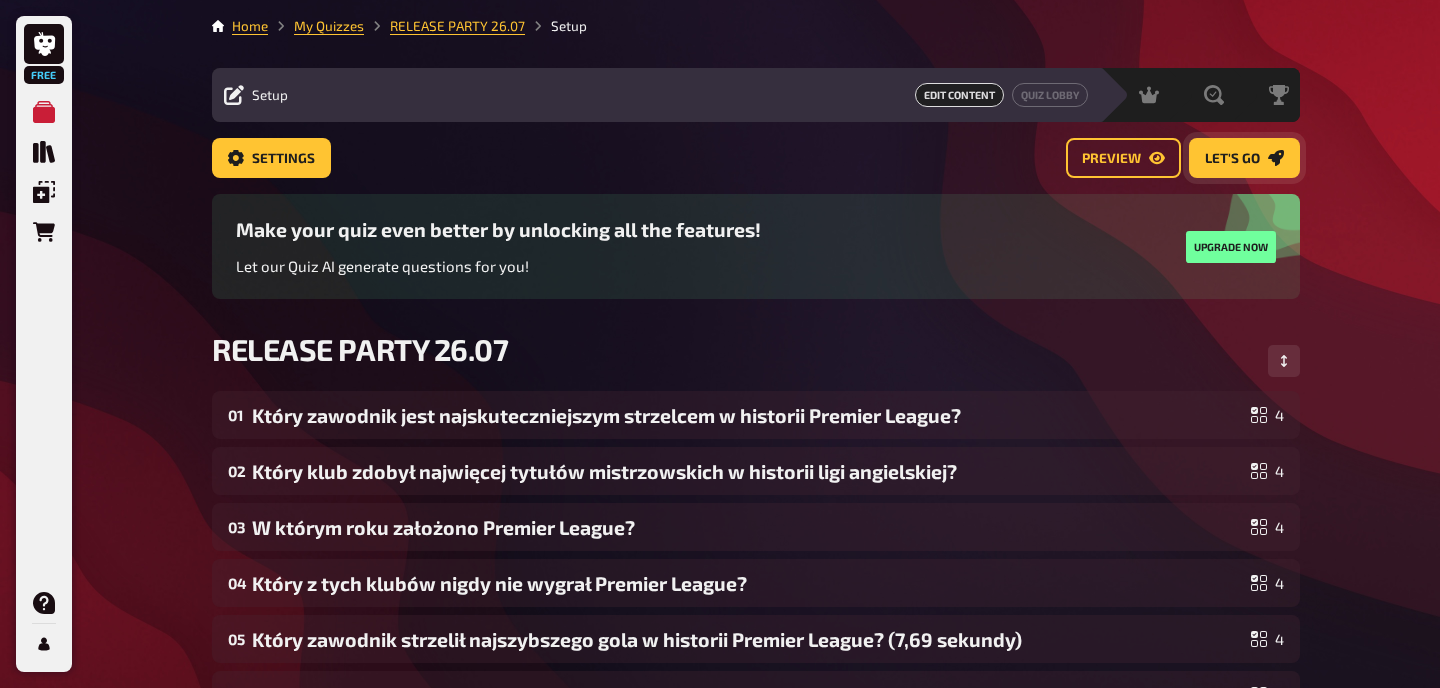 click on "Let's go" at bounding box center [1232, 159] 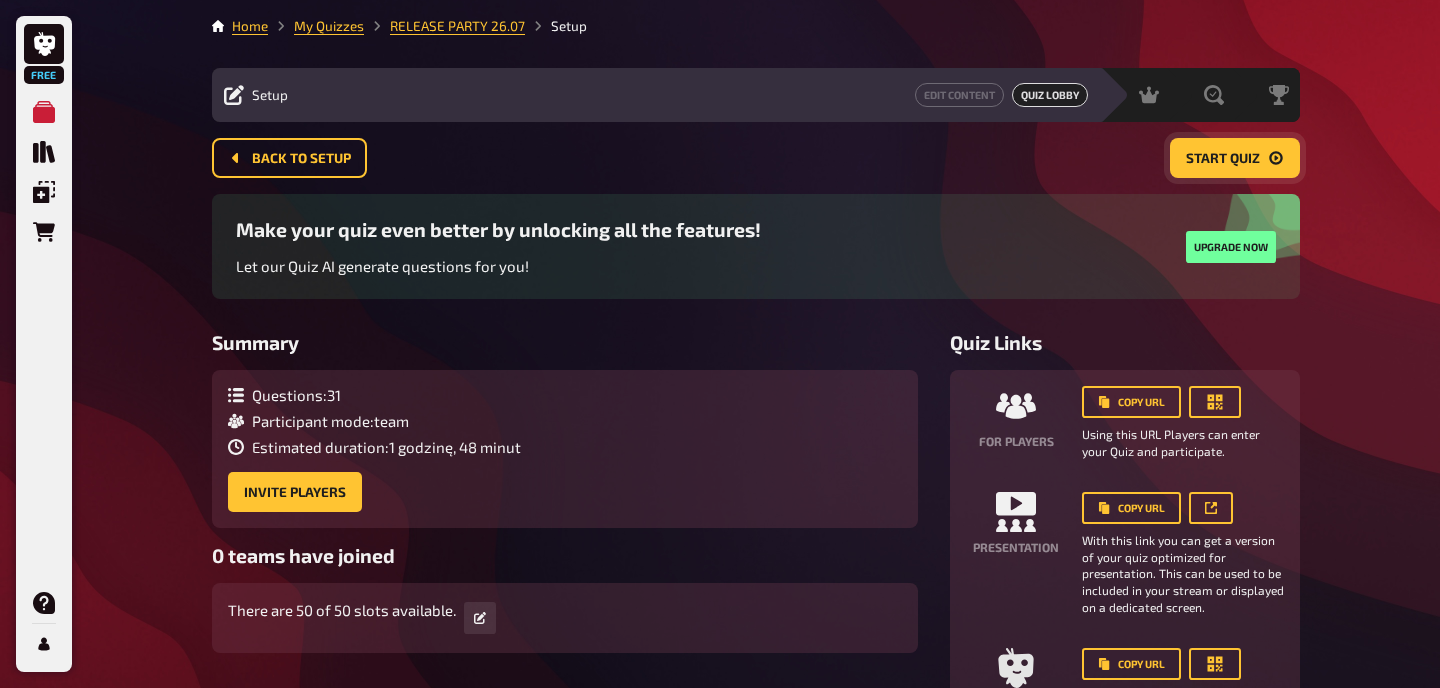 click on "Start Quiz" at bounding box center (1223, 159) 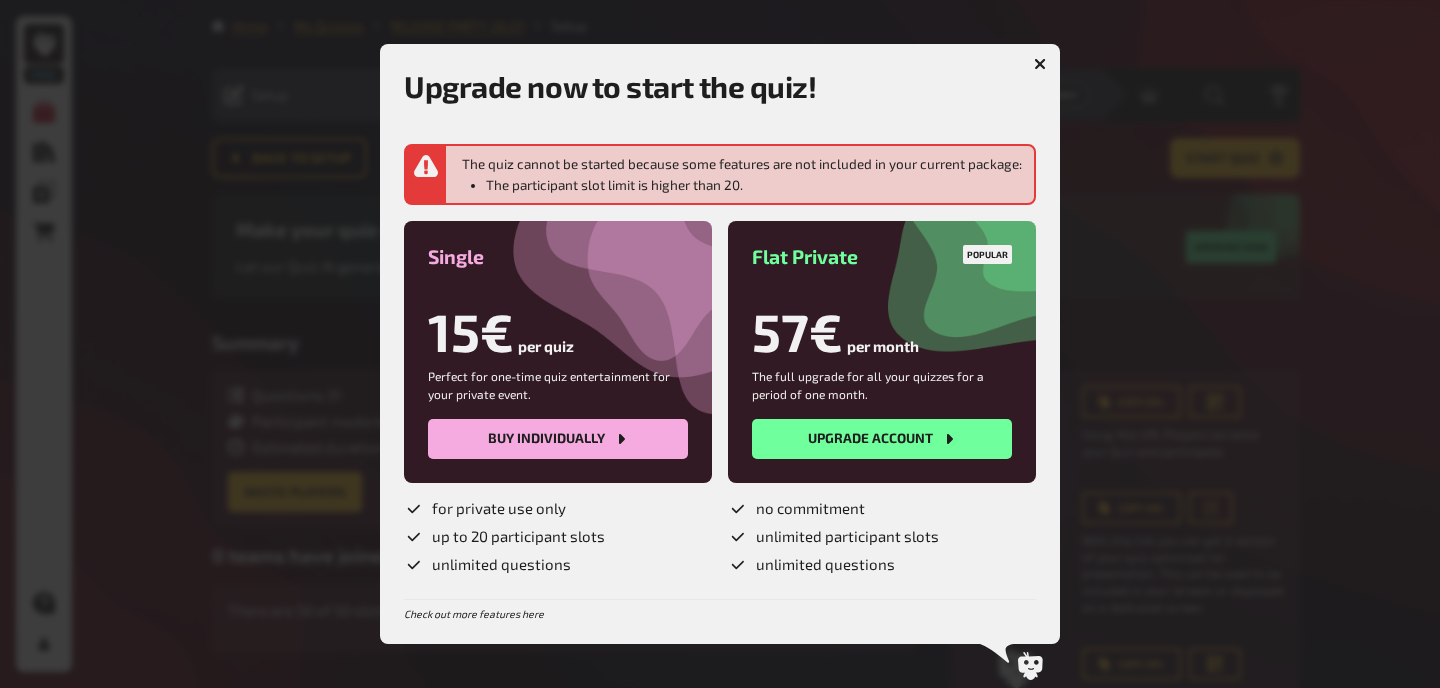 click on "unlimited questions" at bounding box center [501, 565] 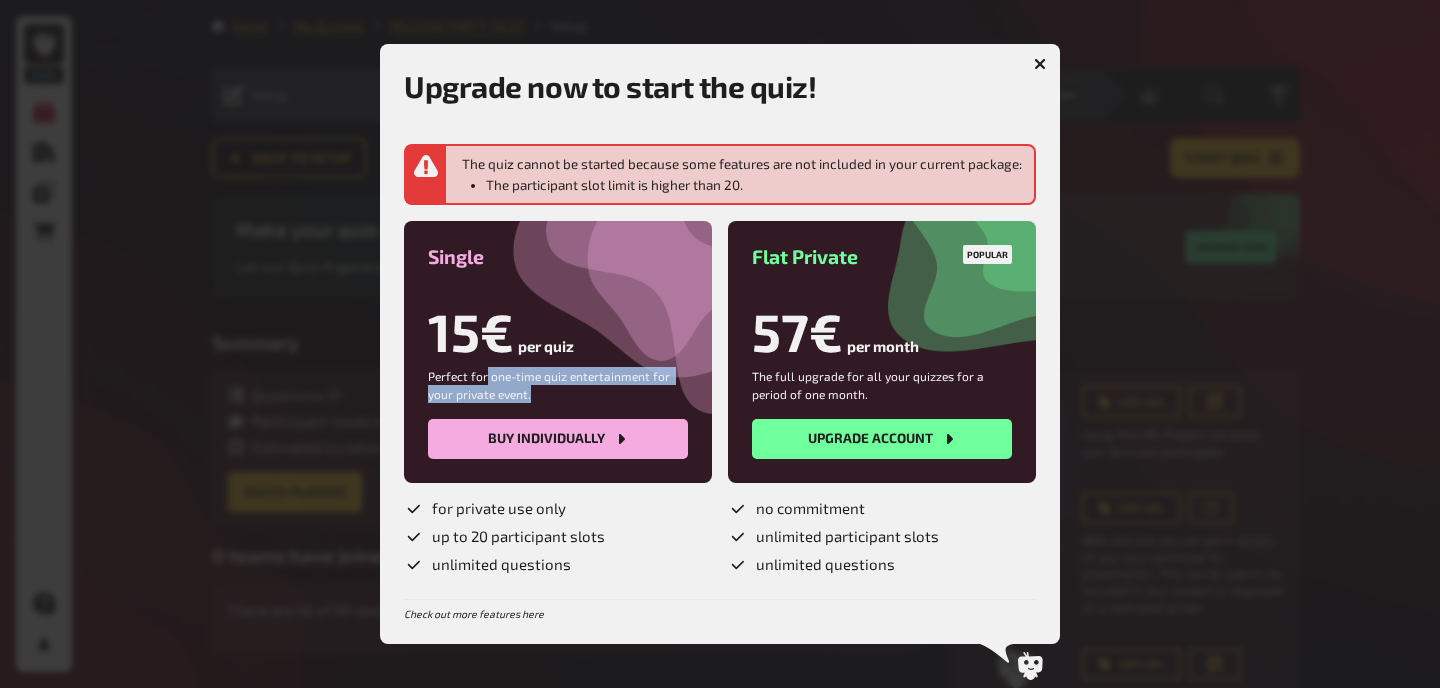 drag, startPoint x: 544, startPoint y: 389, endPoint x: 487, endPoint y: 372, distance: 59.48109 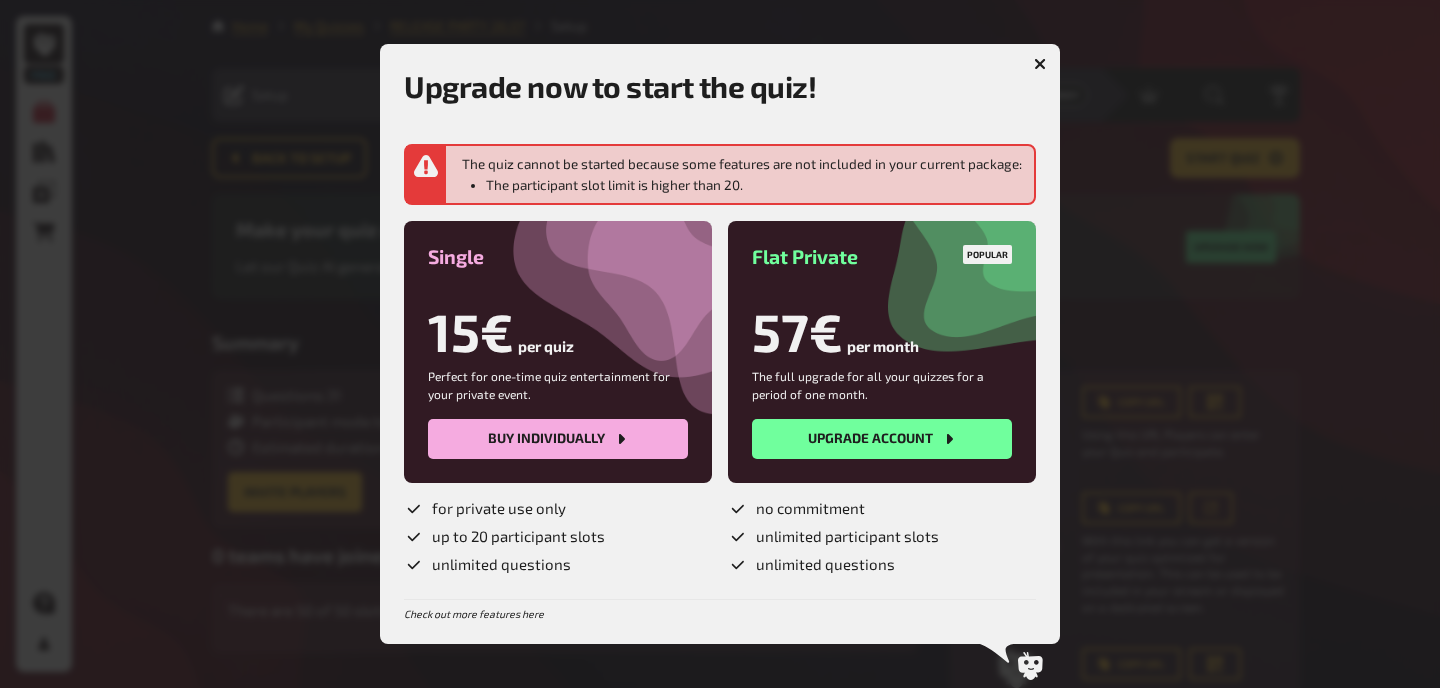 click on "Perfect for one-time quiz entertainment for your private event." at bounding box center [558, 385] 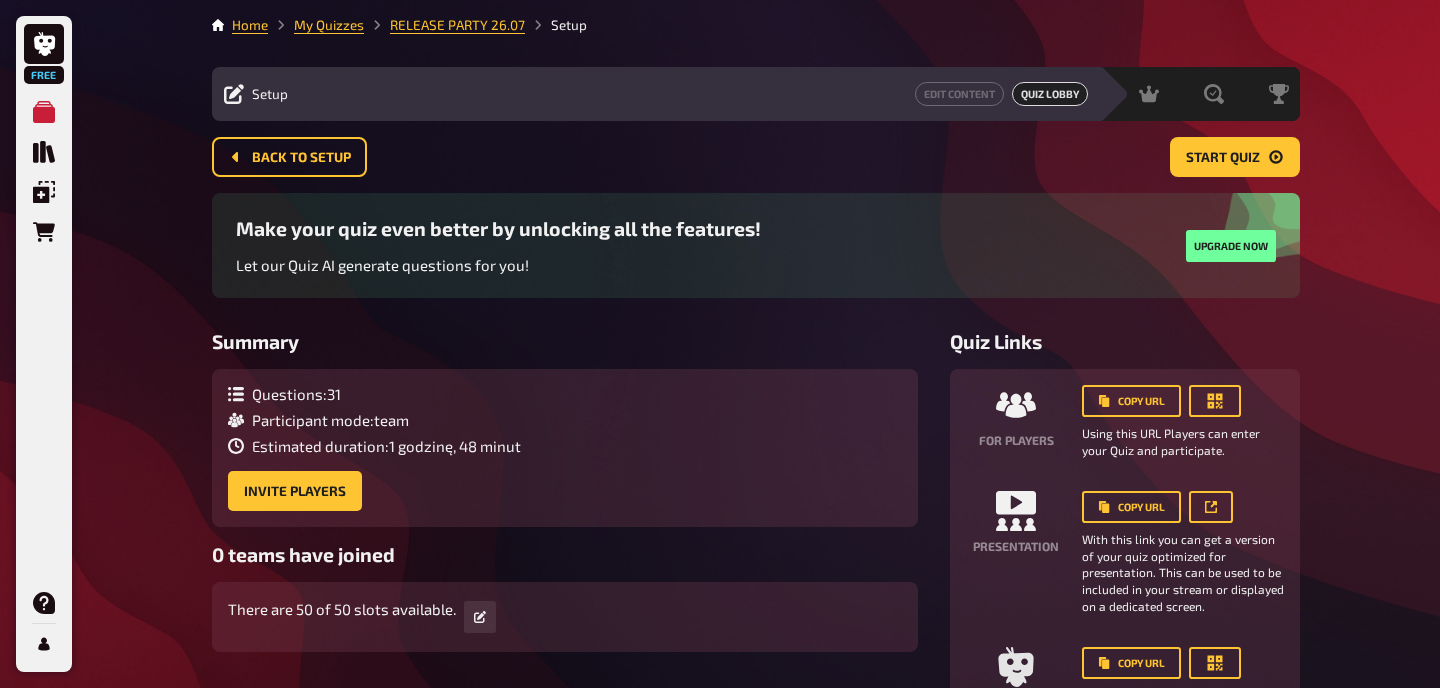 scroll, scrollTop: 0, scrollLeft: 0, axis: both 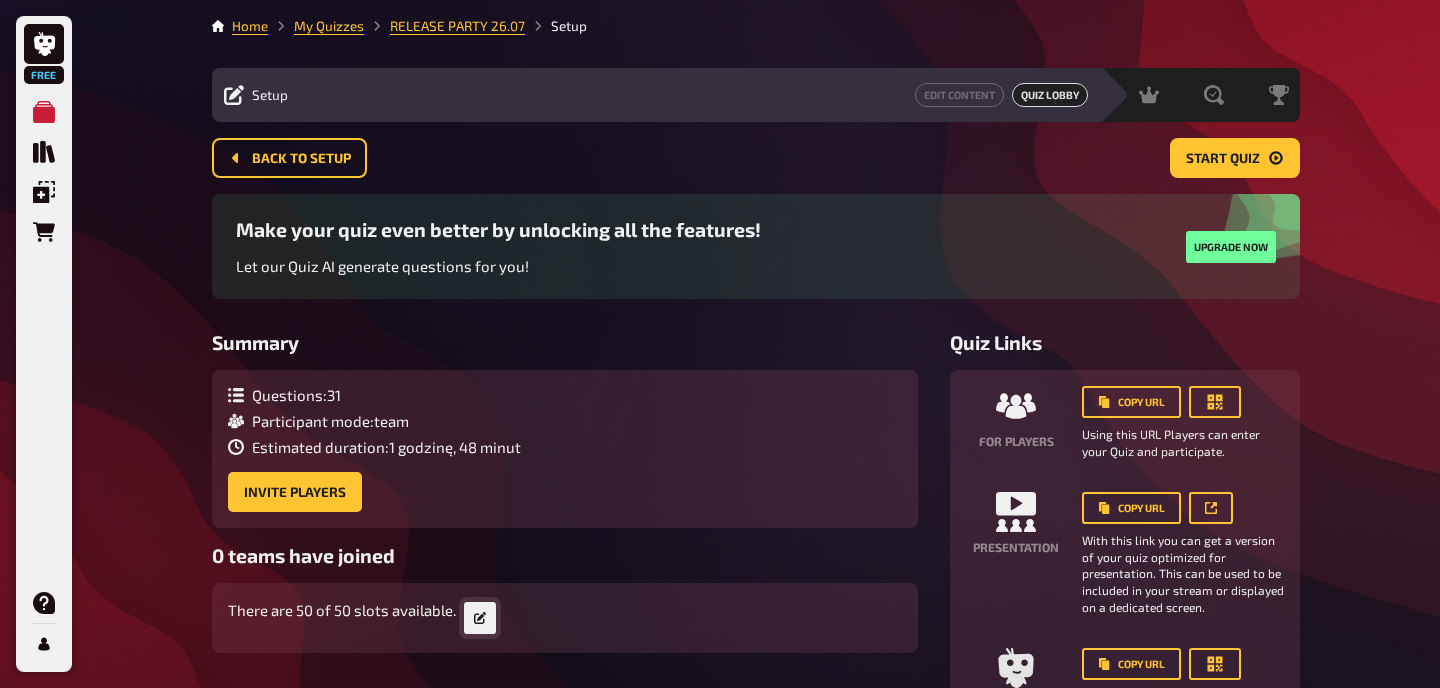 click 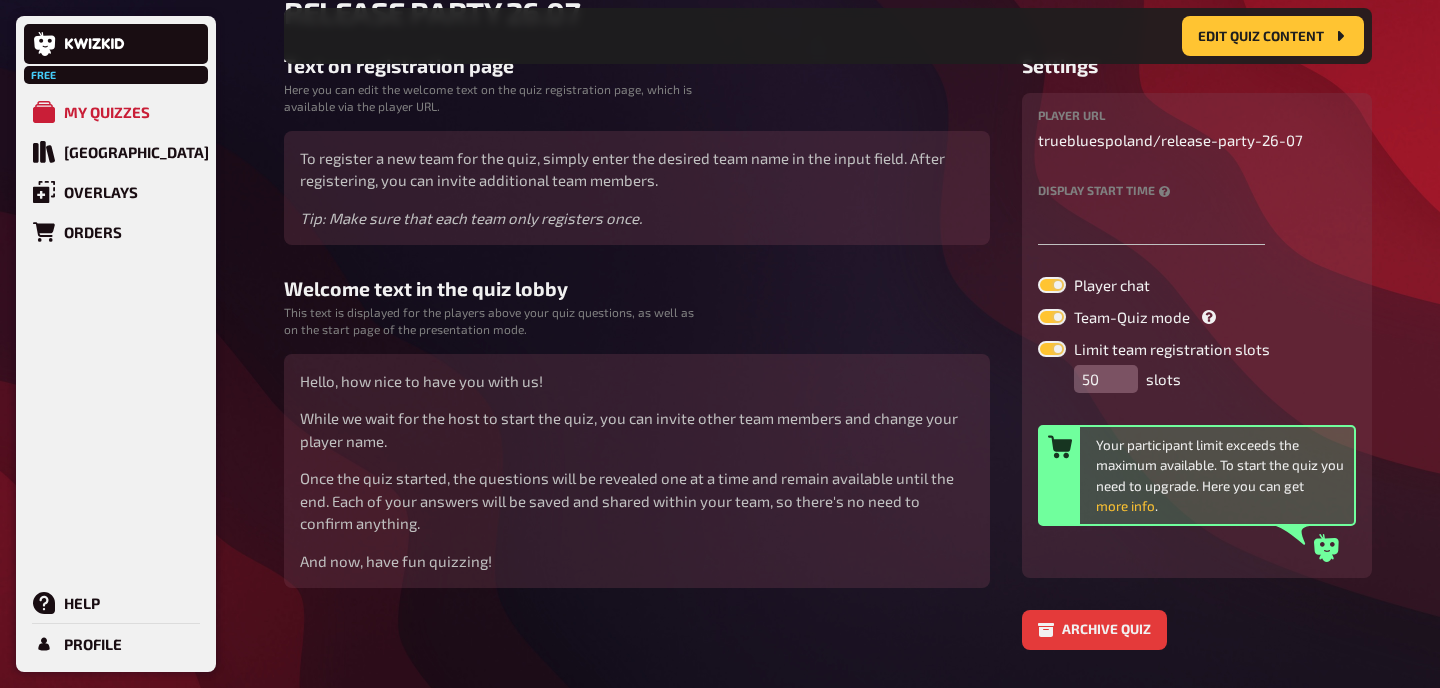 scroll, scrollTop: 350, scrollLeft: 0, axis: vertical 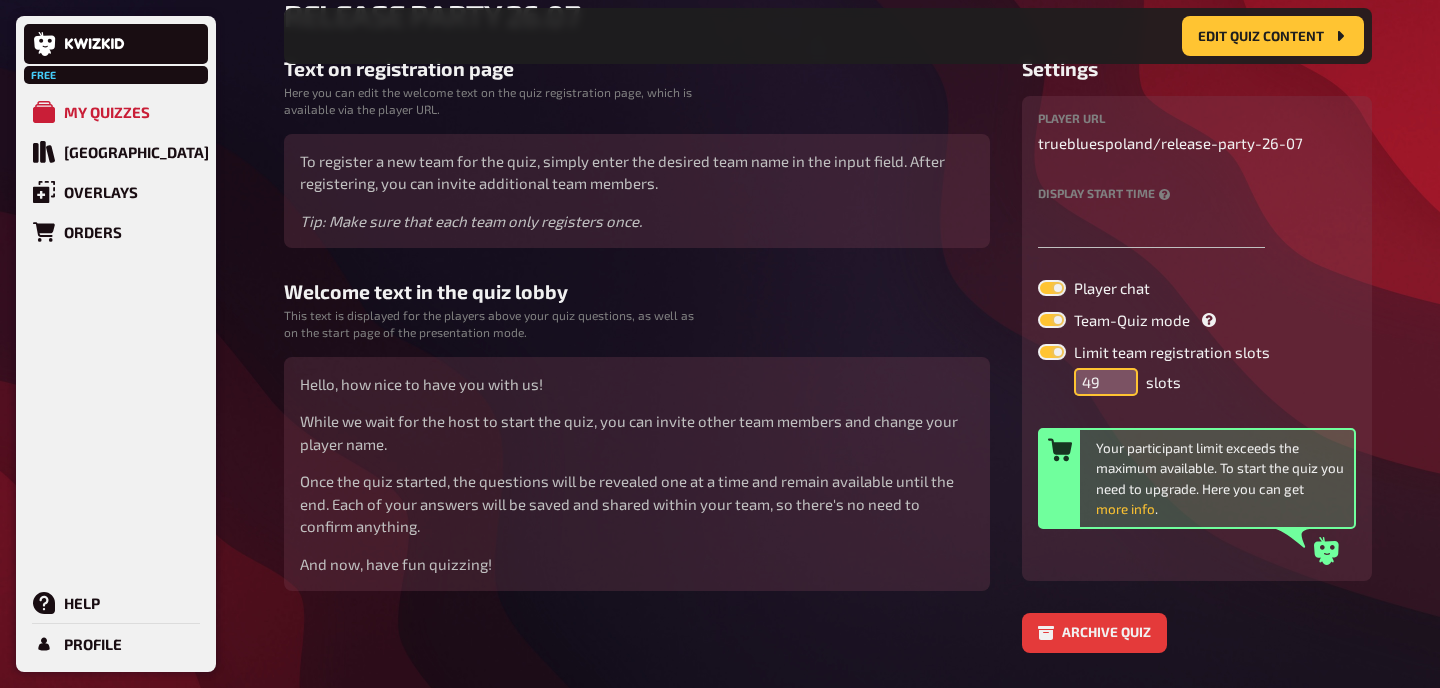 click on "49" at bounding box center [1106, 382] 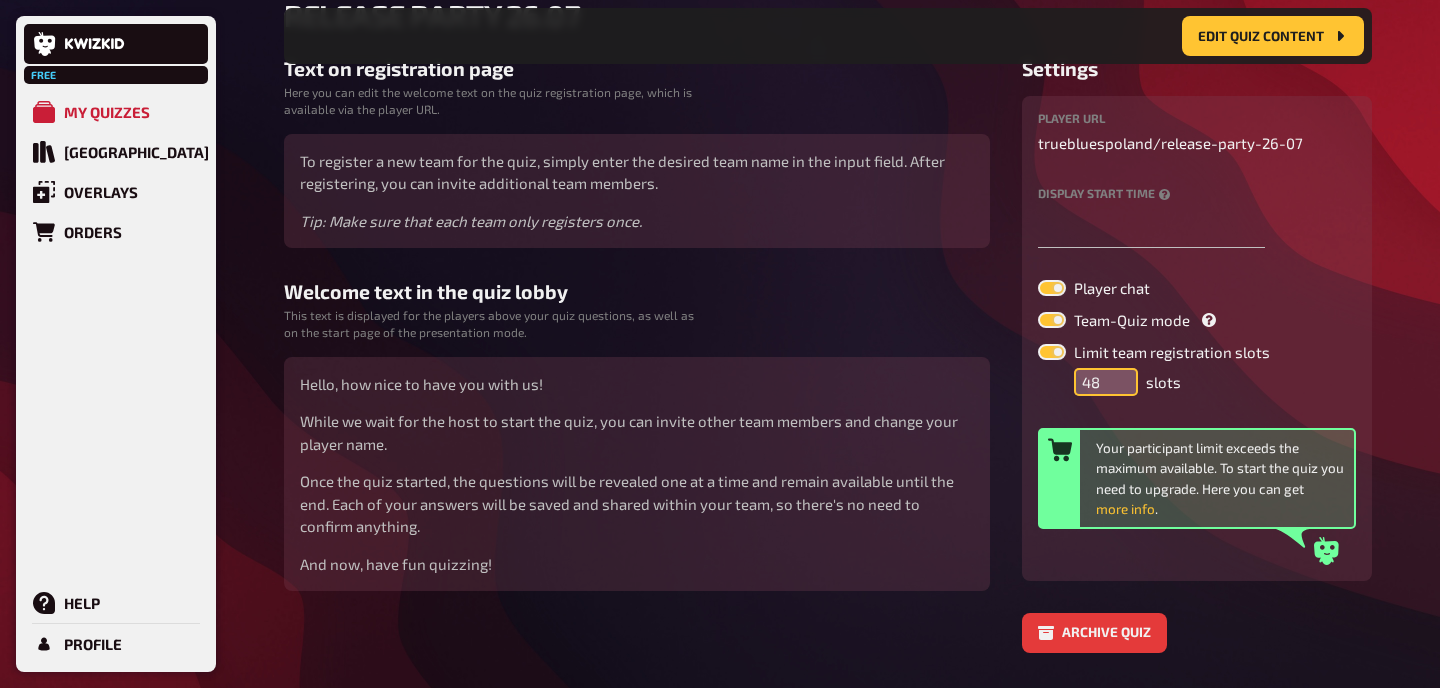 click on "48" at bounding box center (1106, 382) 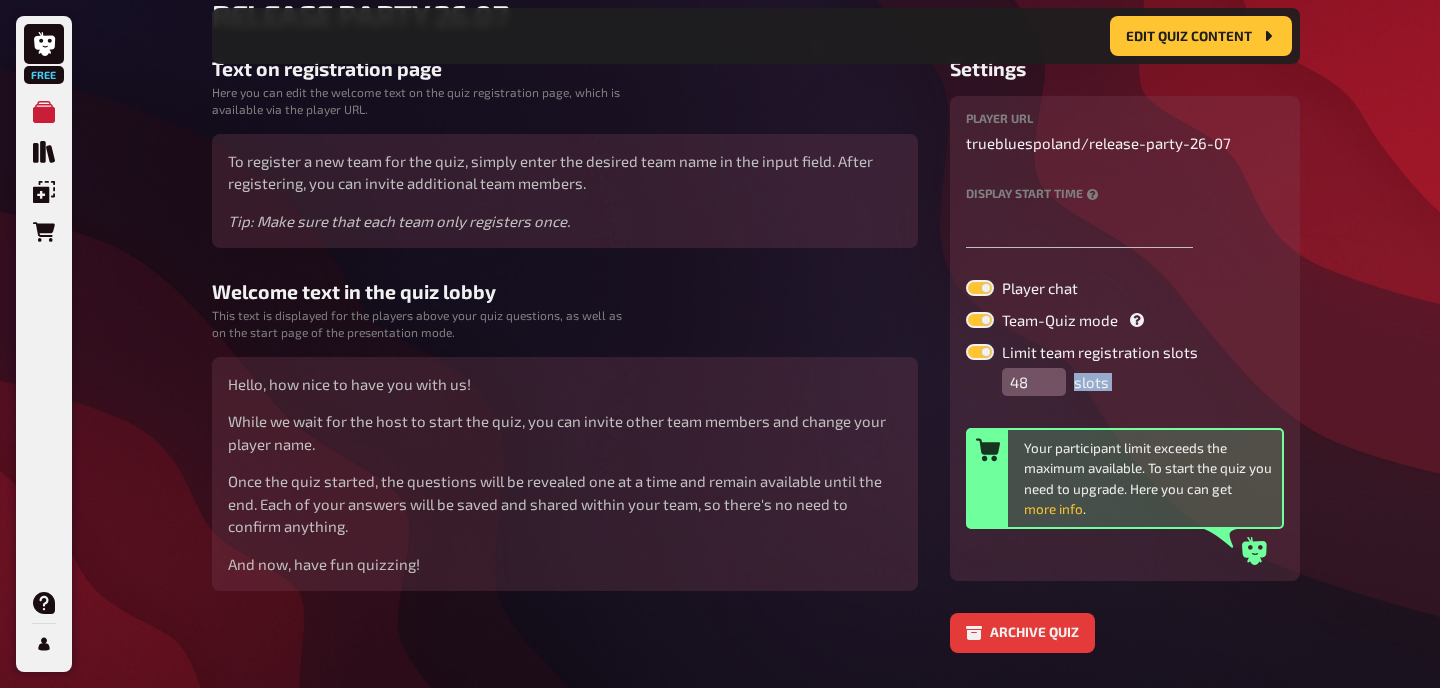click on "48 slots" at bounding box center (1143, 382) 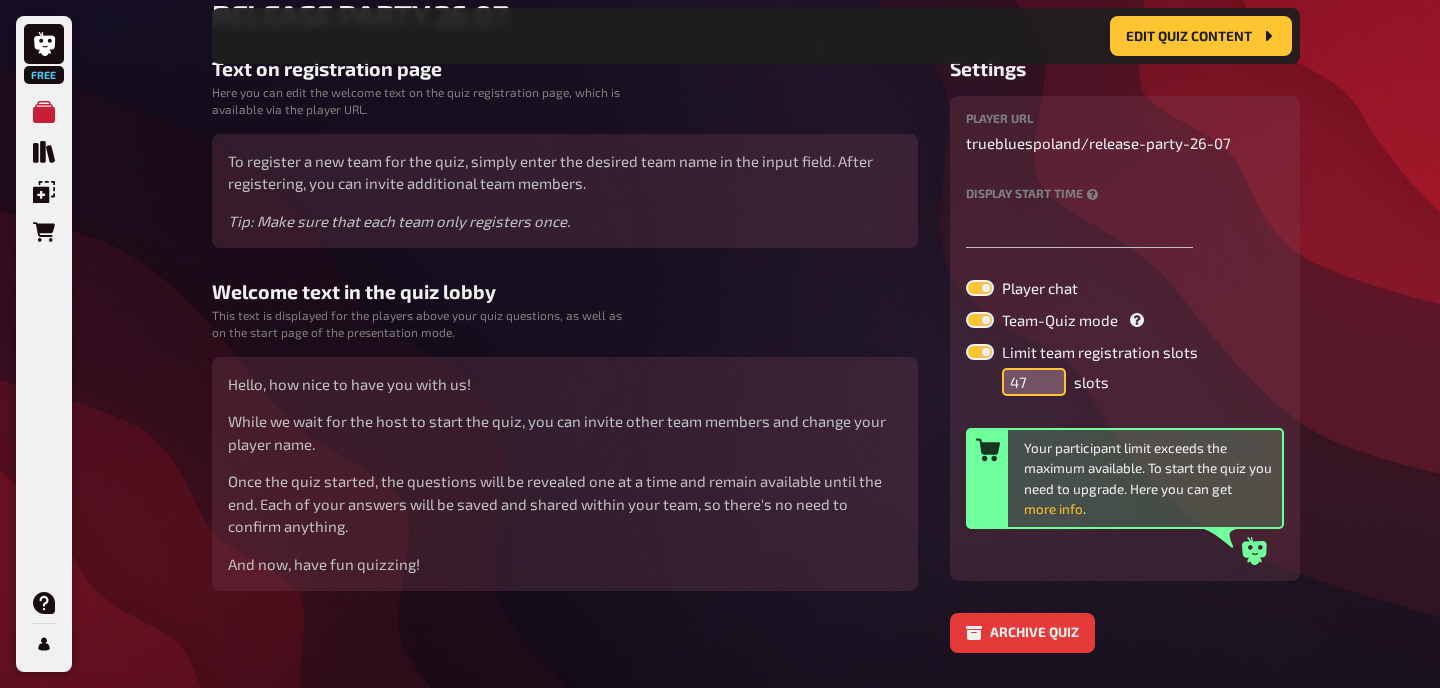 click on "47" at bounding box center (1034, 382) 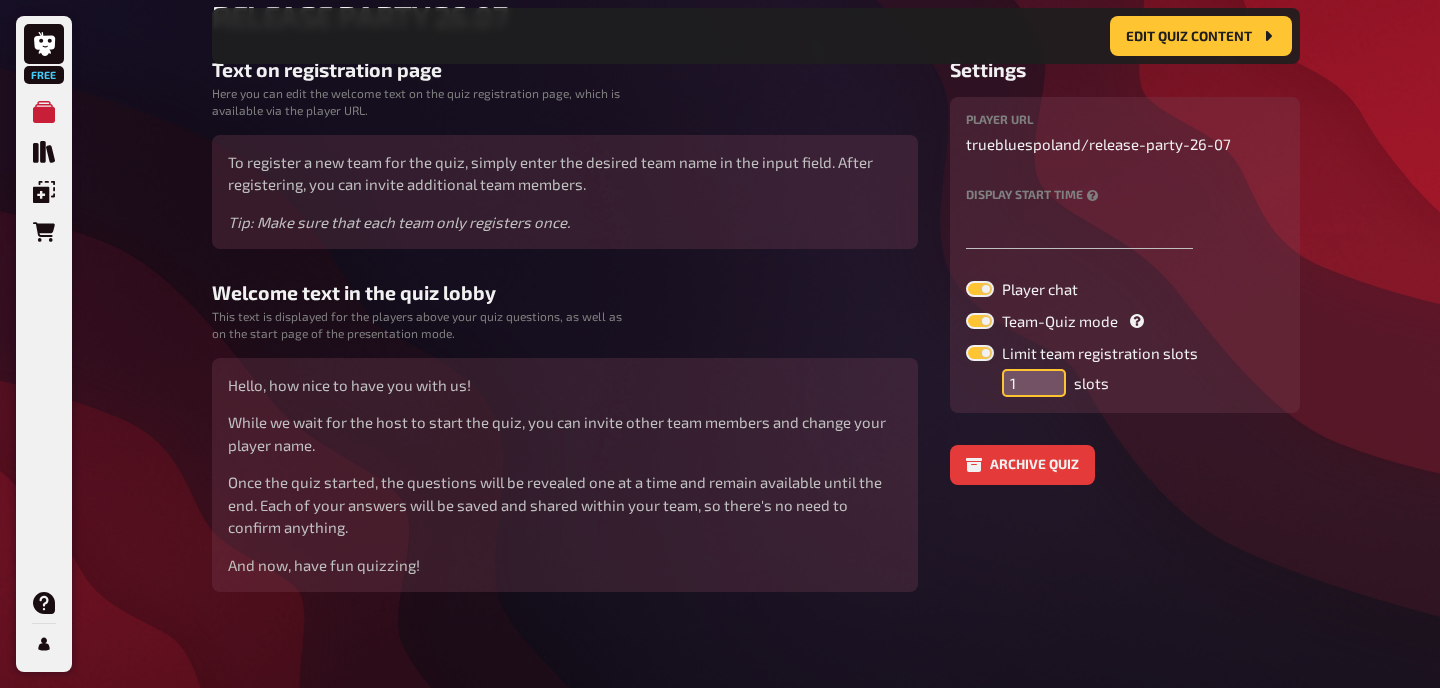 type on "1" 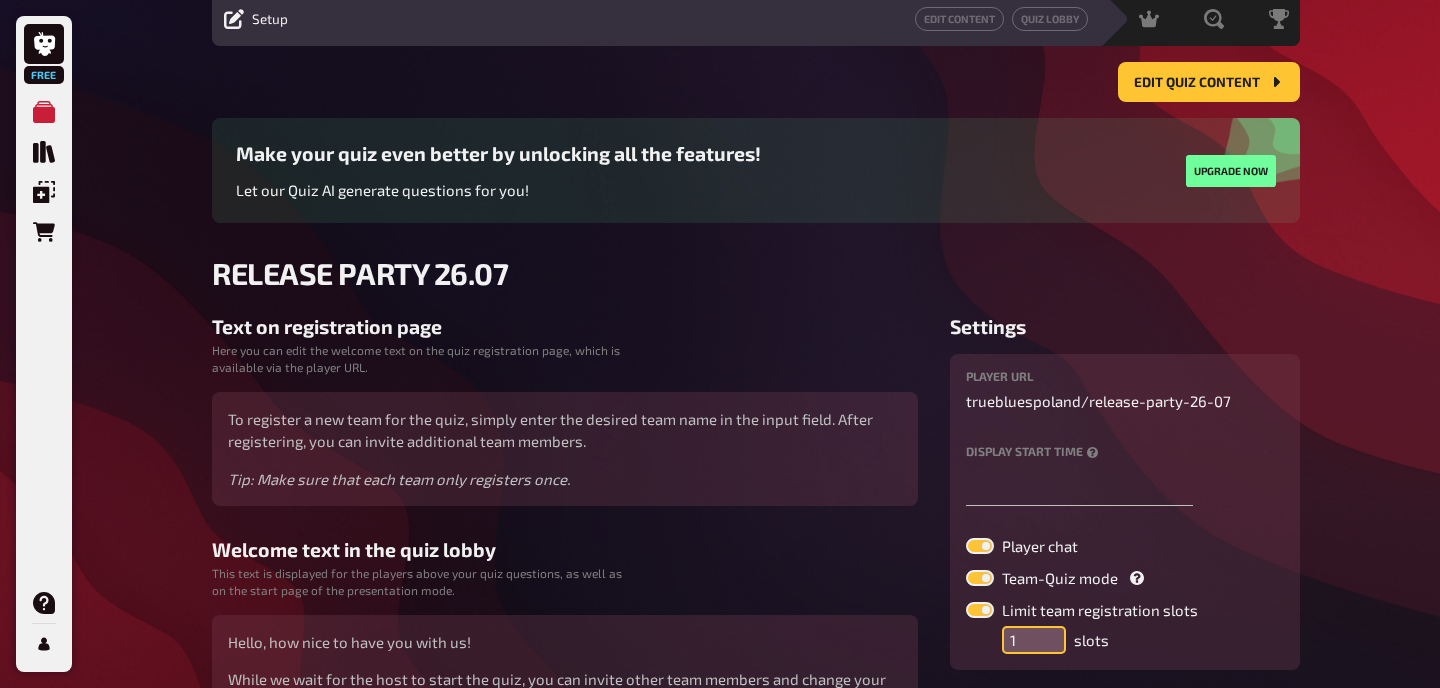 scroll, scrollTop: 0, scrollLeft: 0, axis: both 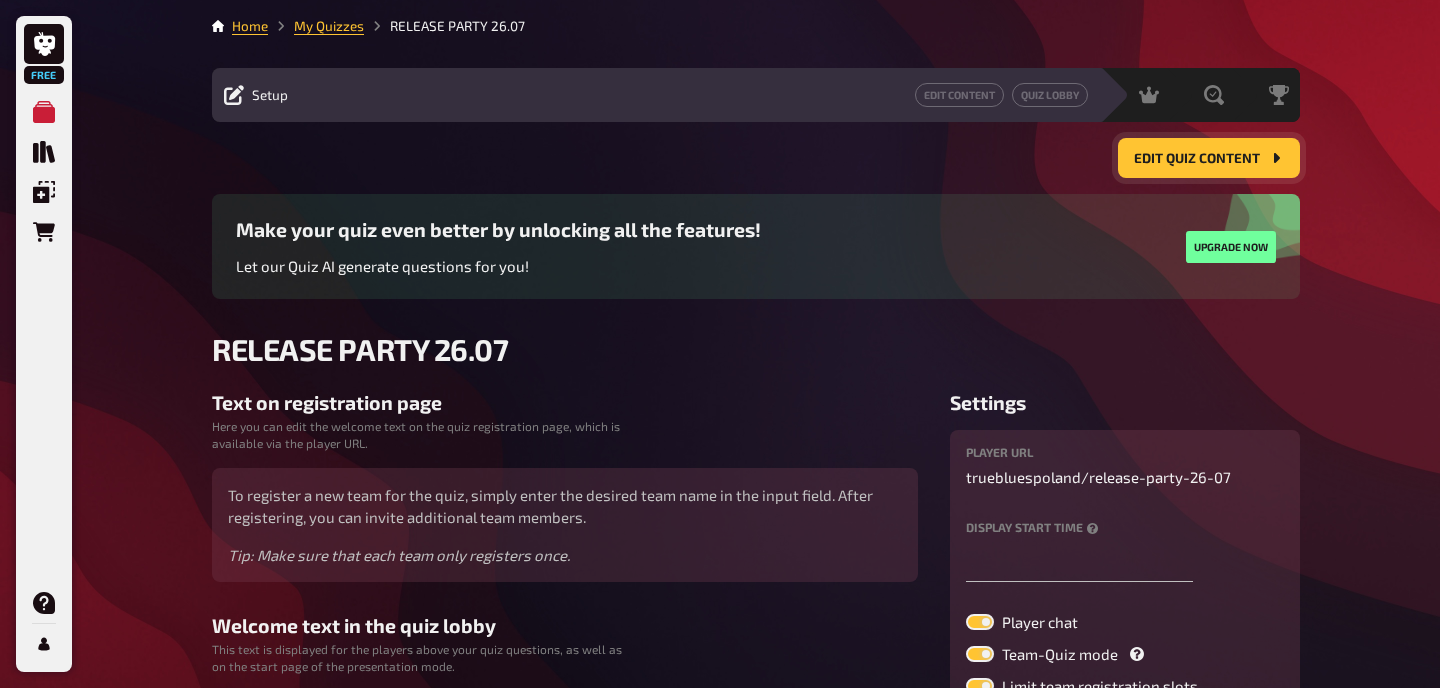 click on "Edit Quiz content" at bounding box center [1197, 159] 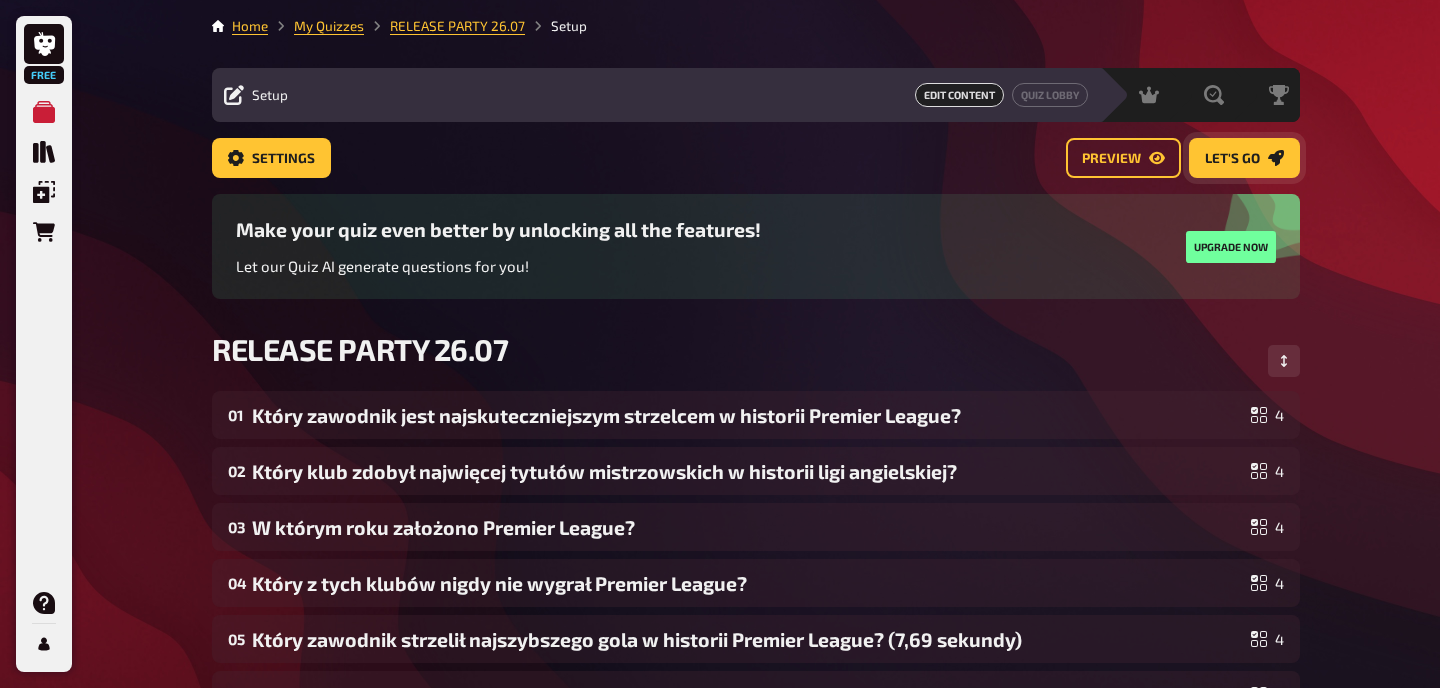 click on "Let's go" at bounding box center (1244, 158) 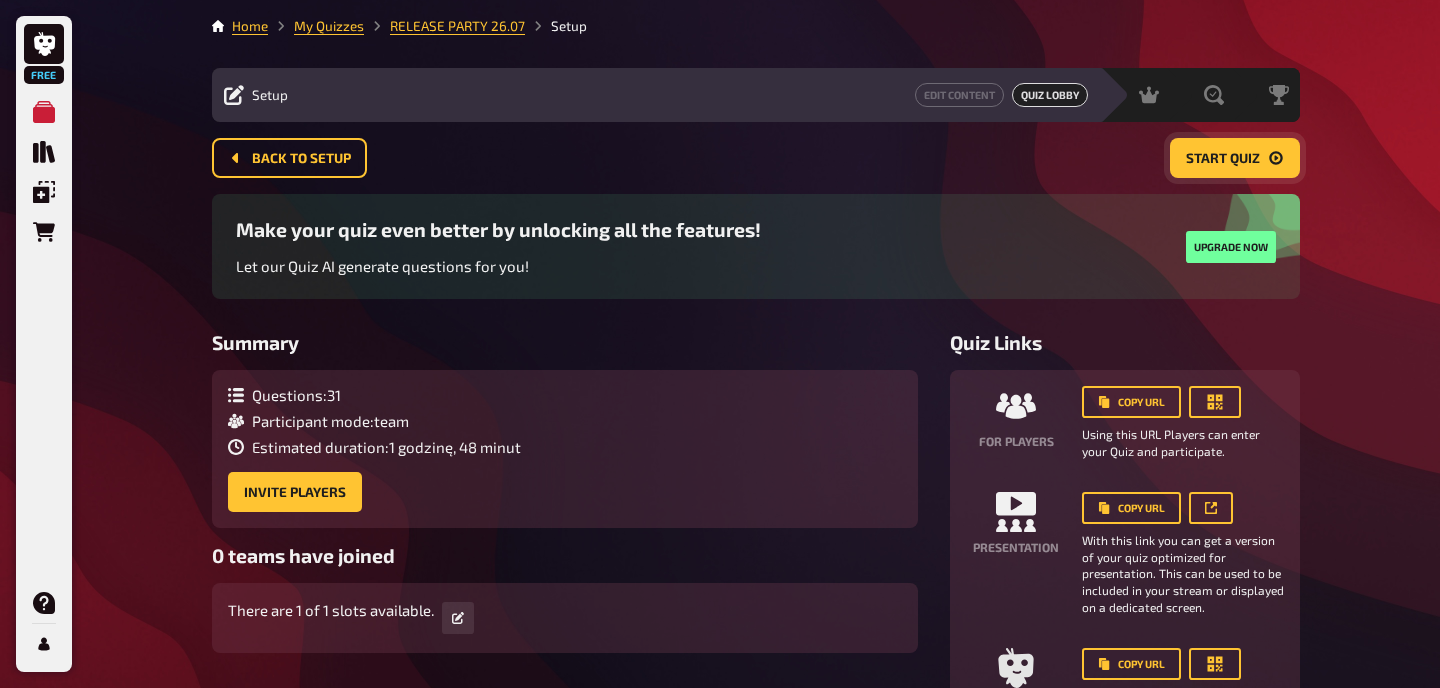 click on "Start Quiz" at bounding box center (1235, 158) 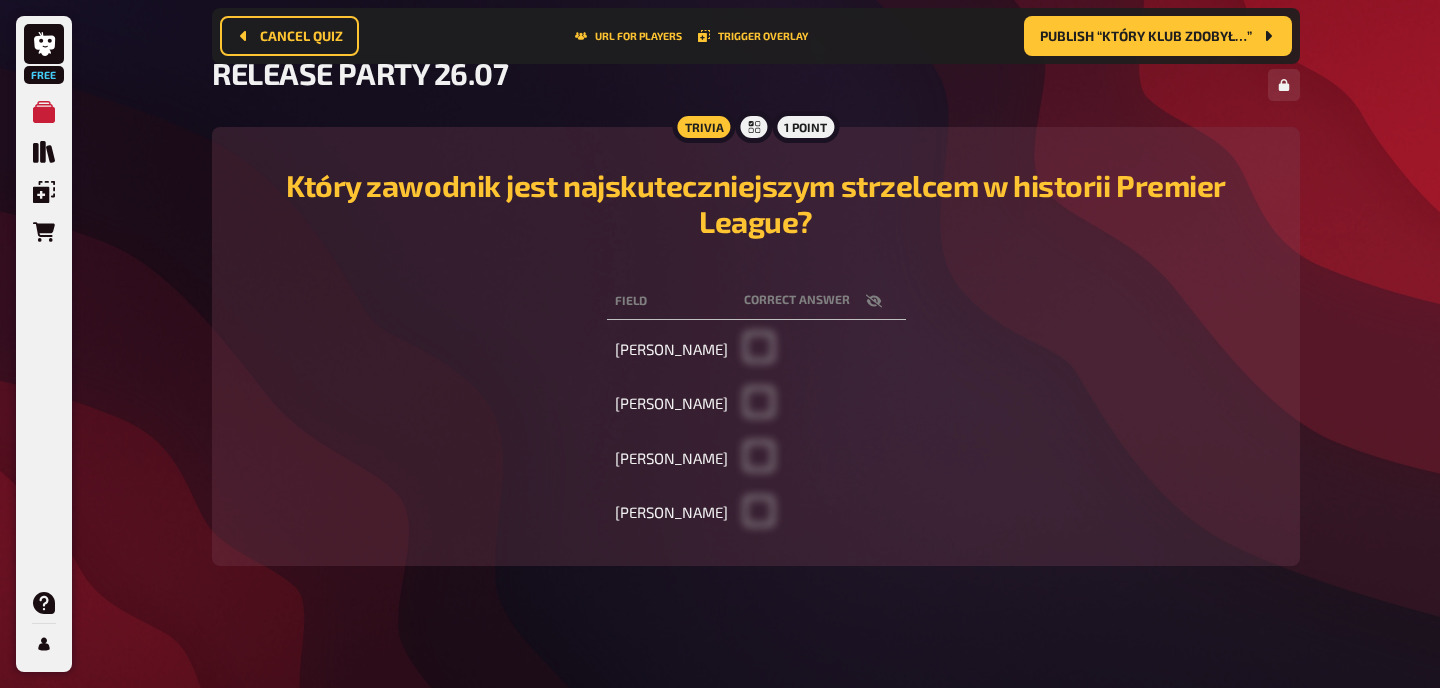 scroll, scrollTop: 159, scrollLeft: 0, axis: vertical 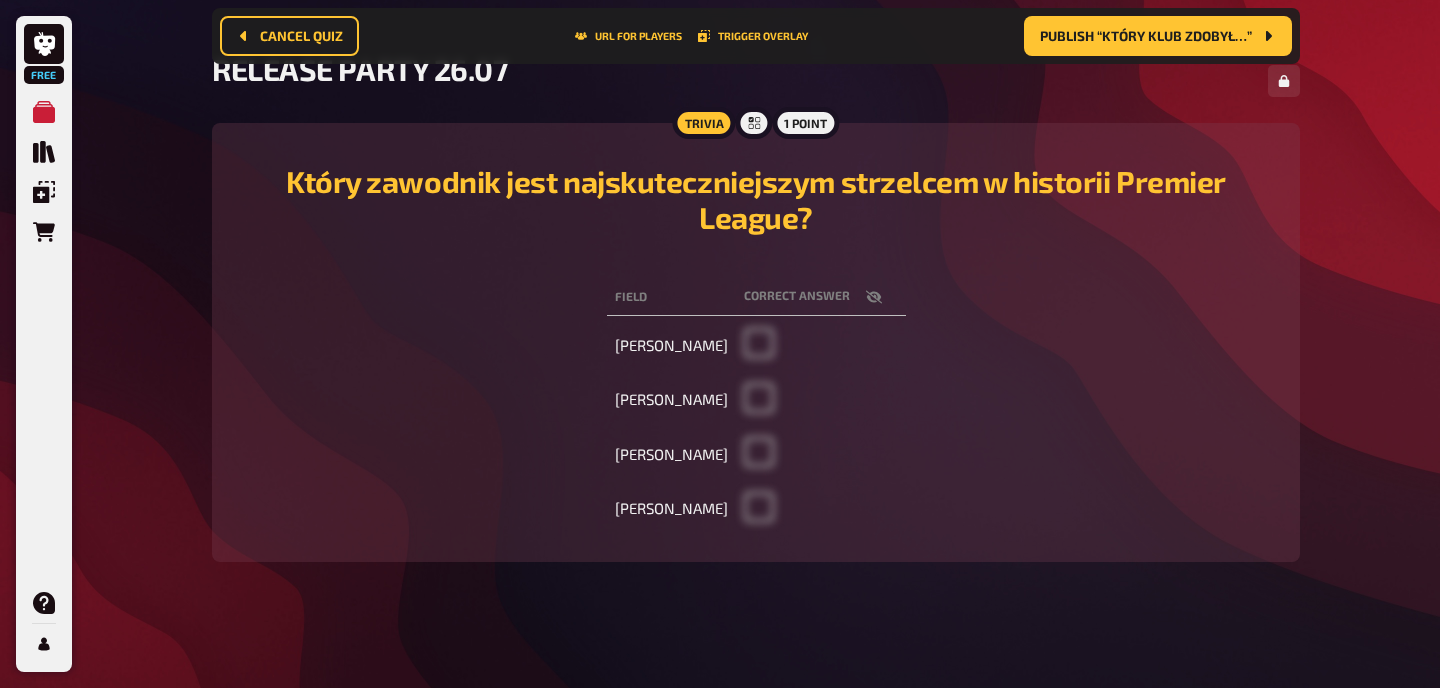 click 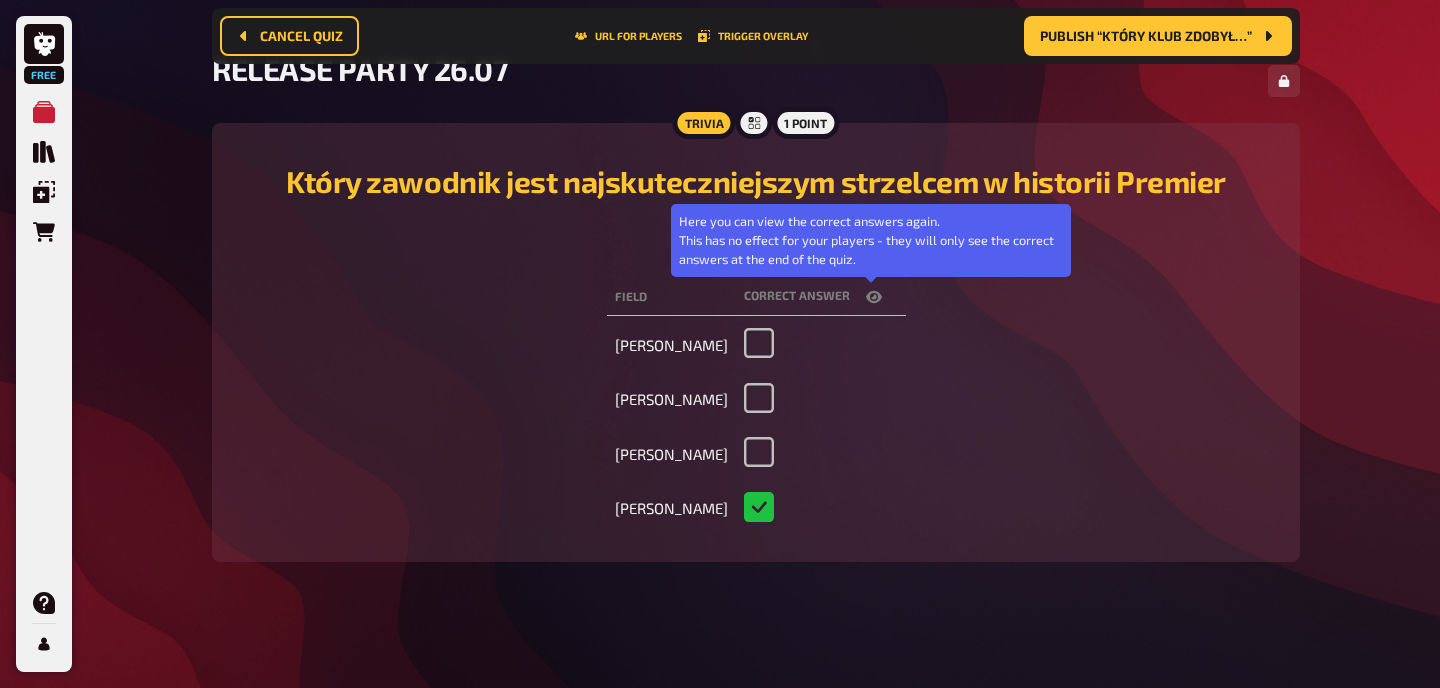 click 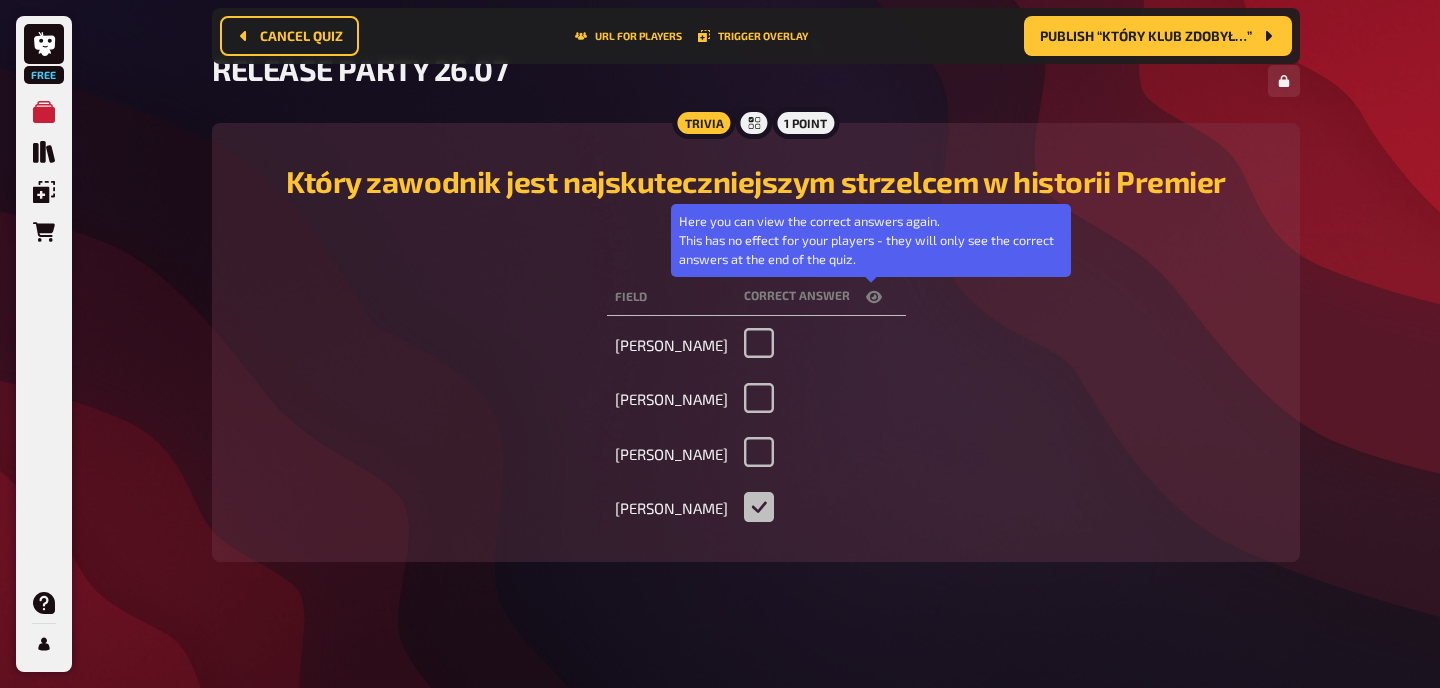 checkbox on "false" 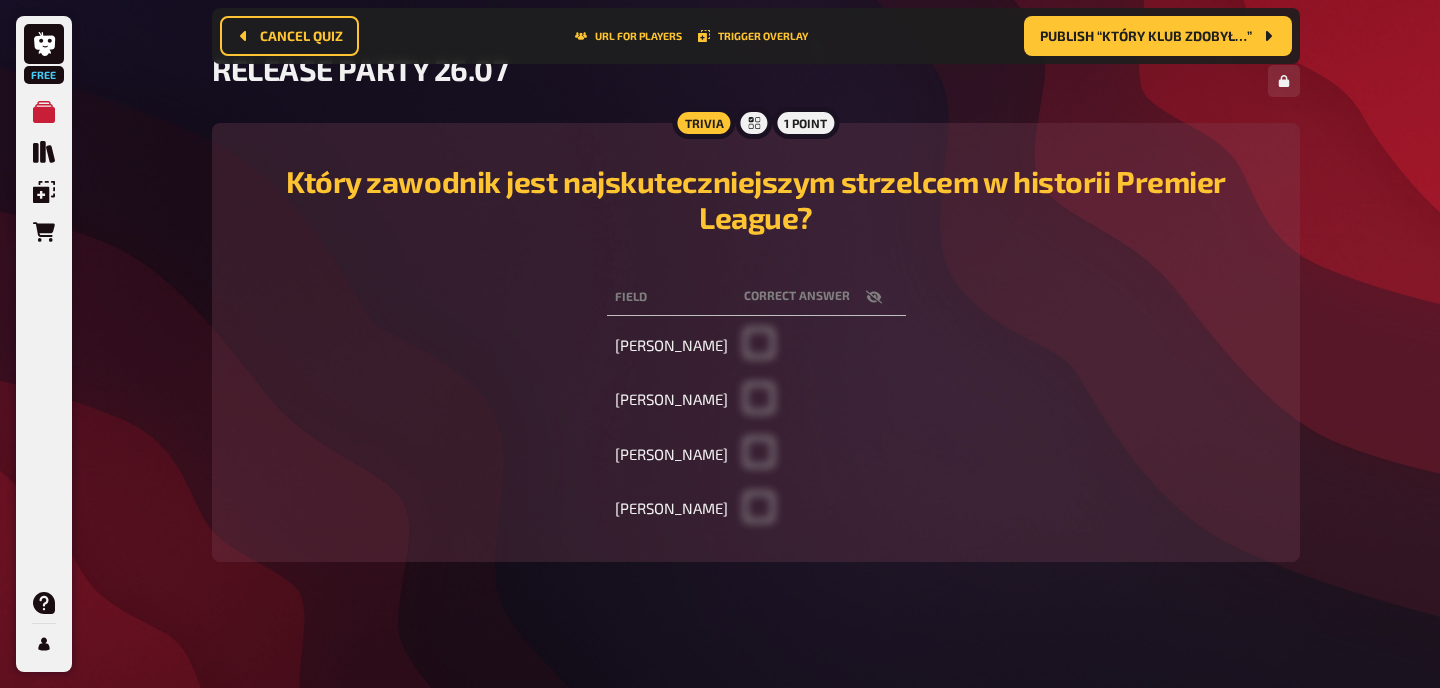scroll, scrollTop: 100, scrollLeft: 0, axis: vertical 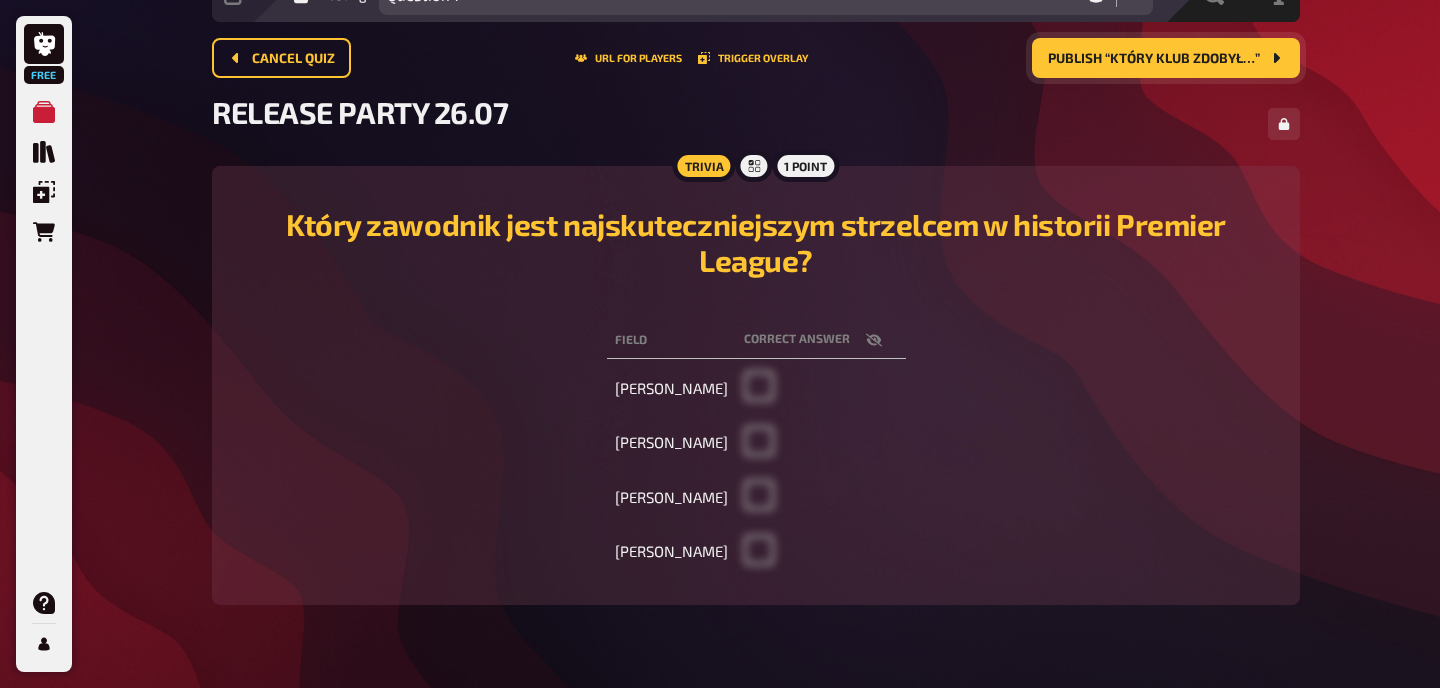 click on "Publish “Który klub zdobył…”" at bounding box center (1166, 58) 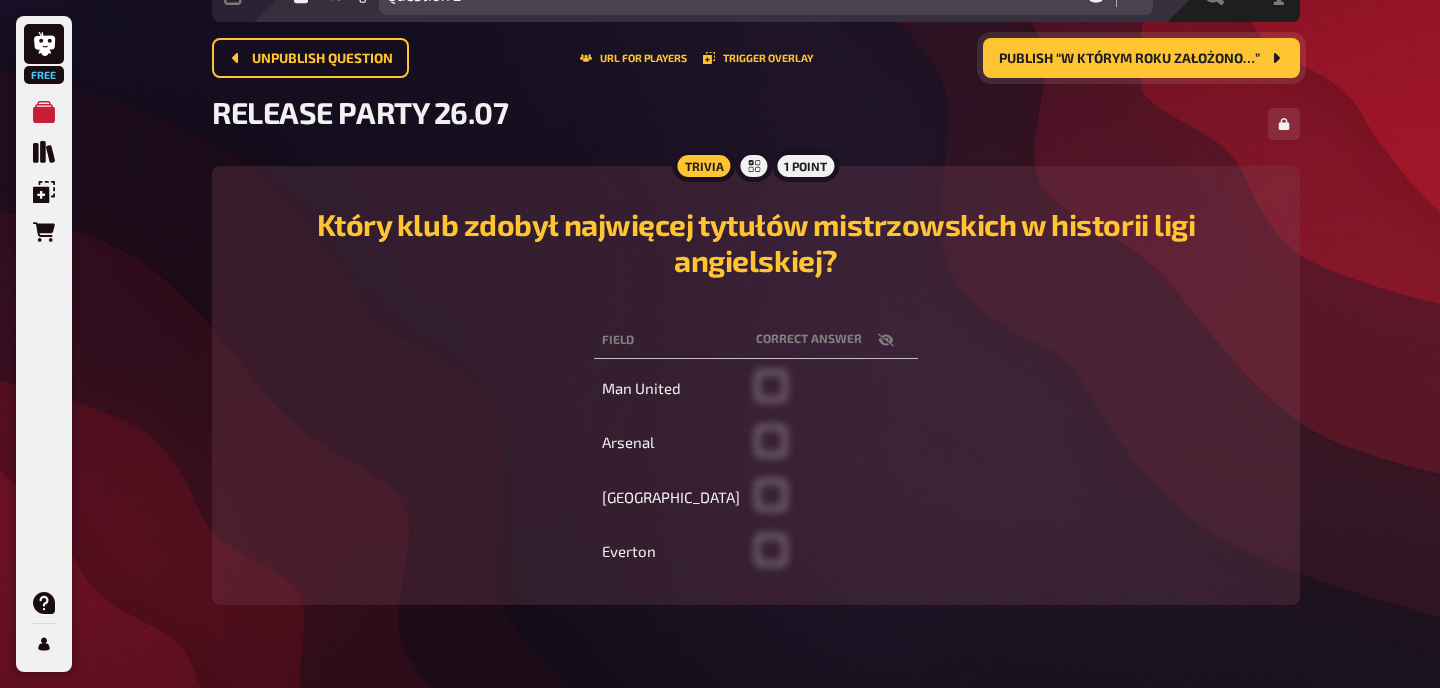 click on "Publish “W którym roku założono…”" at bounding box center (1129, 59) 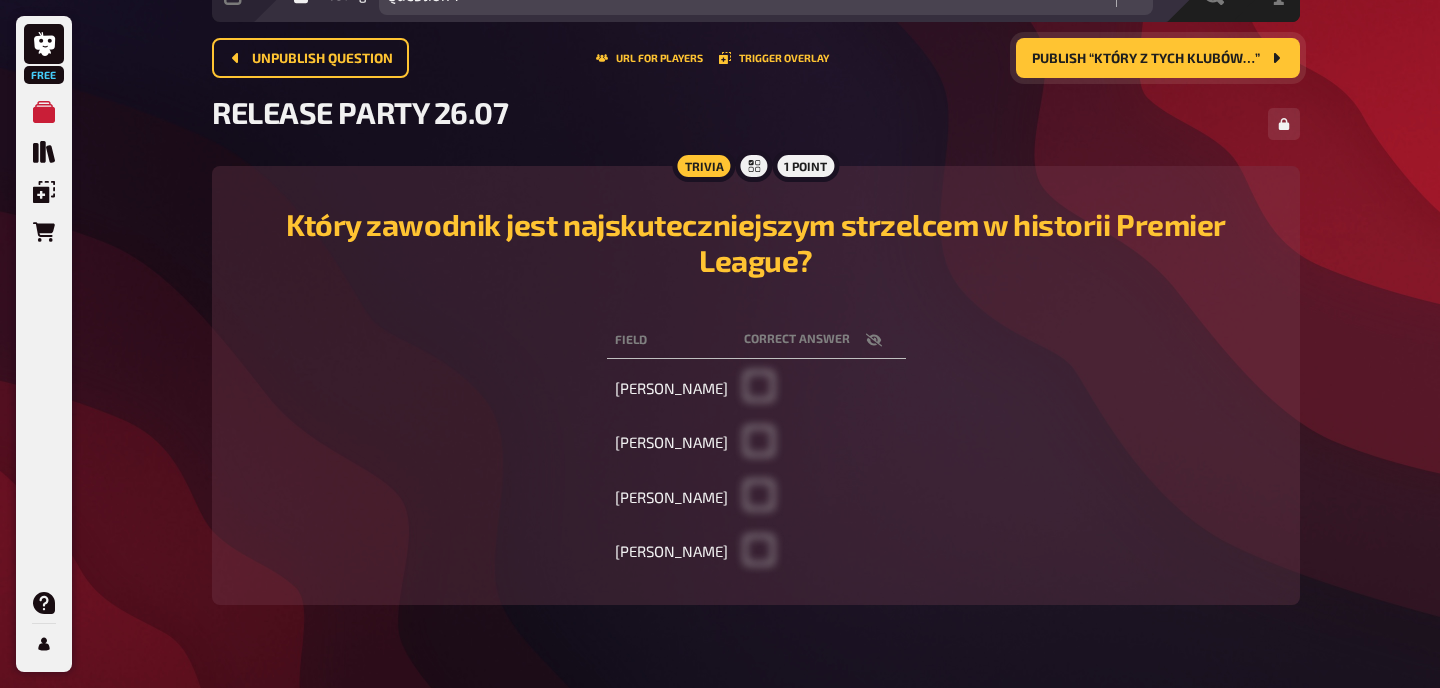 scroll, scrollTop: 0, scrollLeft: 0, axis: both 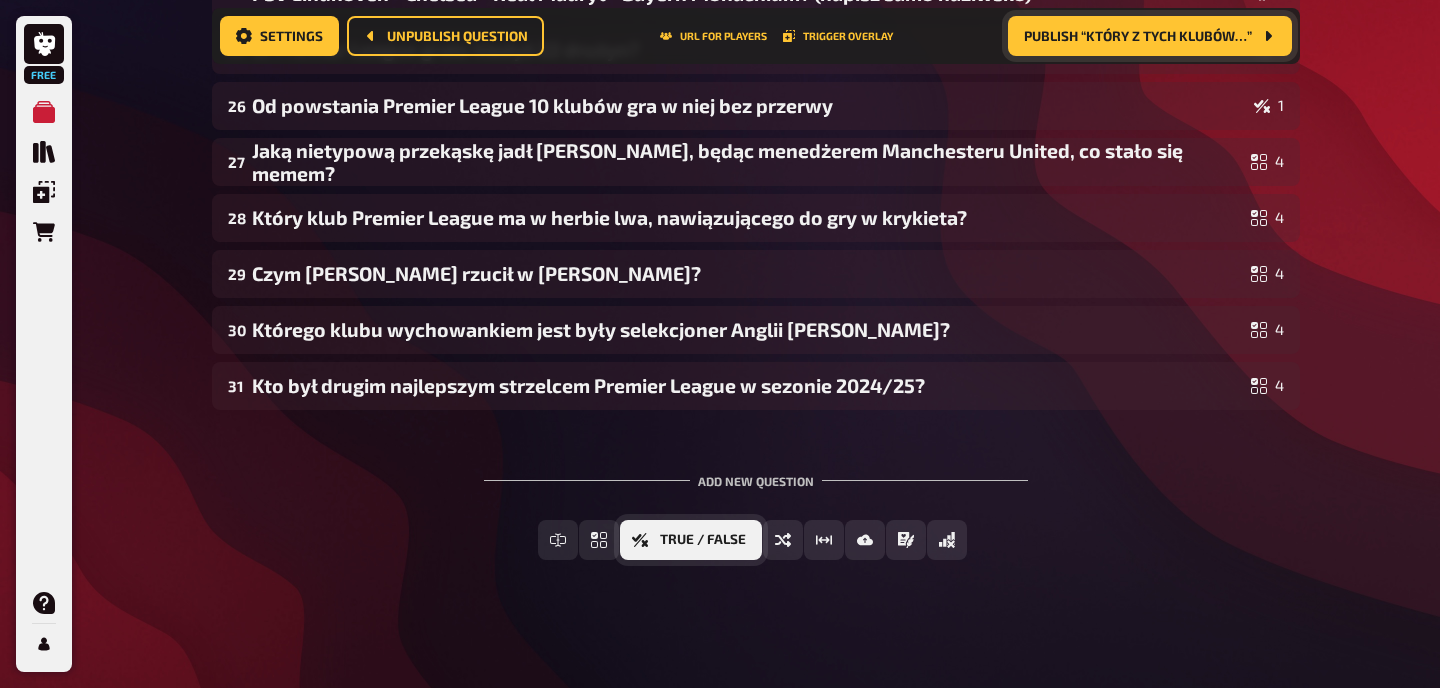 click on "True / False" at bounding box center [703, 540] 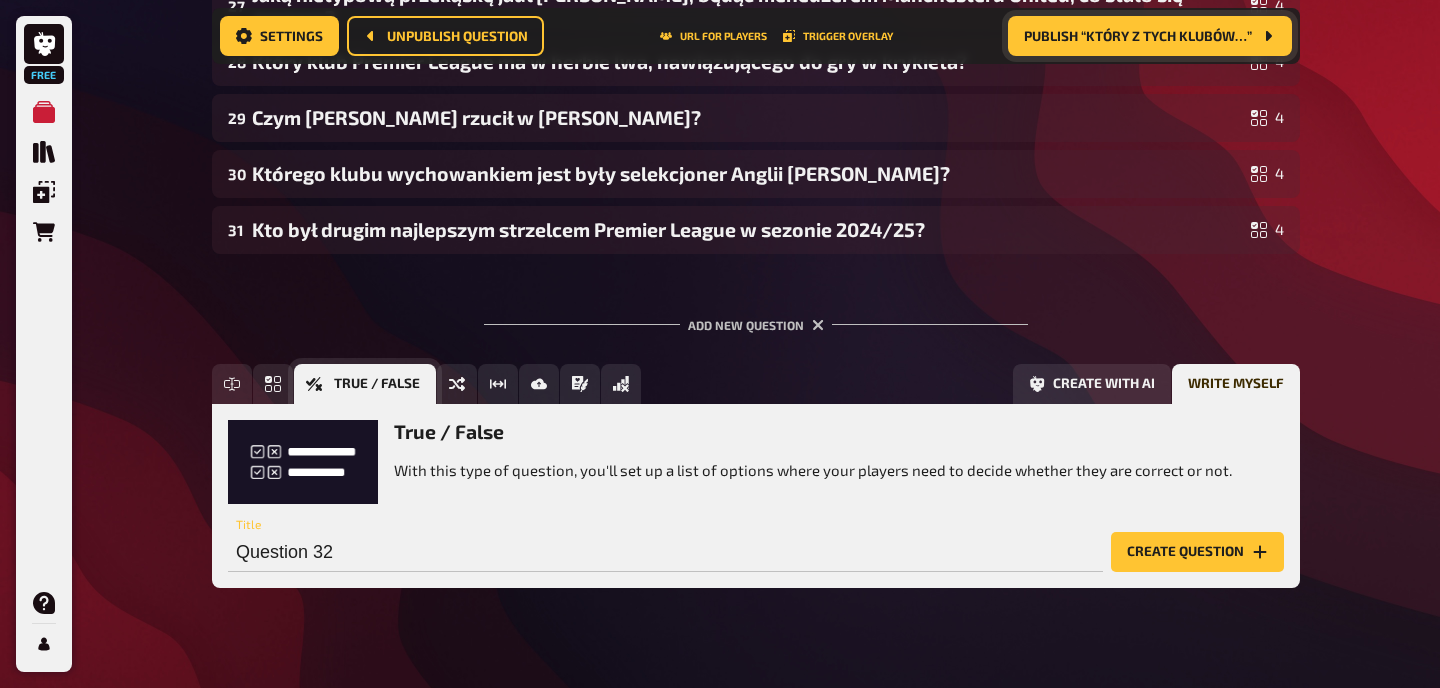 scroll, scrollTop: 1865, scrollLeft: 0, axis: vertical 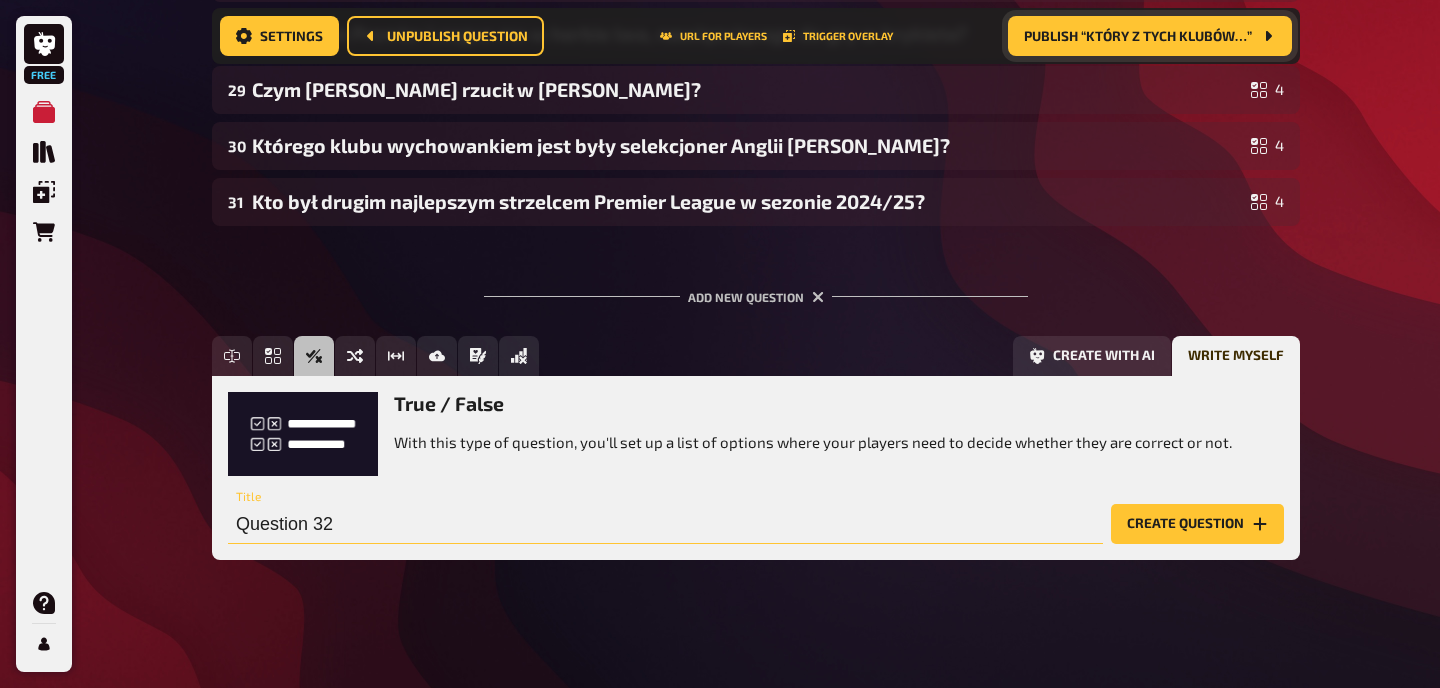 click on "Question 32" at bounding box center [665, 524] 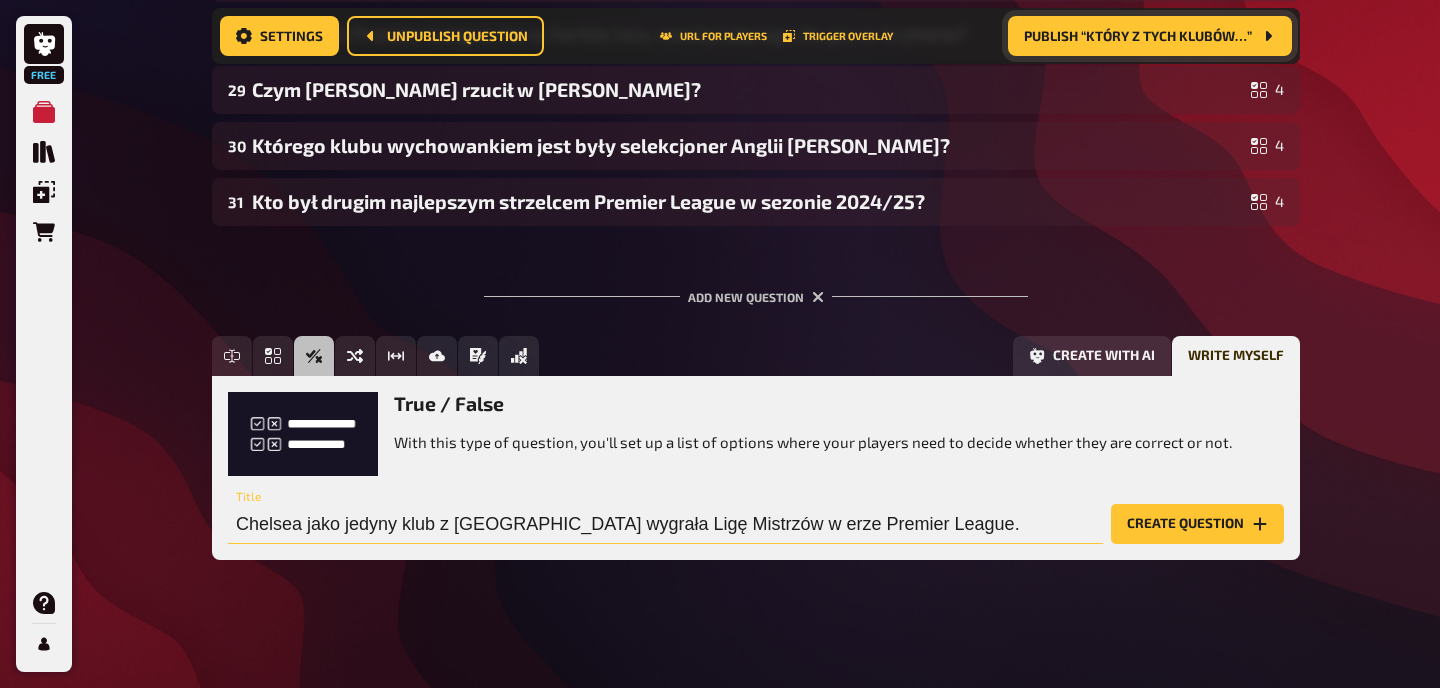 type on "Chelsea jako jedyny klub z [GEOGRAPHIC_DATA] wygrała Ligę Mistrzów w erze Premier League." 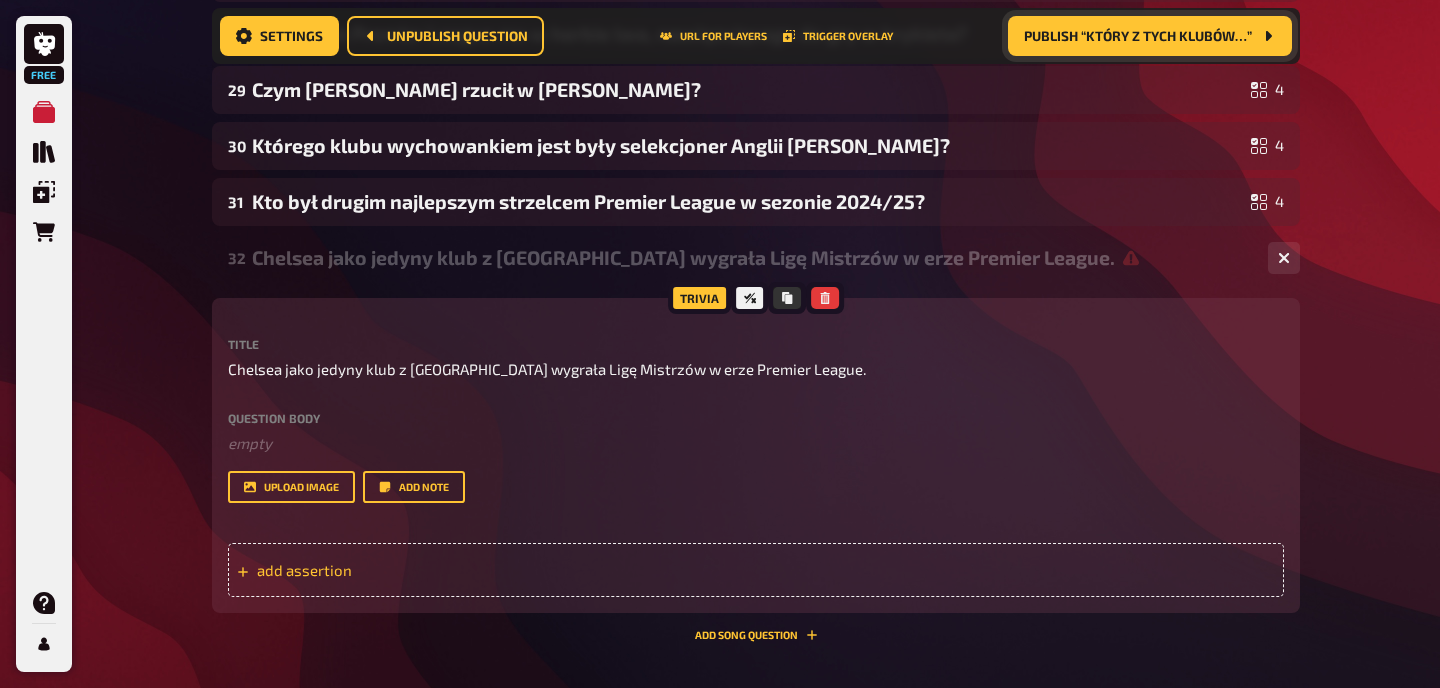 click on "add assertion" at bounding box center [412, 570] 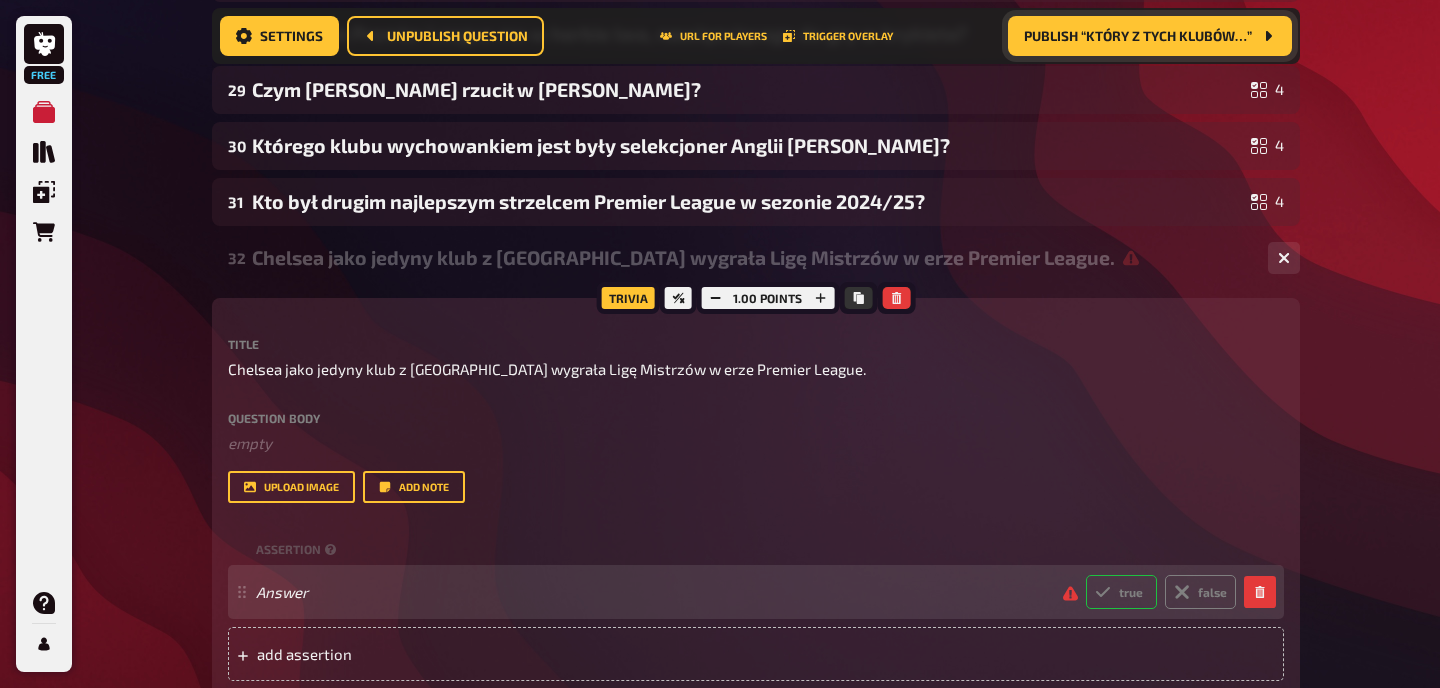 click on "true" at bounding box center [1121, 592] 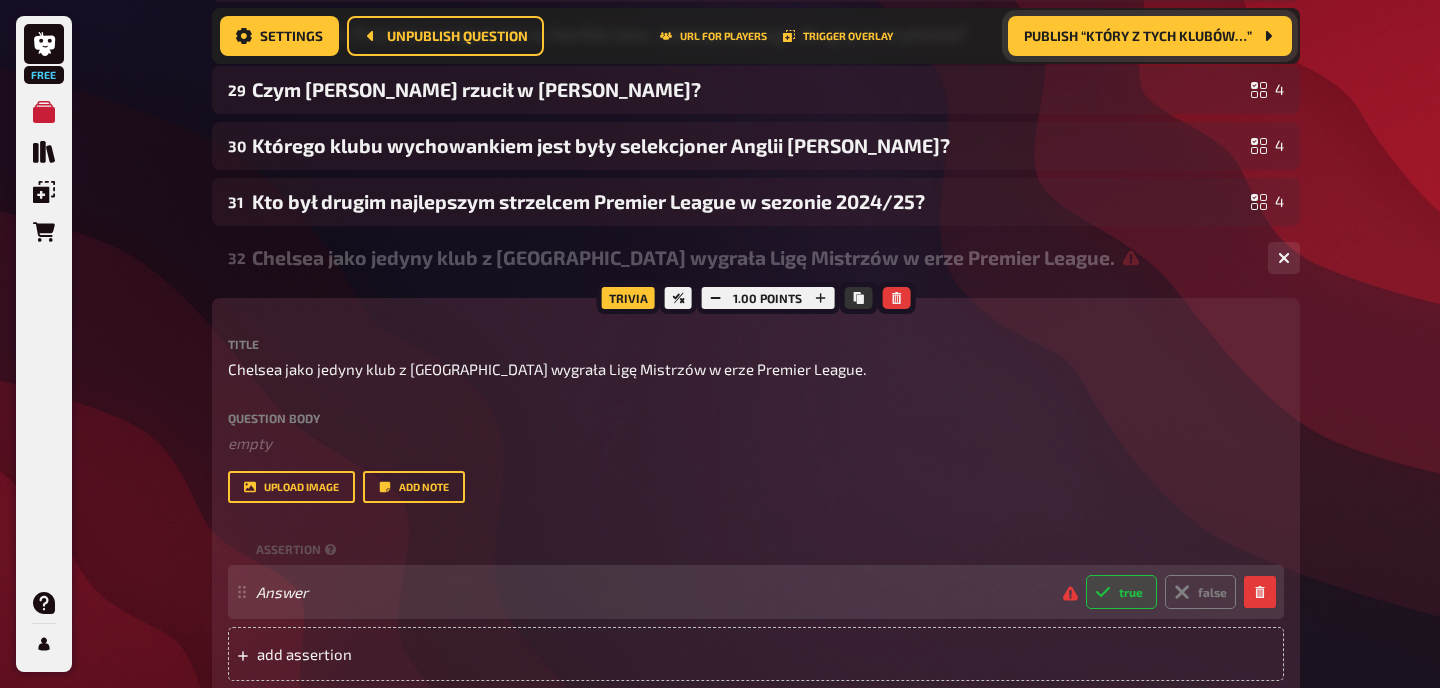radio on "true" 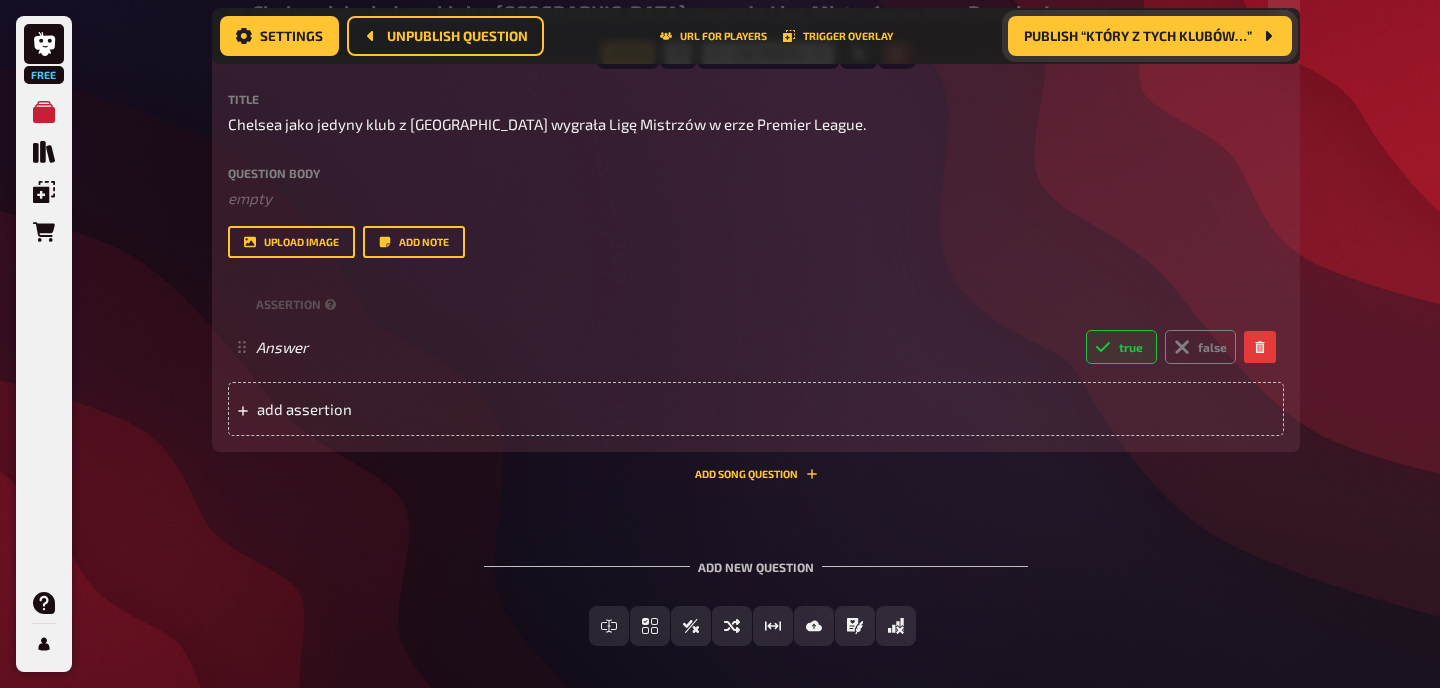 scroll, scrollTop: 2159, scrollLeft: 0, axis: vertical 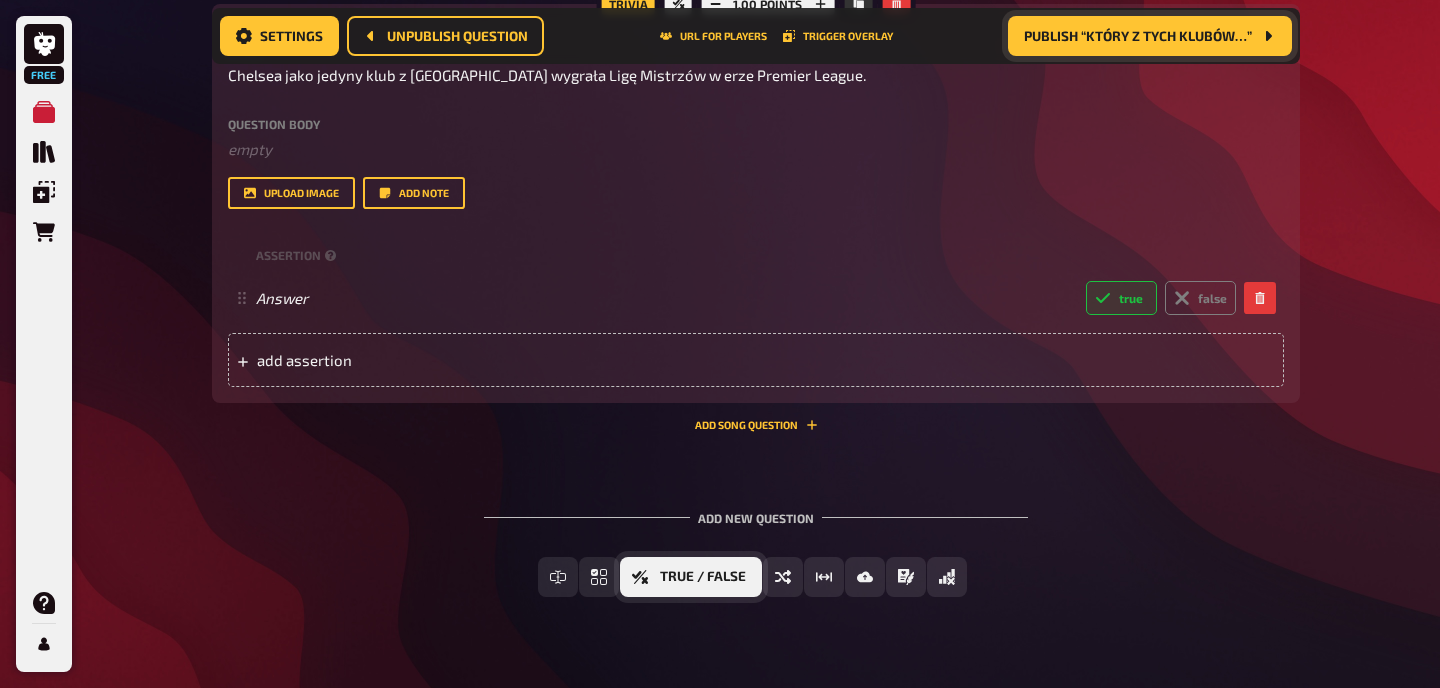 click on "True / False" at bounding box center (703, 577) 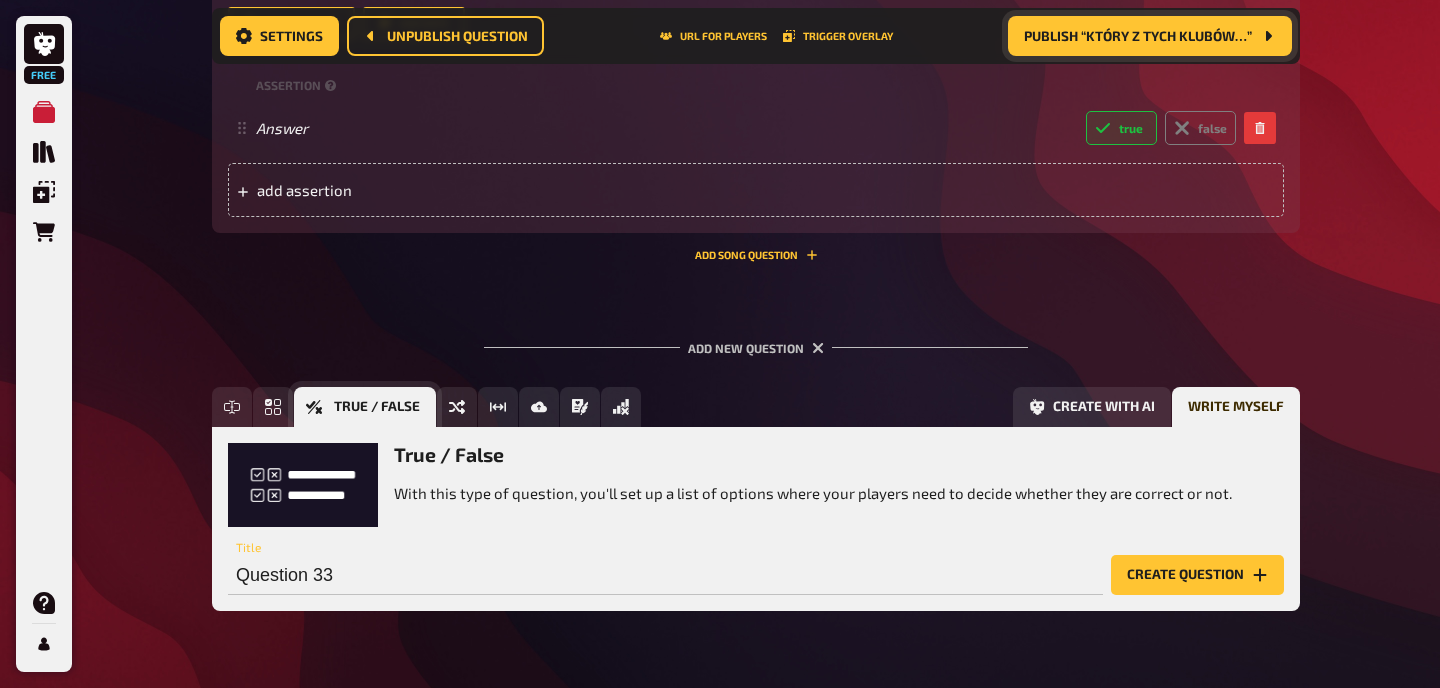 scroll, scrollTop: 2380, scrollLeft: 0, axis: vertical 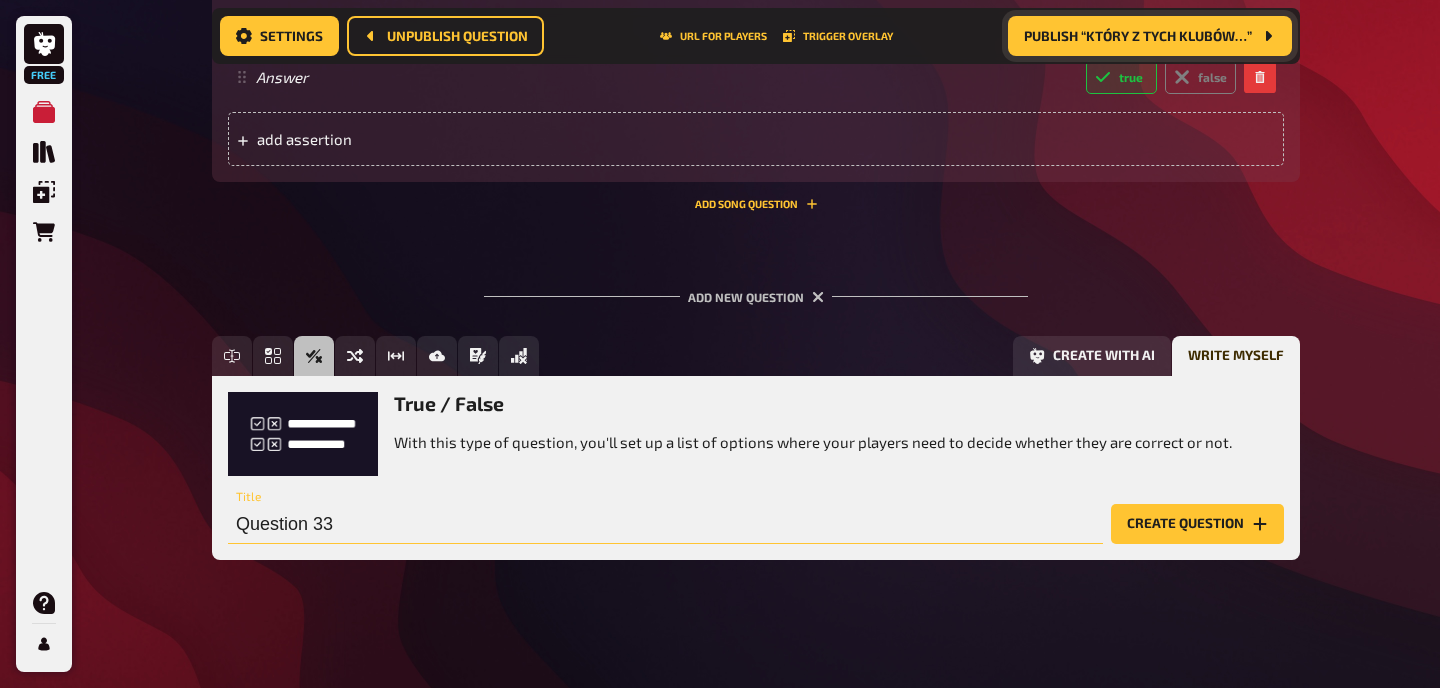 click on "Question 33" at bounding box center (665, 524) 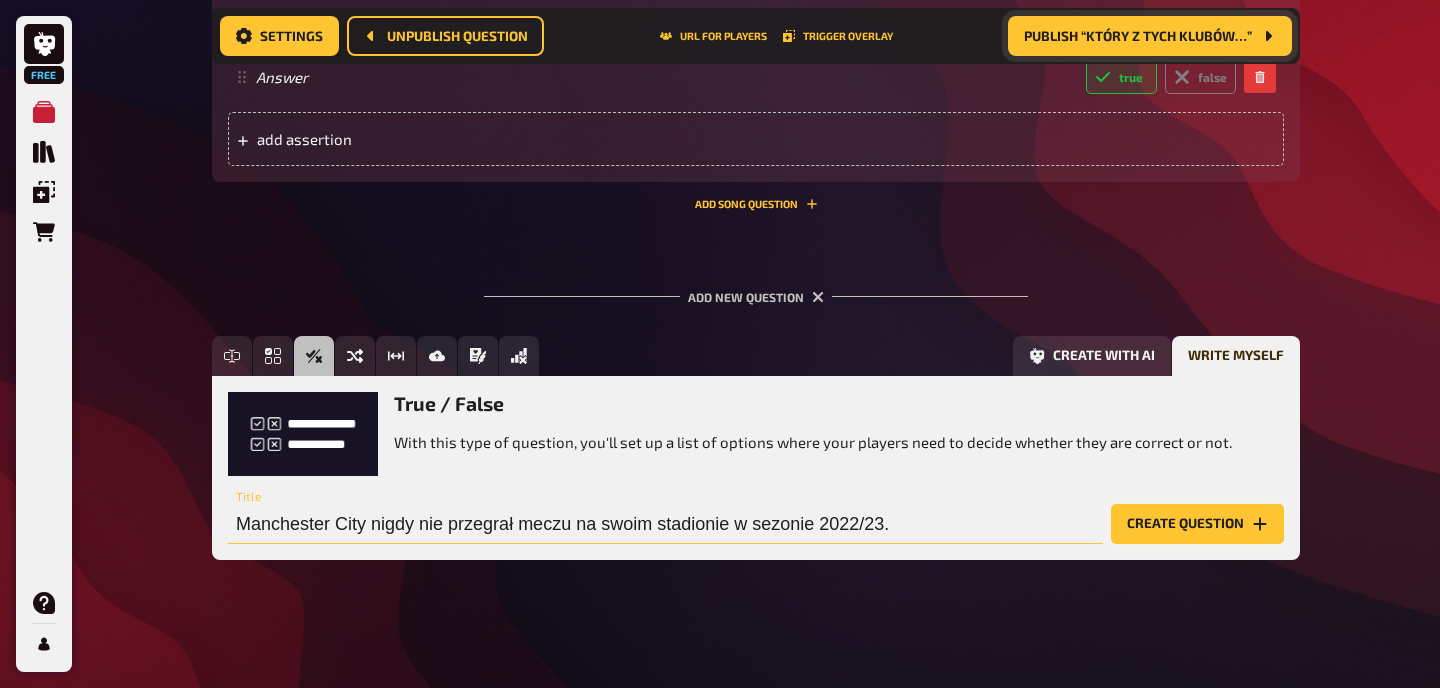 type on "Manchester City nigdy nie przegrał meczu na swoim stadionie w sezonie 2022/23." 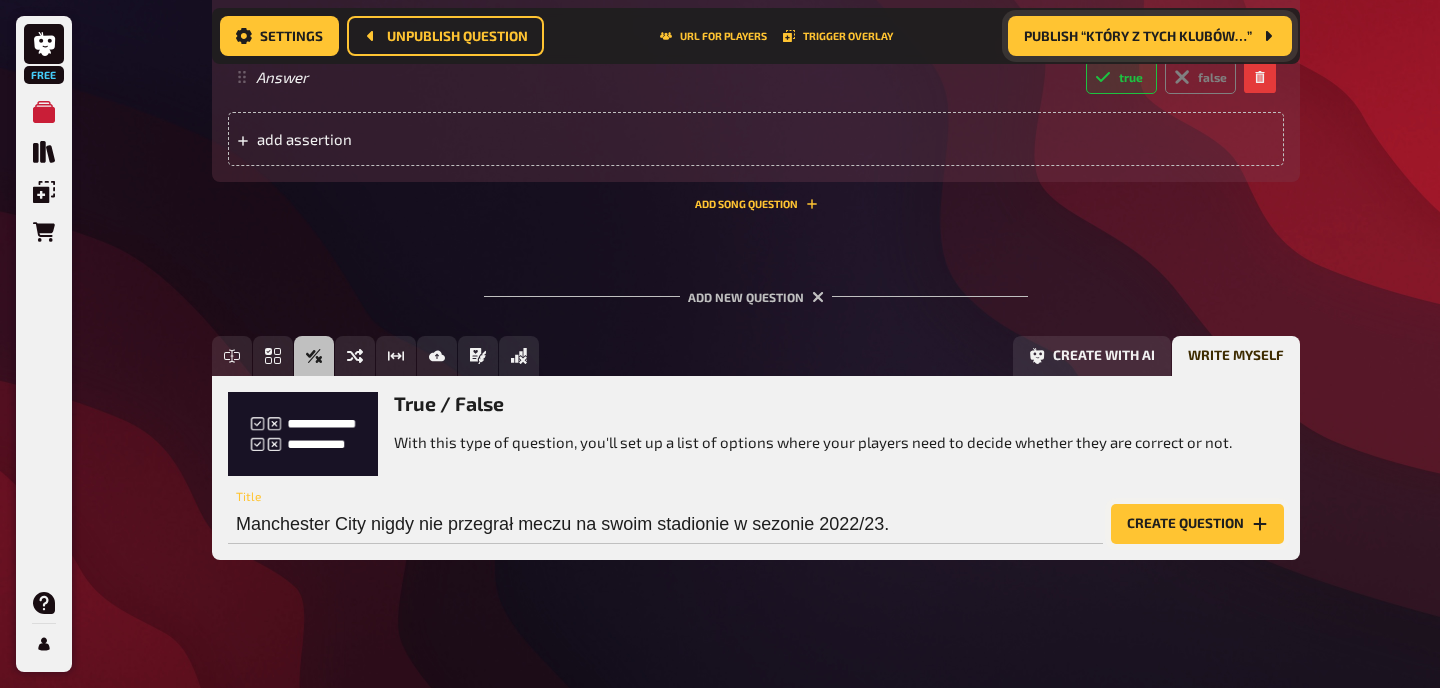 click on "Create question" at bounding box center (1197, 524) 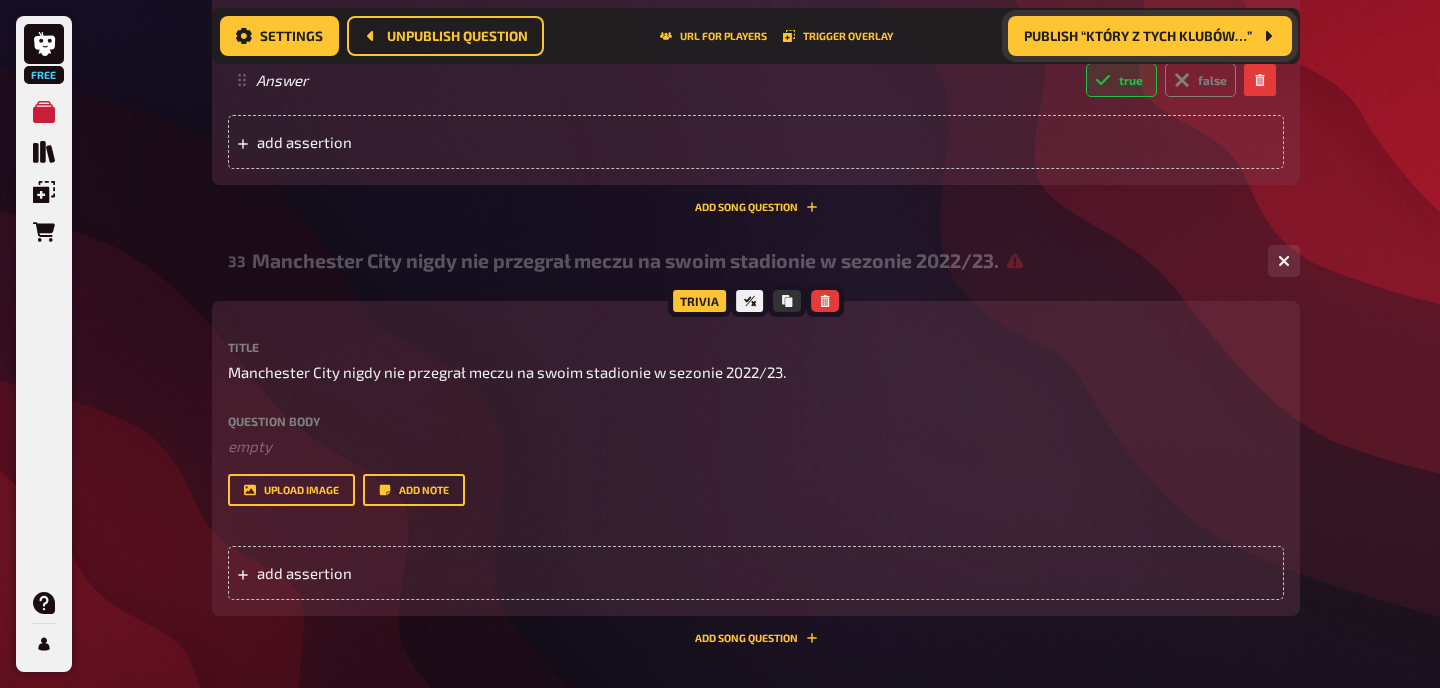 scroll, scrollTop: 2402, scrollLeft: 0, axis: vertical 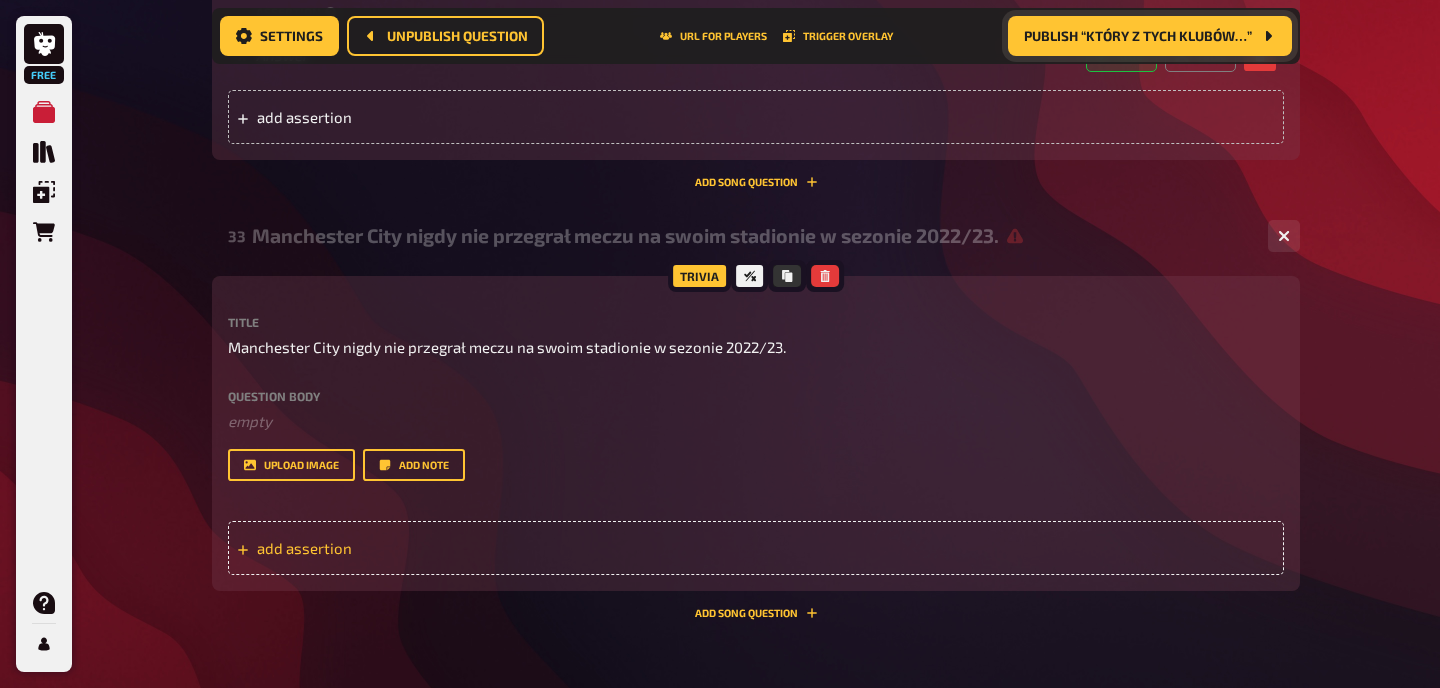 click on "add assertion" at bounding box center [756, 548] 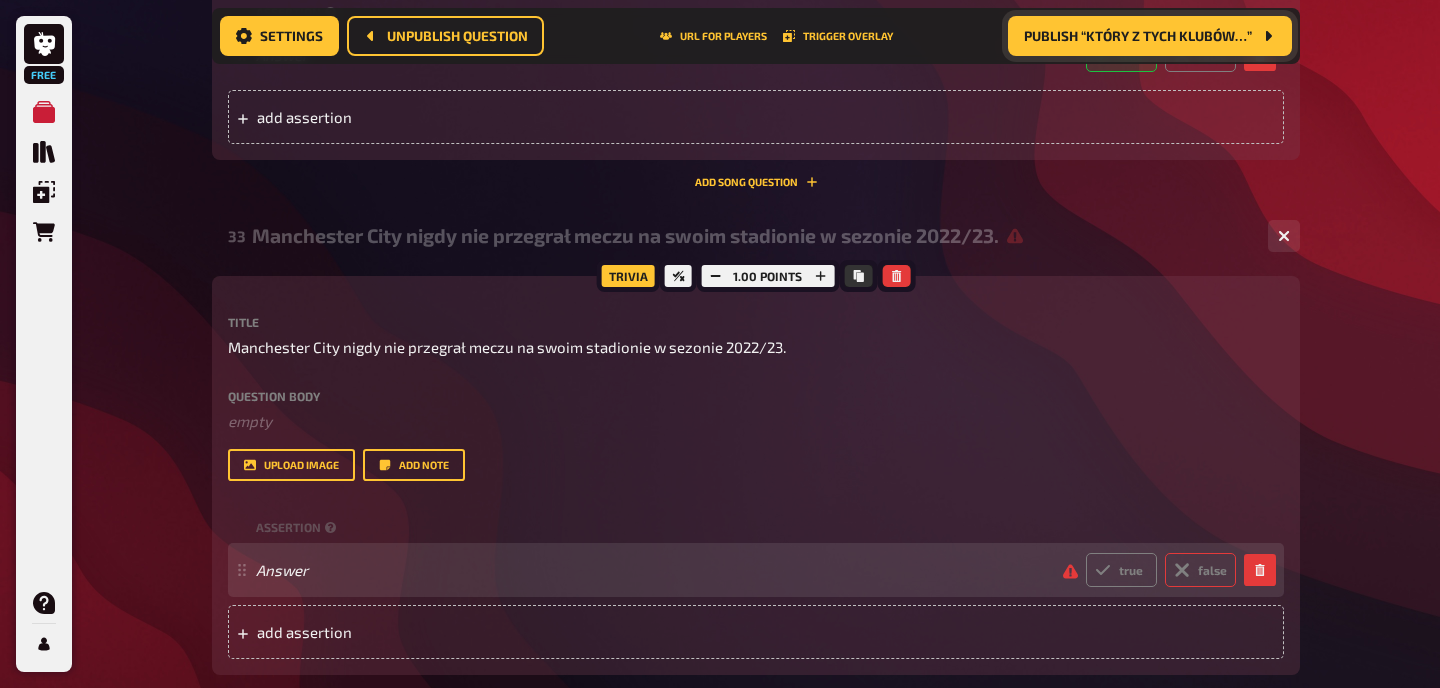 click on "false" at bounding box center [1200, 570] 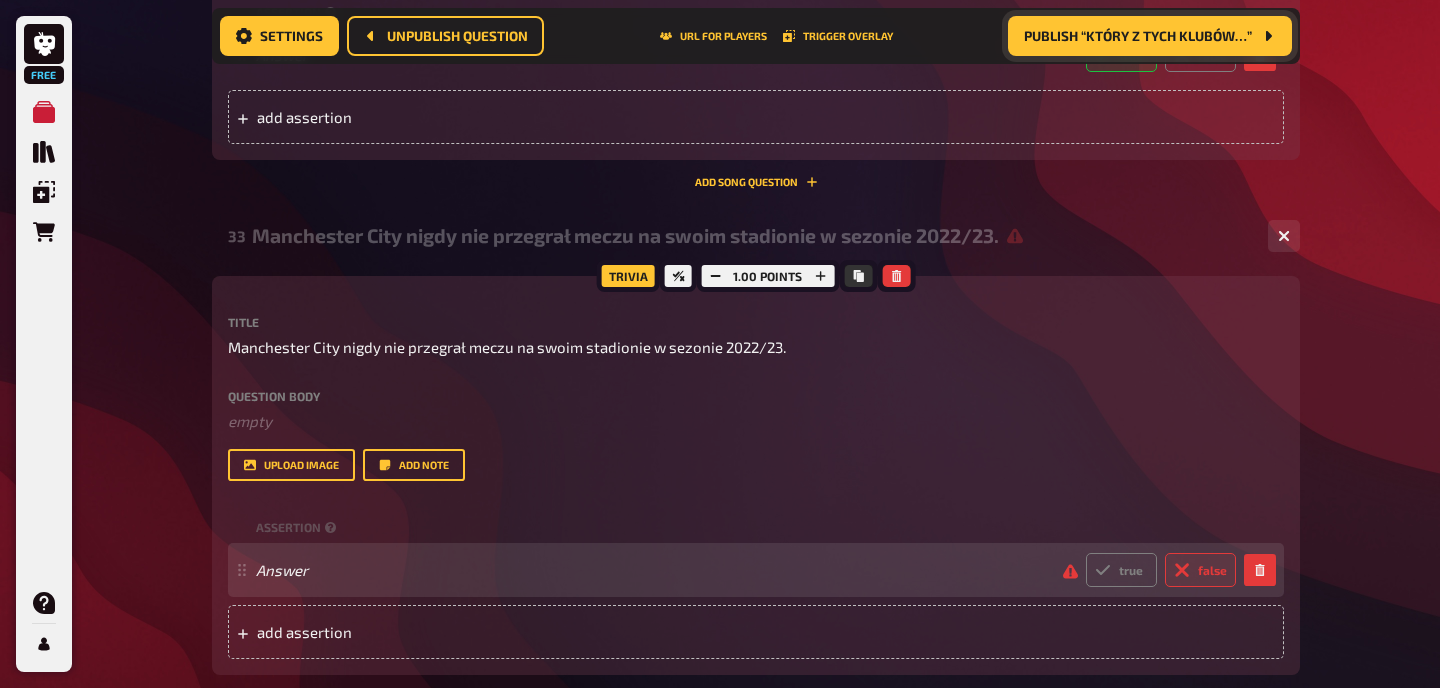 radio on "true" 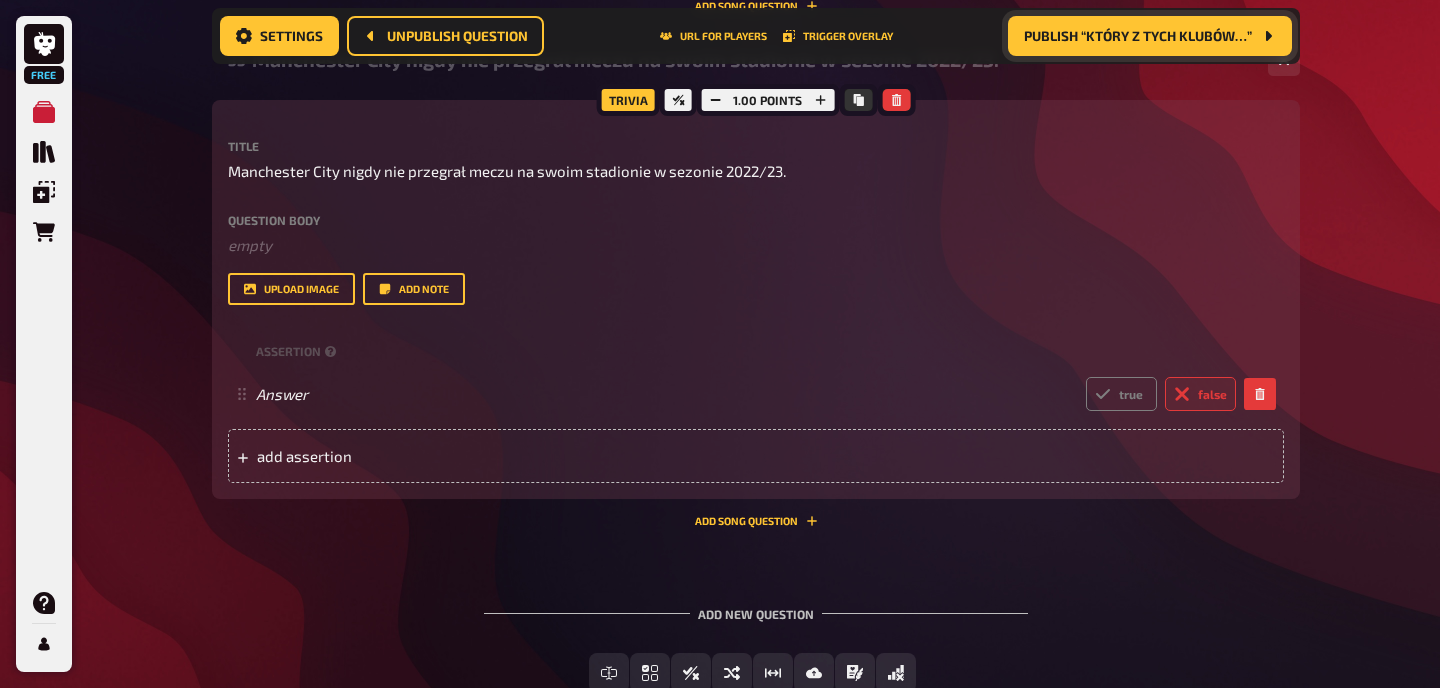 scroll, scrollTop: 2636, scrollLeft: 0, axis: vertical 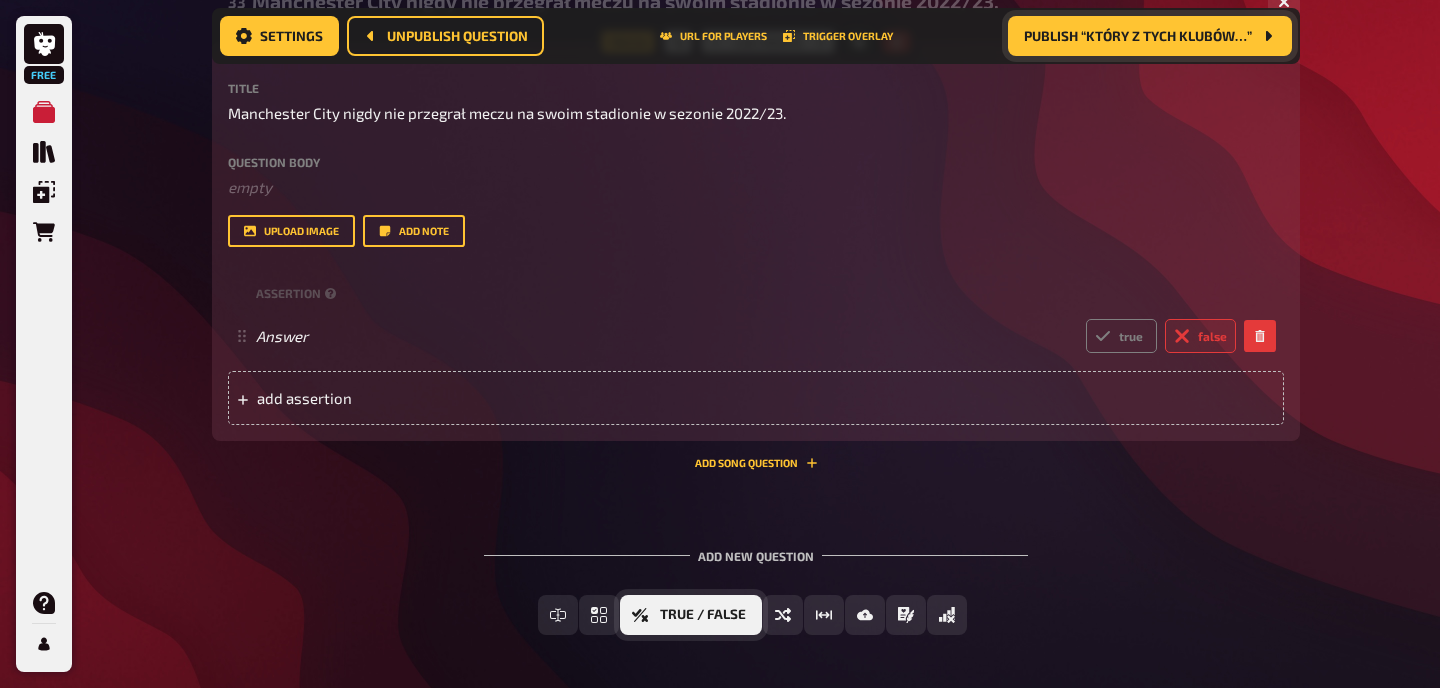 click on "True / False" at bounding box center (691, 615) 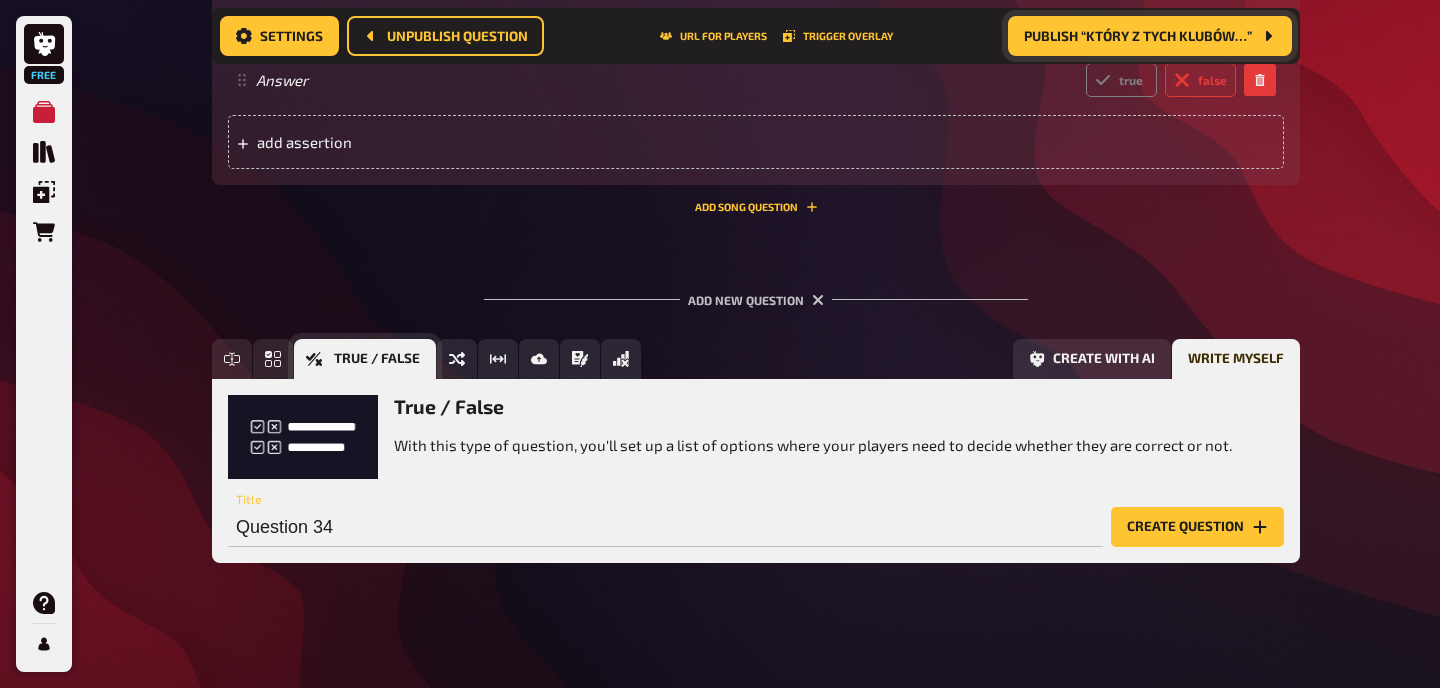 scroll, scrollTop: 2895, scrollLeft: 0, axis: vertical 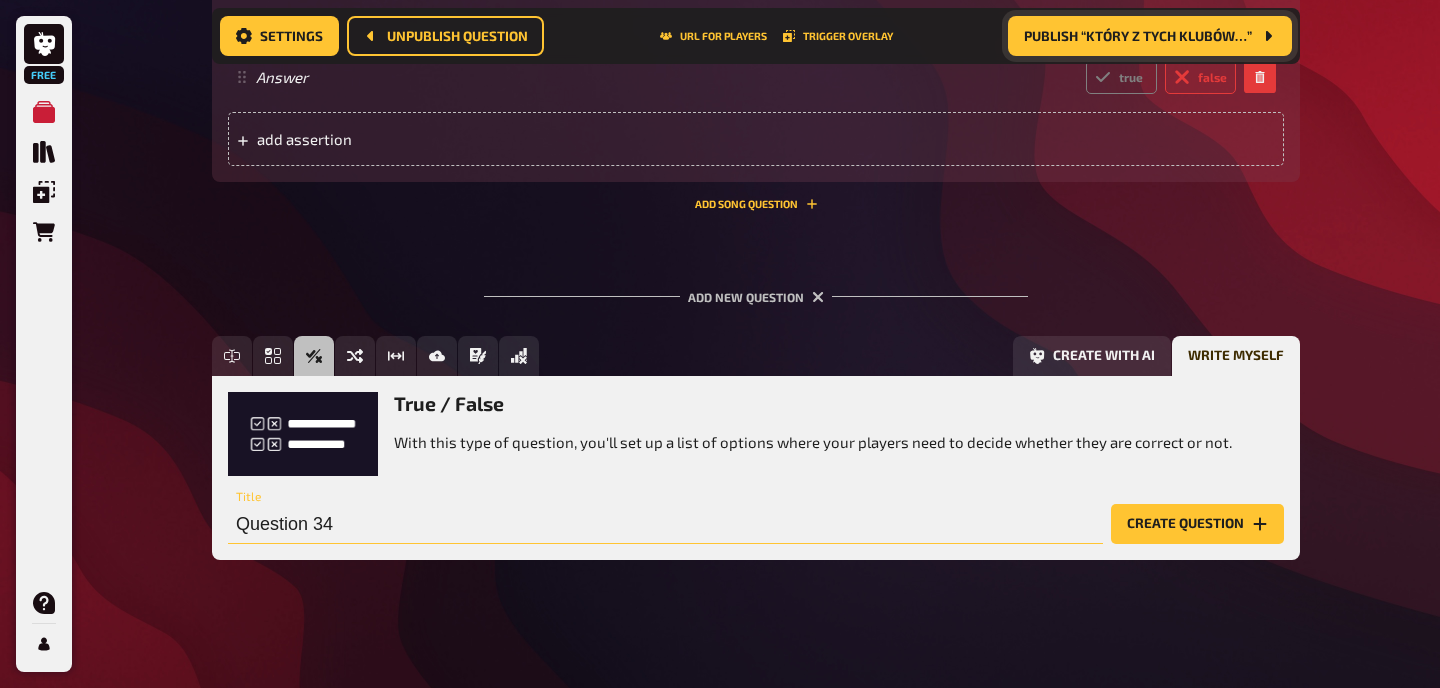 click on "Question 34" at bounding box center [665, 524] 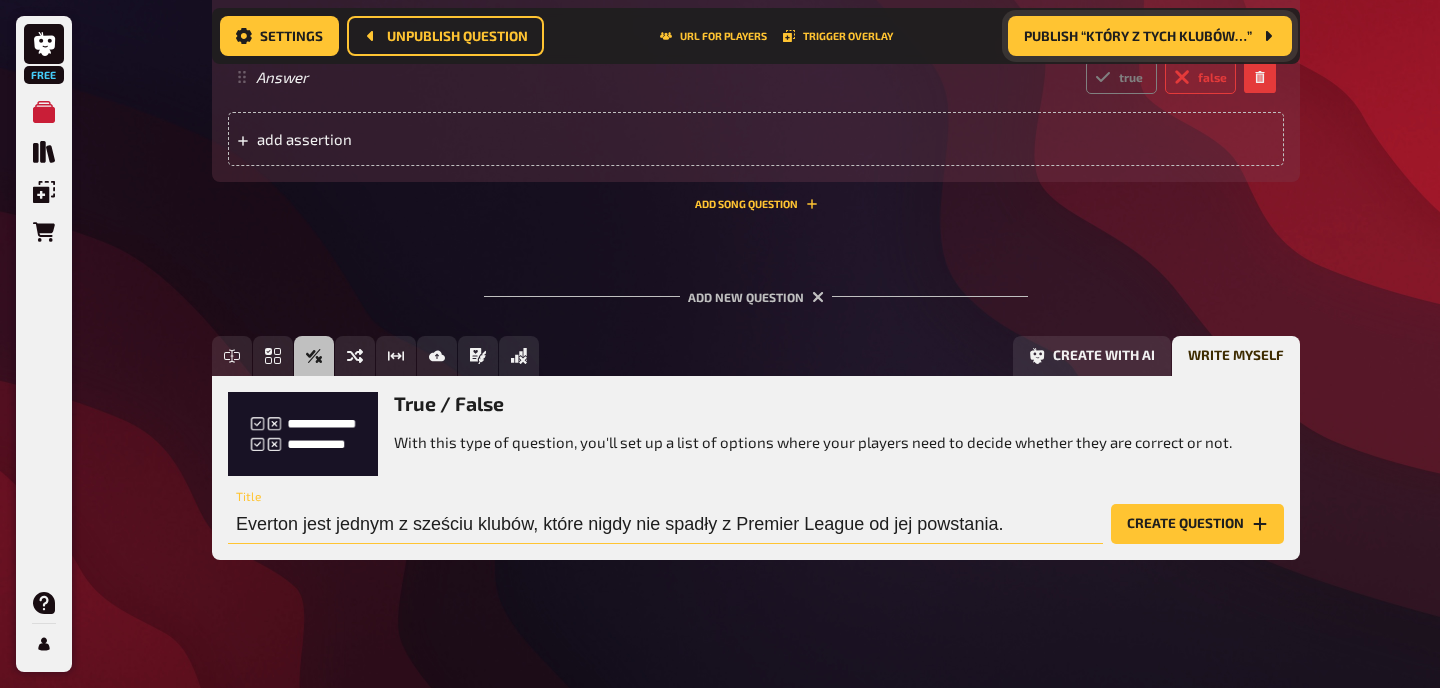 click on "Everton jest jednym z sześciu klubów, które nigdy nie spadły z Premier League od jej powstania." at bounding box center (665, 524) 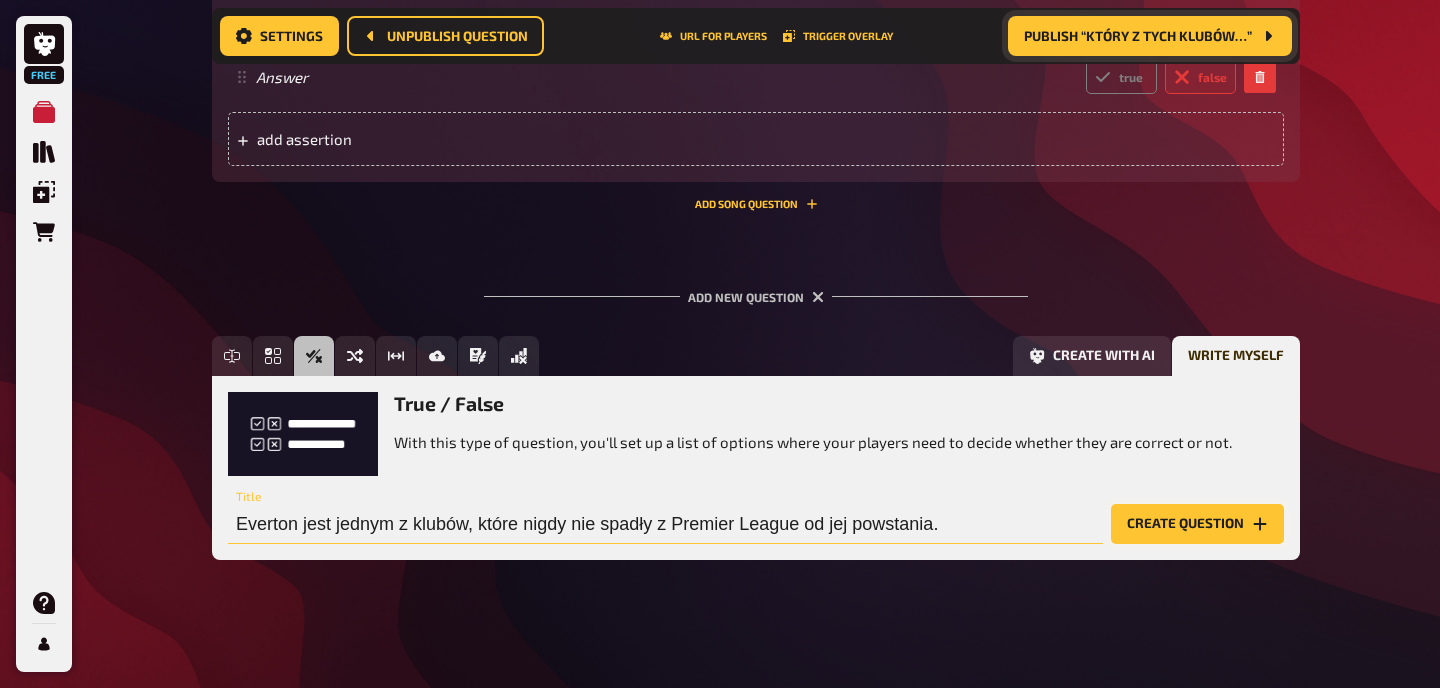 type on "Everton jest jednym z klubów, które nigdy nie spadły z Premier League od jej powstania." 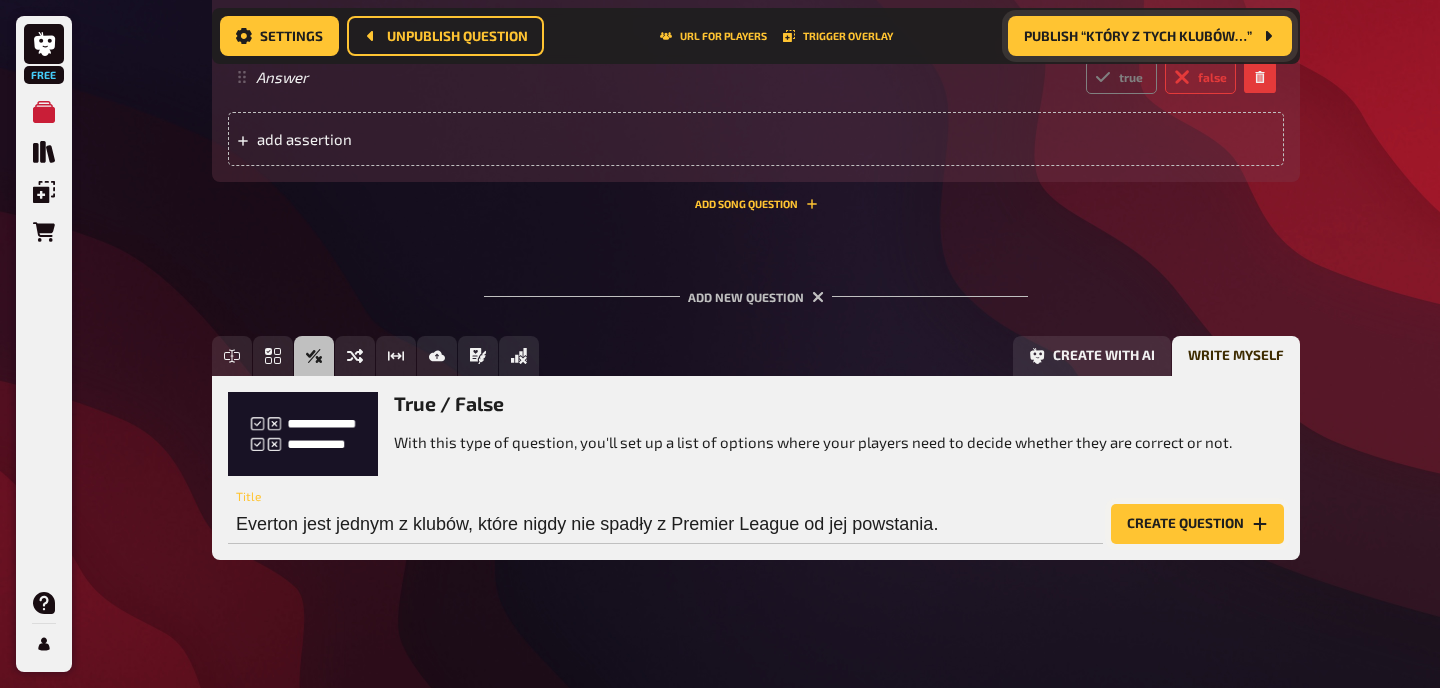click on "Create question" at bounding box center [1197, 524] 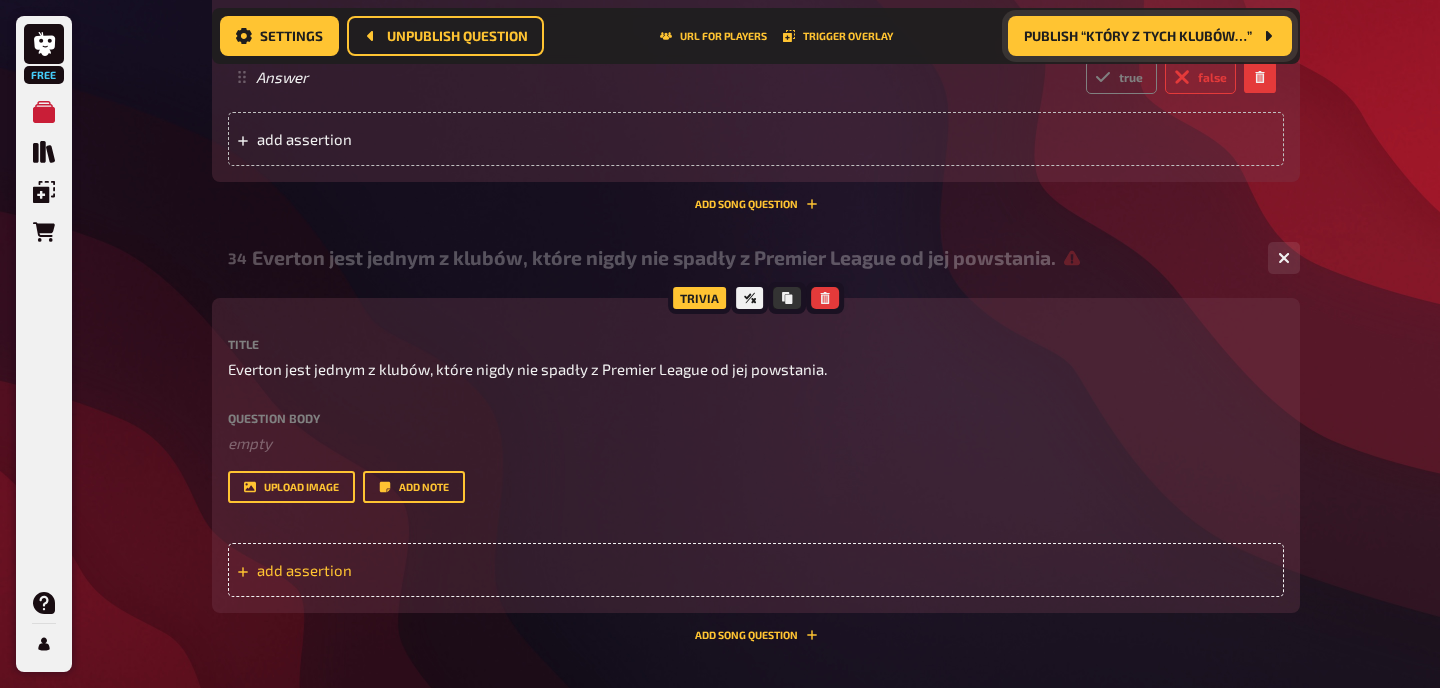 click on "add assertion" at bounding box center [756, 570] 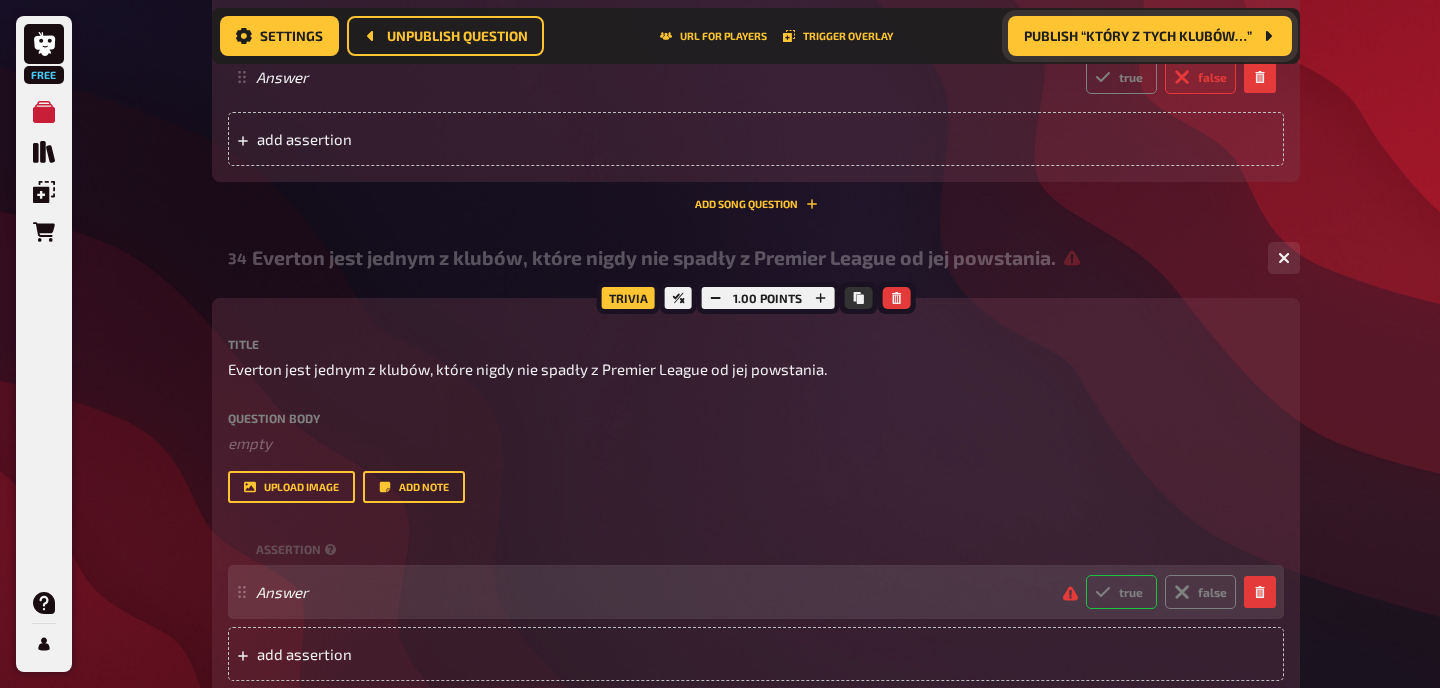 click on "true" at bounding box center [1121, 592] 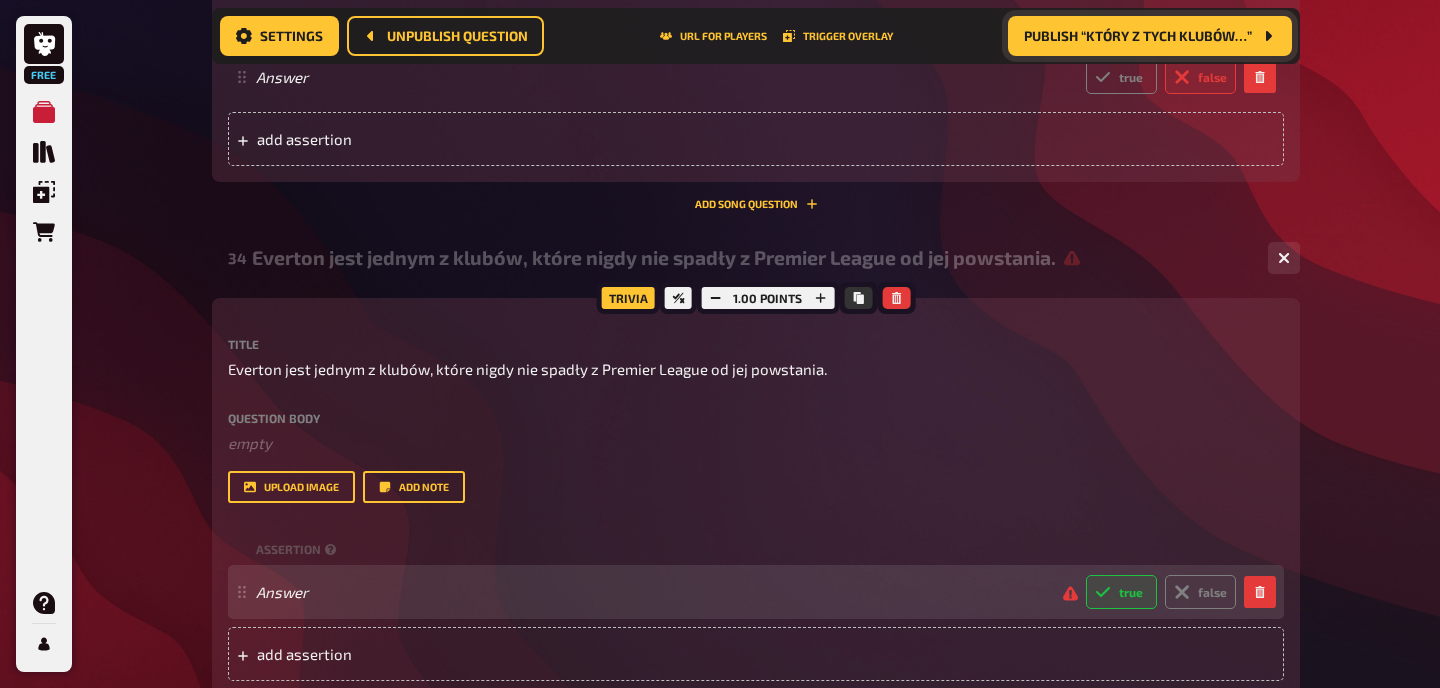 radio on "true" 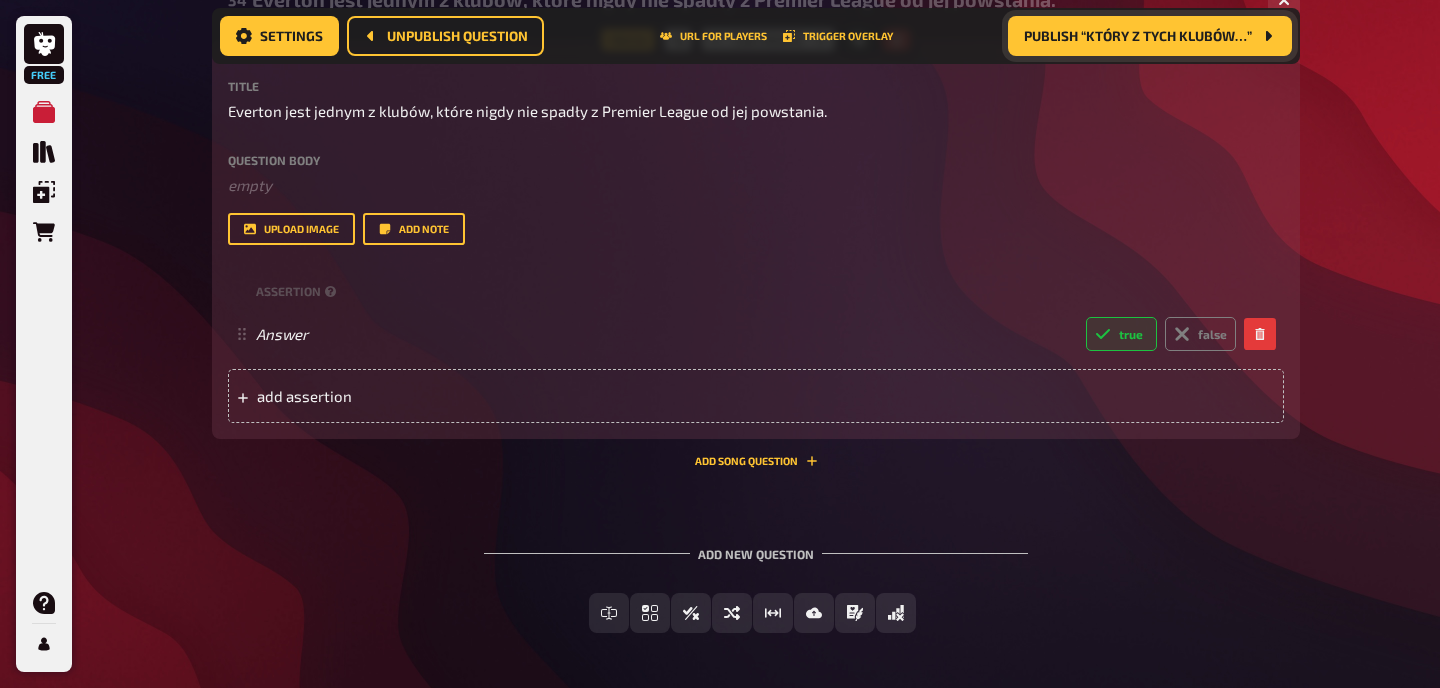 scroll, scrollTop: 3158, scrollLeft: 0, axis: vertical 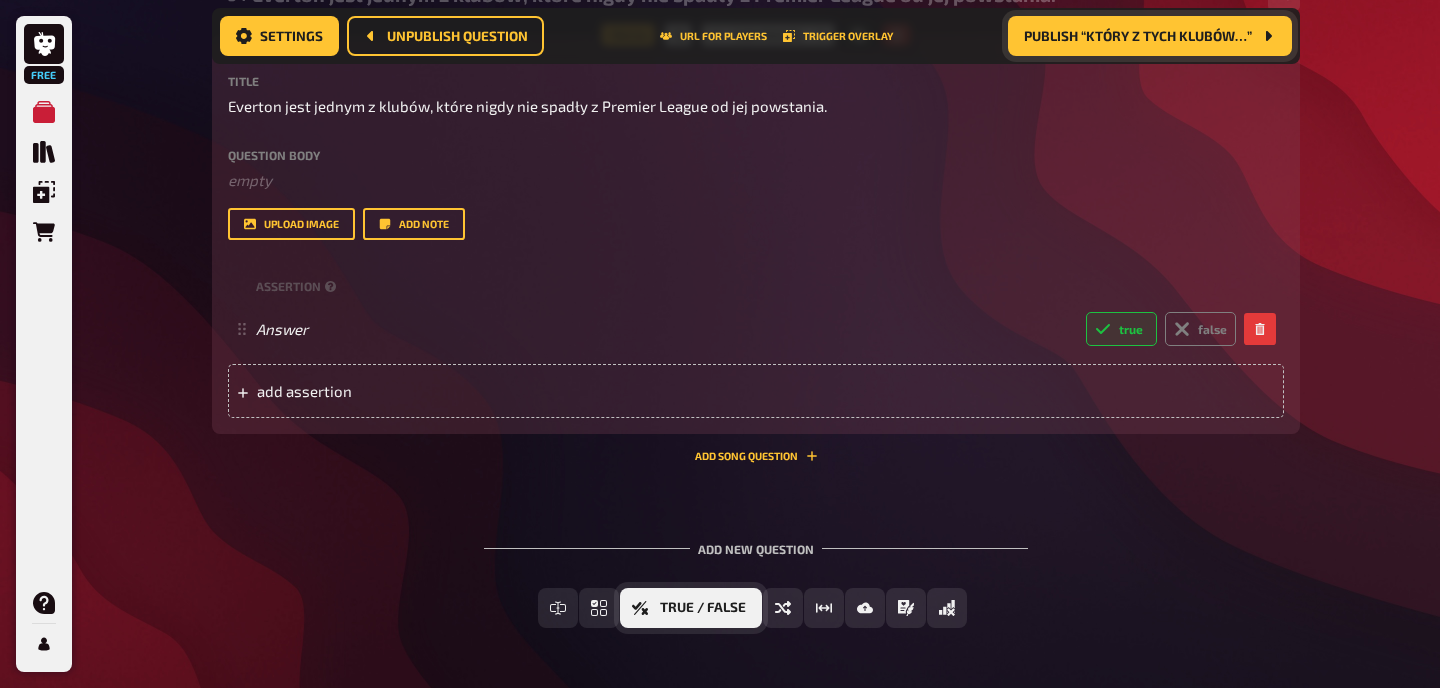 click on "True / False" at bounding box center (703, 608) 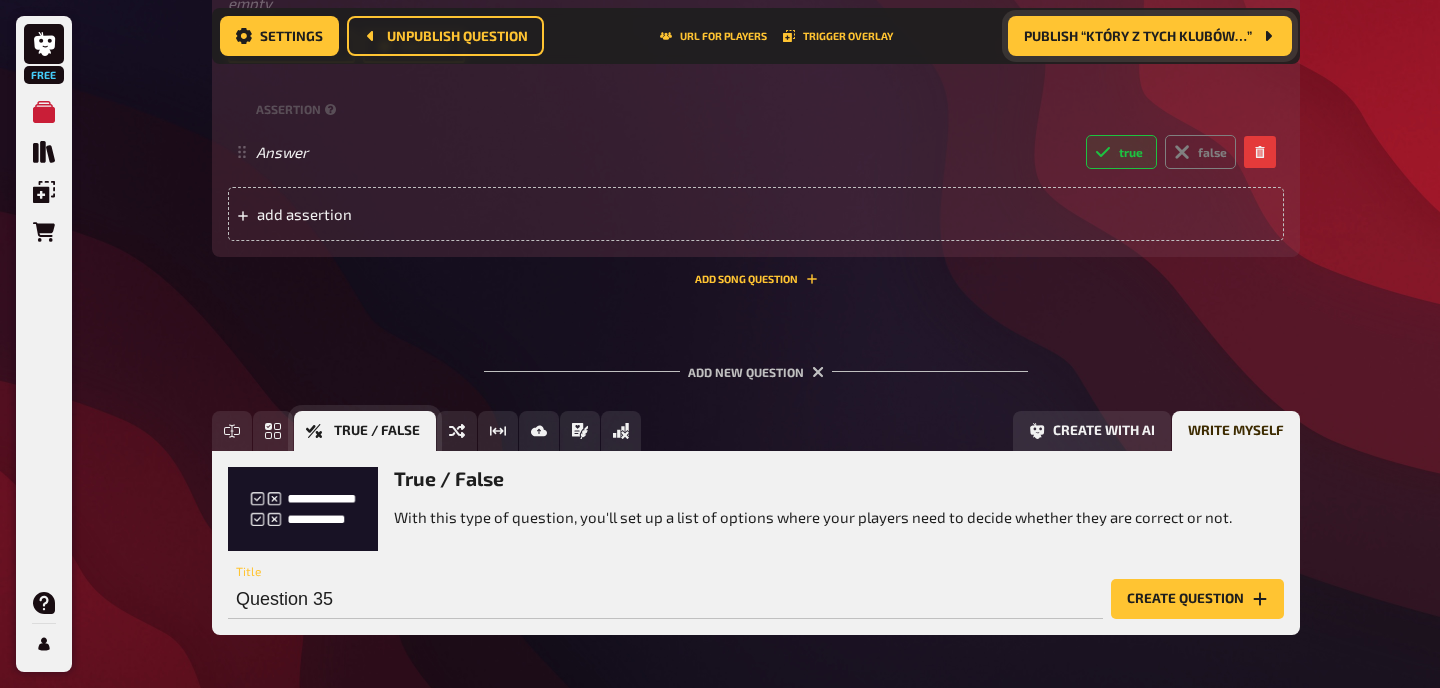 scroll, scrollTop: 3410, scrollLeft: 0, axis: vertical 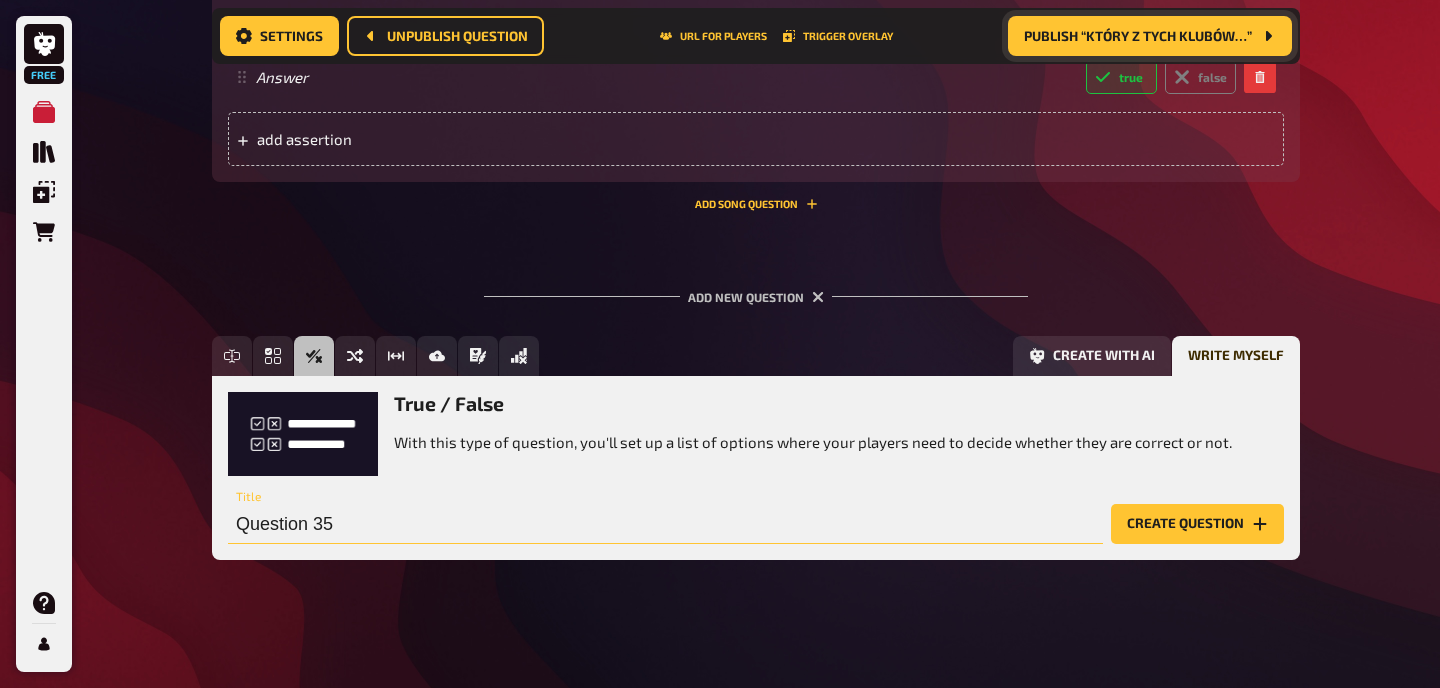 click on "Question 35" at bounding box center (665, 524) 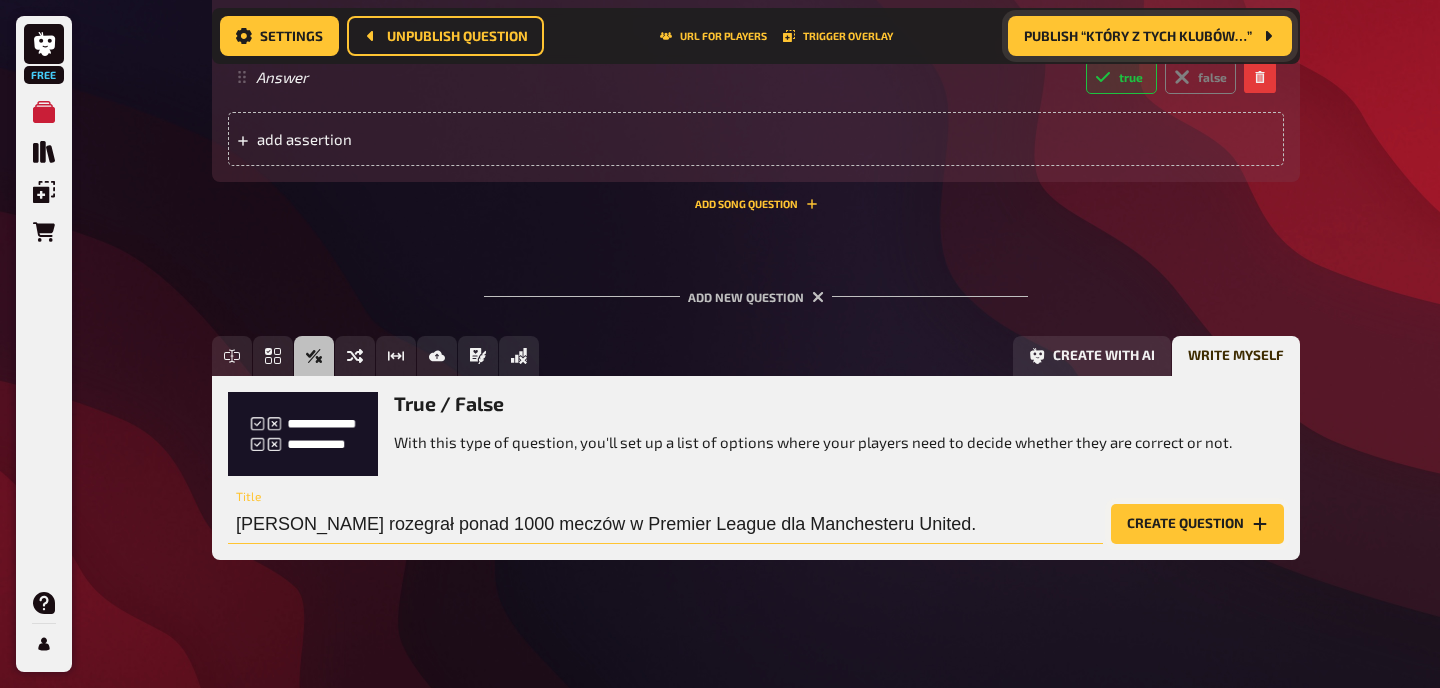 type on "[PERSON_NAME] rozegrał ponad 1000 meczów w Premier League dla Manchesteru United." 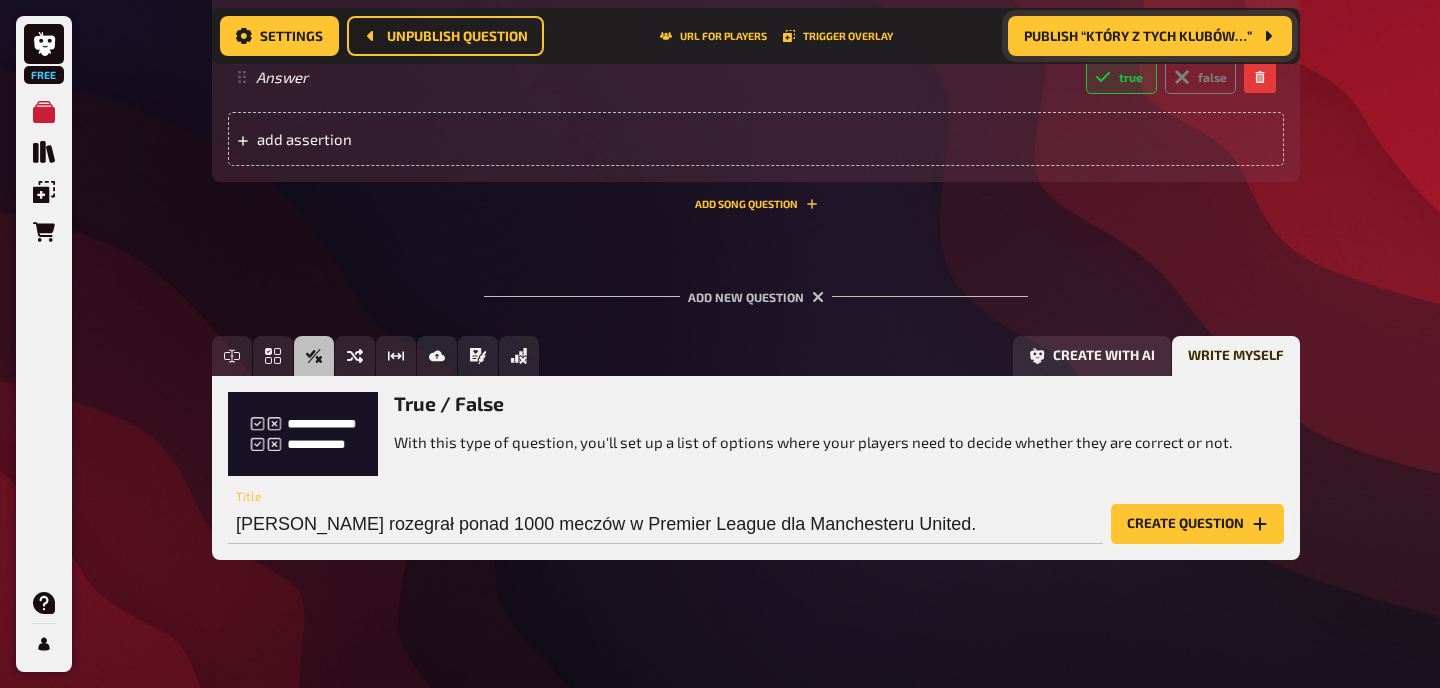 click on "Create question" at bounding box center [1197, 524] 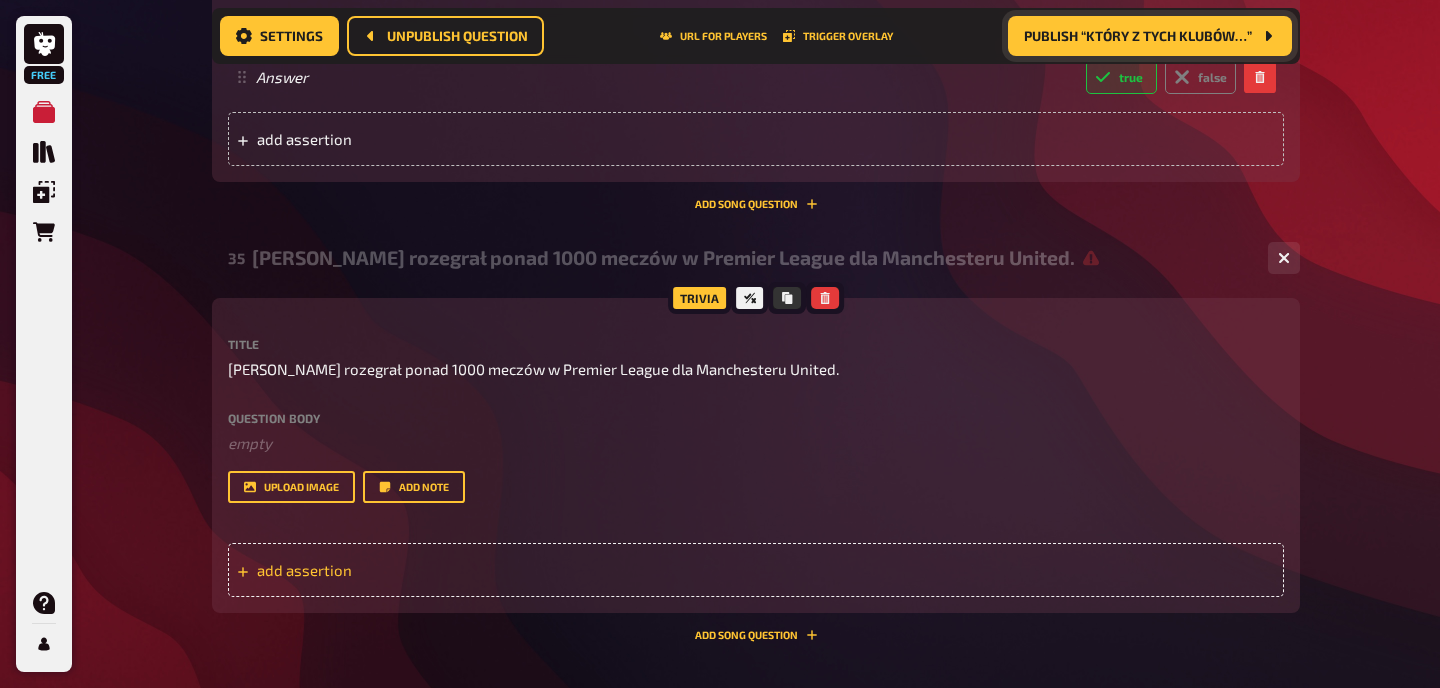 click on "add assertion" at bounding box center [412, 570] 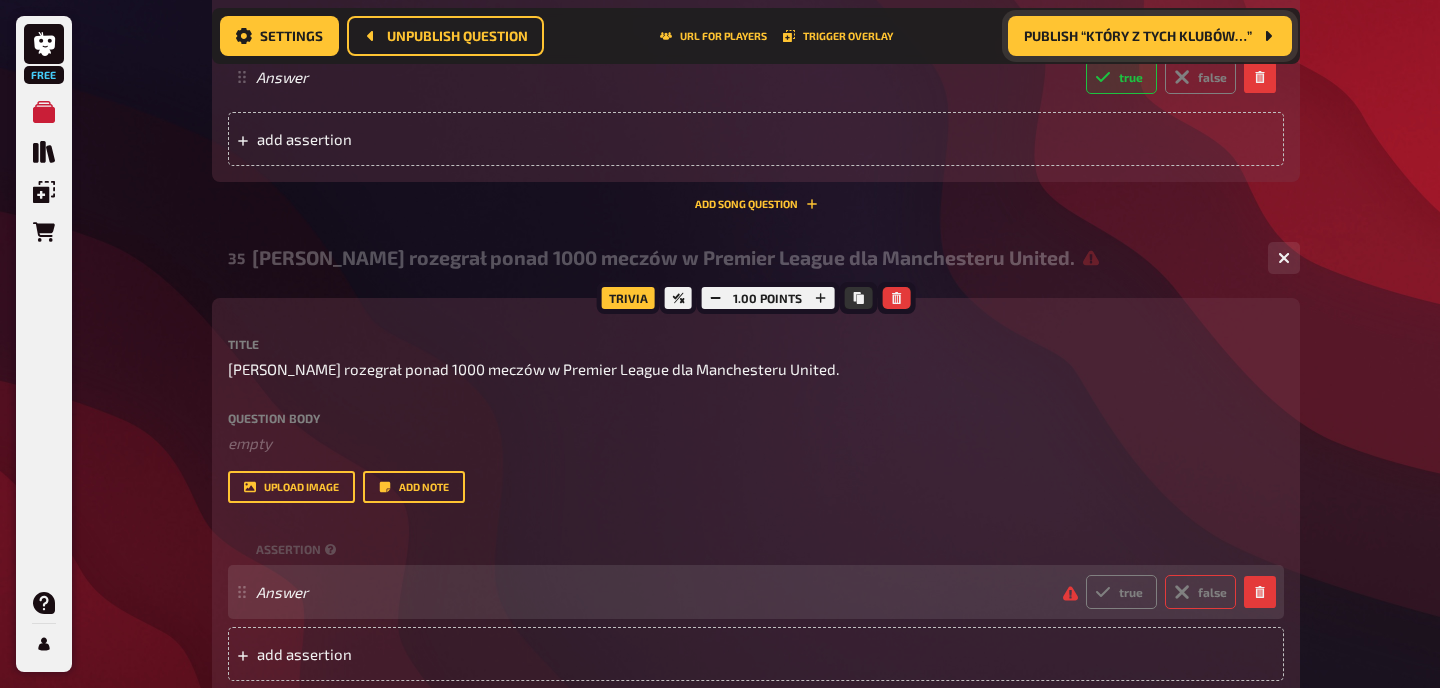 click on "false" at bounding box center (1200, 592) 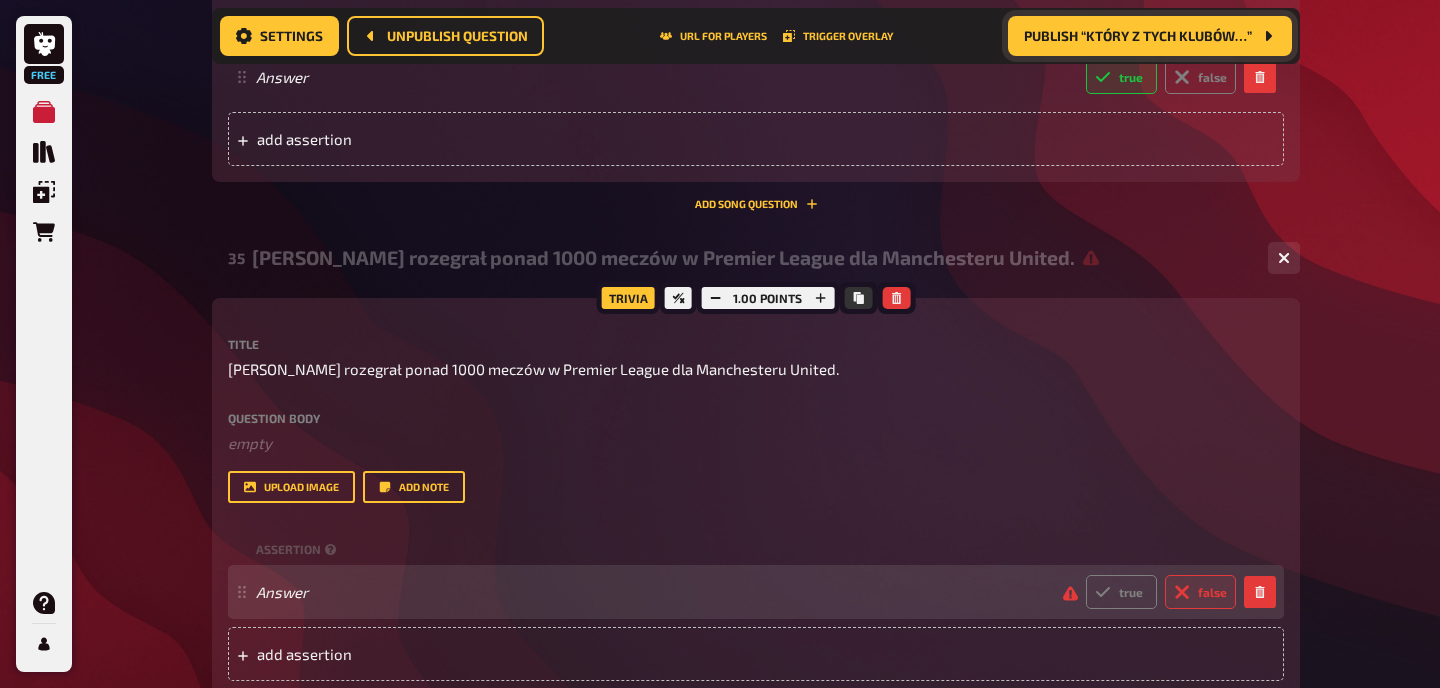 radio on "true" 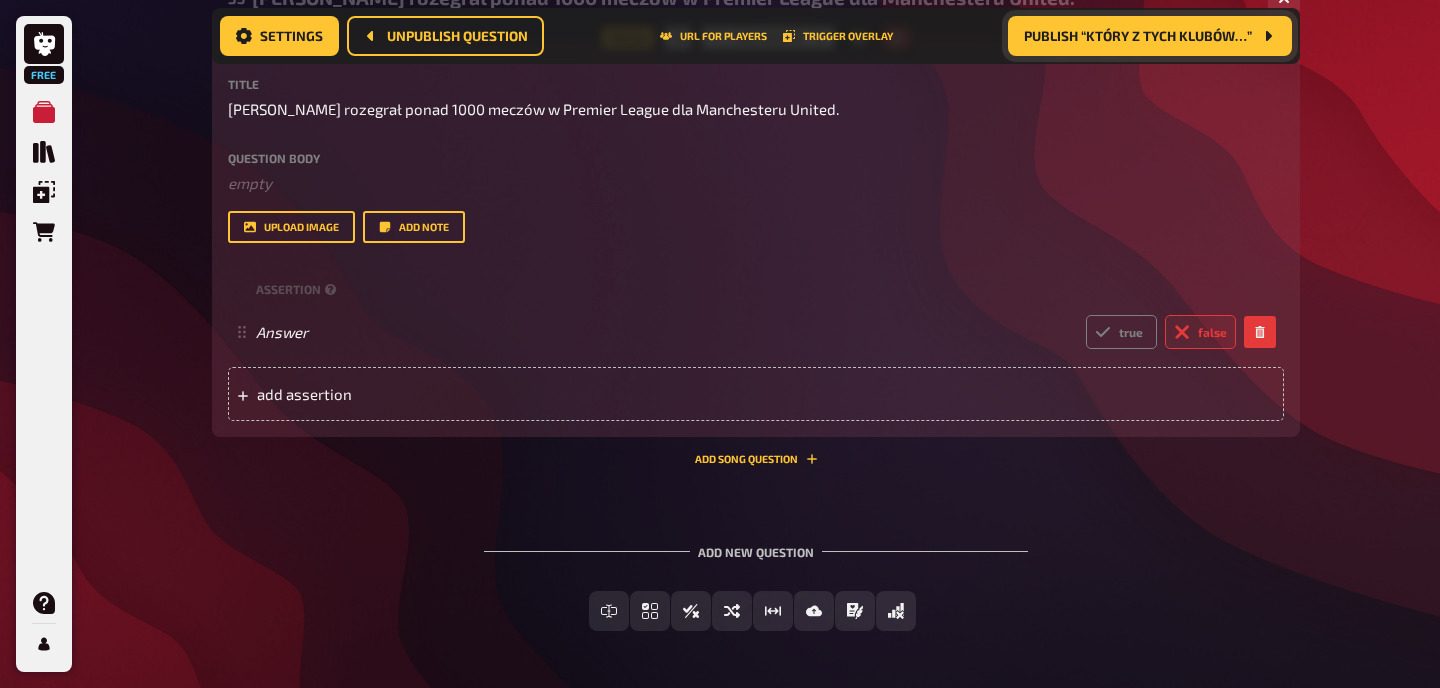 scroll, scrollTop: 3676, scrollLeft: 0, axis: vertical 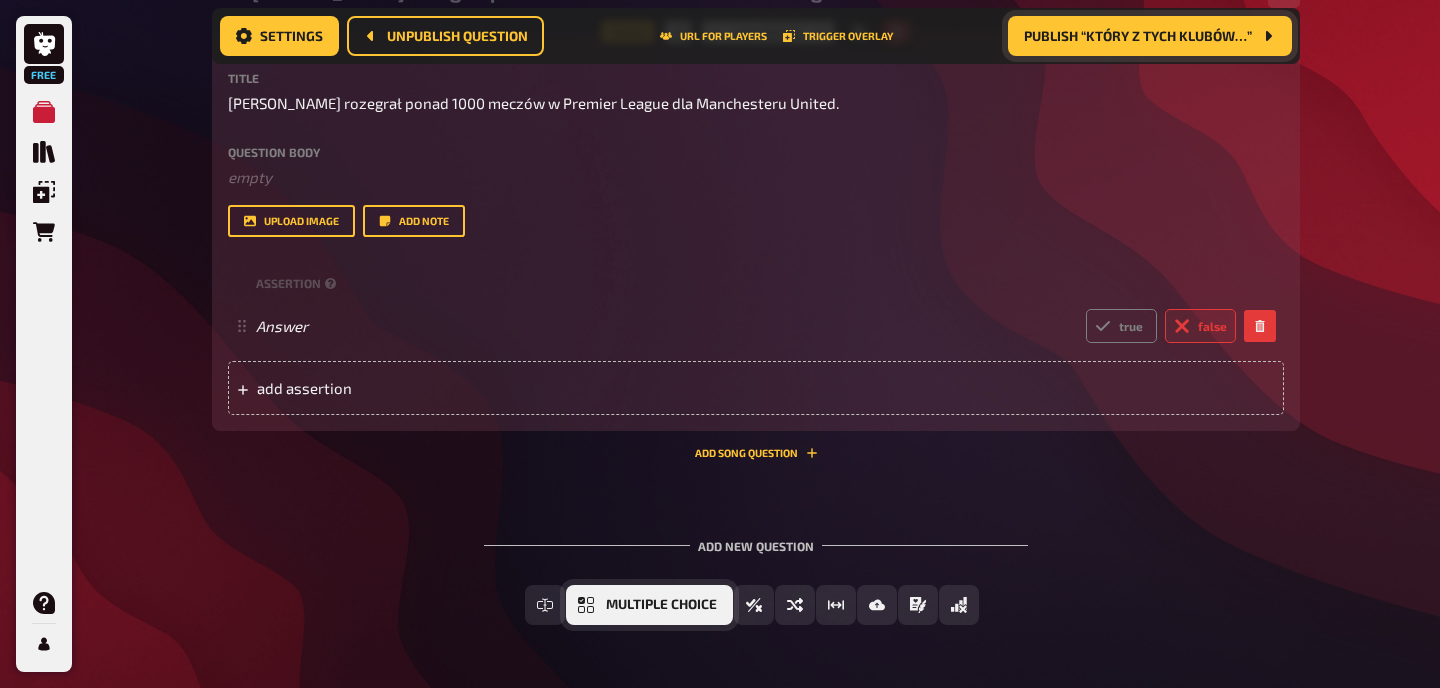 click on "Multiple Choice" at bounding box center (661, 605) 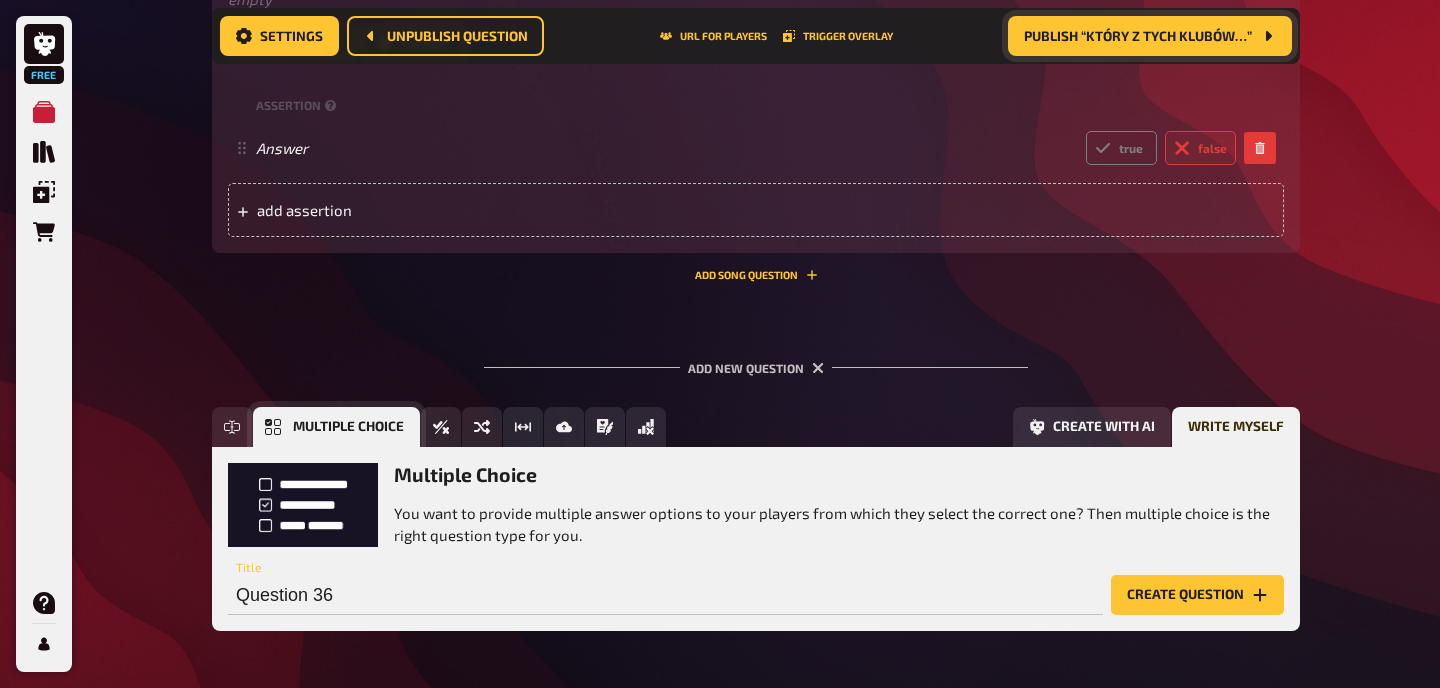 scroll, scrollTop: 3926, scrollLeft: 0, axis: vertical 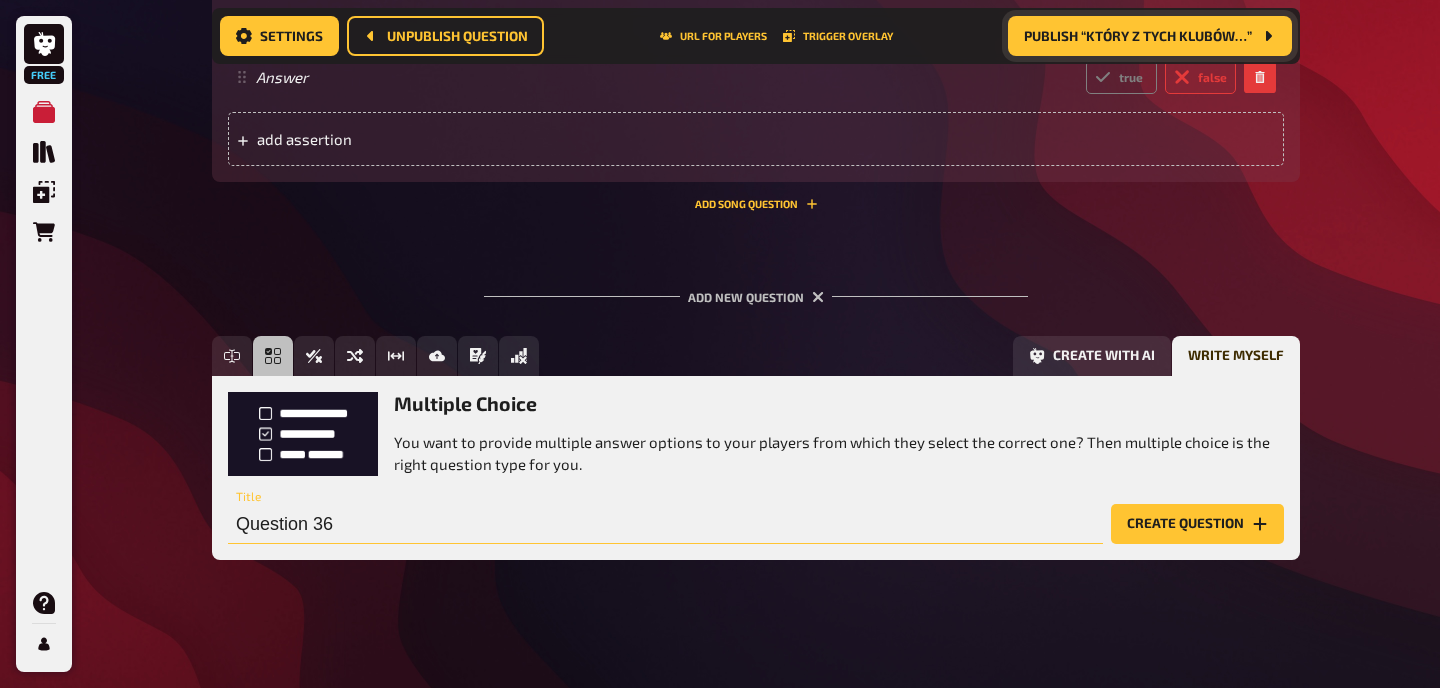 click on "Question 36" at bounding box center [665, 524] 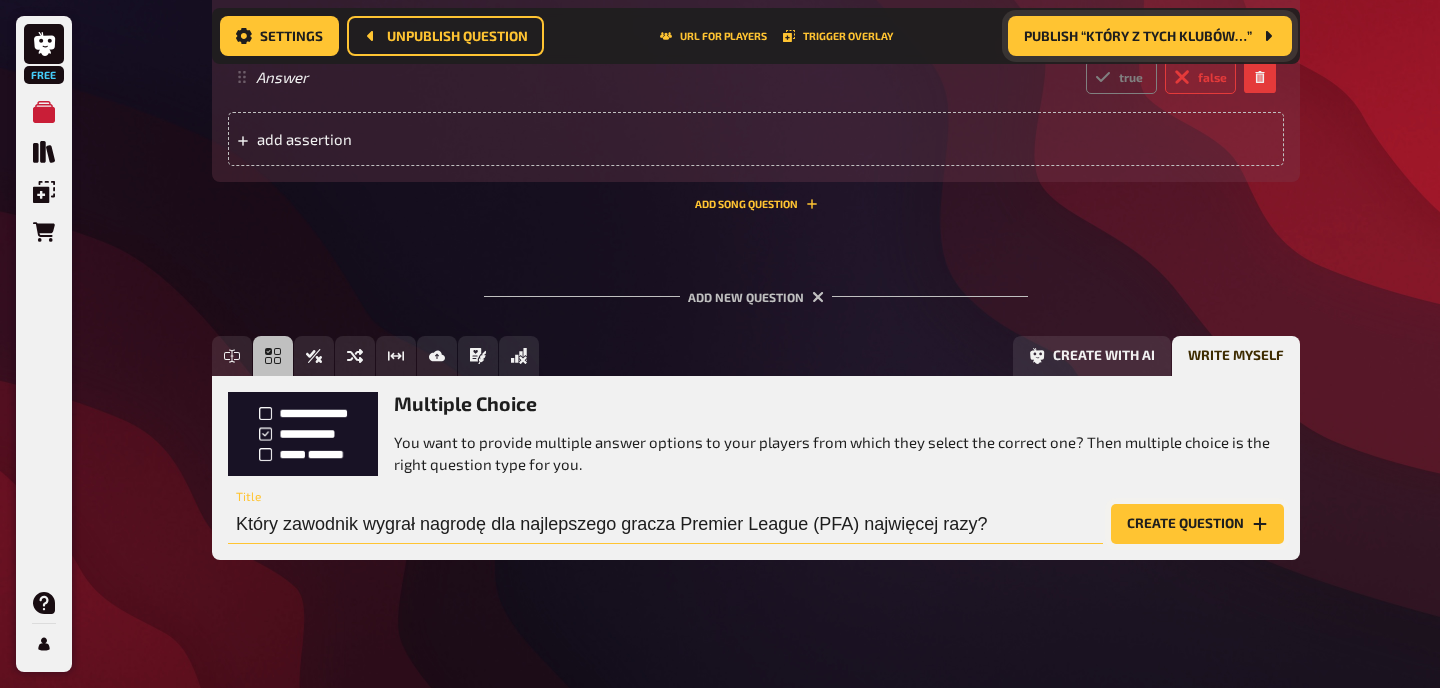 type on "Który zawodnik wygrał nagrodę dla najlepszego gracza Premier League (PFA) najwięcej razy?" 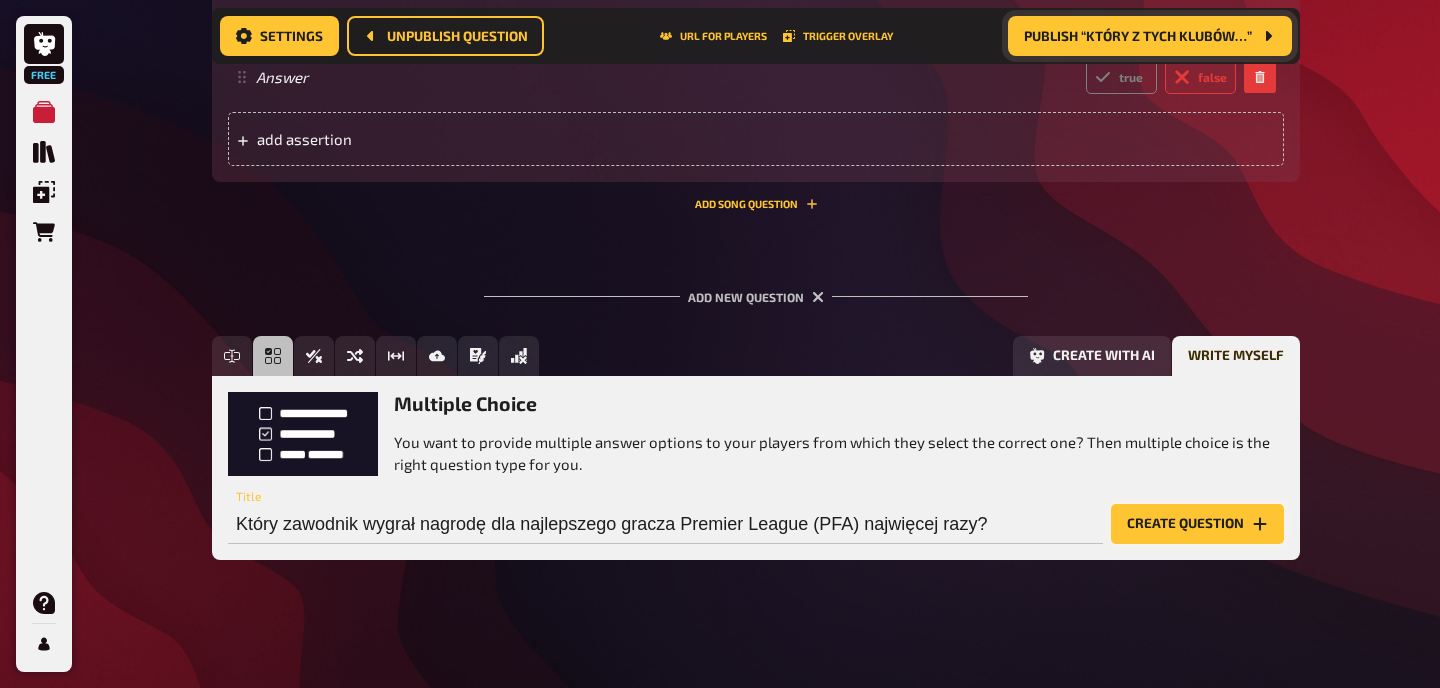 click on "Create question" at bounding box center [1197, 524] 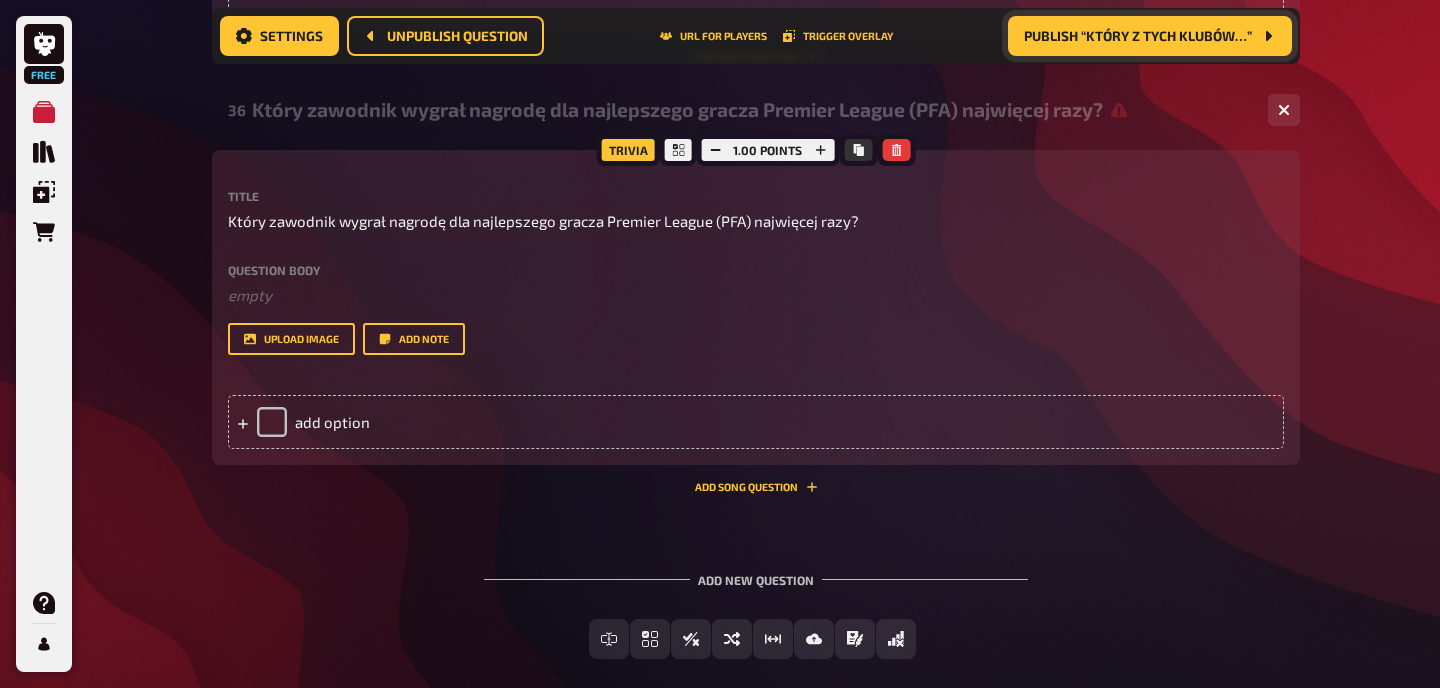 scroll, scrollTop: 4108, scrollLeft: 0, axis: vertical 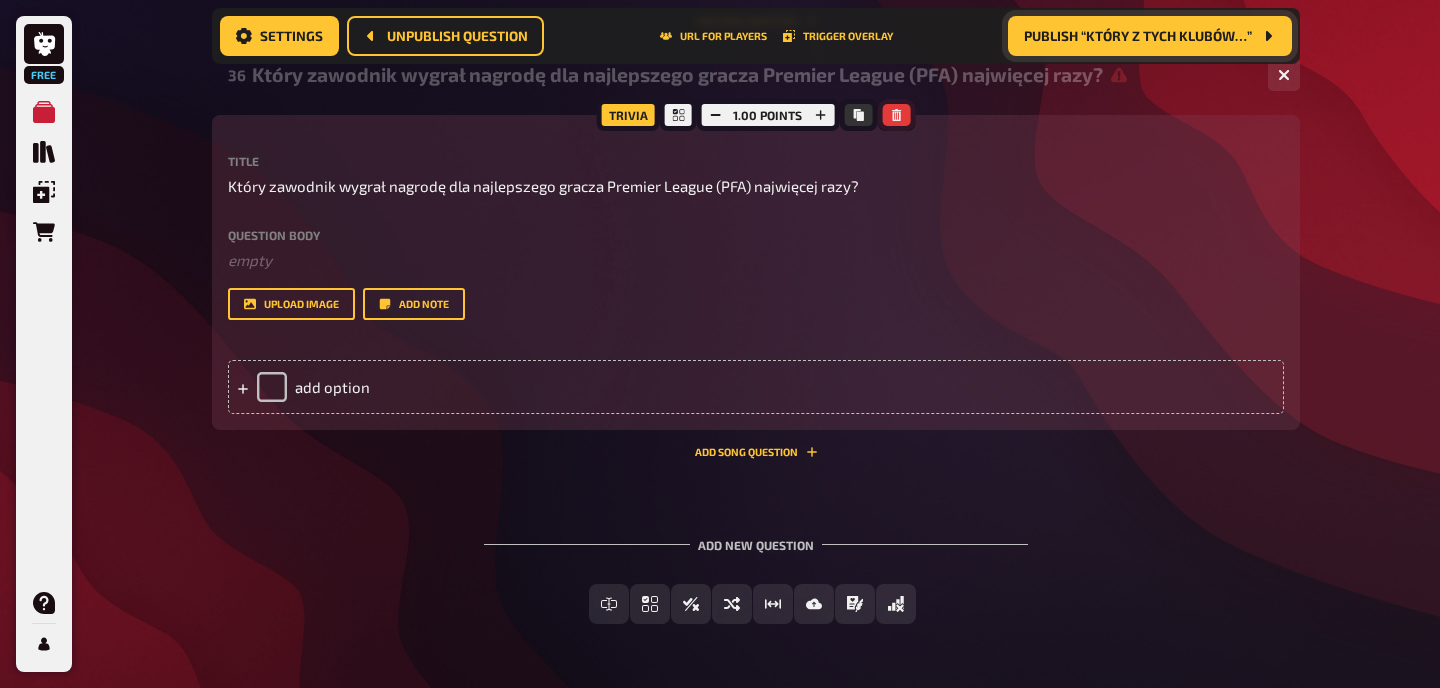 click 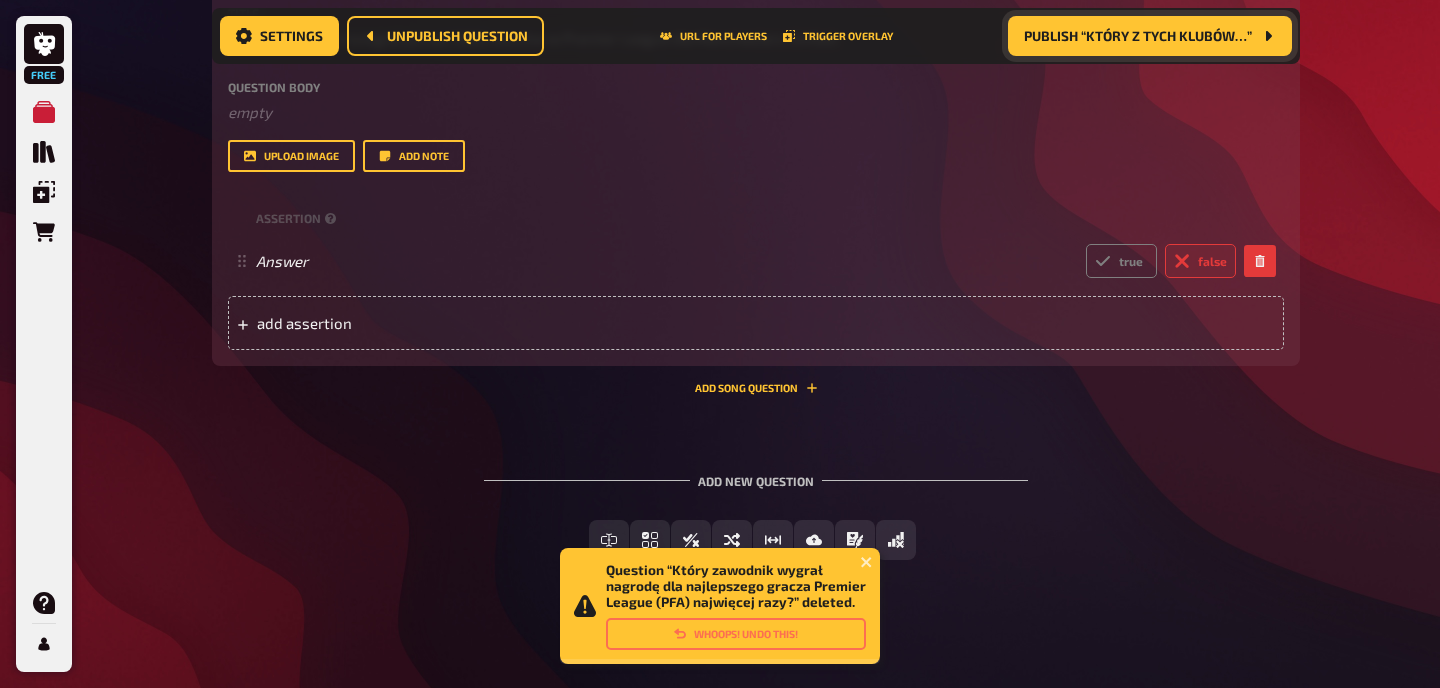 scroll, scrollTop: 3741, scrollLeft: 0, axis: vertical 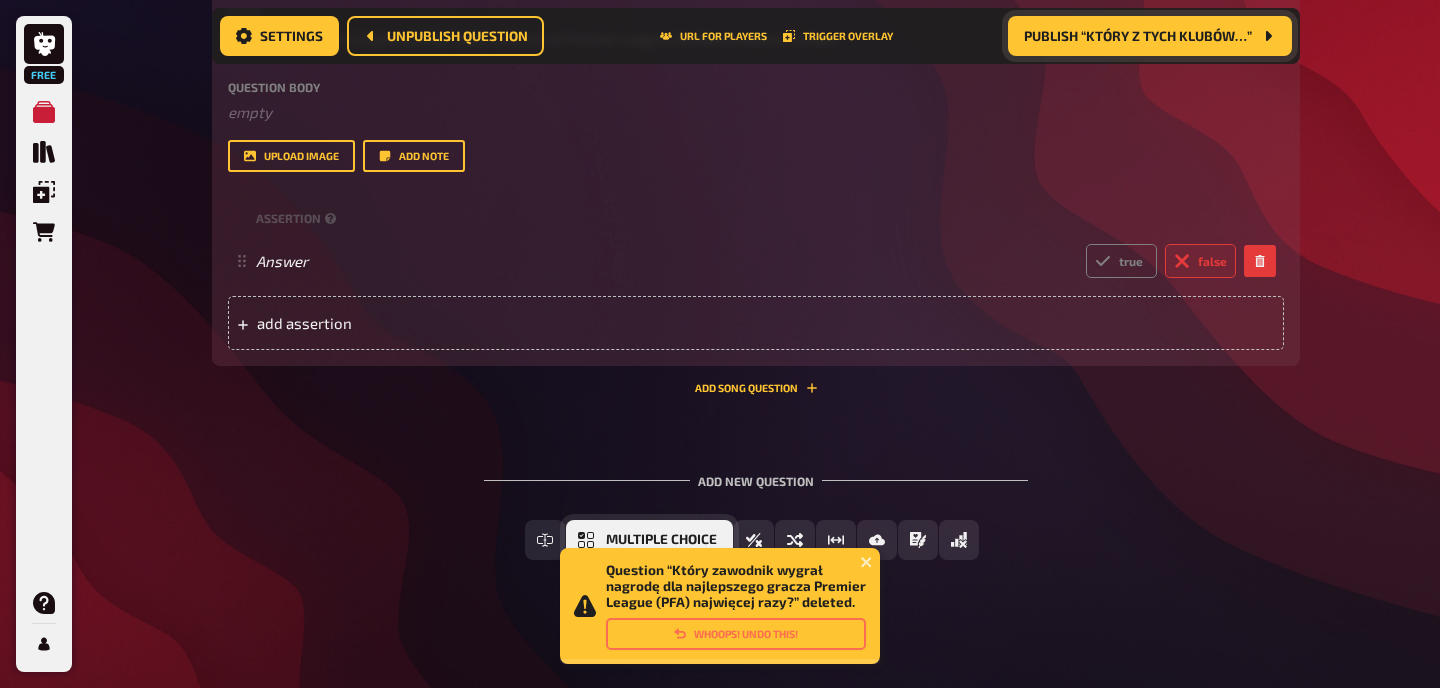 click on "Multiple Choice" at bounding box center (649, 540) 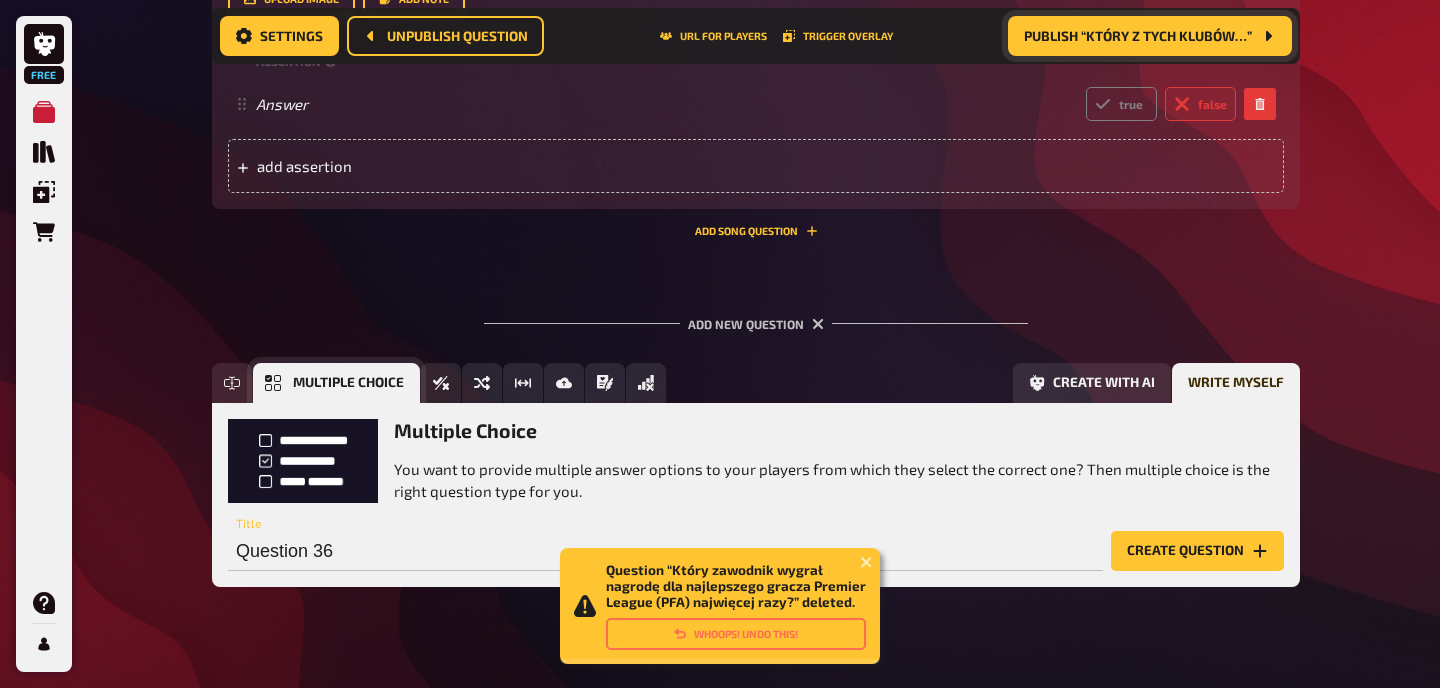 scroll, scrollTop: 3926, scrollLeft: 0, axis: vertical 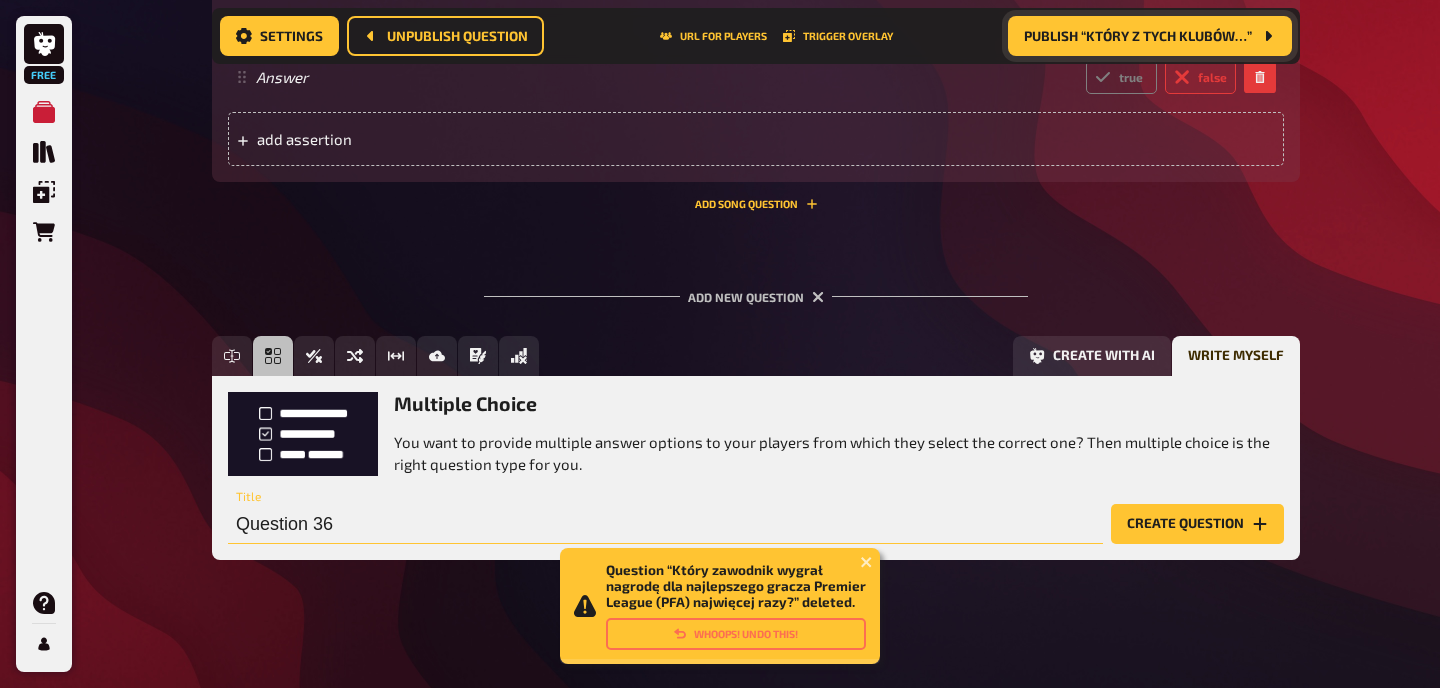 click on "Question 36" at bounding box center [665, 524] 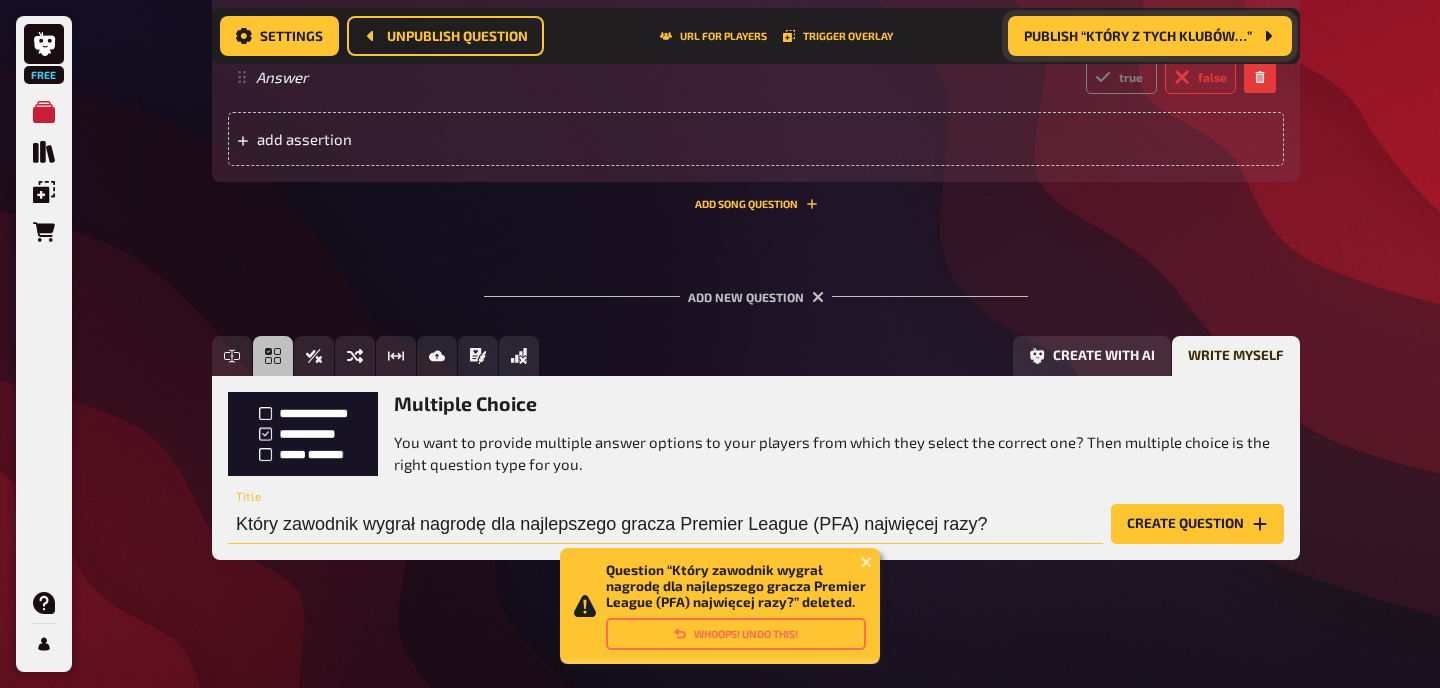 type on "Który zawodnik wygrał nagrodę dla najlepszego gracza Premier League (PFA) najwięcej razy?" 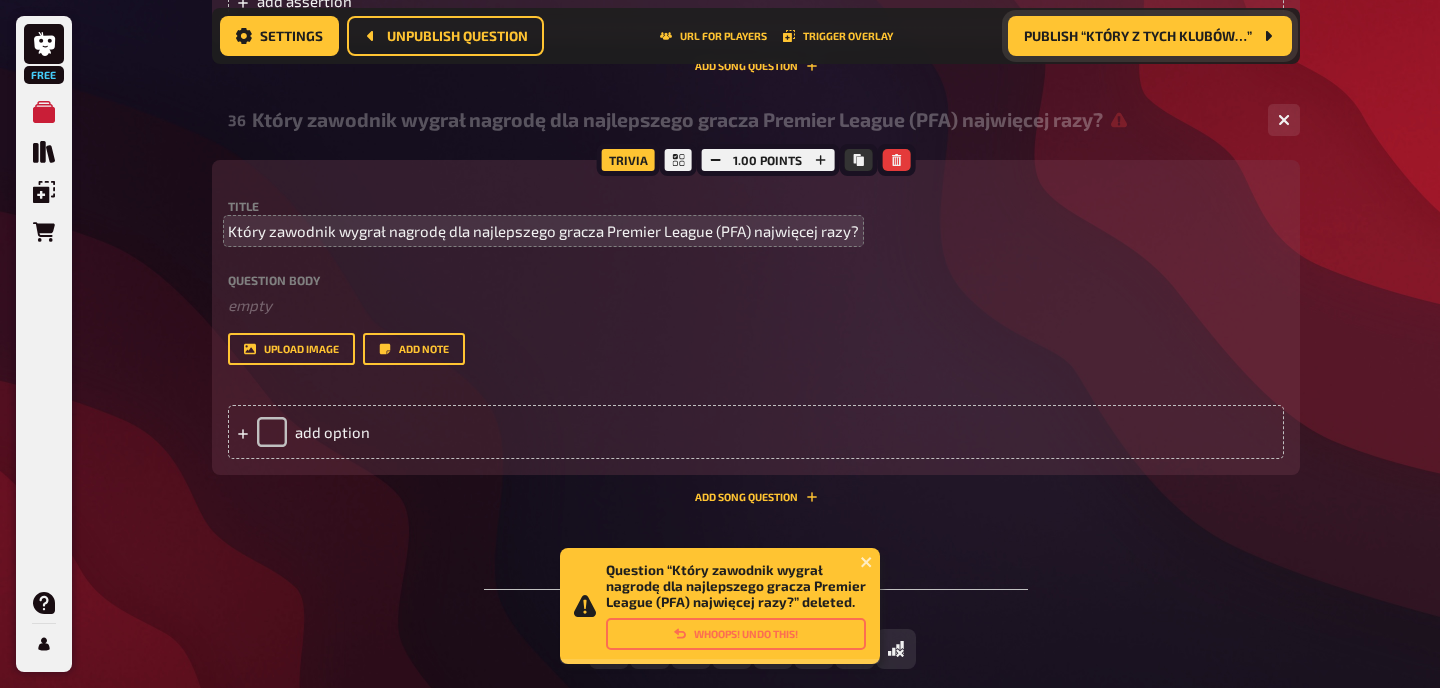 scroll, scrollTop: 4082, scrollLeft: 0, axis: vertical 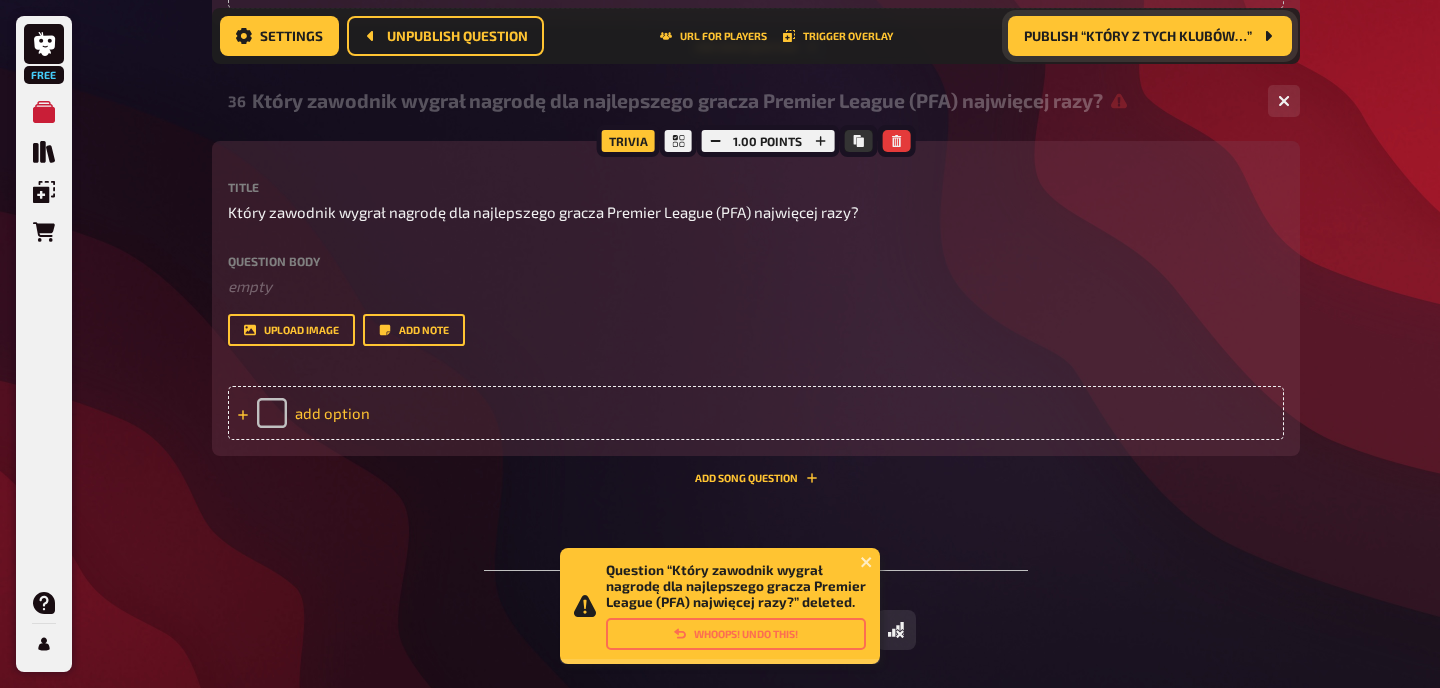 click on "add option" at bounding box center [756, 413] 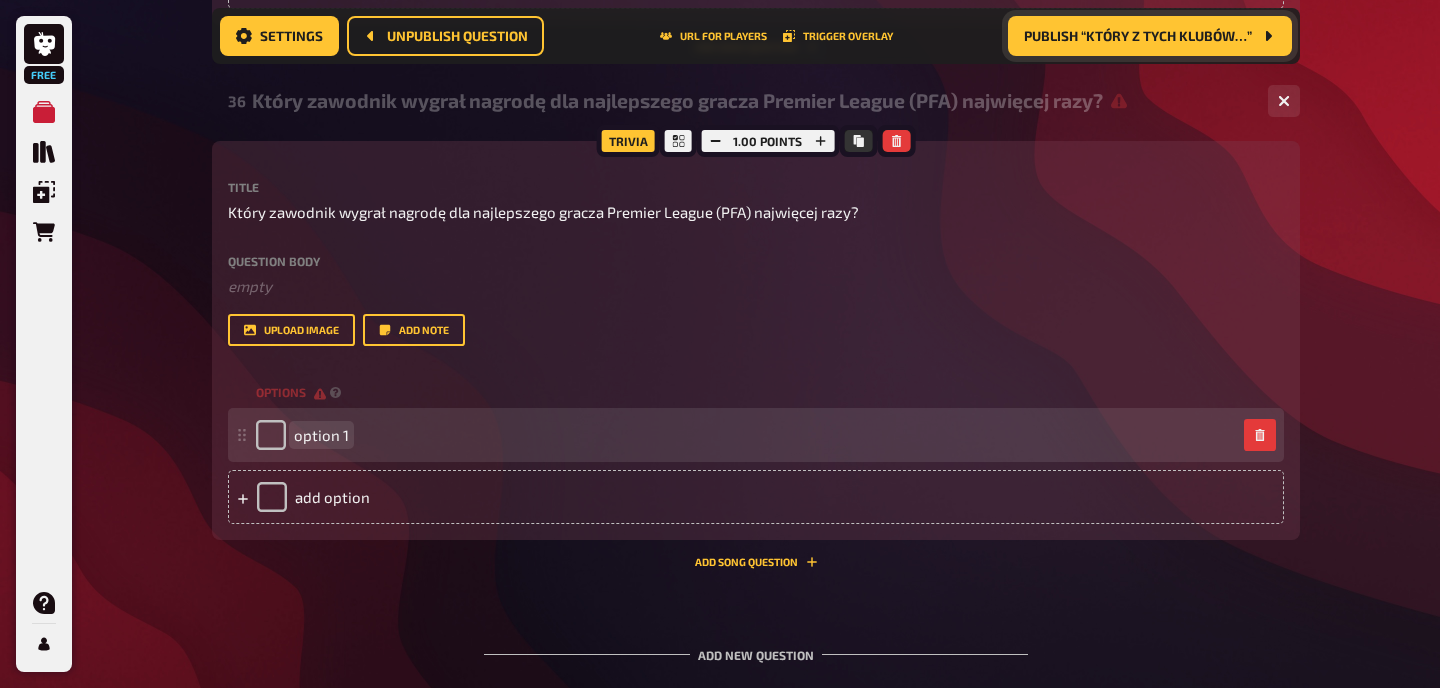 paste 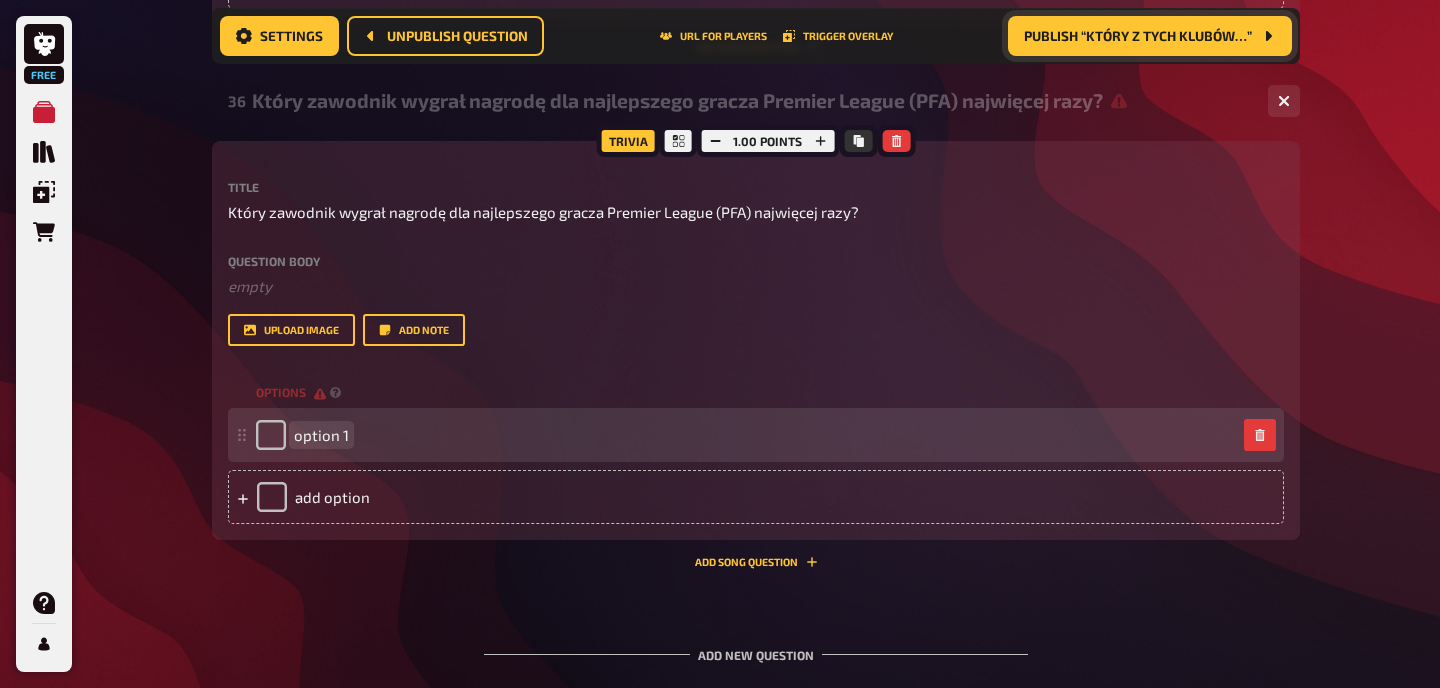 type 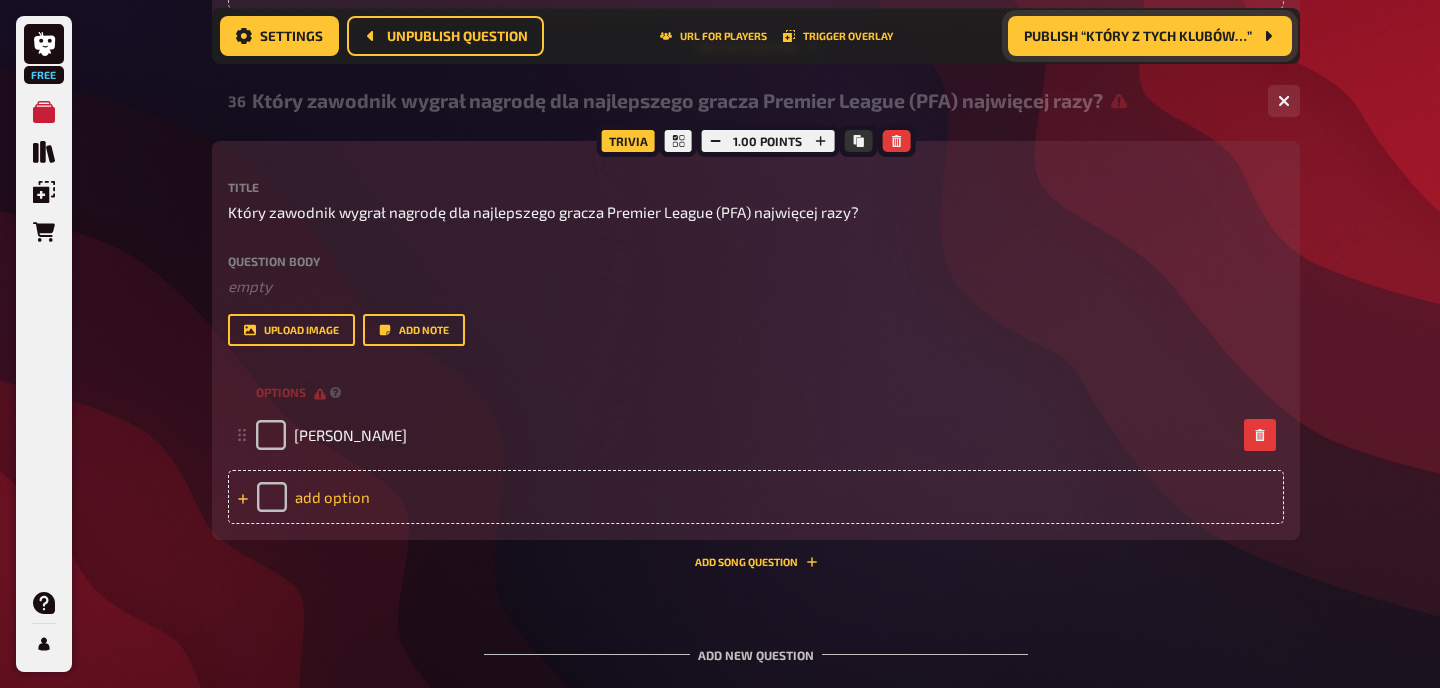 click on "add option" at bounding box center (756, 497) 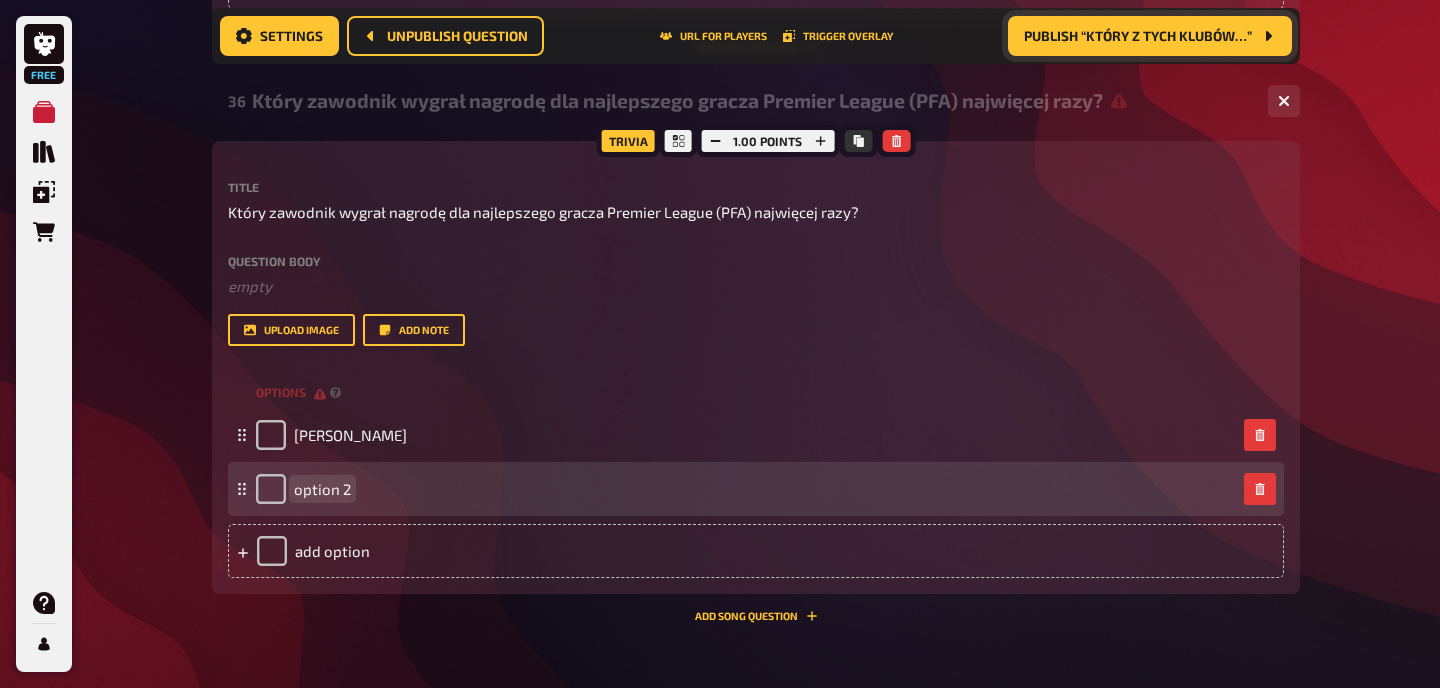 paste 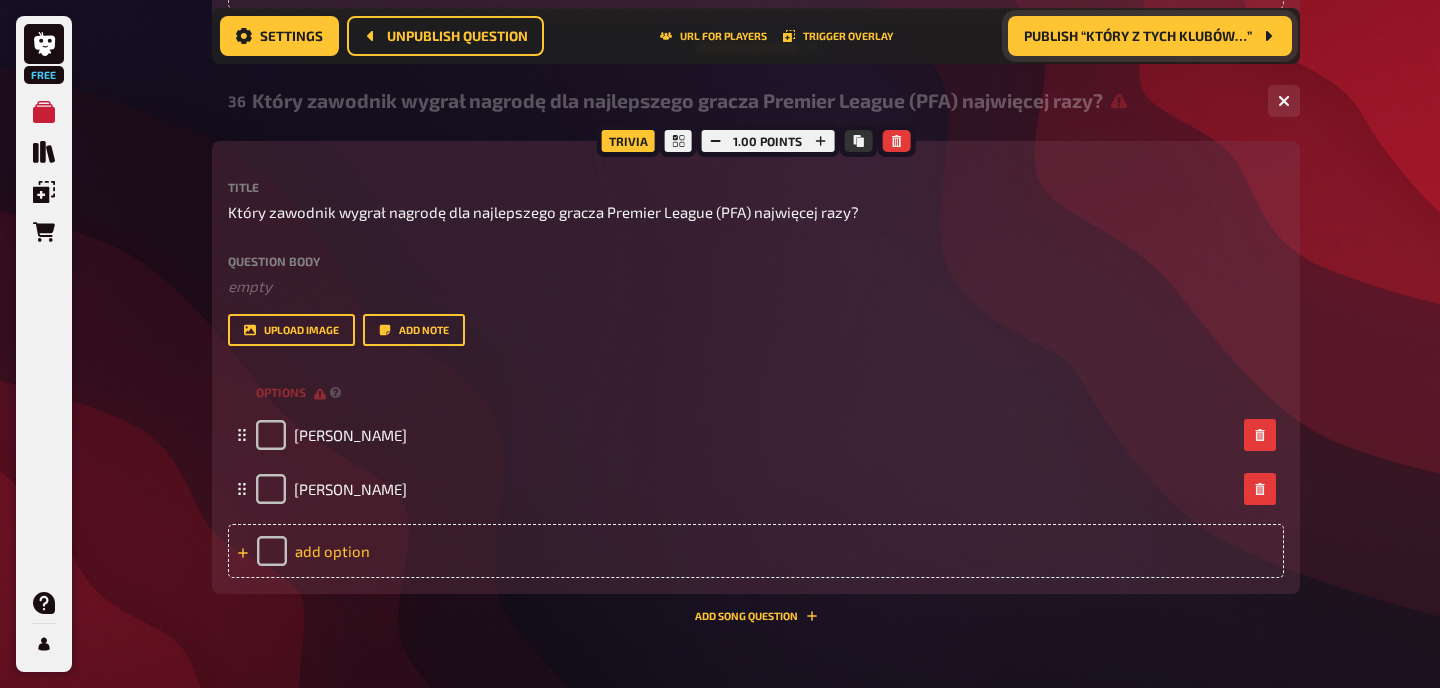 click on "add option" at bounding box center [756, 551] 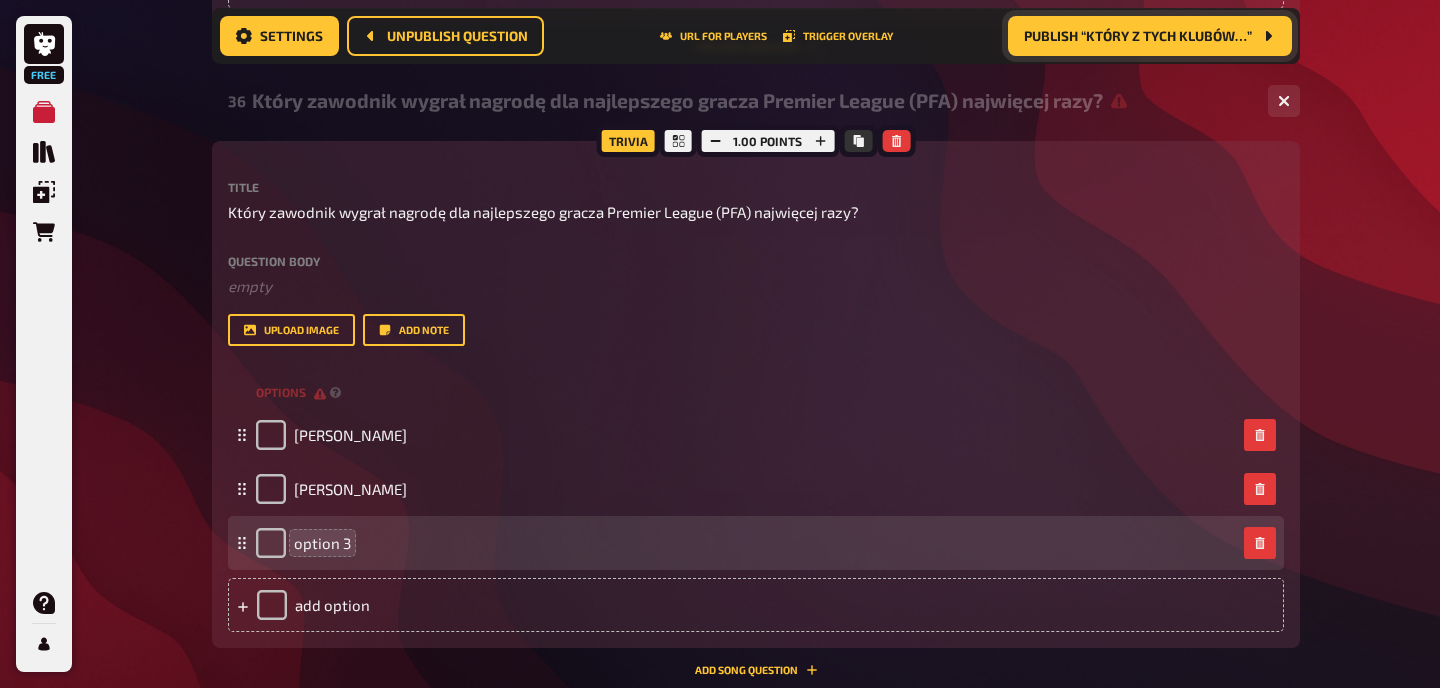 type 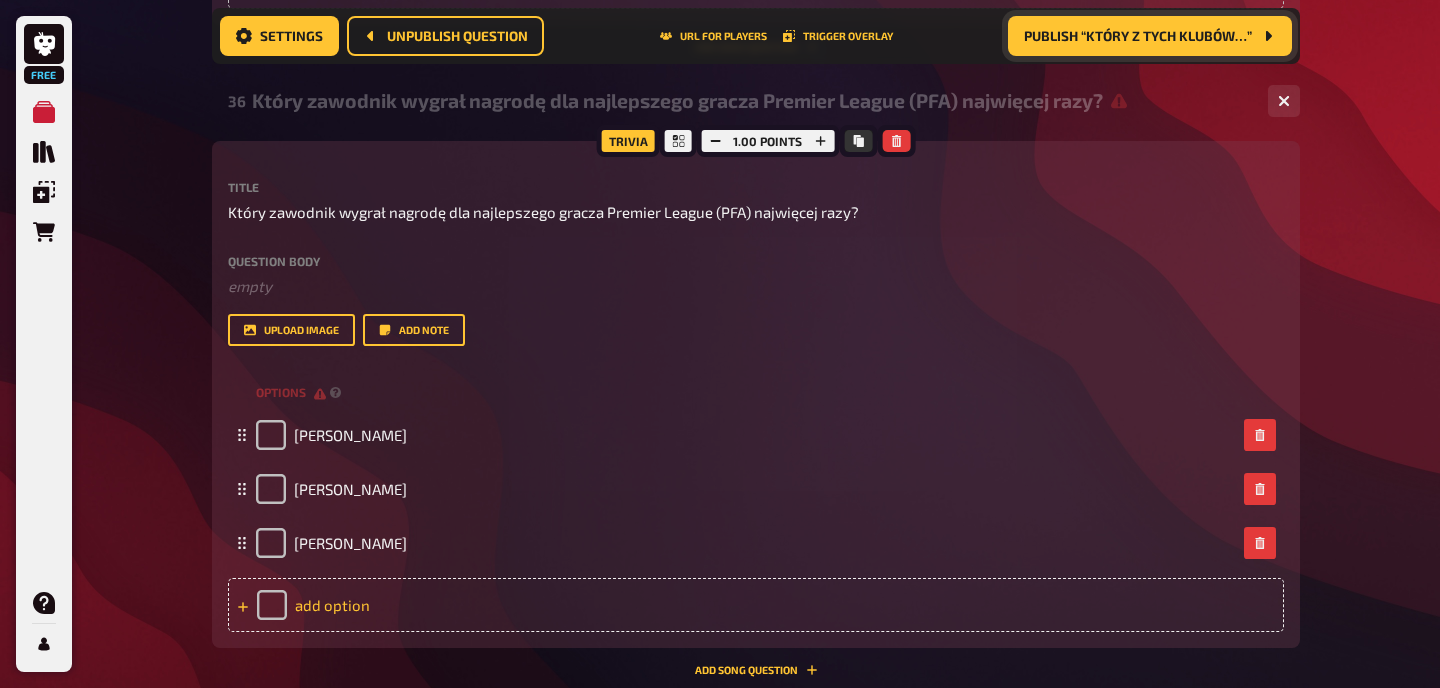 click on "add option" at bounding box center (756, 605) 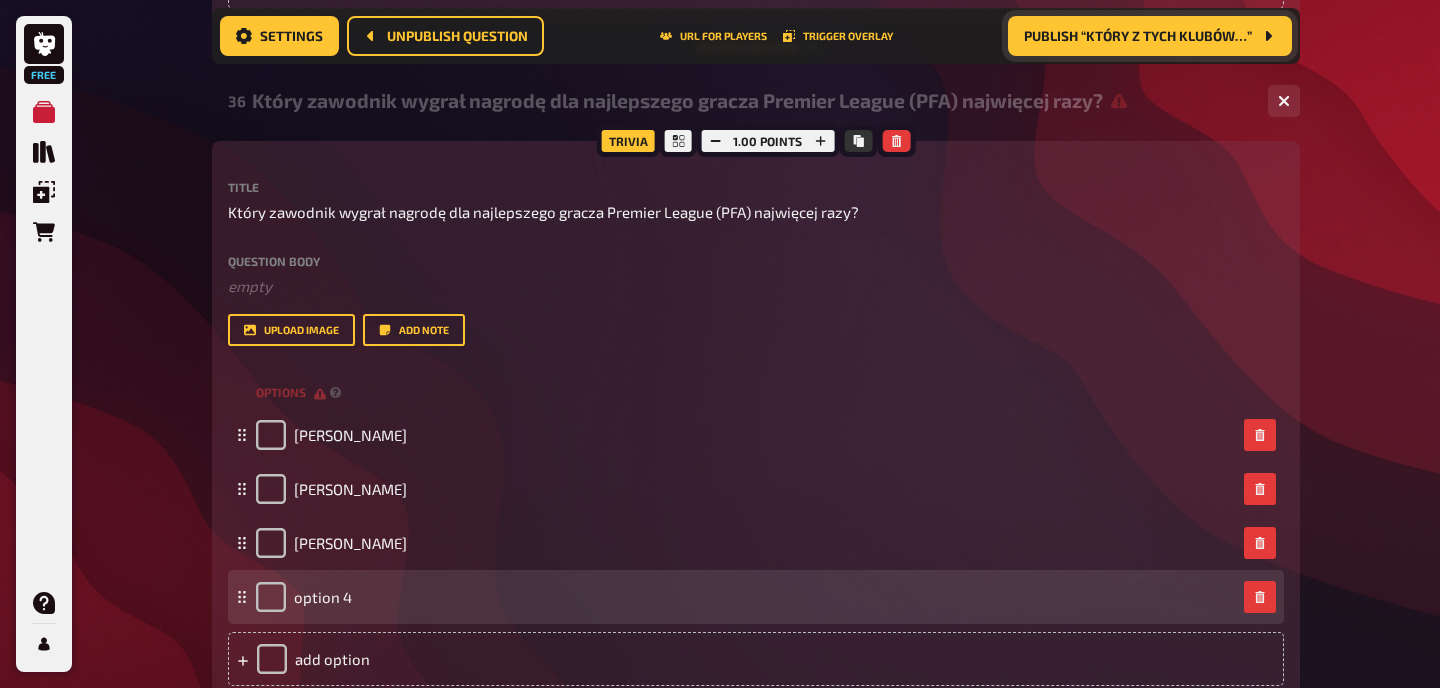 type 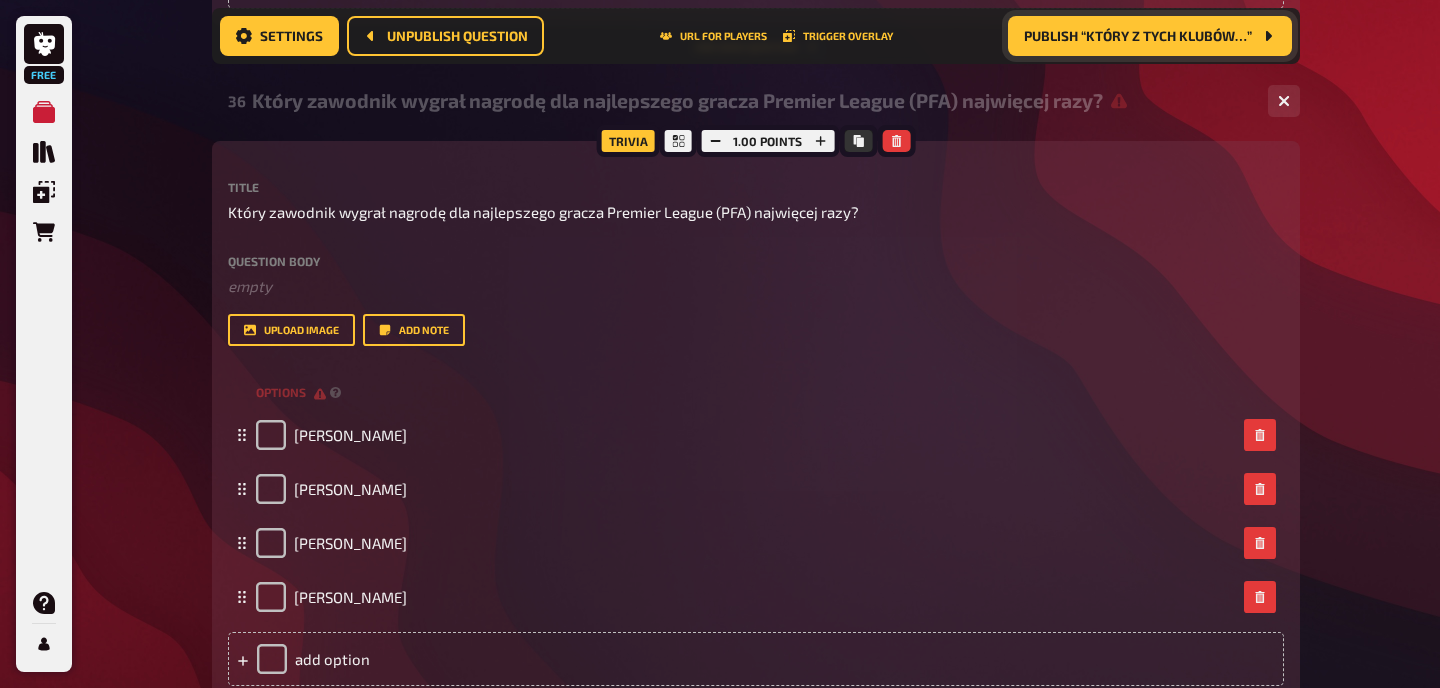 click on "Free My Quizzes Quiz Library Overlays Orders Help Profile 0 Home My Quizzes RELEASE PARTY 26.07 Setup Setup Edit Content Quiz Lobby Hosting undefined Evaluation Leaderboard Settings Unpublish question URL for players Trigger Overlay Publish “Który z tych klubów…” Publish “Który z tych klubów…” RELEASE PARTY 26.07 While the quiz is running, you can still edit your quiz content.
Deleting or repositioning however, is only allowed for questions that have not been published. 01 Który zawodnik jest najskuteczniejszym strzelcem w historii Premier League? 4 02 Który klub zdobył najwięcej tytułów mistrzowskich w historii ligi angielskiej? 4 03 W którym roku założono Premier League? 4 04 Który z tych klubów nigdy nie wygrał Premier League? 4 05 Który zawodnik strzelił najszybszego gola w historii Premier League? (7,69 sekundy) 4 06 Który klub spadł z Premier League, mimo że zdobył 42 punktów w sezonie? 4 07 Który bramkarz ma najwięcej czystych kont w historii Premier League? 4 08 4" at bounding box center [720, -1529] 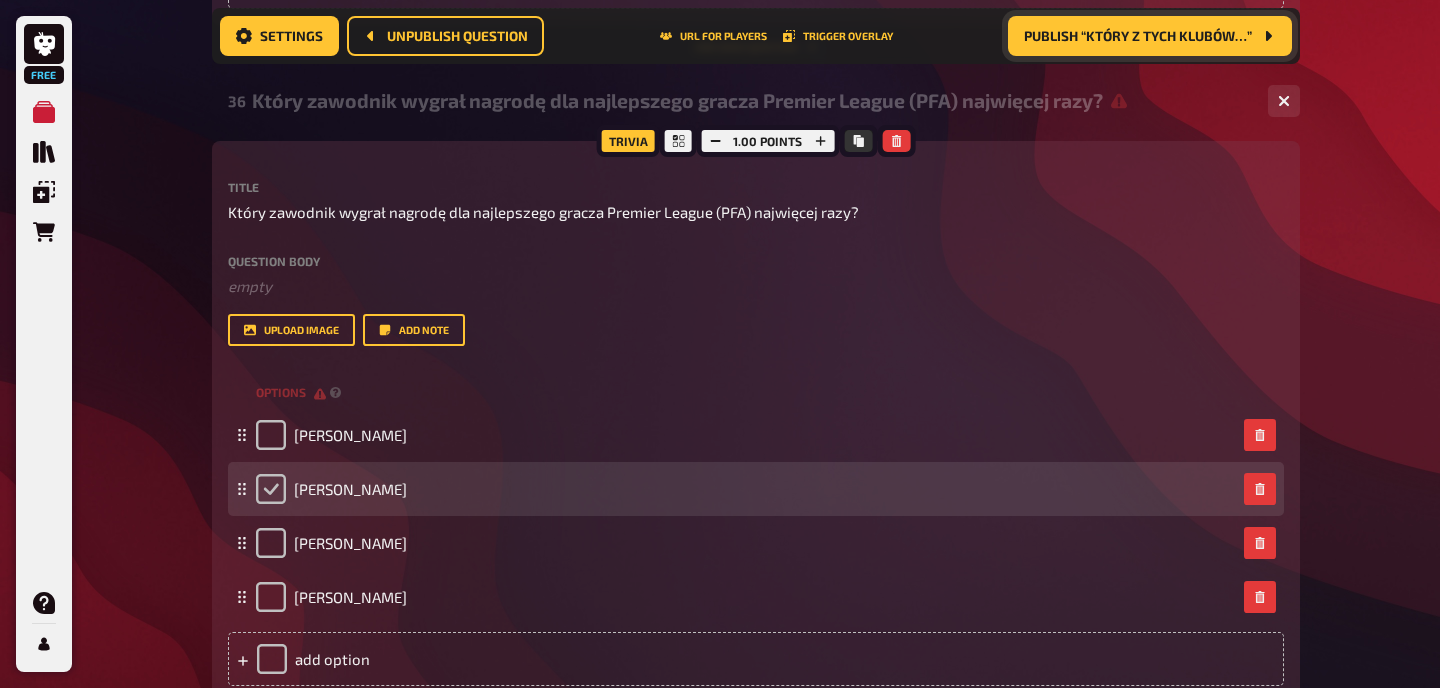 click at bounding box center (271, 489) 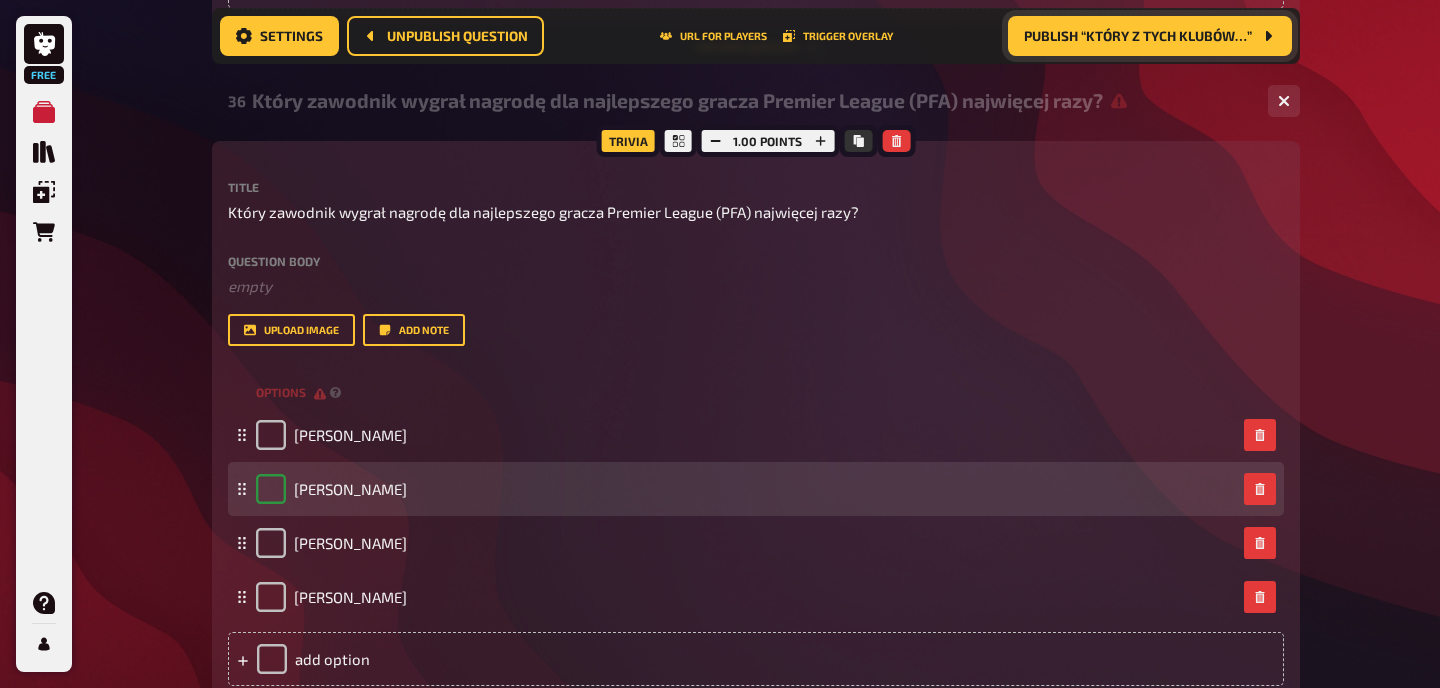checkbox on "true" 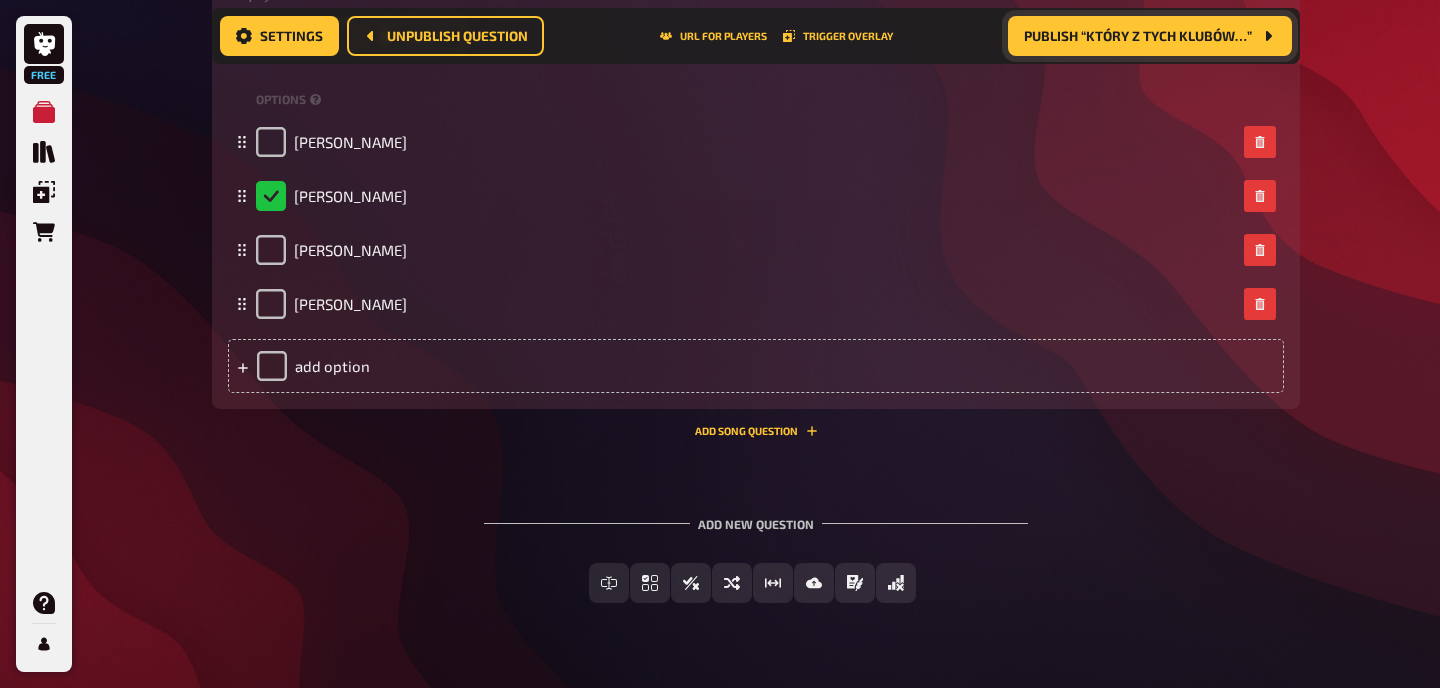 scroll, scrollTop: 4418, scrollLeft: 0, axis: vertical 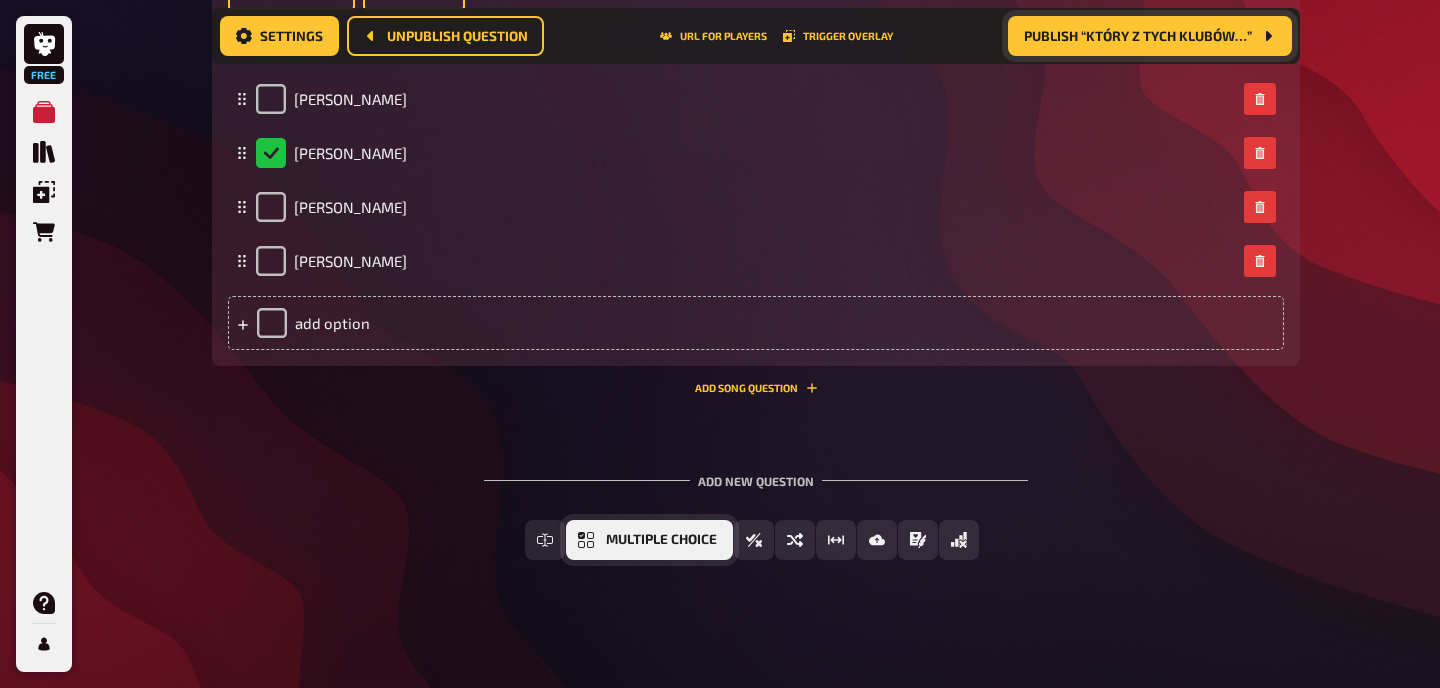click on "Multiple Choice" at bounding box center [661, 540] 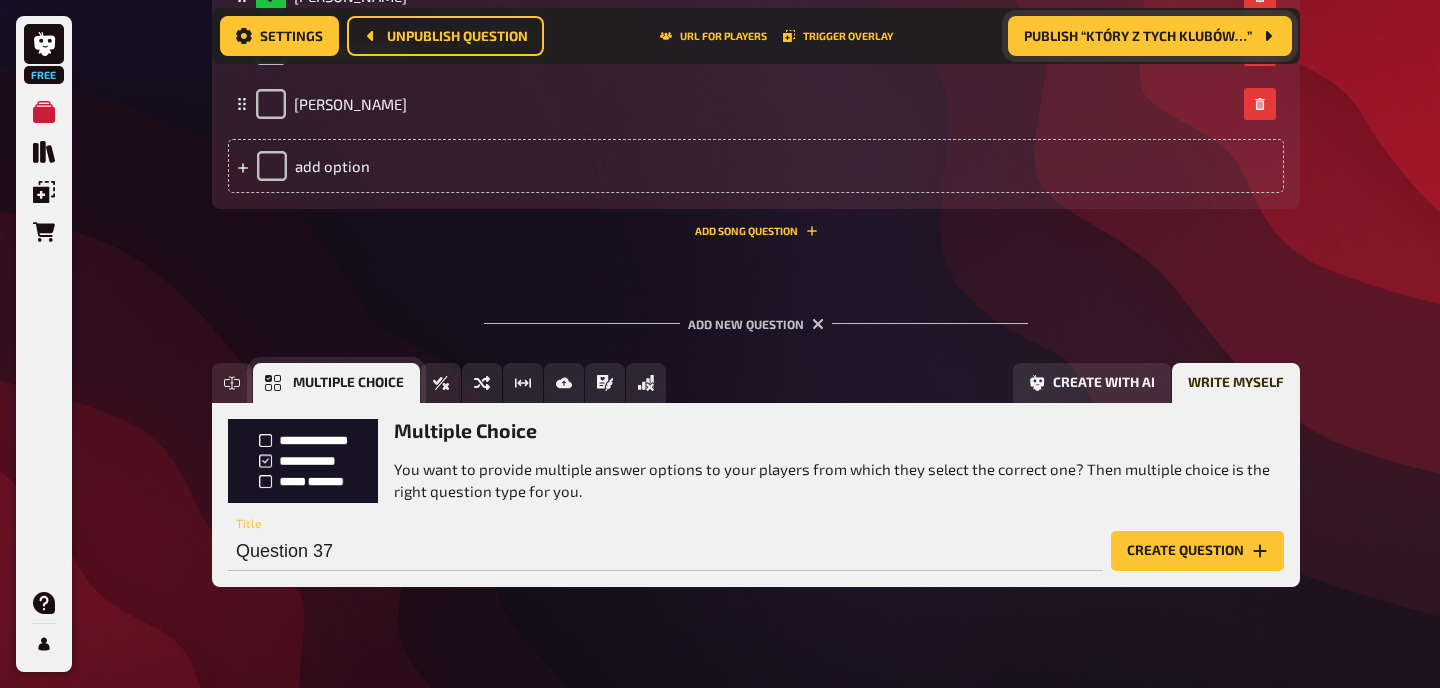 scroll, scrollTop: 4603, scrollLeft: 0, axis: vertical 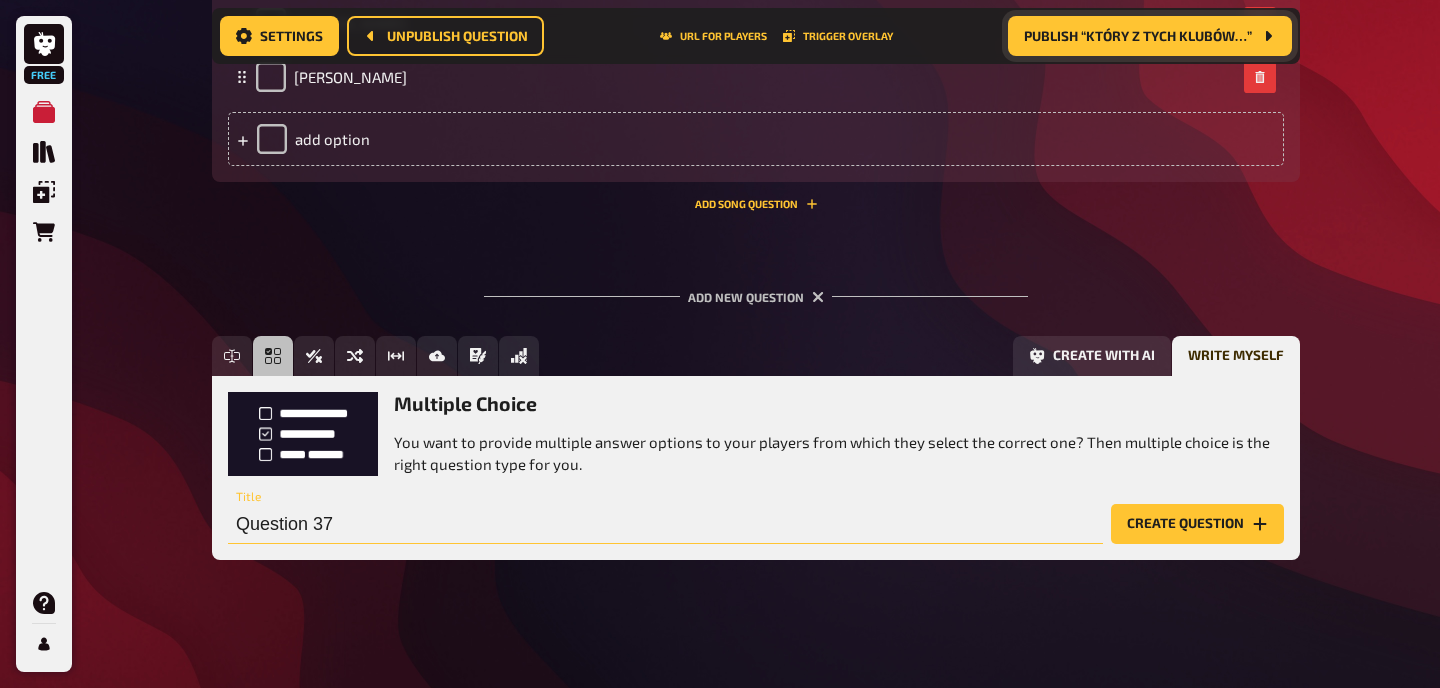 click on "Question 37" at bounding box center [665, 524] 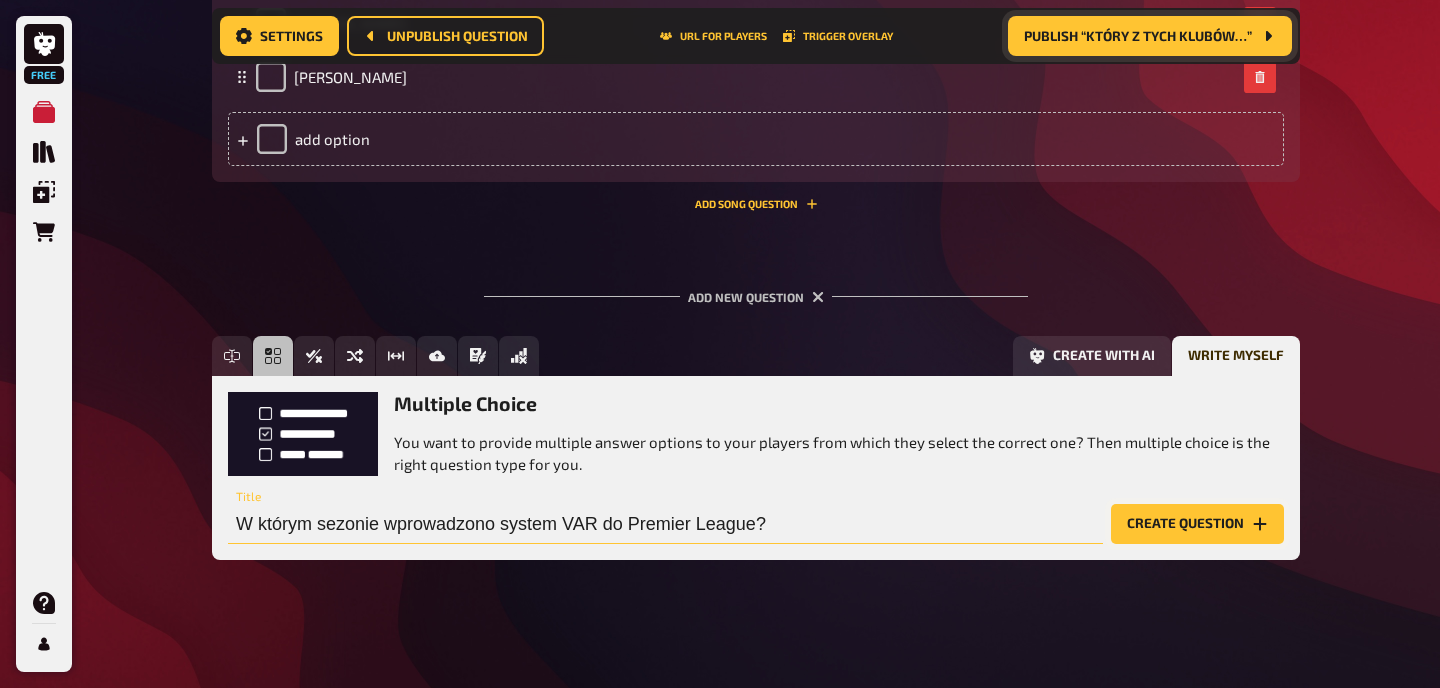 type on "W którym sezonie wprowadzono system VAR do Premier League?" 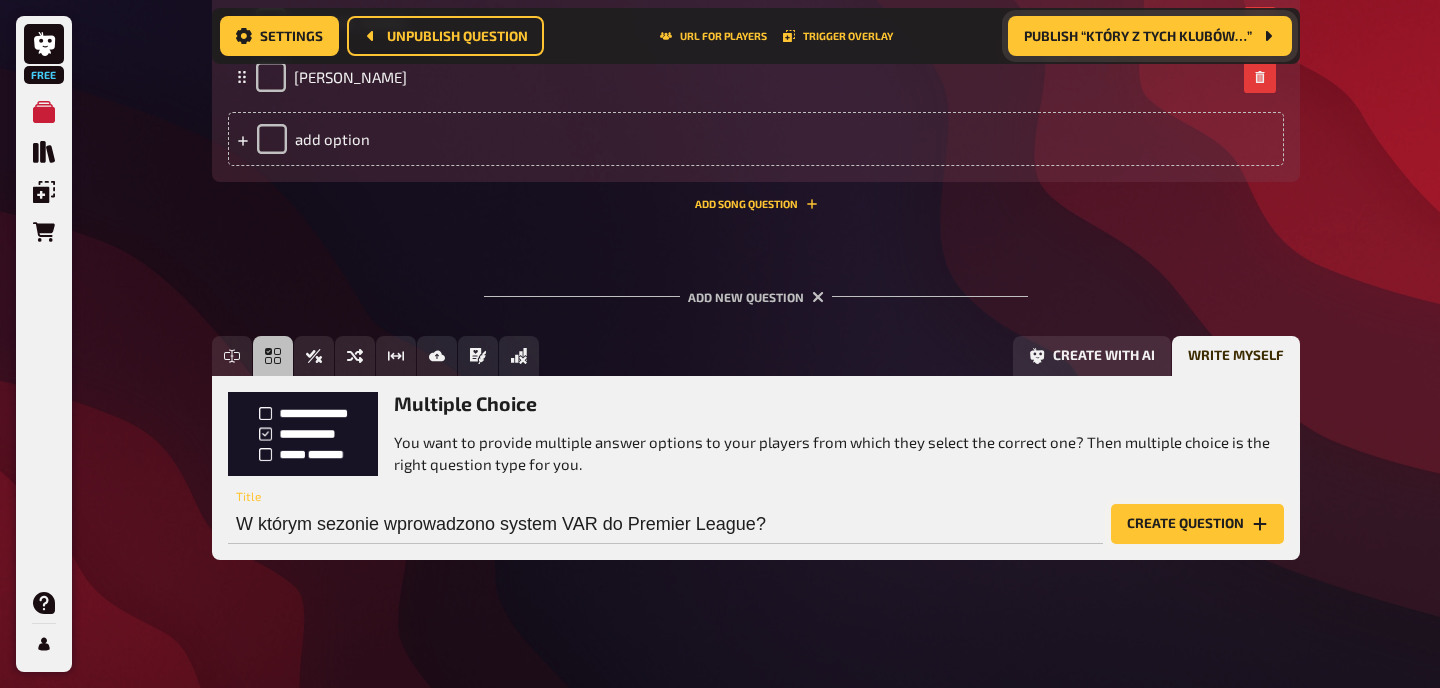 click on "Create question" at bounding box center [1197, 524] 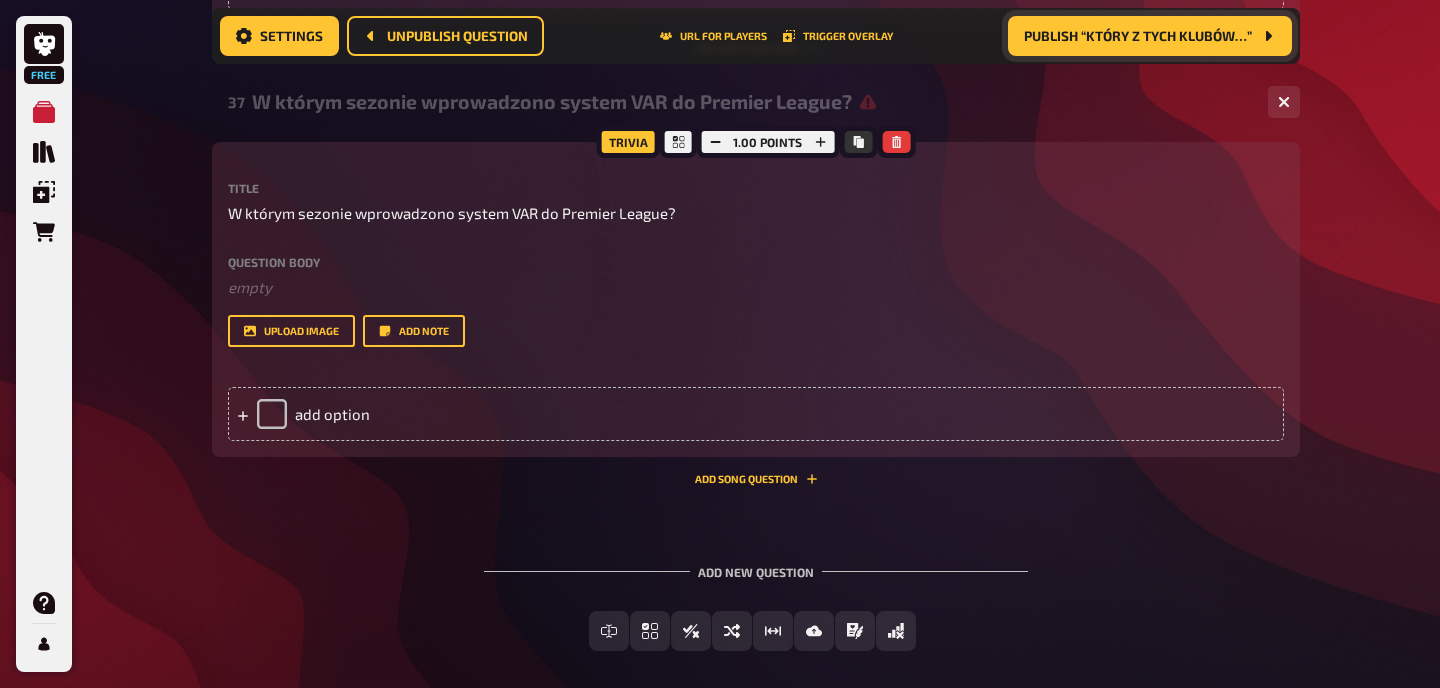 scroll, scrollTop: 4795, scrollLeft: 0, axis: vertical 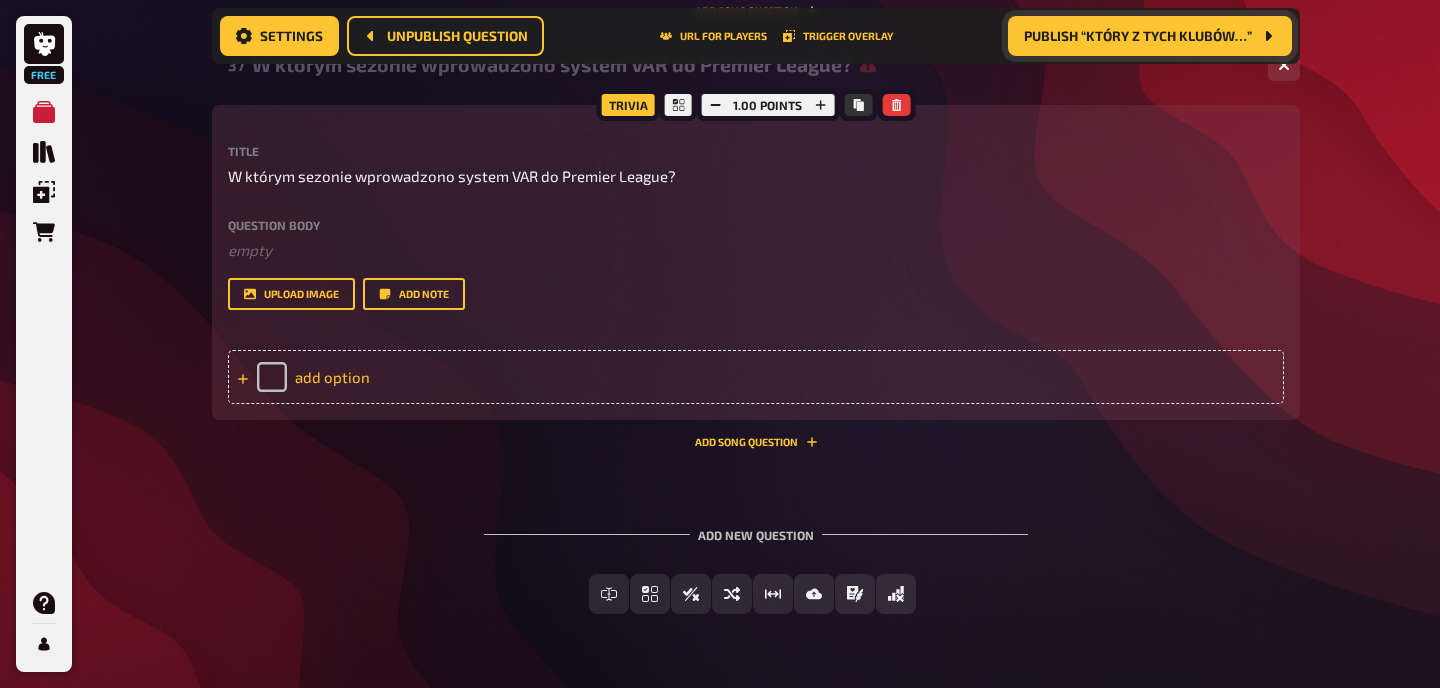 click on "add option" at bounding box center [756, 377] 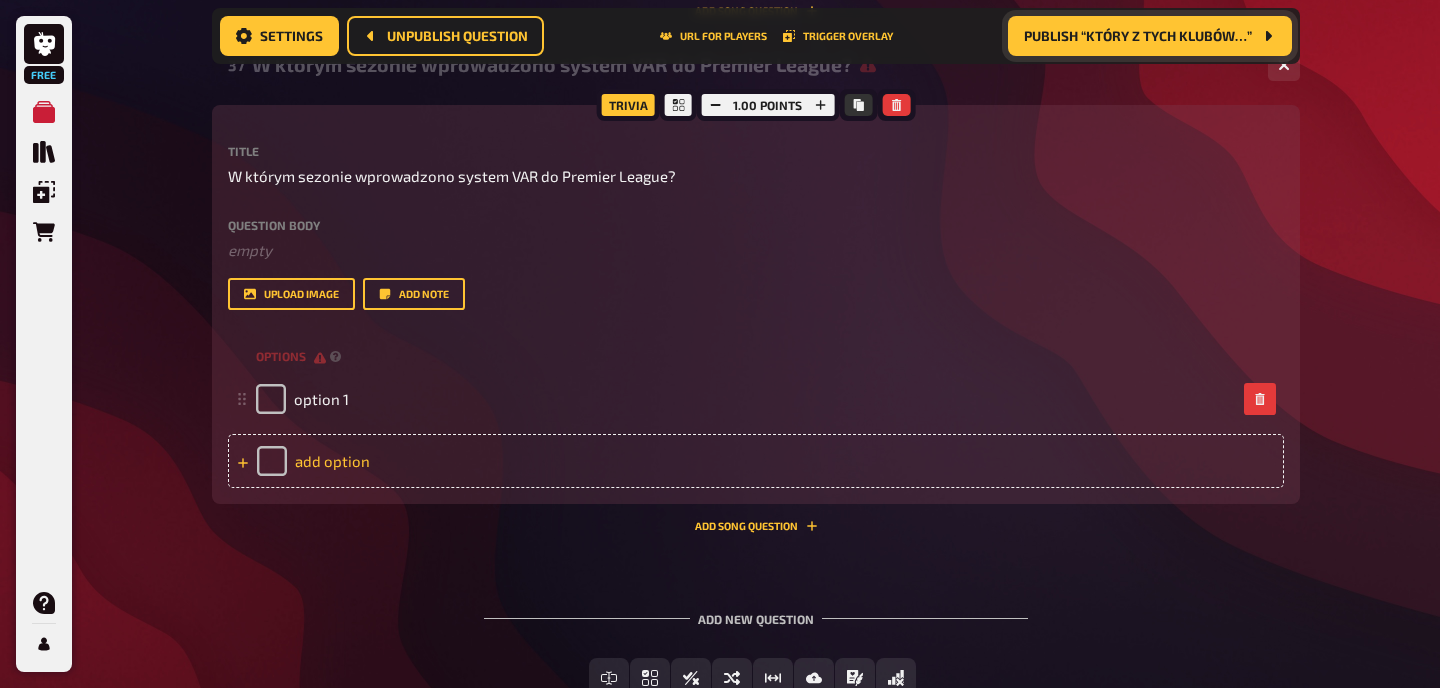 type 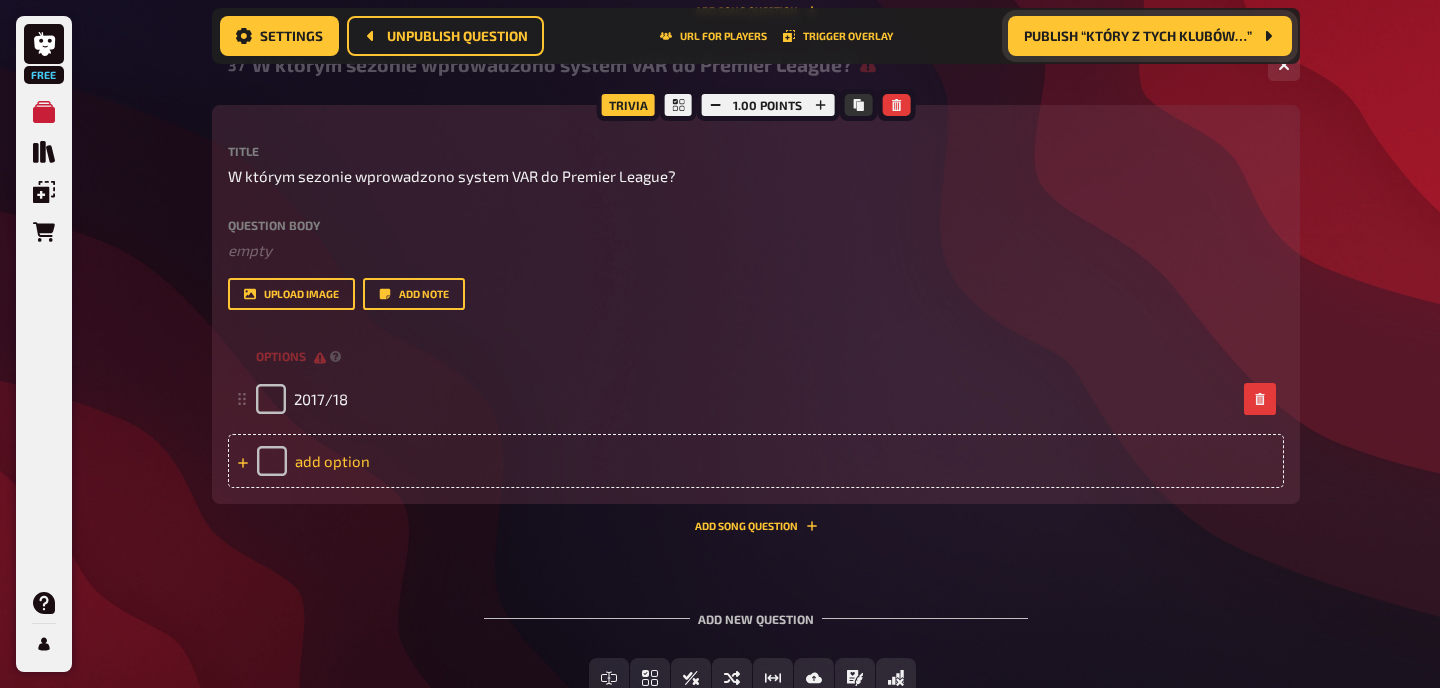 click on "add option" at bounding box center (756, 461) 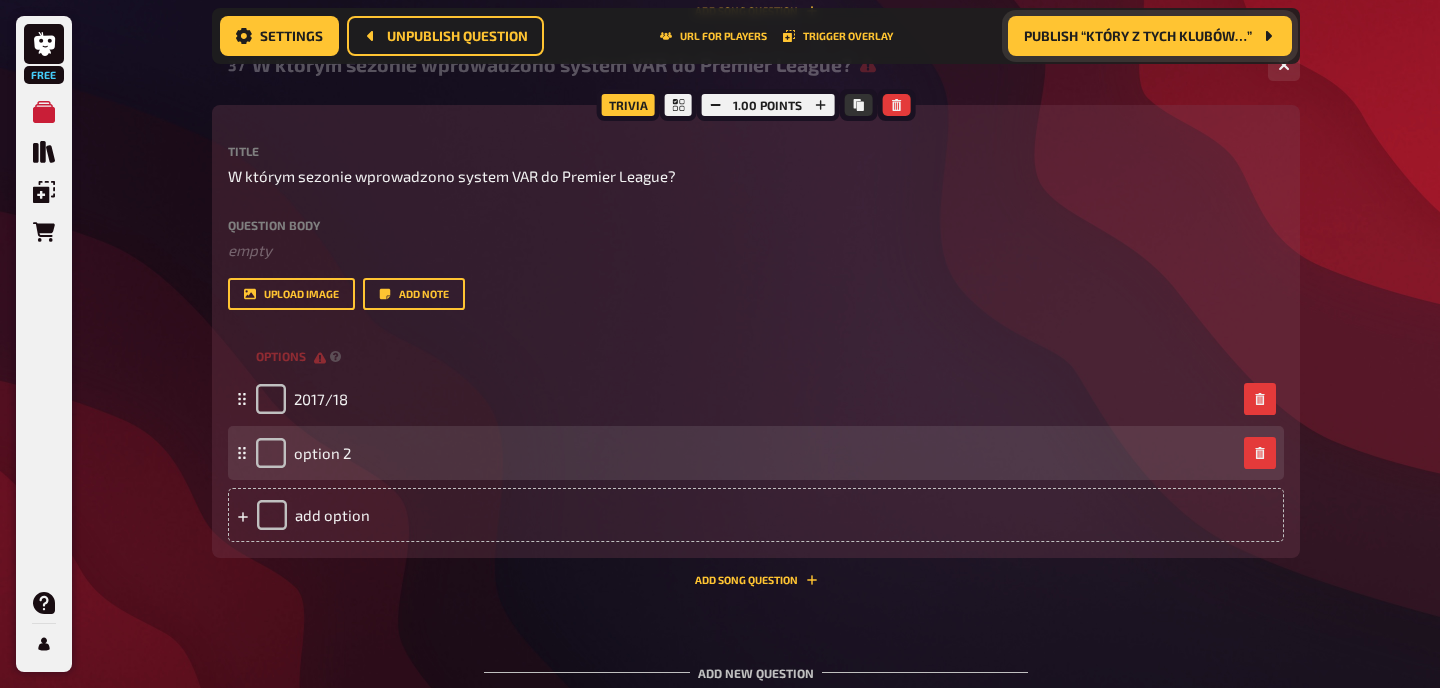 type 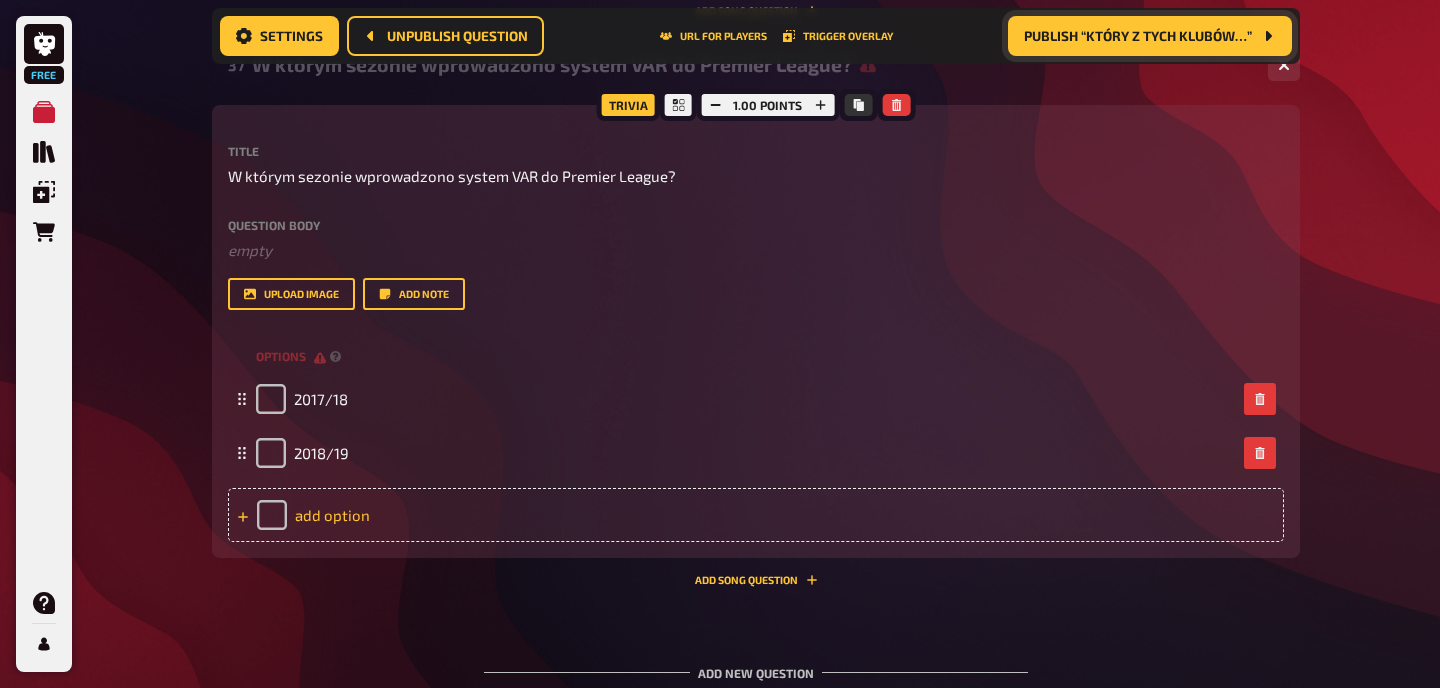 click on "add option" at bounding box center [756, 515] 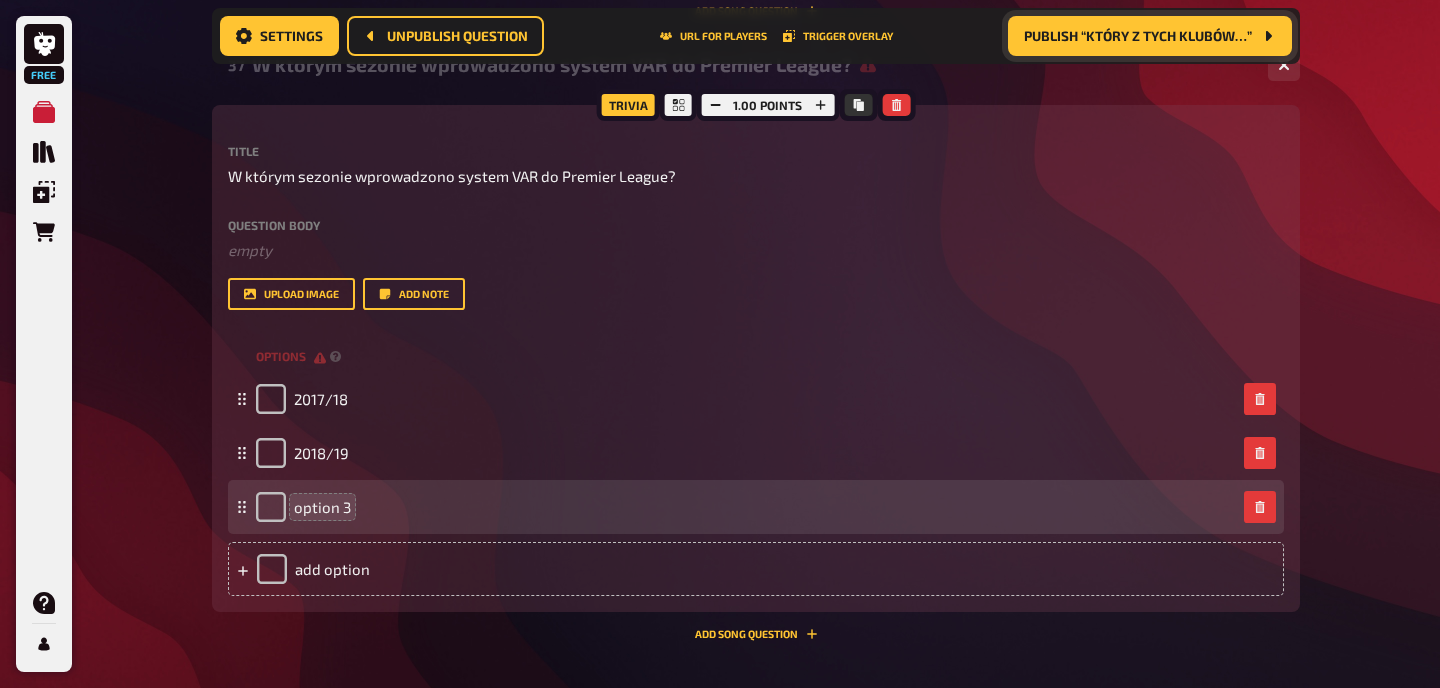 type 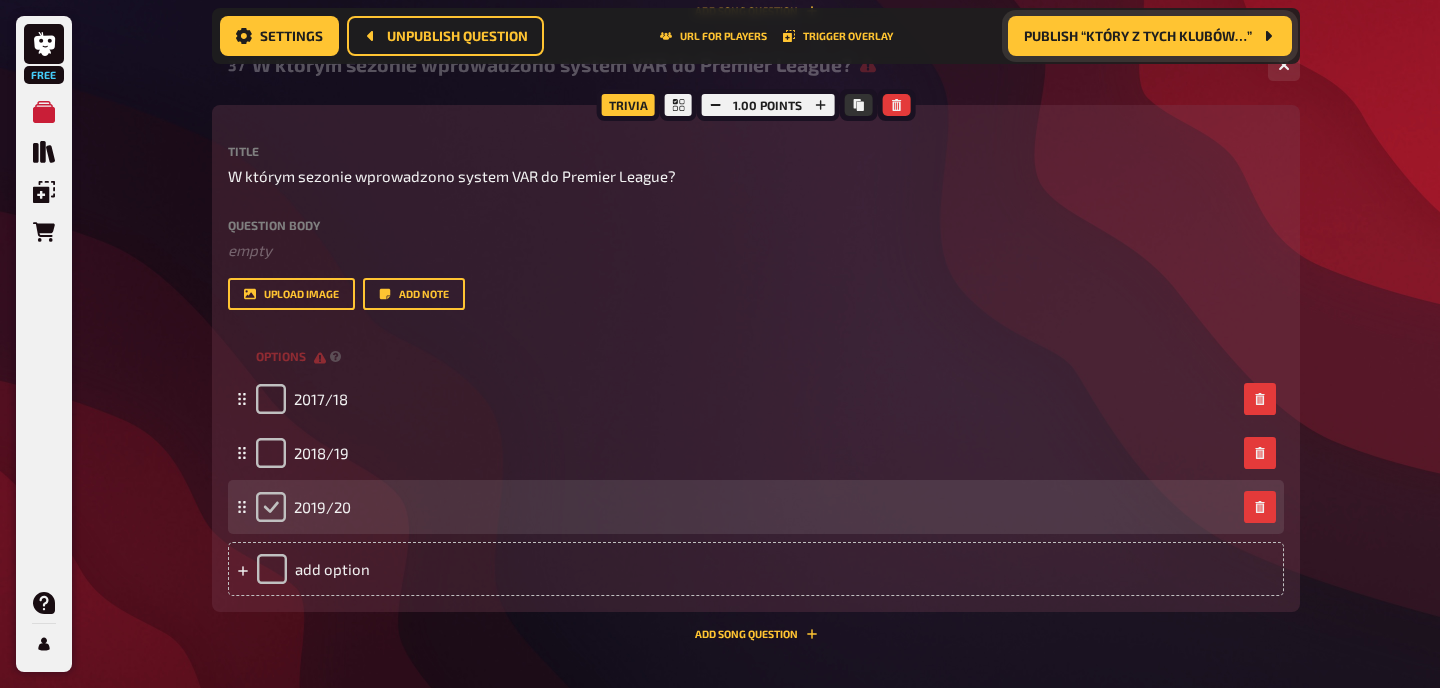 click at bounding box center (271, 507) 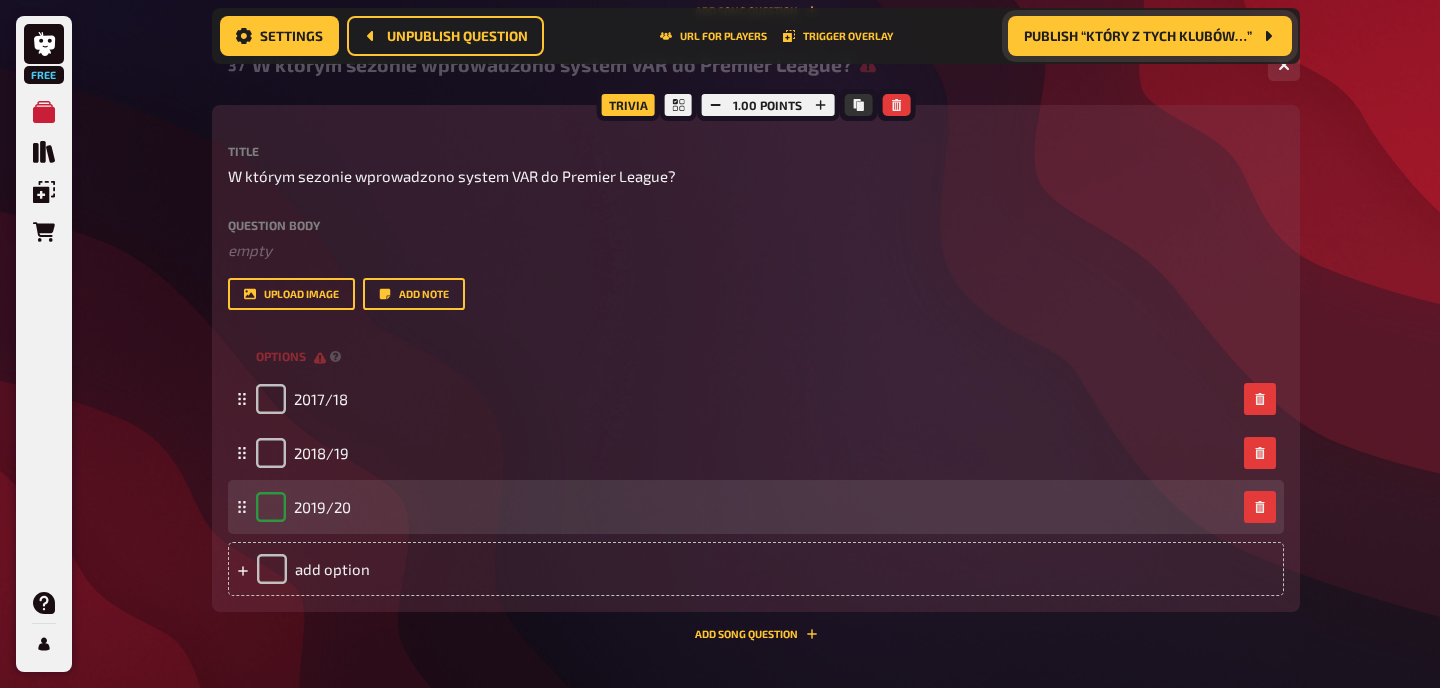checkbox on "true" 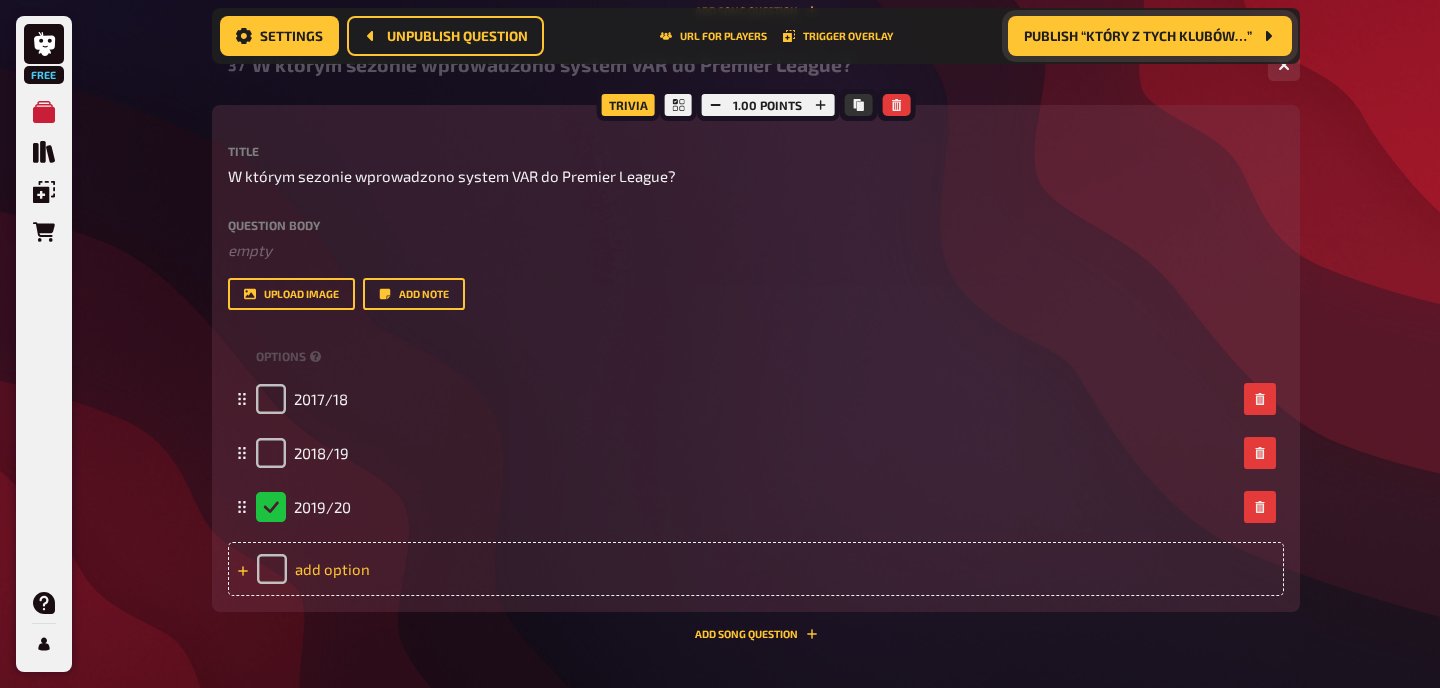 click on "add option" at bounding box center (756, 569) 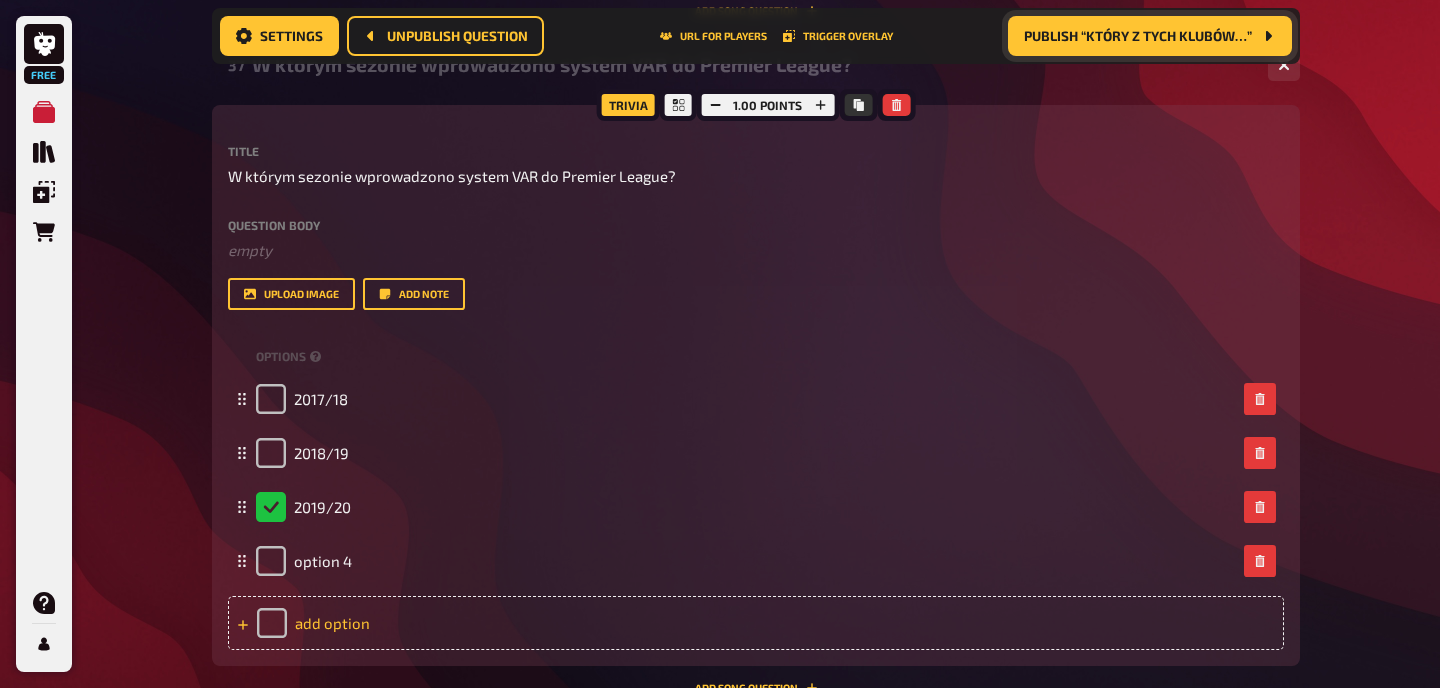 type 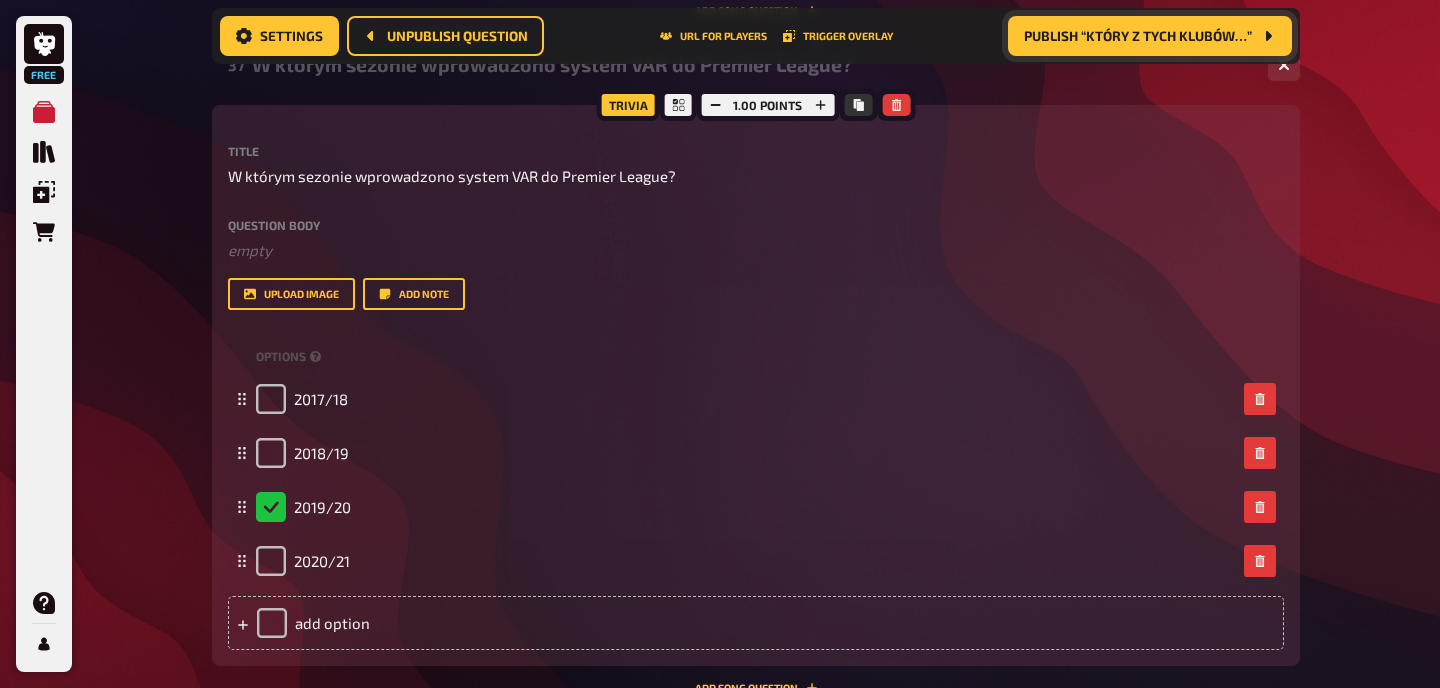 click on "Free My Quizzes Quiz Library Overlays Orders Help Profile 0 Home My Quizzes RELEASE PARTY 26.07 Setup Setup Edit Content Quiz Lobby Hosting undefined Evaluation Leaderboard Settings Unpublish question URL for players Trigger Overlay Publish “Który z tych klubów…” Publish “Który z tych klubów…” RELEASE PARTY 26.07 While the quiz is running, you can still edit your quiz content.
Deleting or repositioning however, is only allowed for questions that have not been published. 01 Który zawodnik jest najskuteczniejszym strzelcem w historii Premier League? 4 02 Który klub zdobył najwięcej tytułów mistrzowskich w historii ligi angielskiej? 4 03 W którym roku założono Premier League? 4 04 Który z tych klubów nigdy nie wygrał Premier League? 4 05 Który zawodnik strzelił najszybszego gola w historii Premier League? (7,69 sekundy) 4 06 Który klub spadł z Premier League, mimo że zdobył 42 punktów w sezonie? 4 07 Który bramkarz ma najwięcej czystych kont w historii Premier League? 4 08 4" at bounding box center (720, -1904) 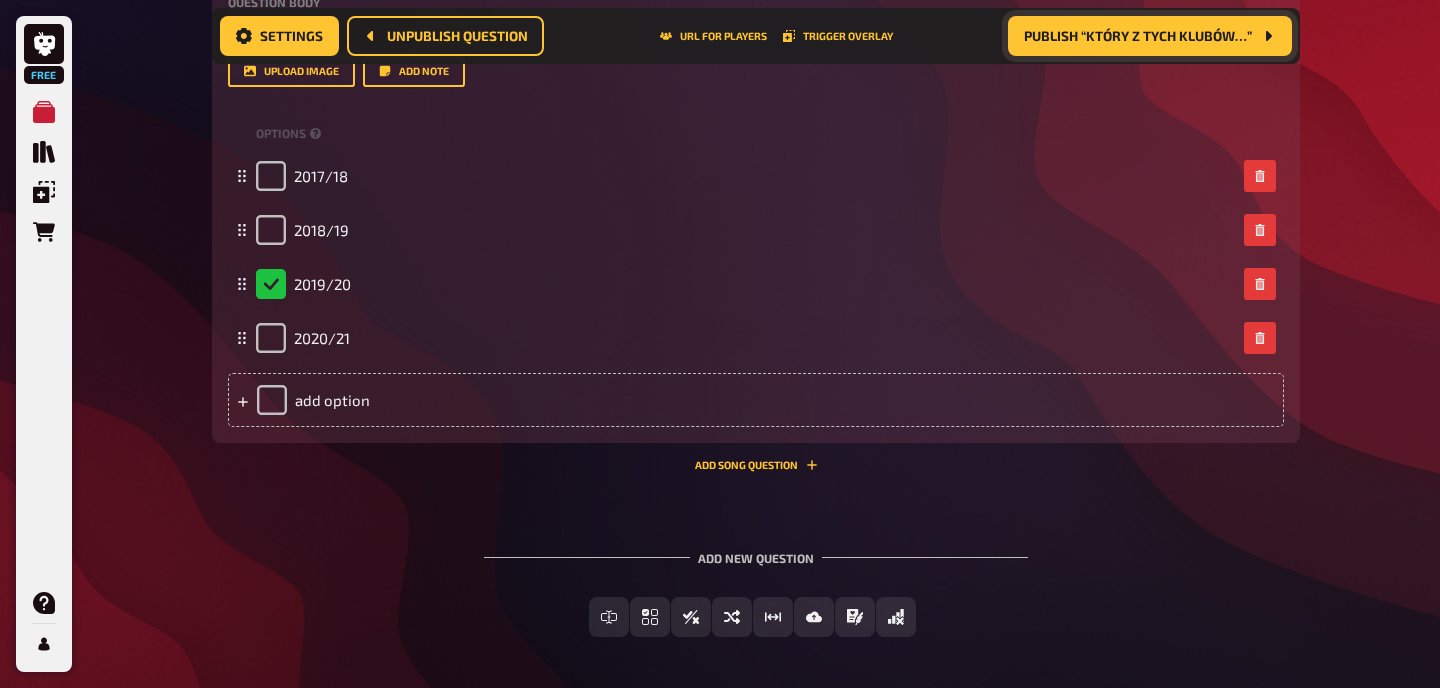 scroll, scrollTop: 5007, scrollLeft: 0, axis: vertical 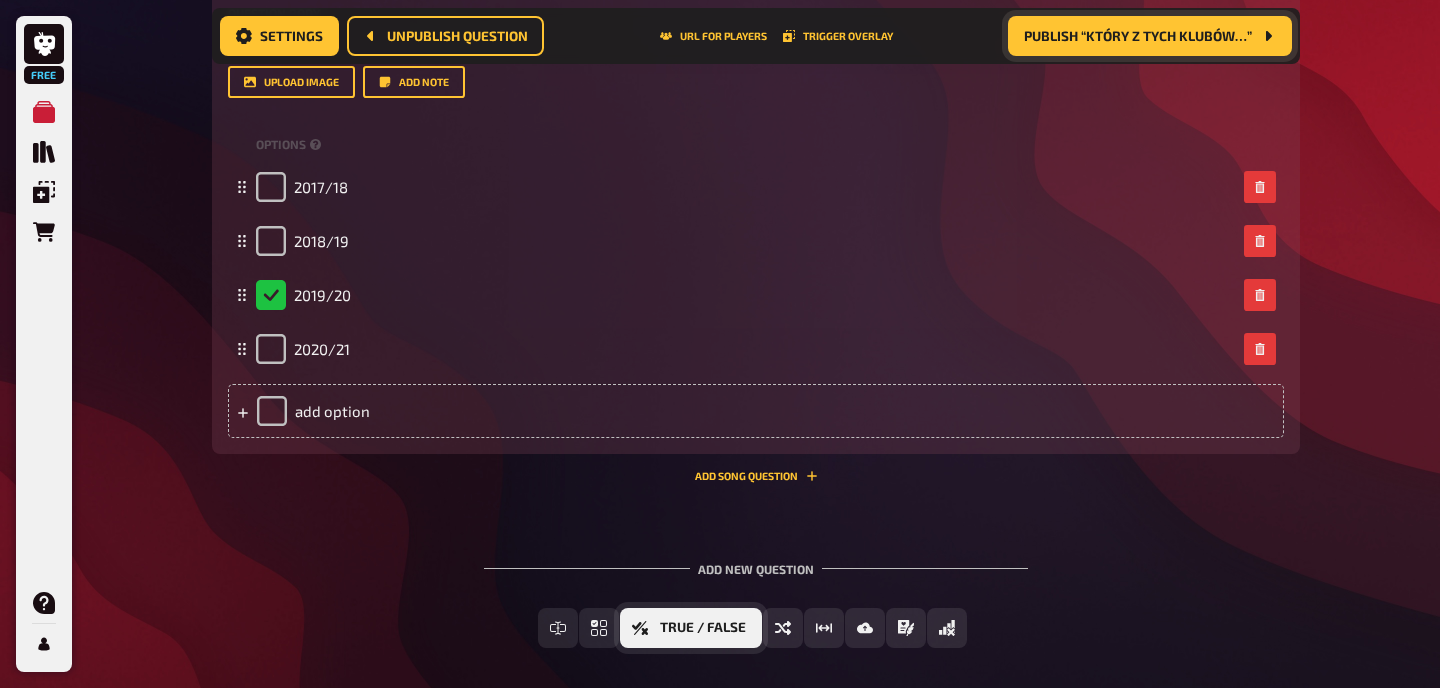 click on "True / False" at bounding box center (691, 628) 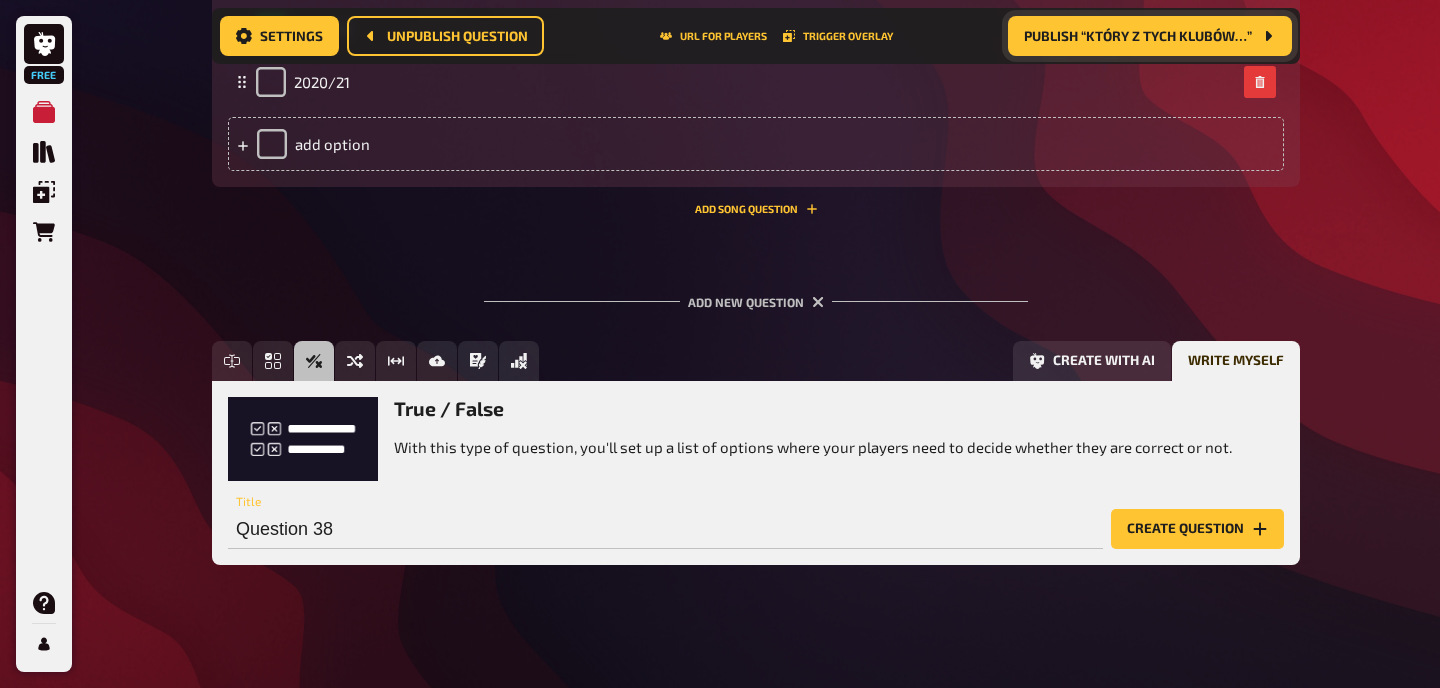 scroll, scrollTop: 5279, scrollLeft: 0, axis: vertical 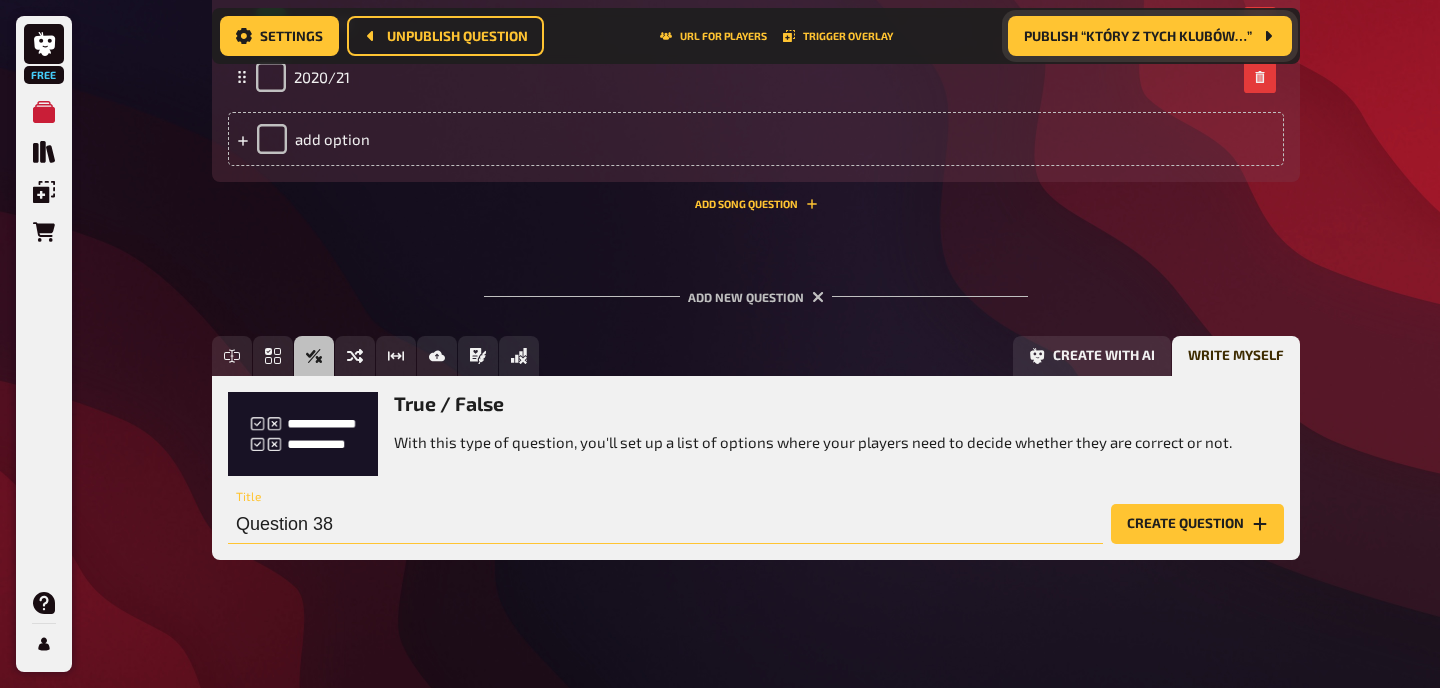 click on "Question 38" at bounding box center (665, 524) 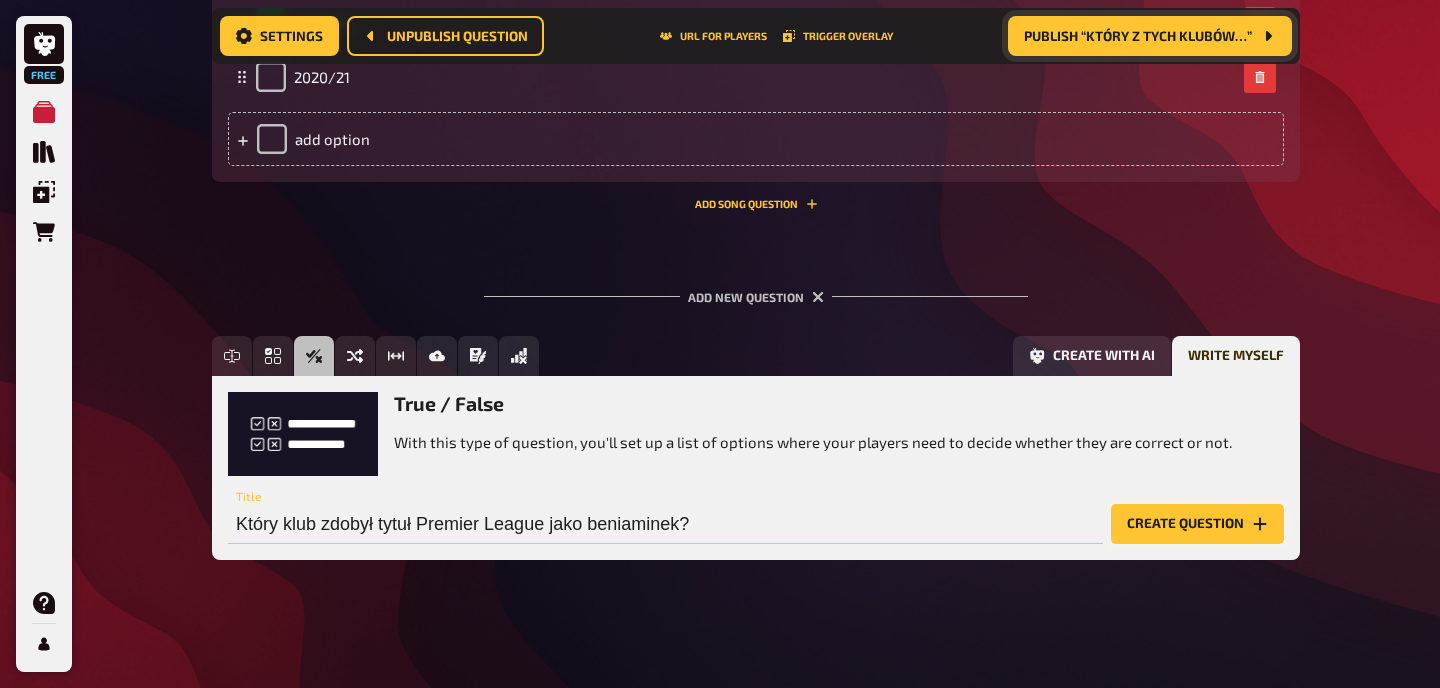 type on "Który klub zdobył tytuł Premier League jako beniaminek?" 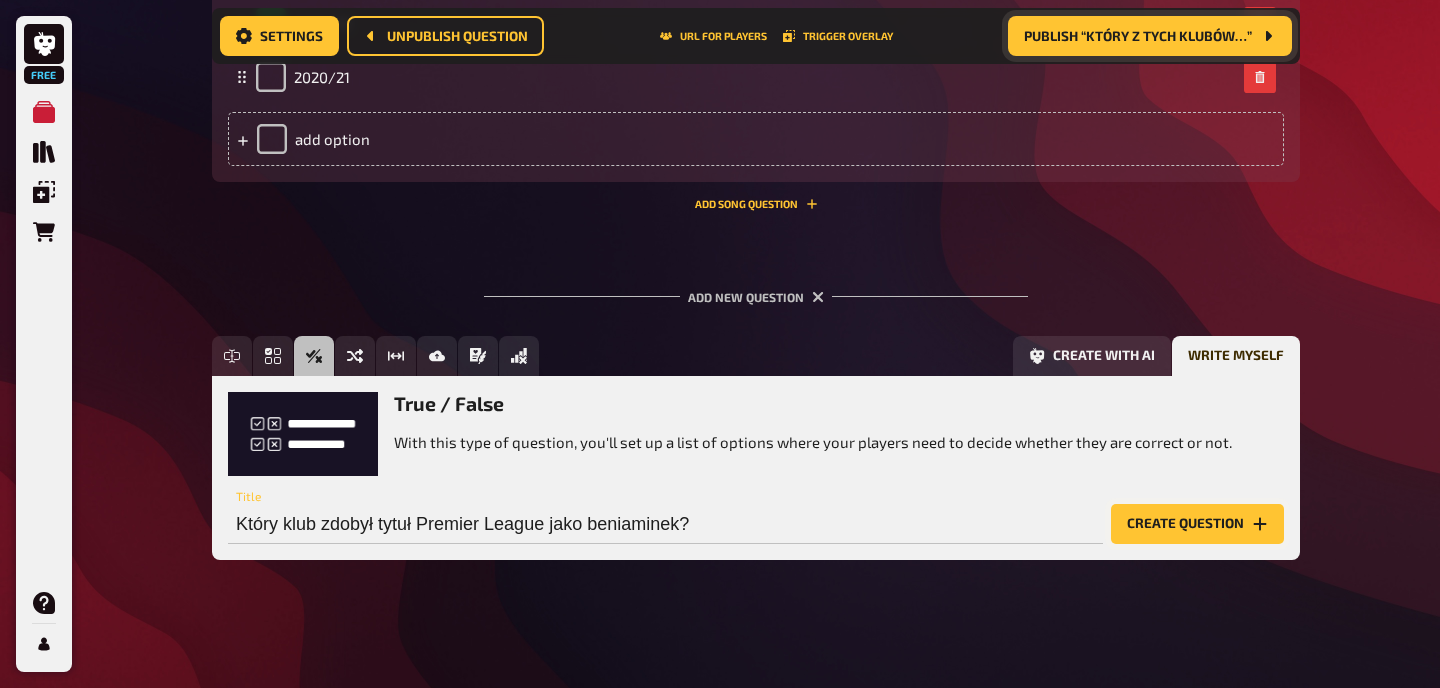 click on "Create question" at bounding box center (1197, 524) 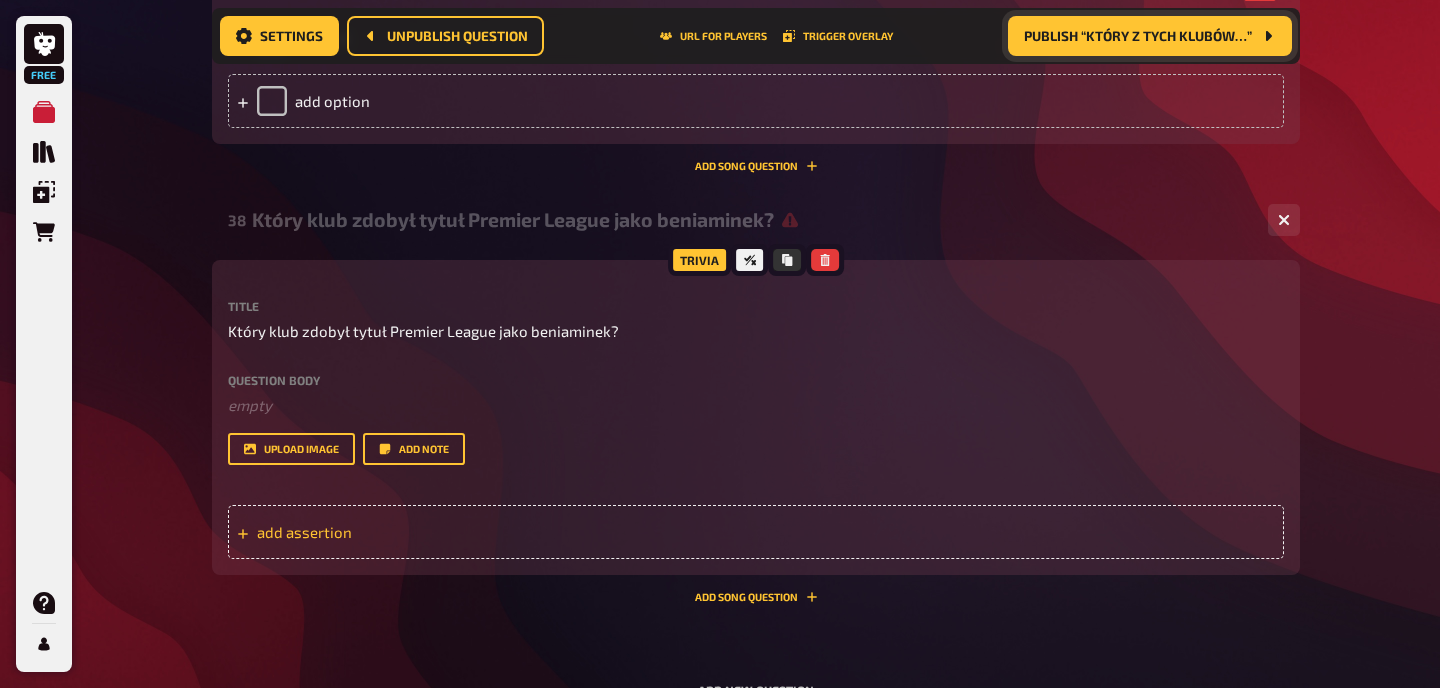 scroll, scrollTop: 5318, scrollLeft: 0, axis: vertical 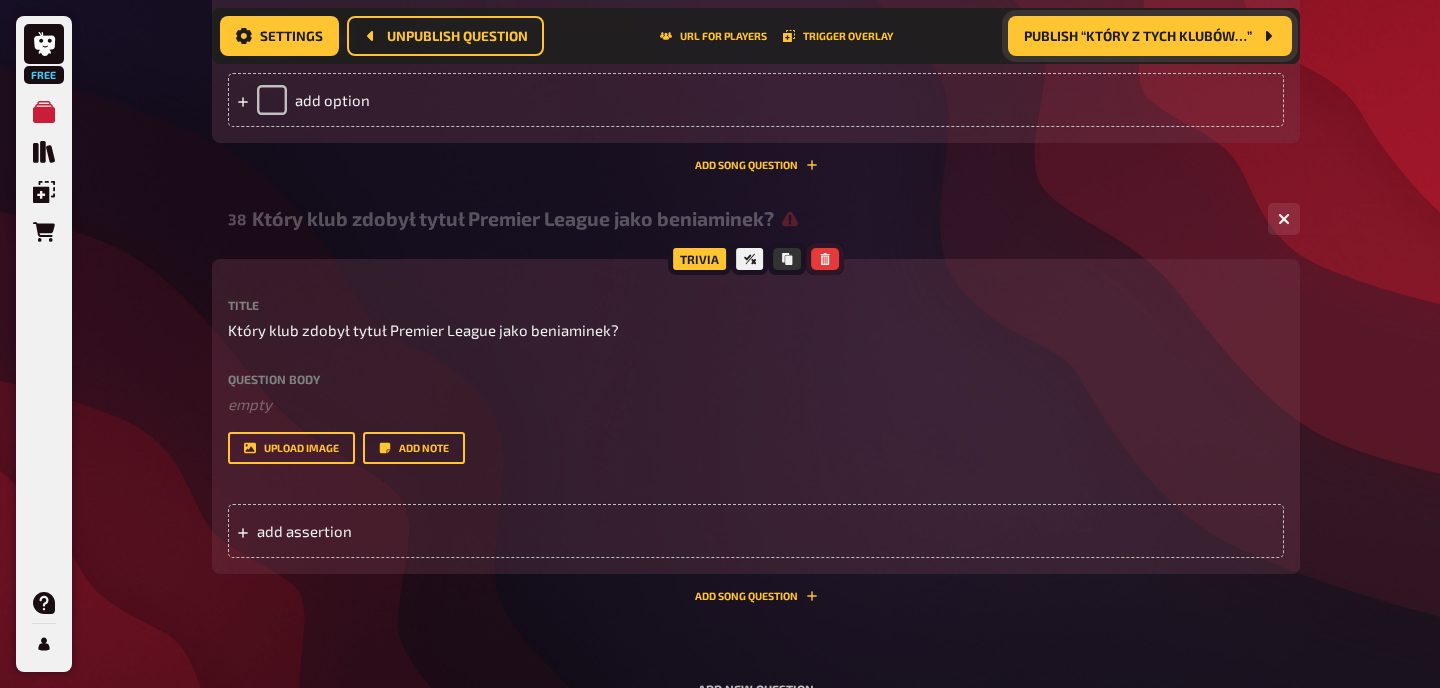 click 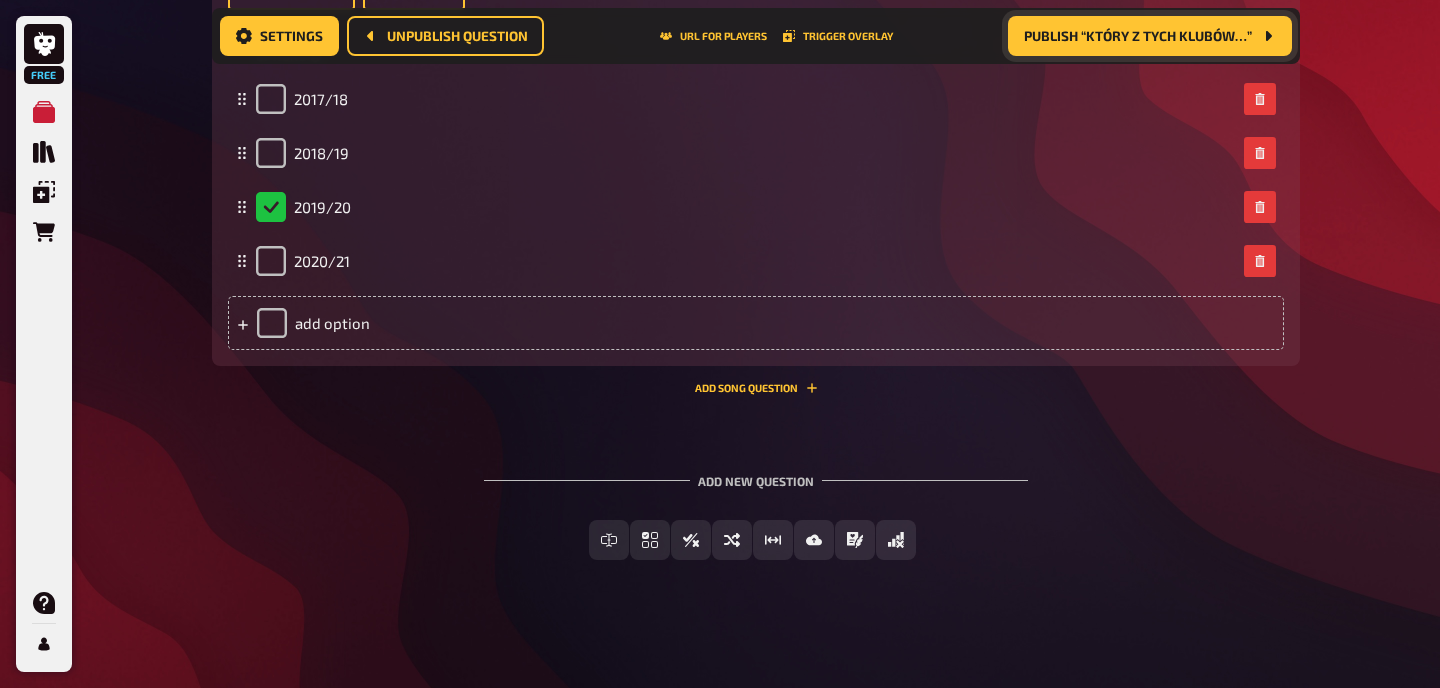 scroll, scrollTop: 5095, scrollLeft: 0, axis: vertical 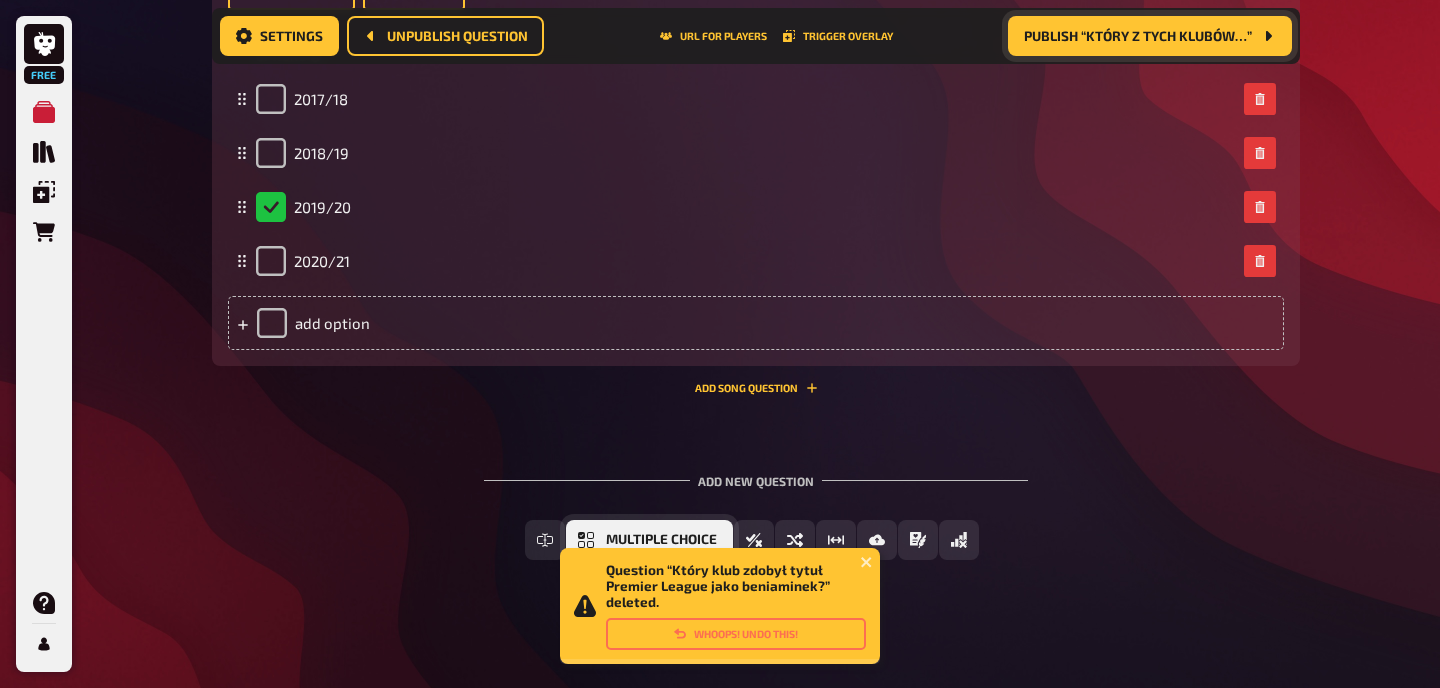 click on "Multiple Choice" at bounding box center [661, 540] 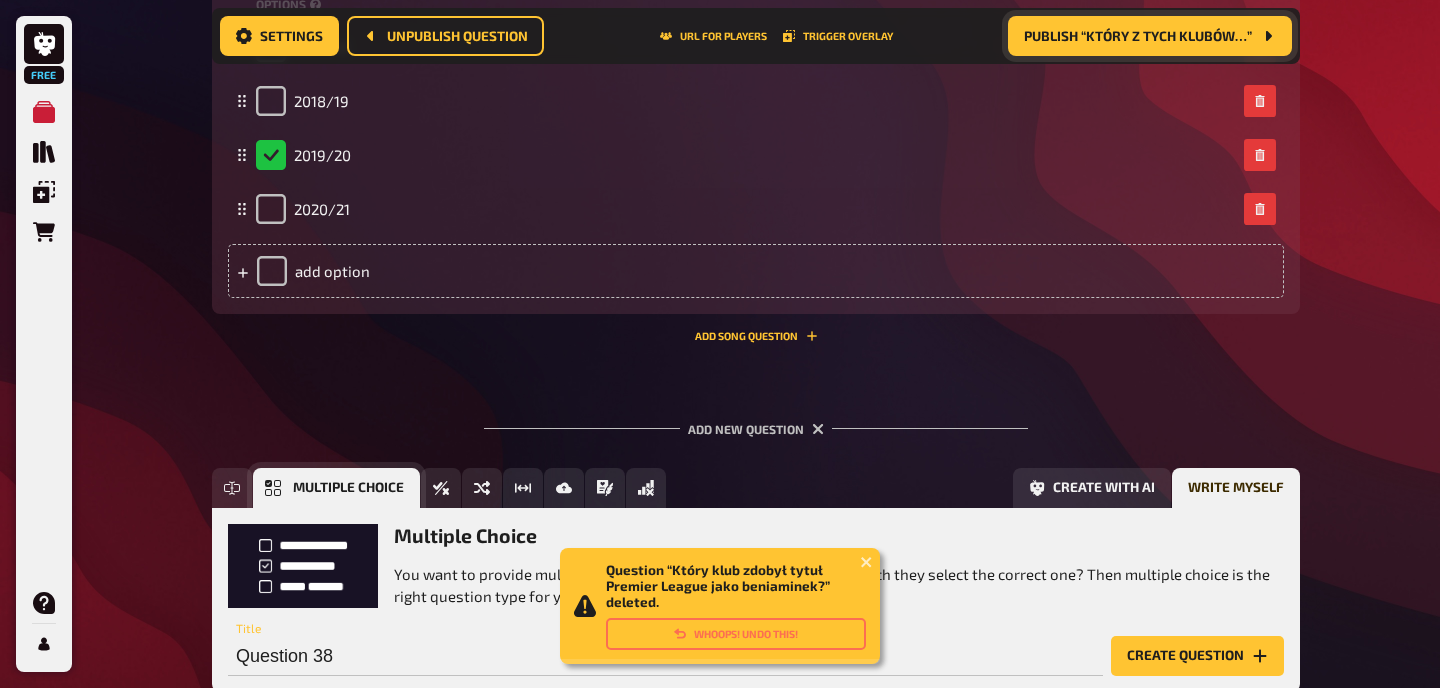 scroll, scrollTop: 5280, scrollLeft: 0, axis: vertical 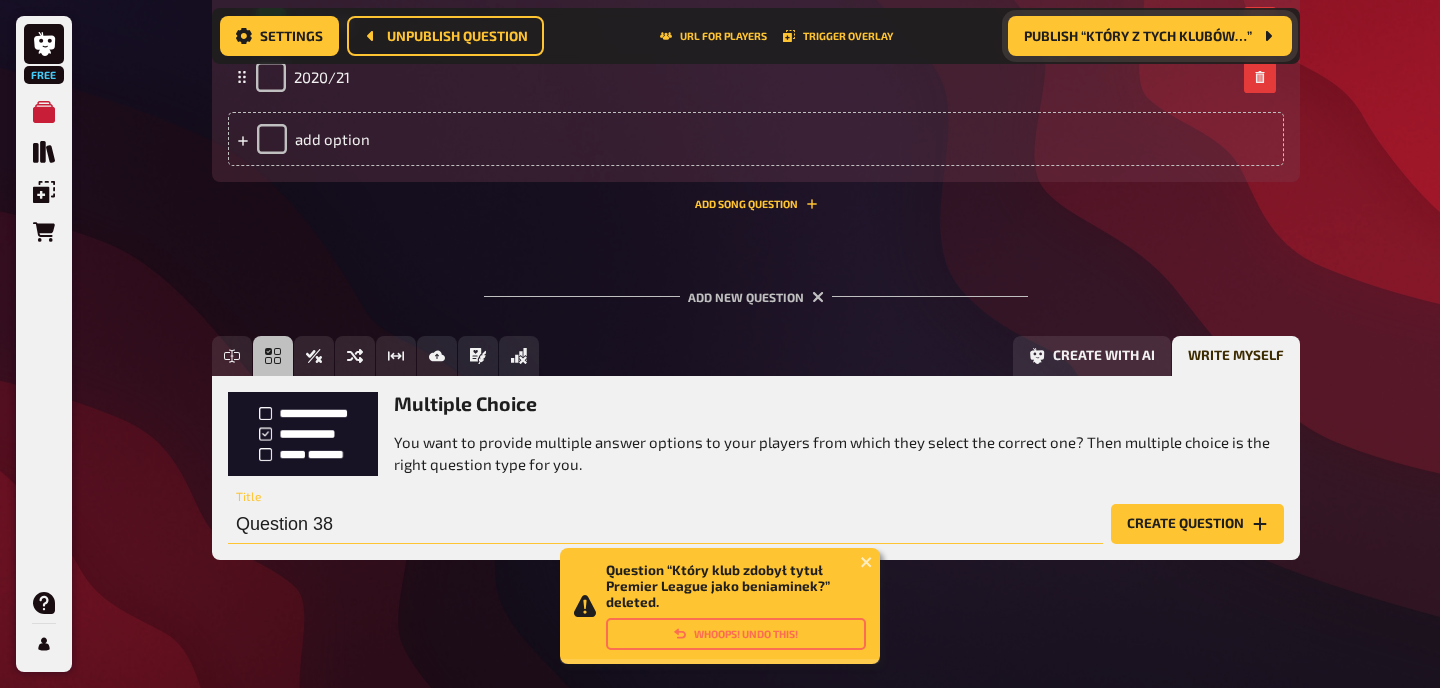 click on "Question 38" at bounding box center [665, 524] 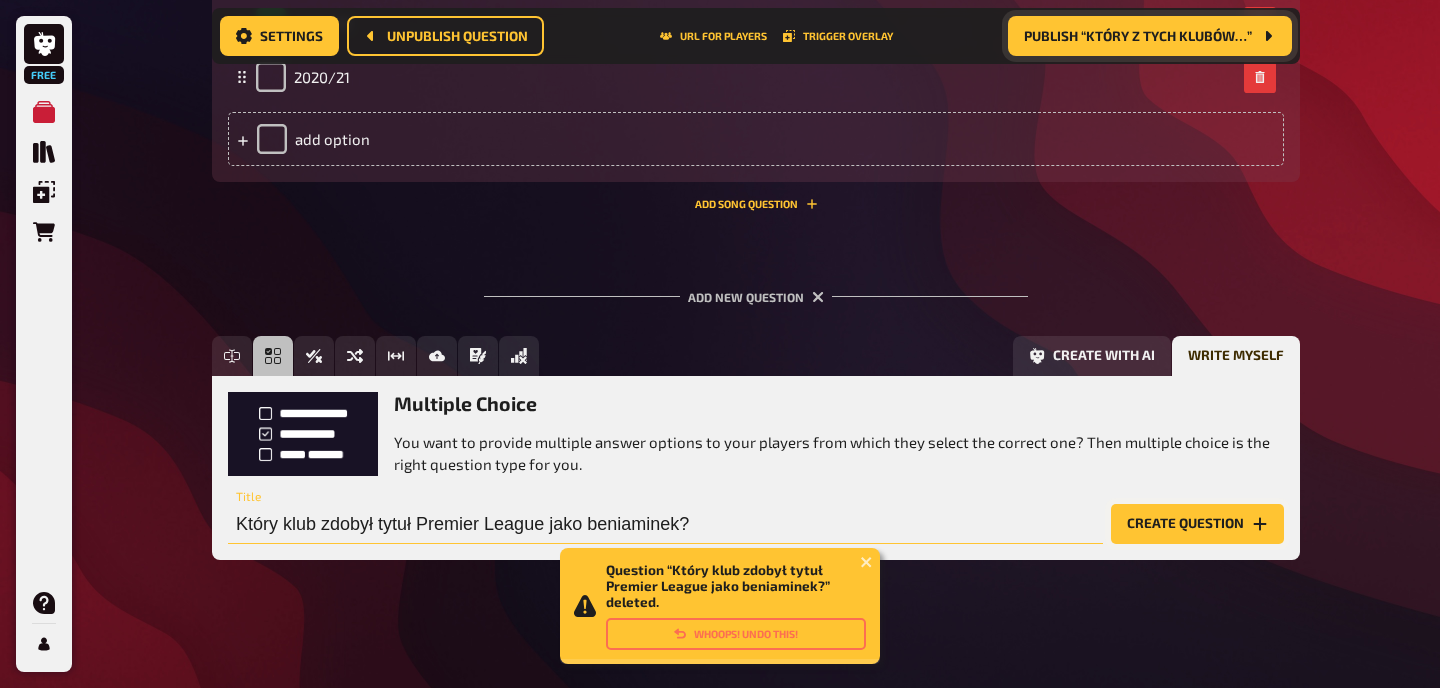 type on "Który klub zdobył tytuł Premier League jako beniaminek?" 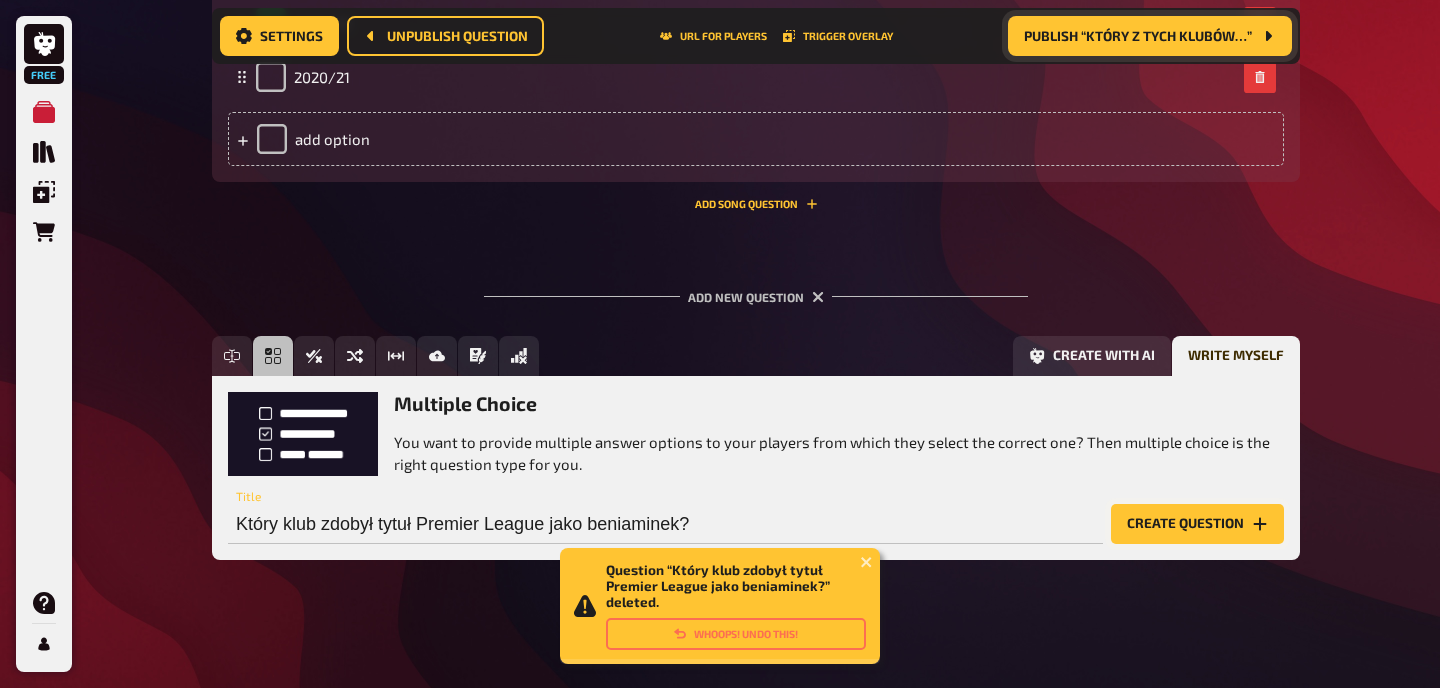 click on "Create question" at bounding box center [1197, 524] 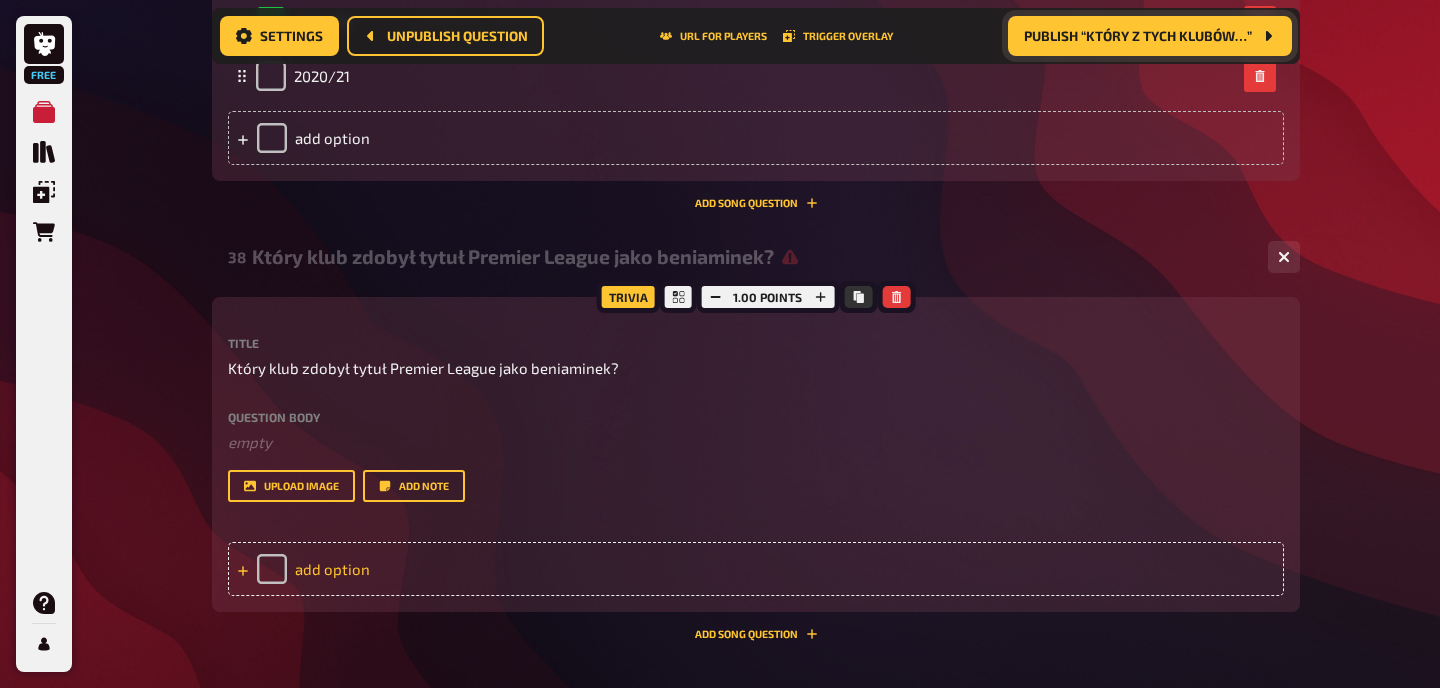 click on "add option" at bounding box center (756, 569) 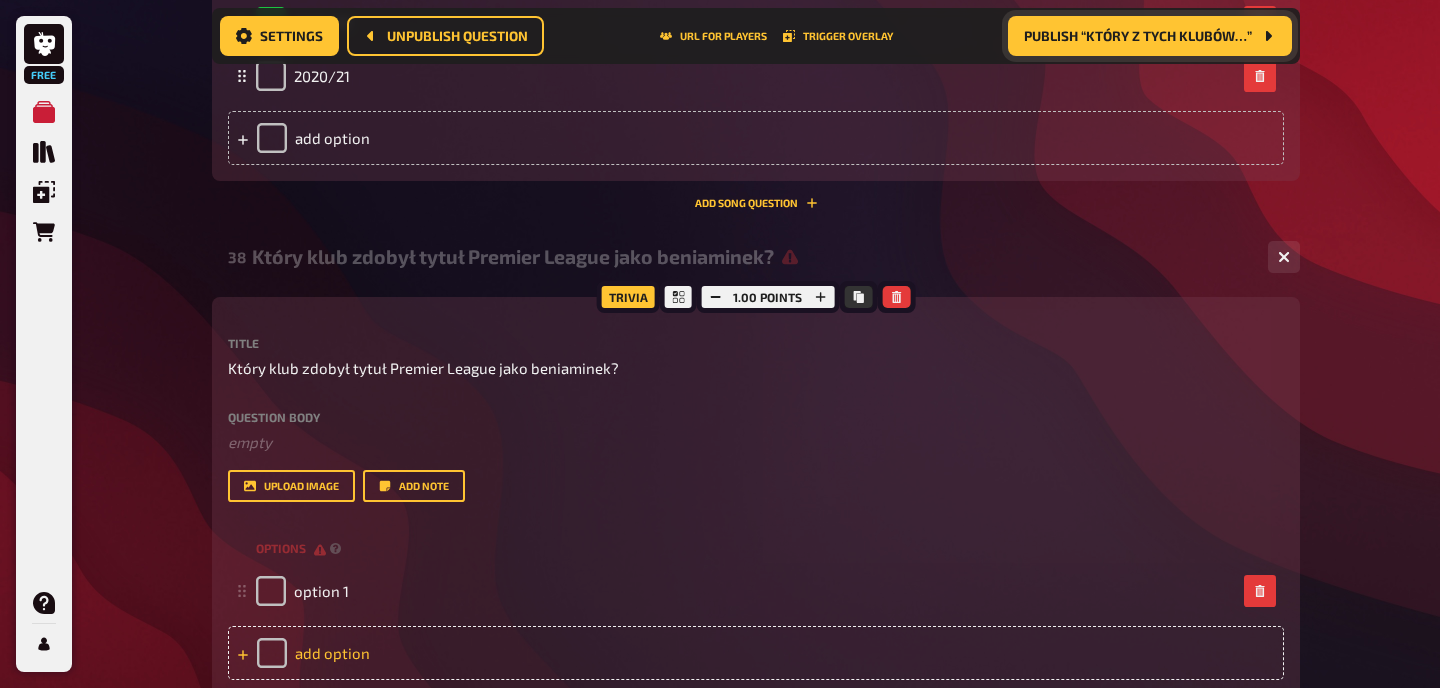 type 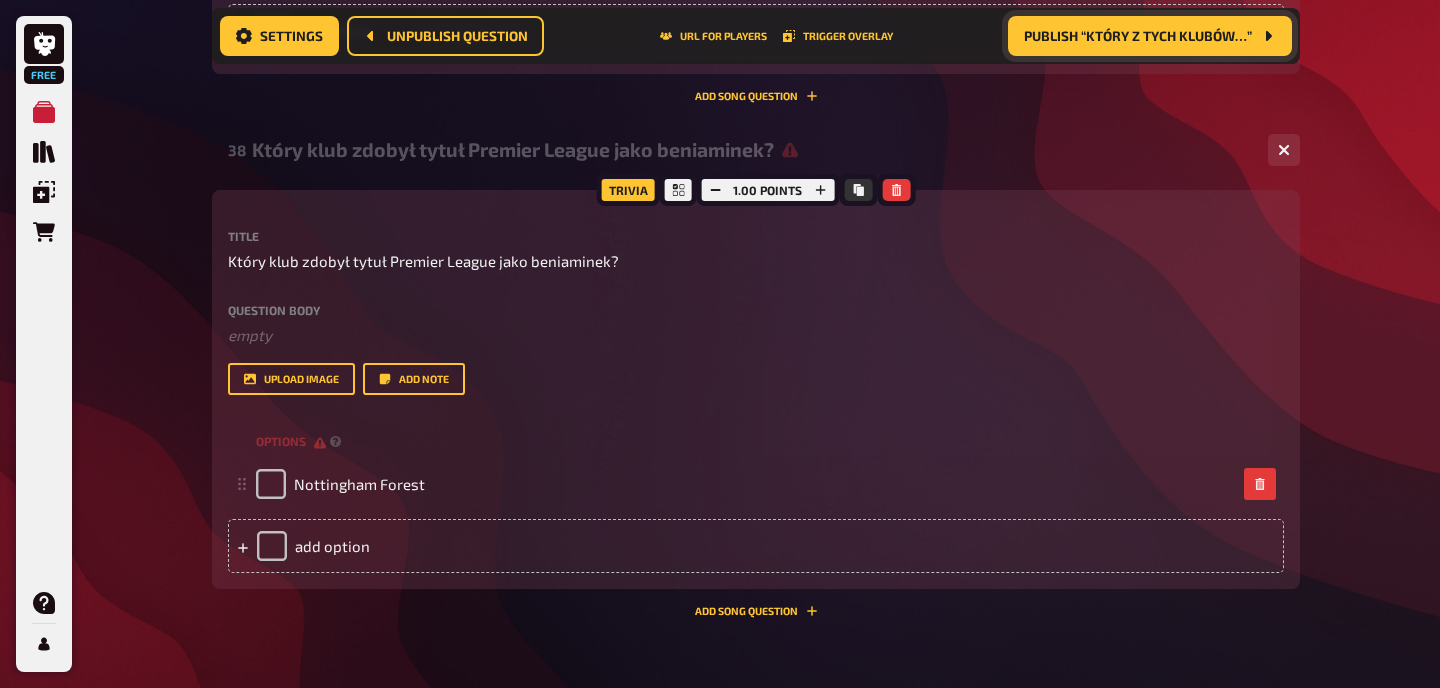 scroll, scrollTop: 5402, scrollLeft: 0, axis: vertical 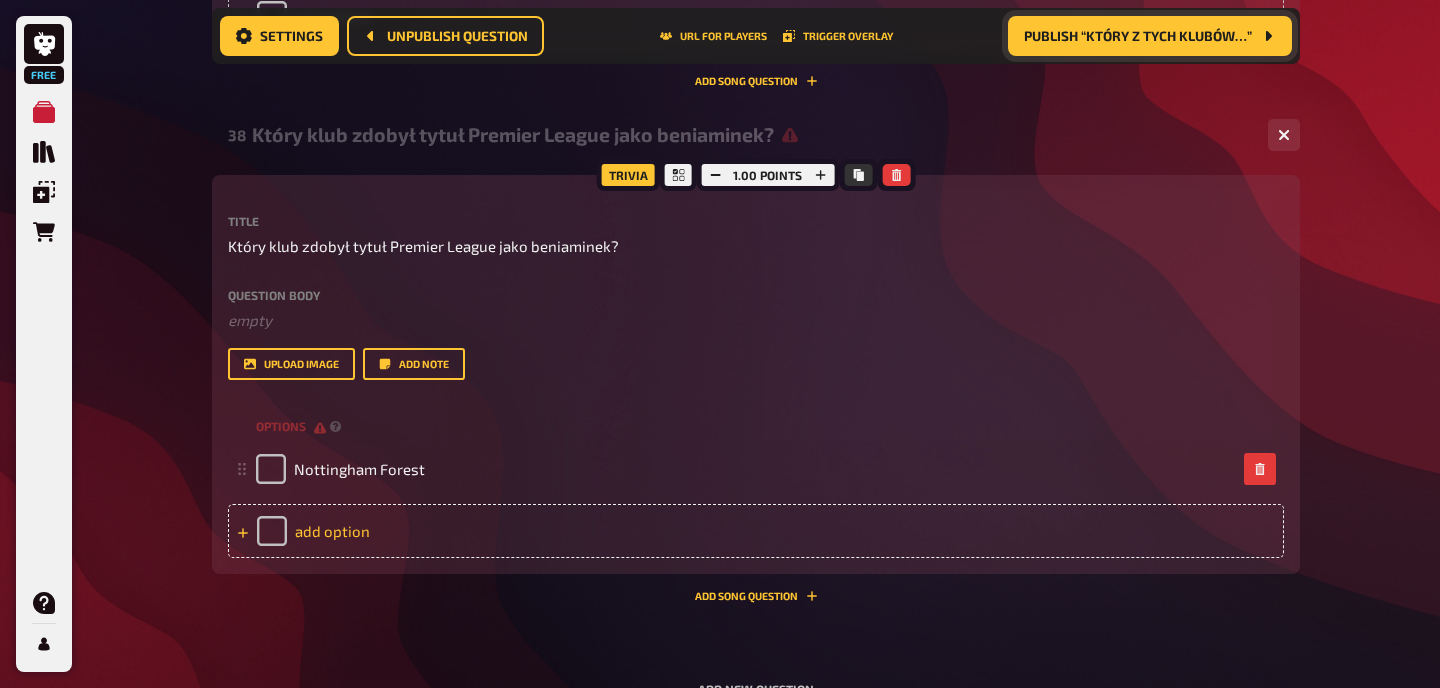 click on "add option" at bounding box center (756, 531) 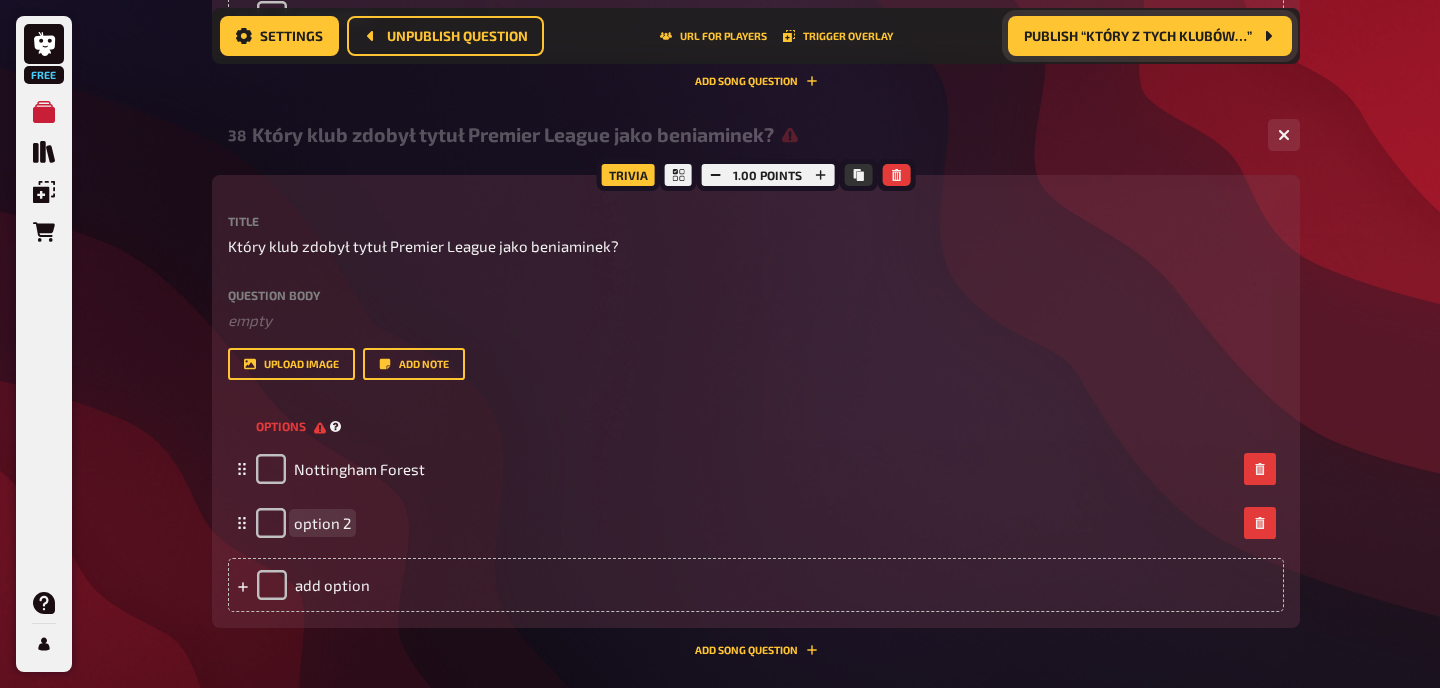 paste 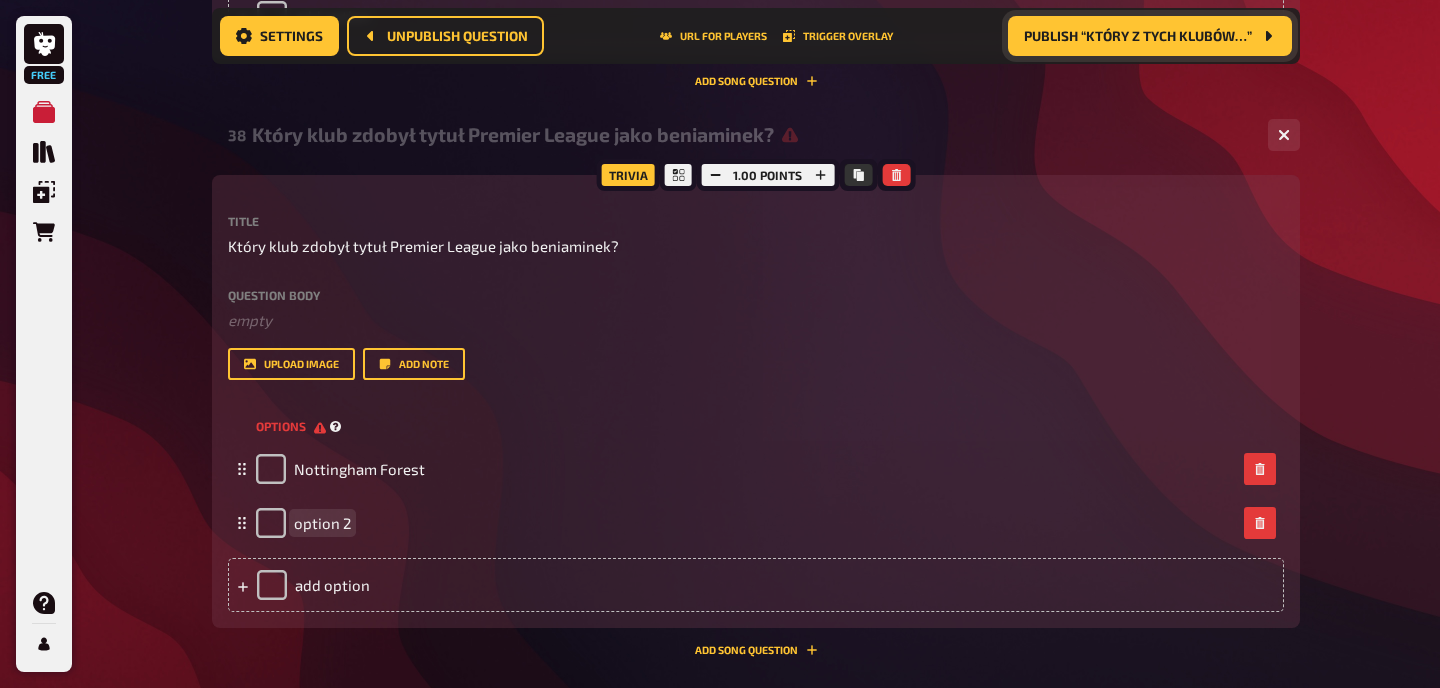 type 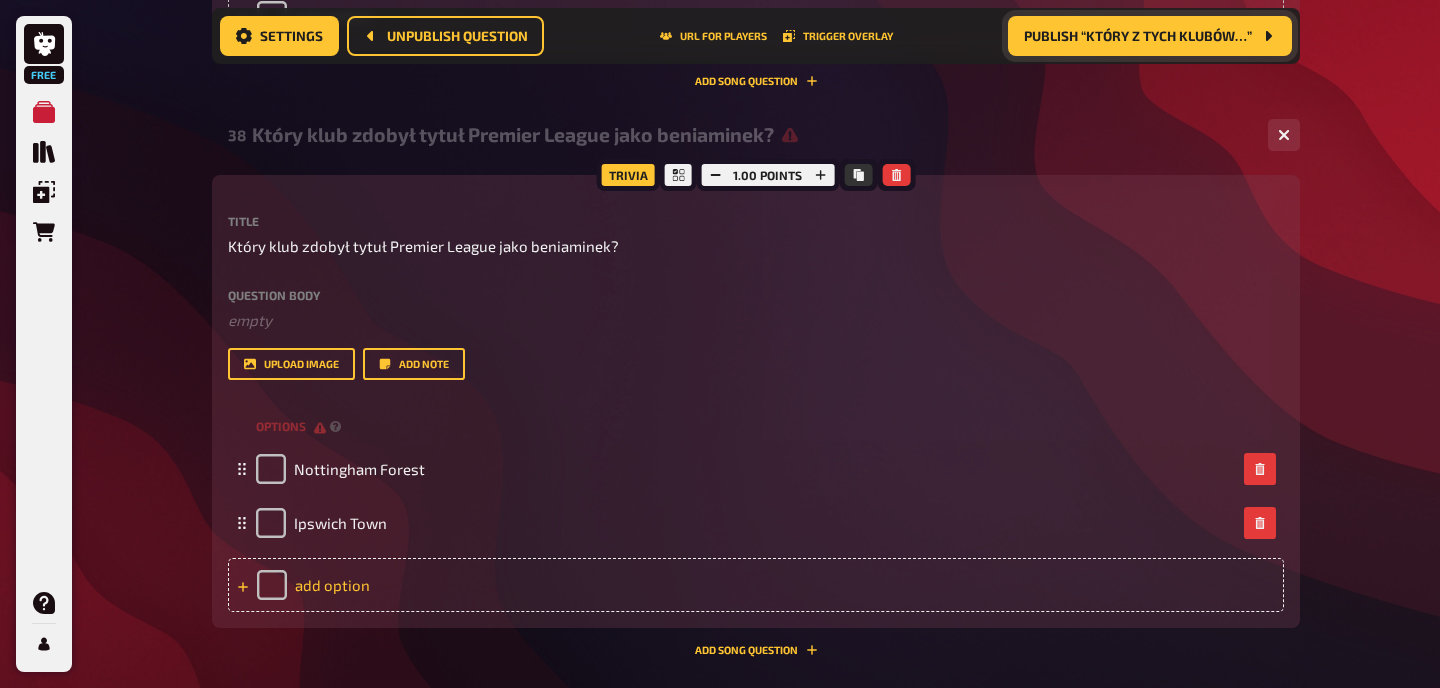 click on "add option" at bounding box center (756, 585) 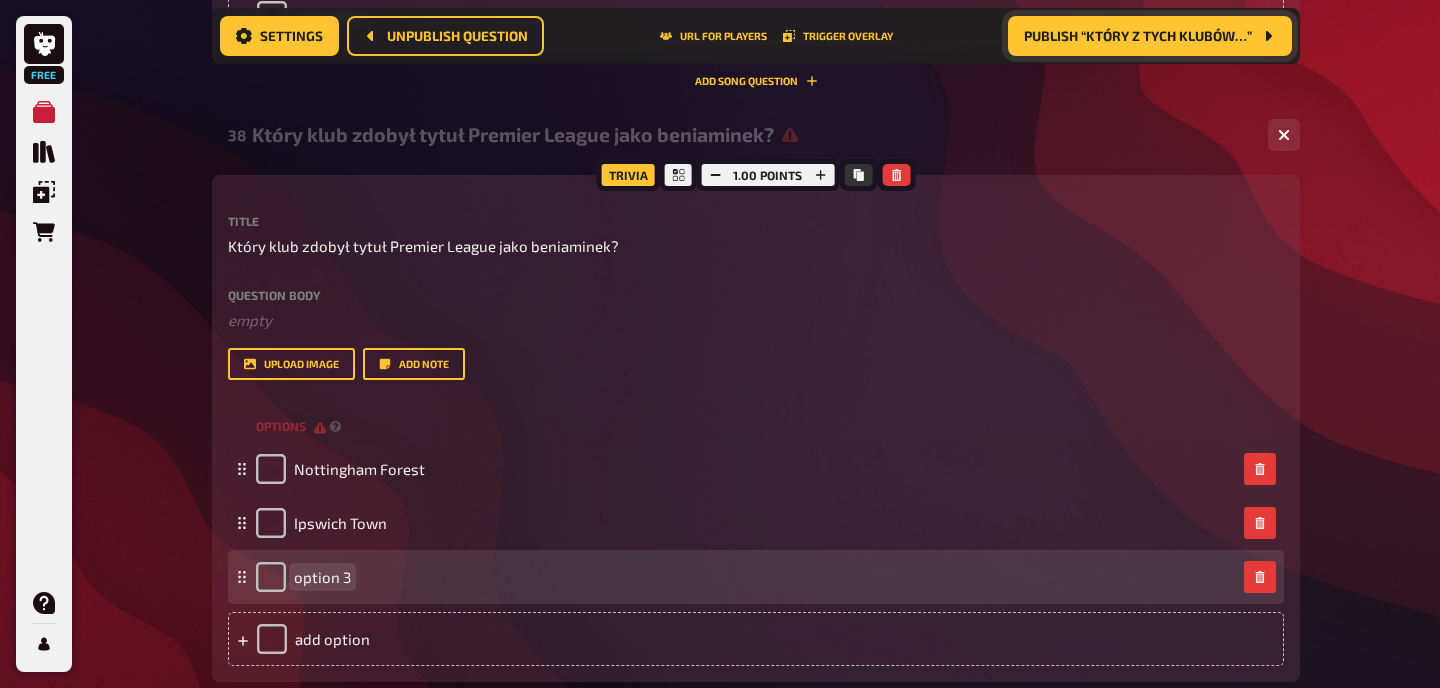 paste 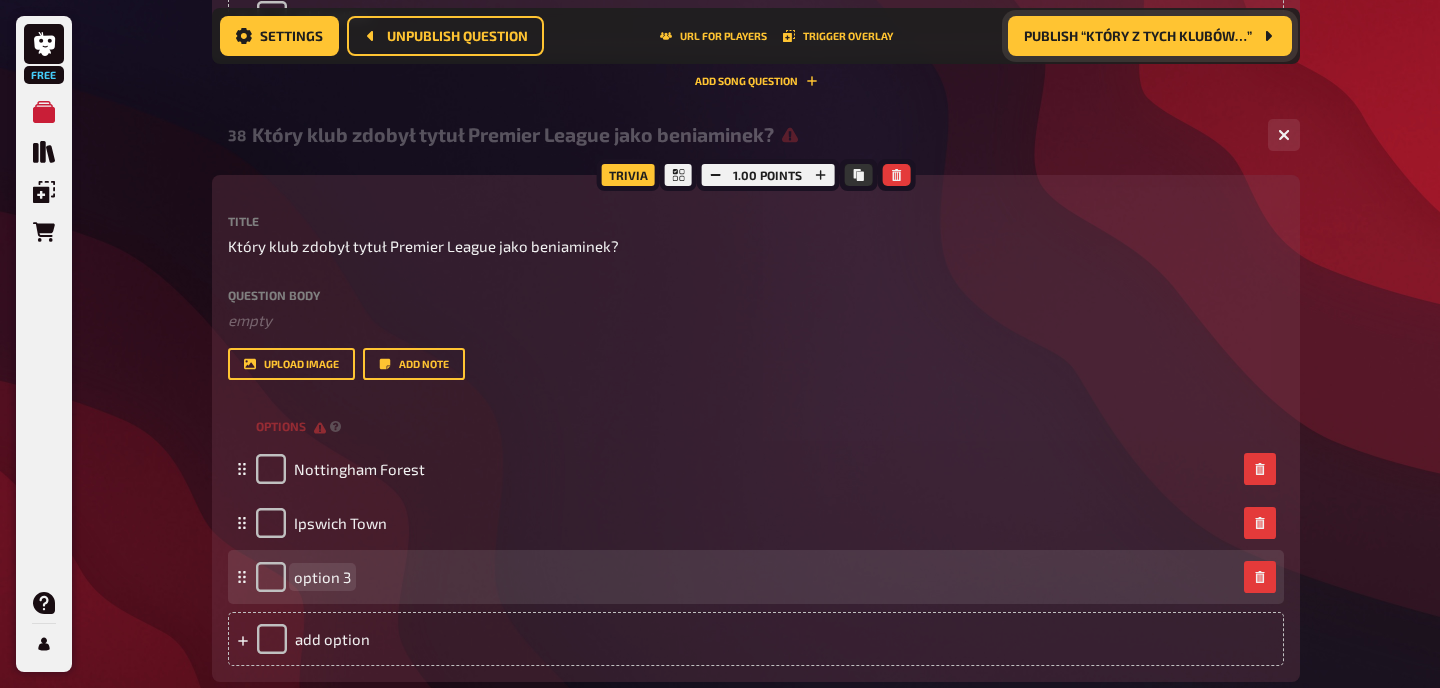 type 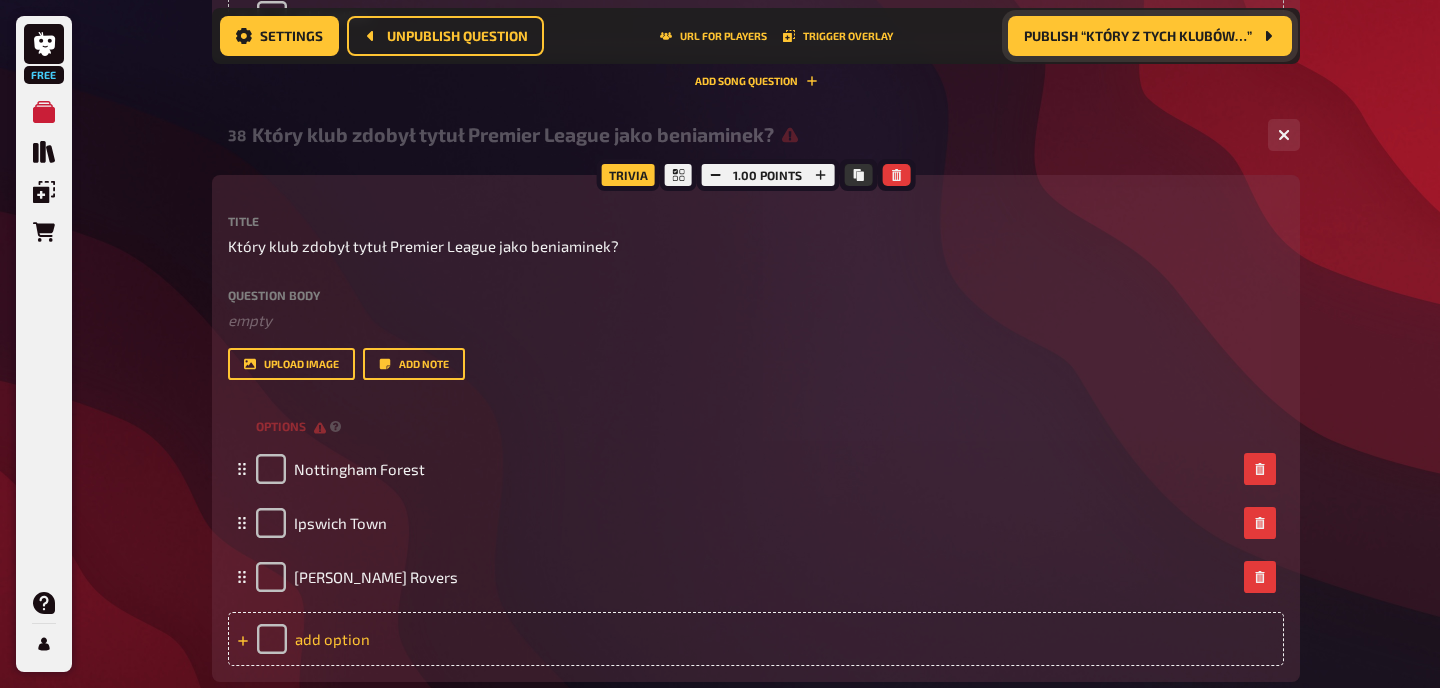 click on "add option" at bounding box center (756, 639) 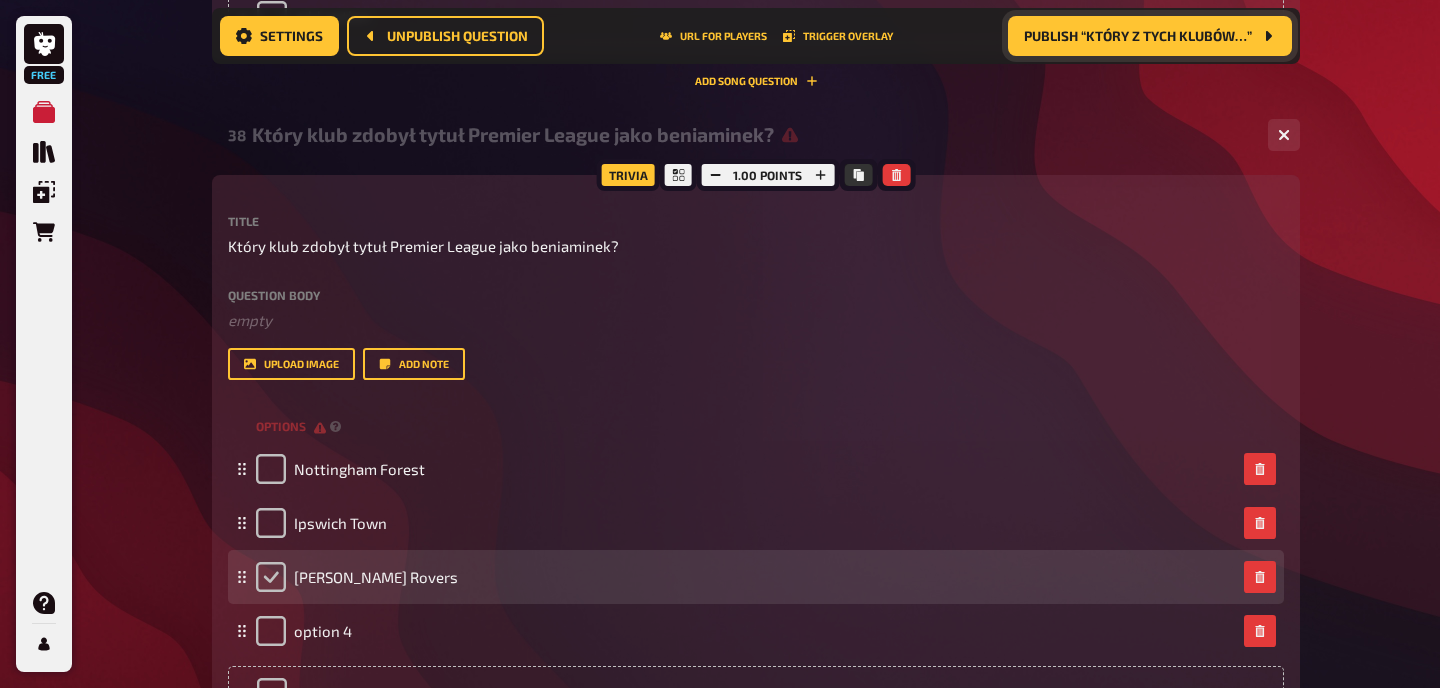click at bounding box center (271, 577) 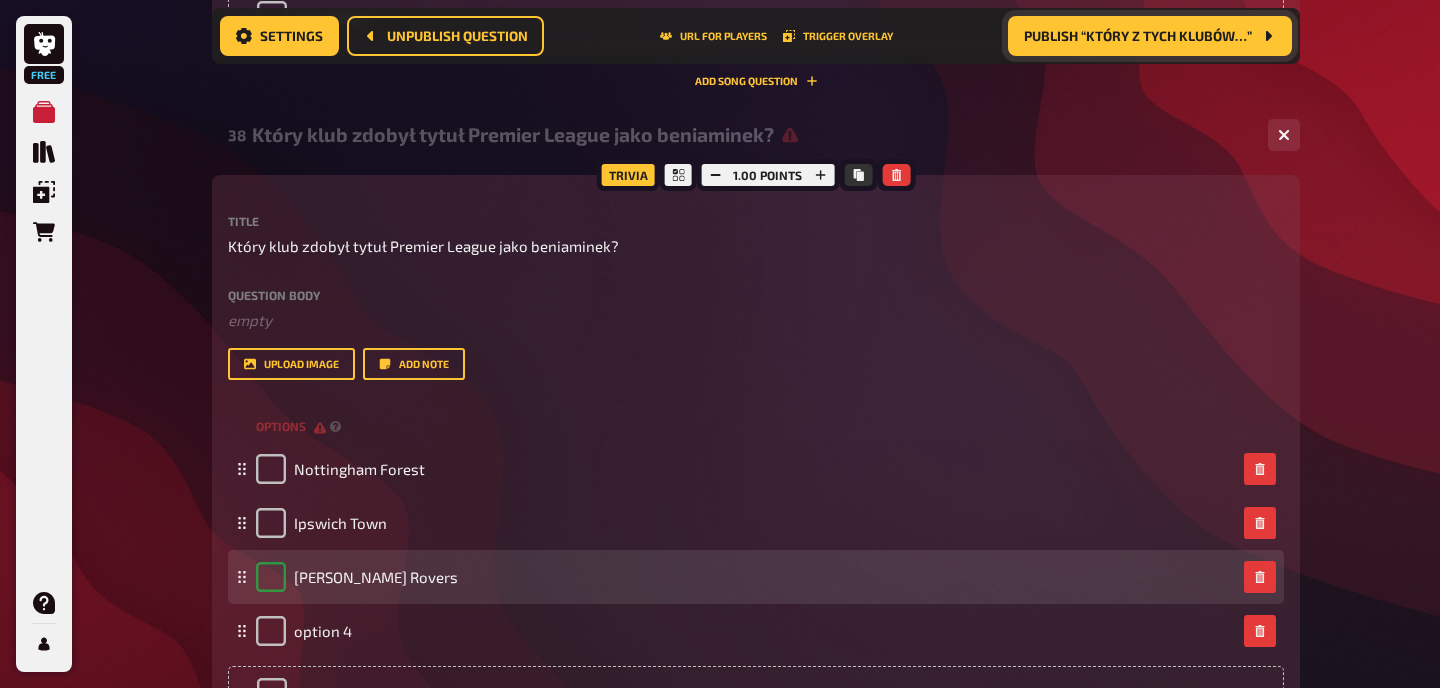 checkbox on "true" 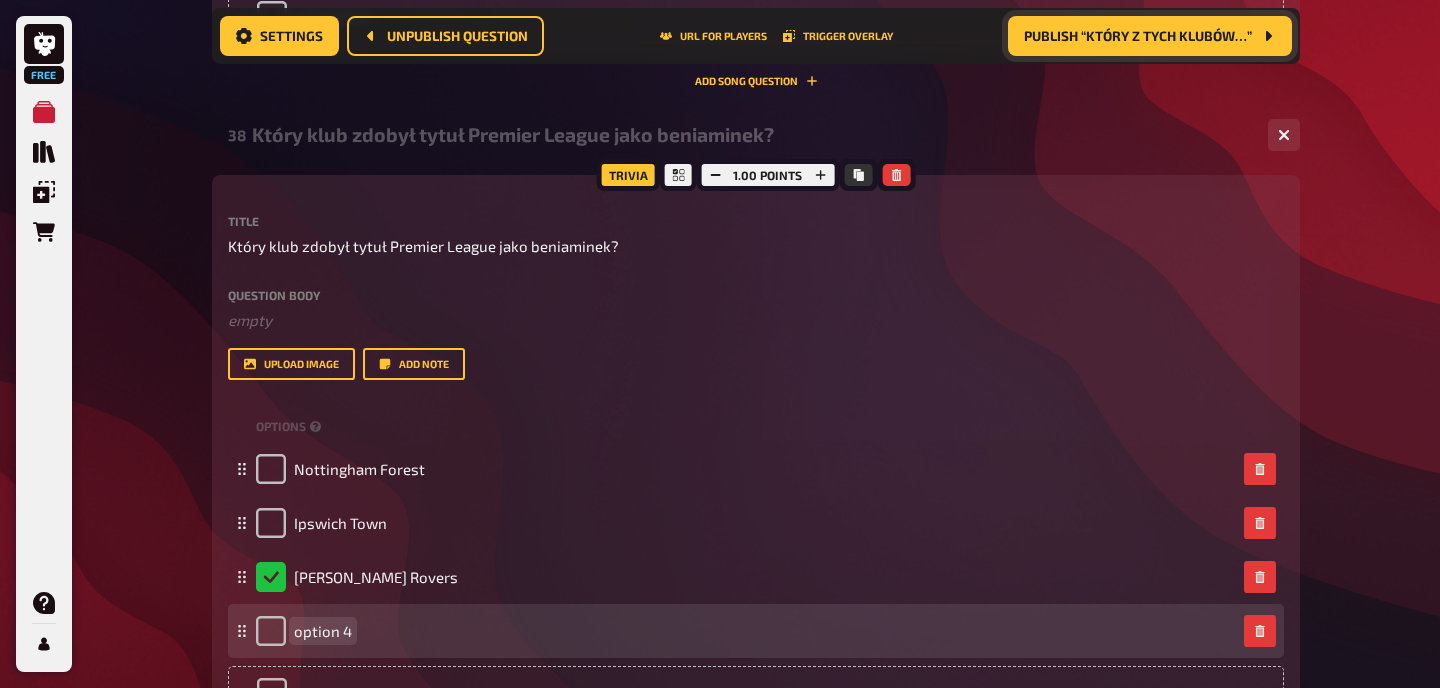 paste 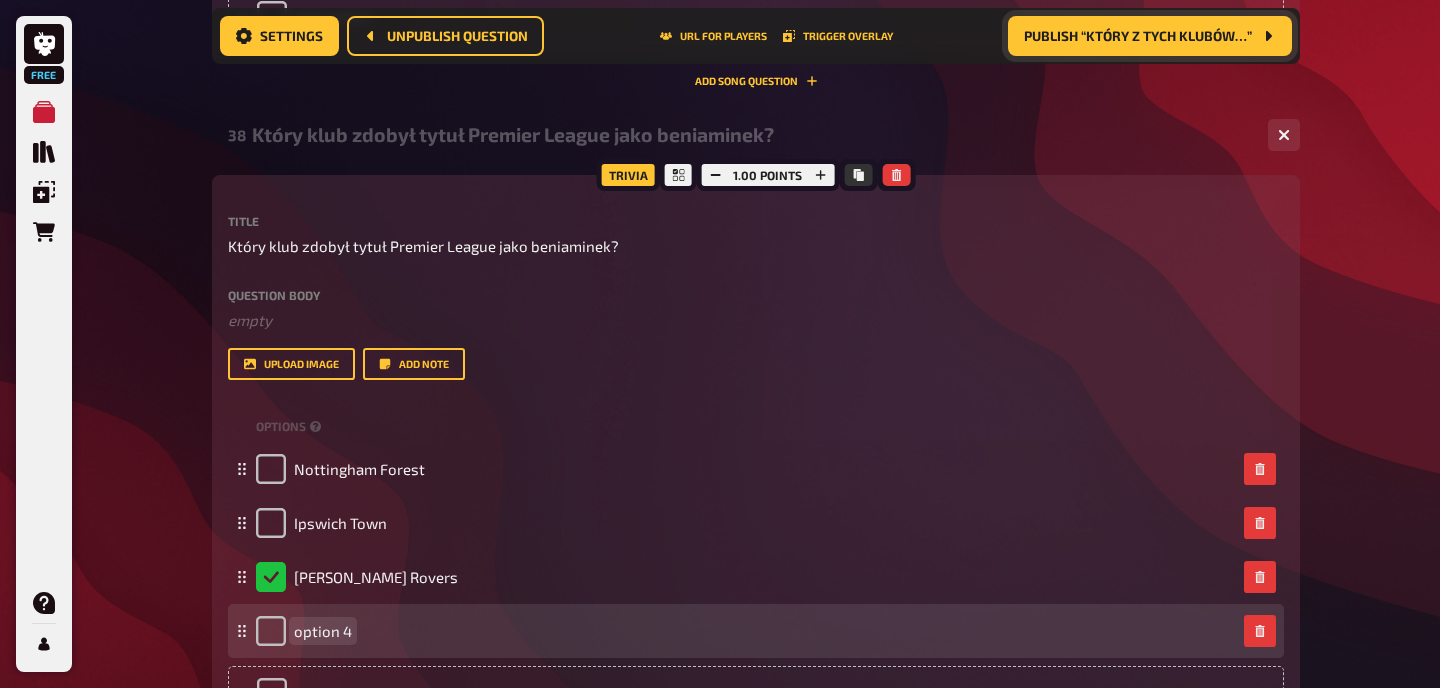 type 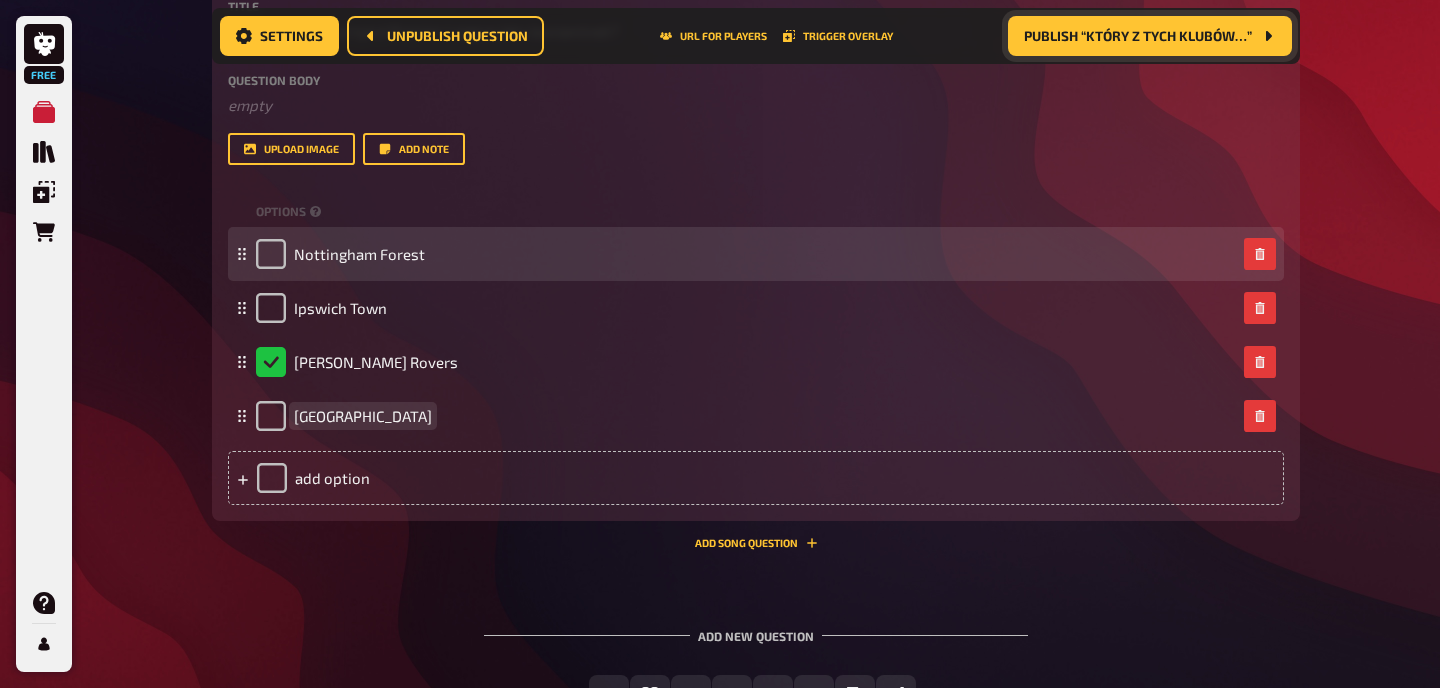 scroll, scrollTop: 5772, scrollLeft: 0, axis: vertical 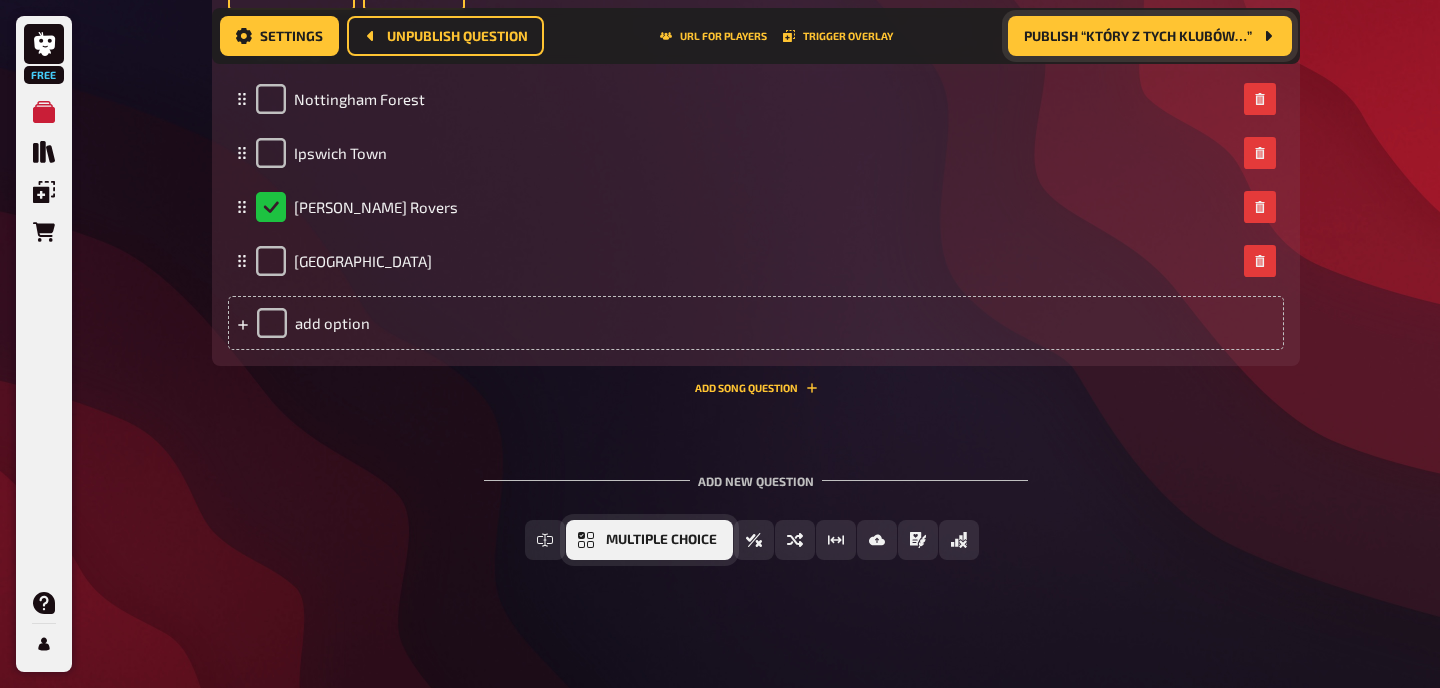 click on "Multiple Choice" at bounding box center (661, 540) 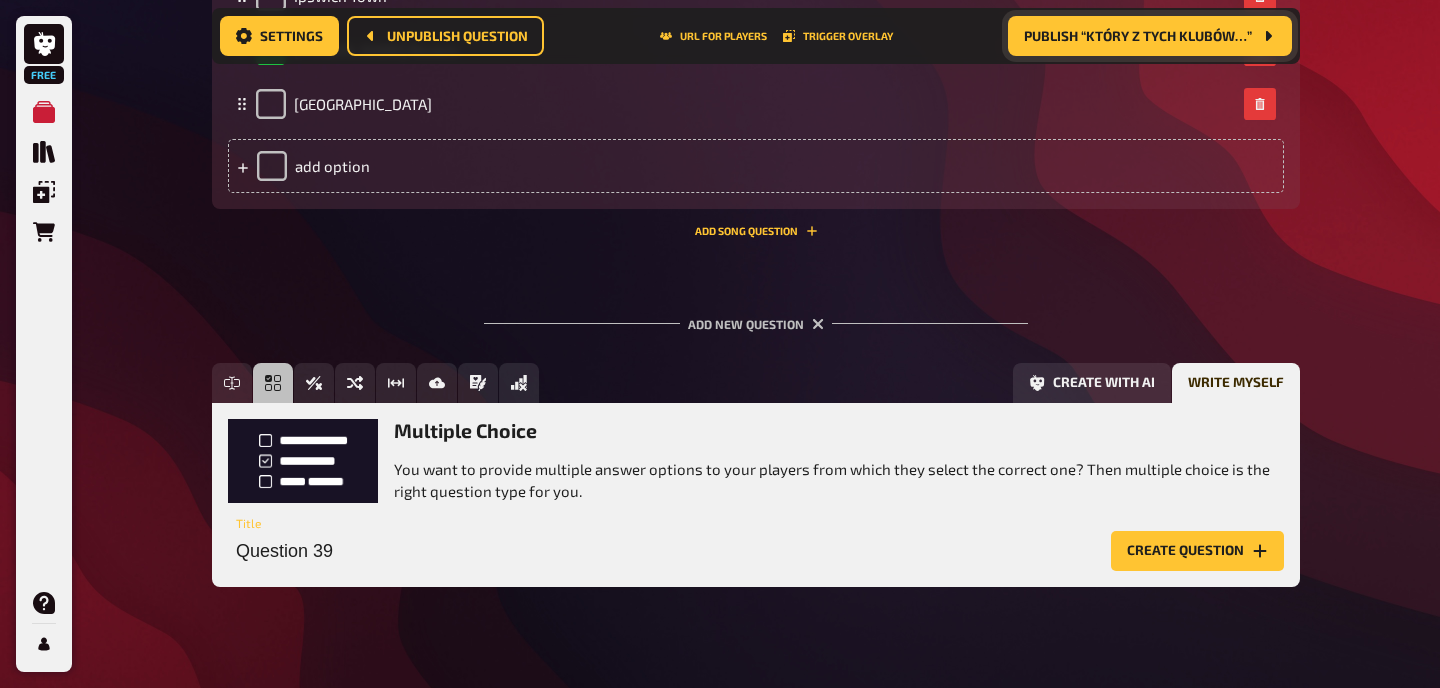 scroll, scrollTop: 5957, scrollLeft: 0, axis: vertical 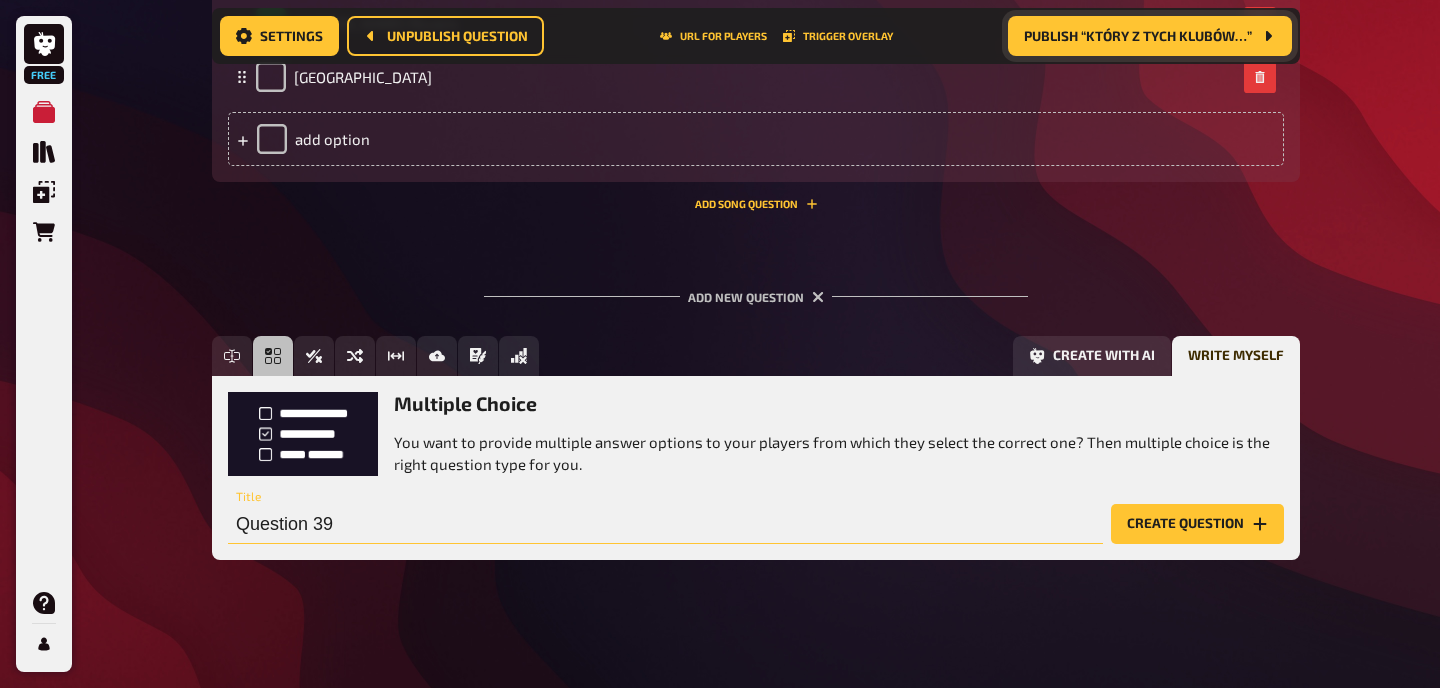 click on "Question 39" at bounding box center [665, 524] 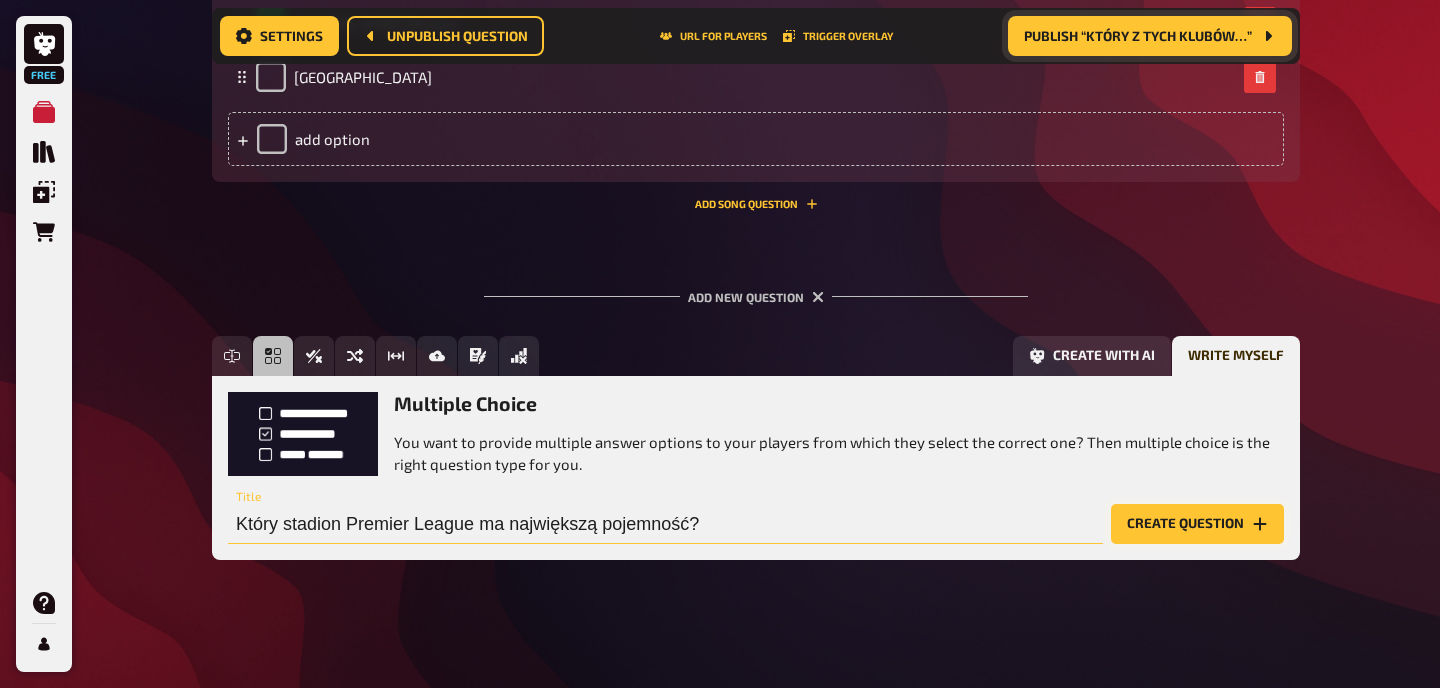 type on "Który stadion Premier League ma największą pojemność?" 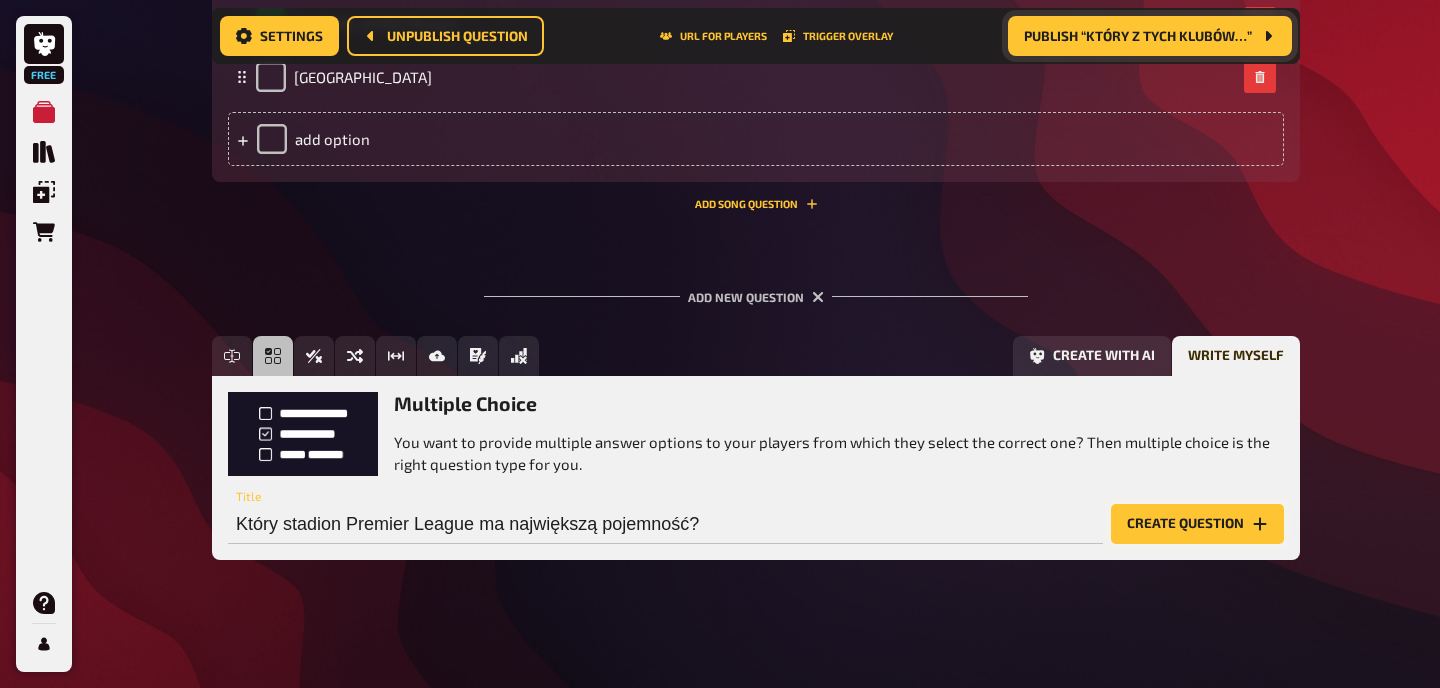 click on "Create question" at bounding box center (1197, 524) 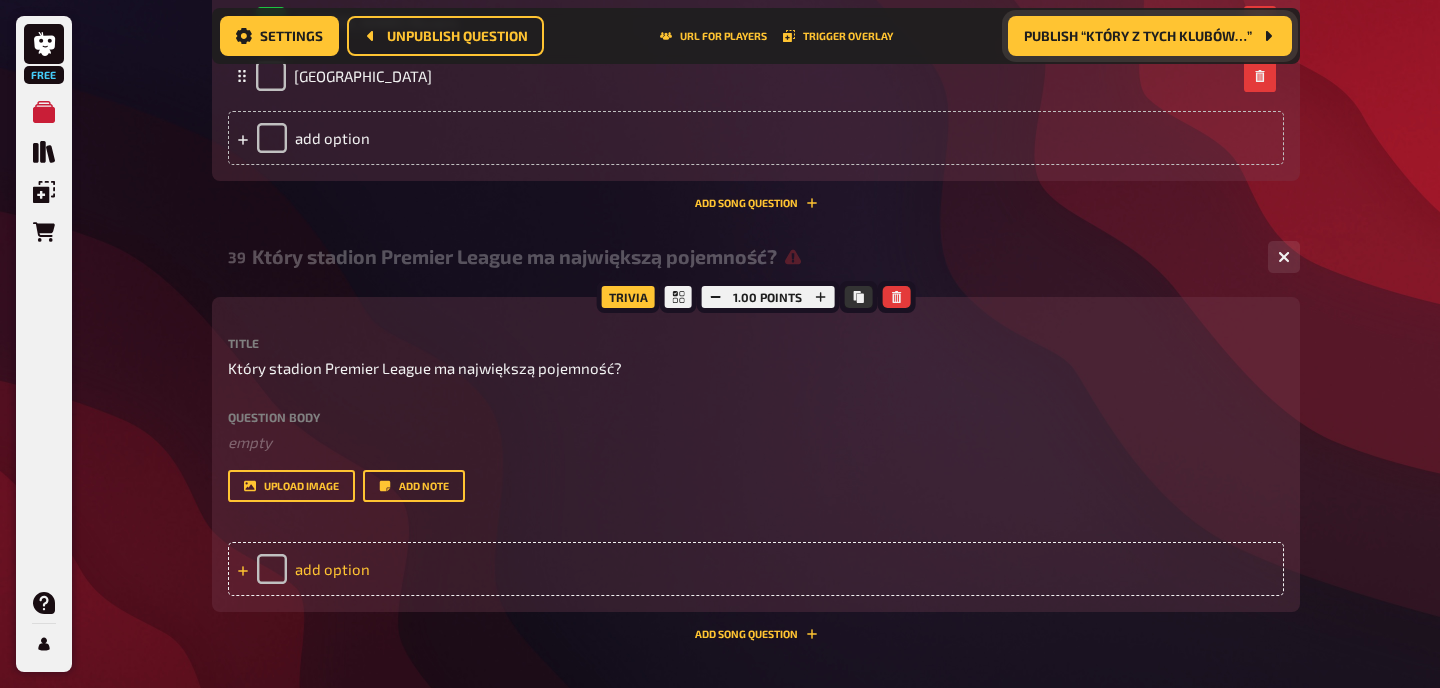 click on "add option" at bounding box center [756, 569] 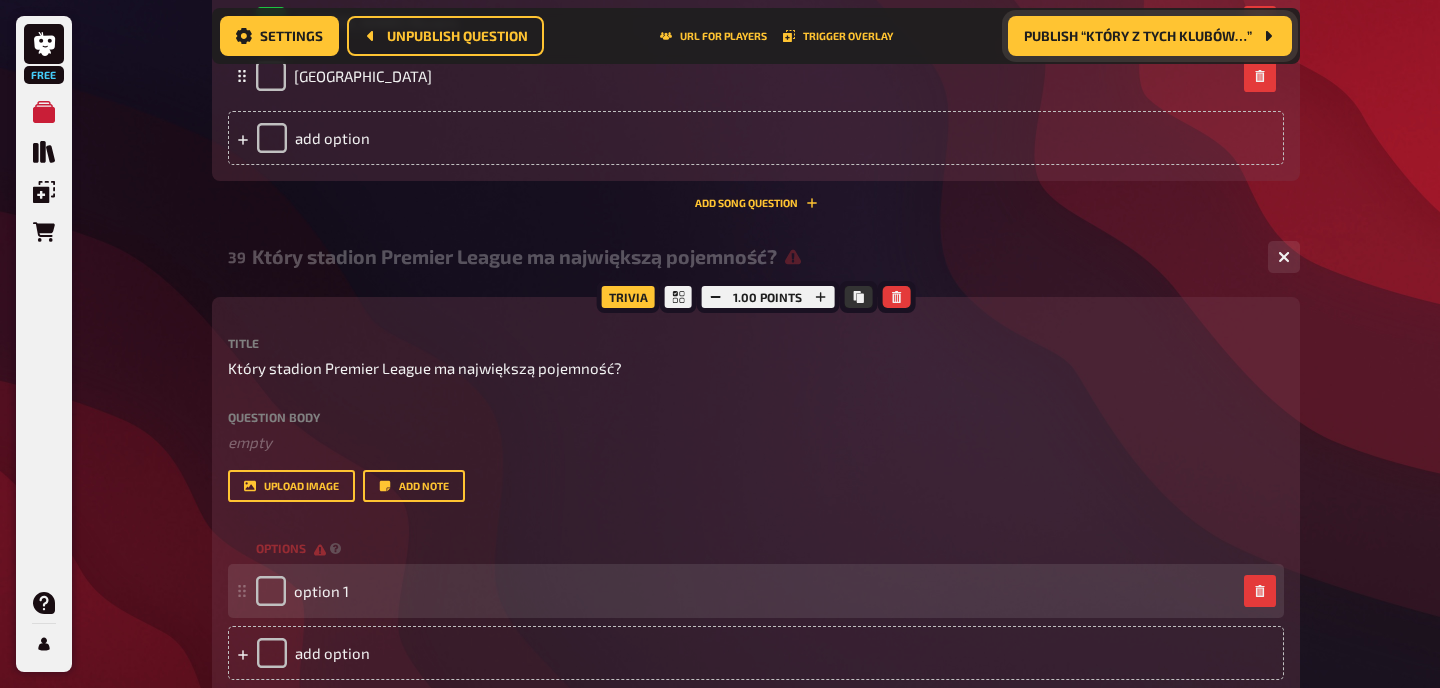 type 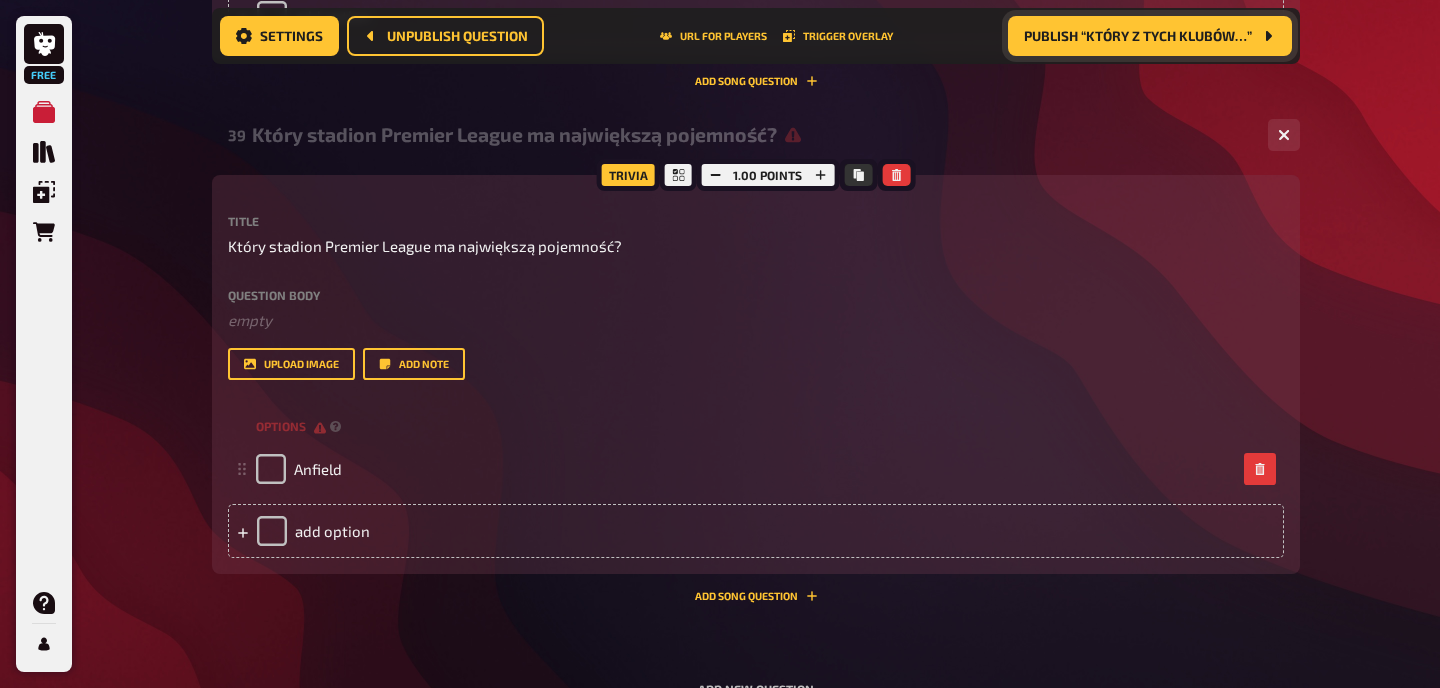 scroll, scrollTop: 6105, scrollLeft: 0, axis: vertical 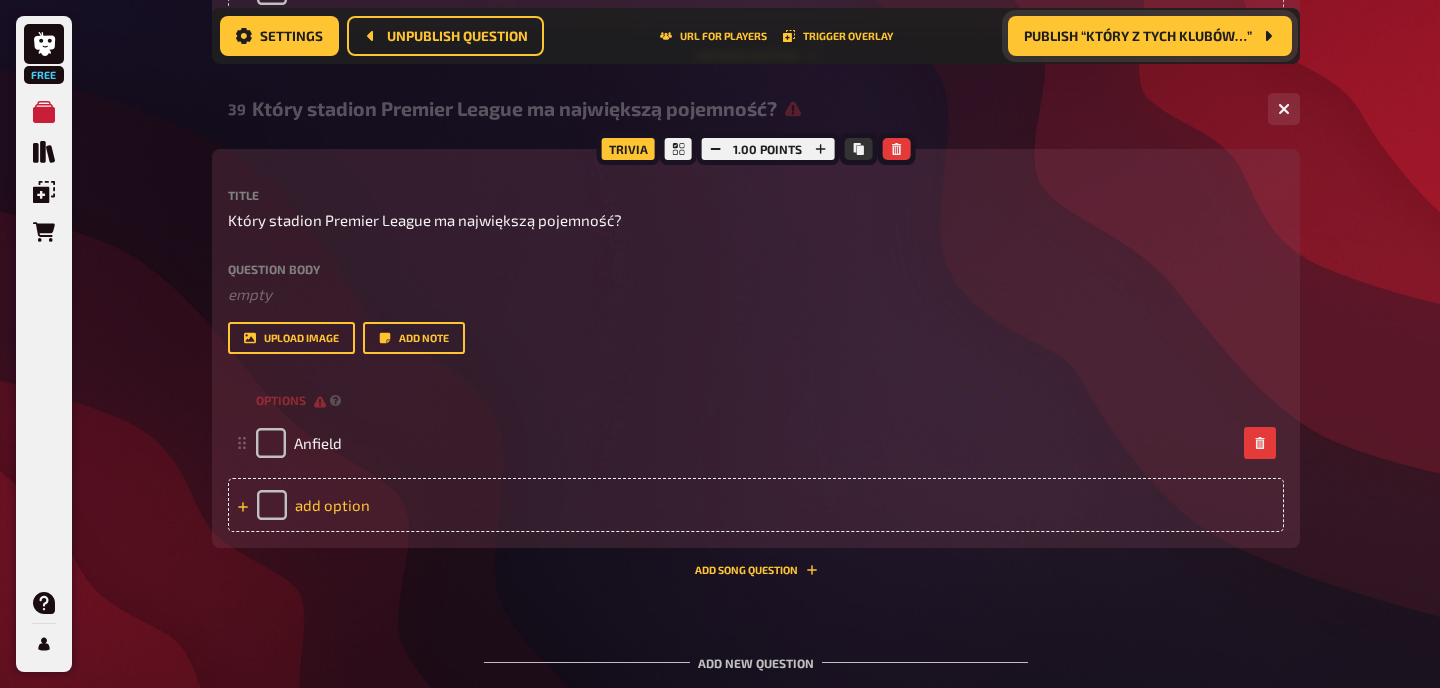 click on "add option" at bounding box center (756, 505) 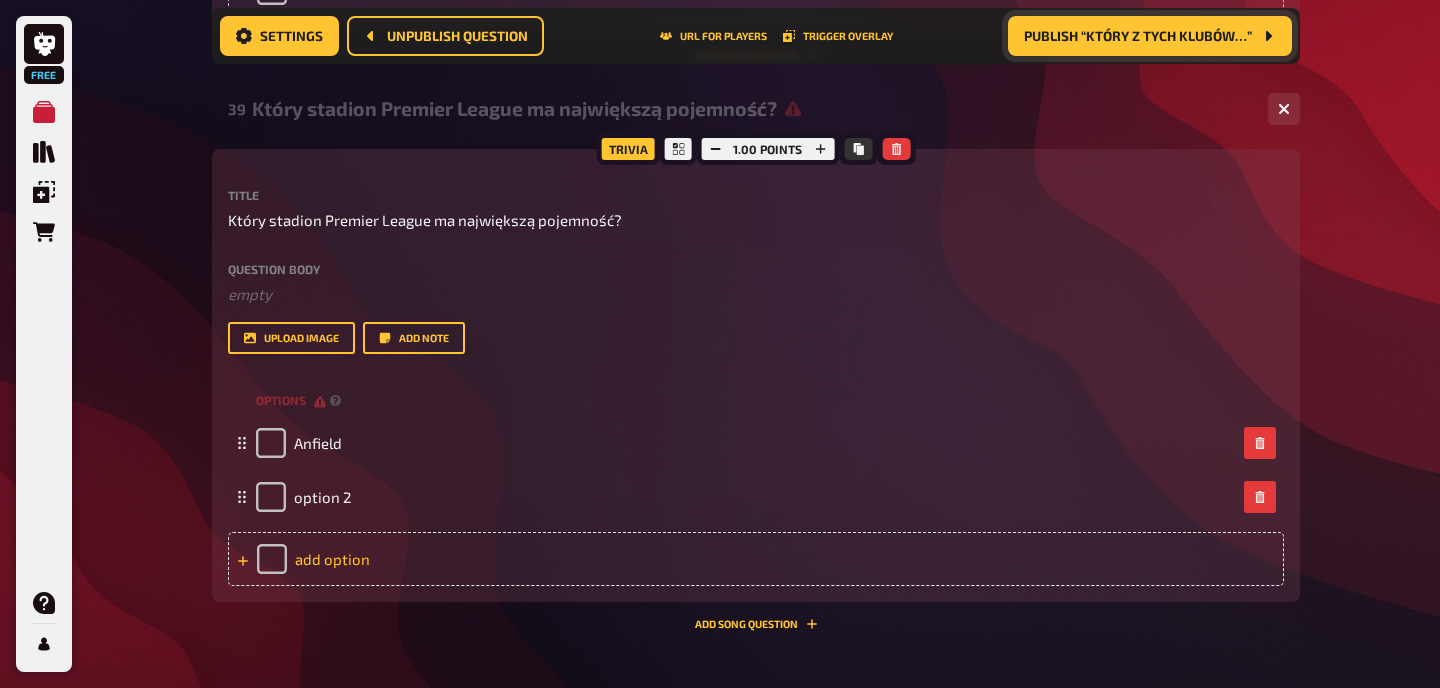 type 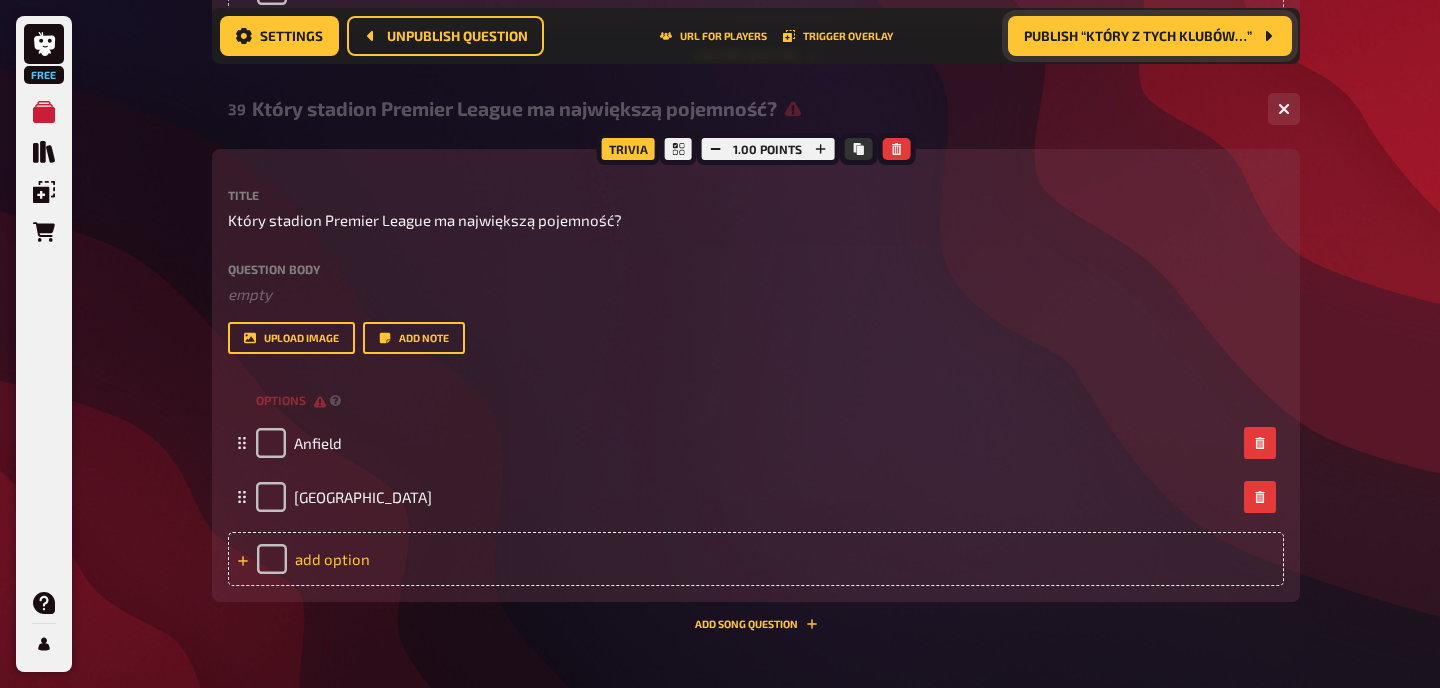 click on "add option" at bounding box center (756, 559) 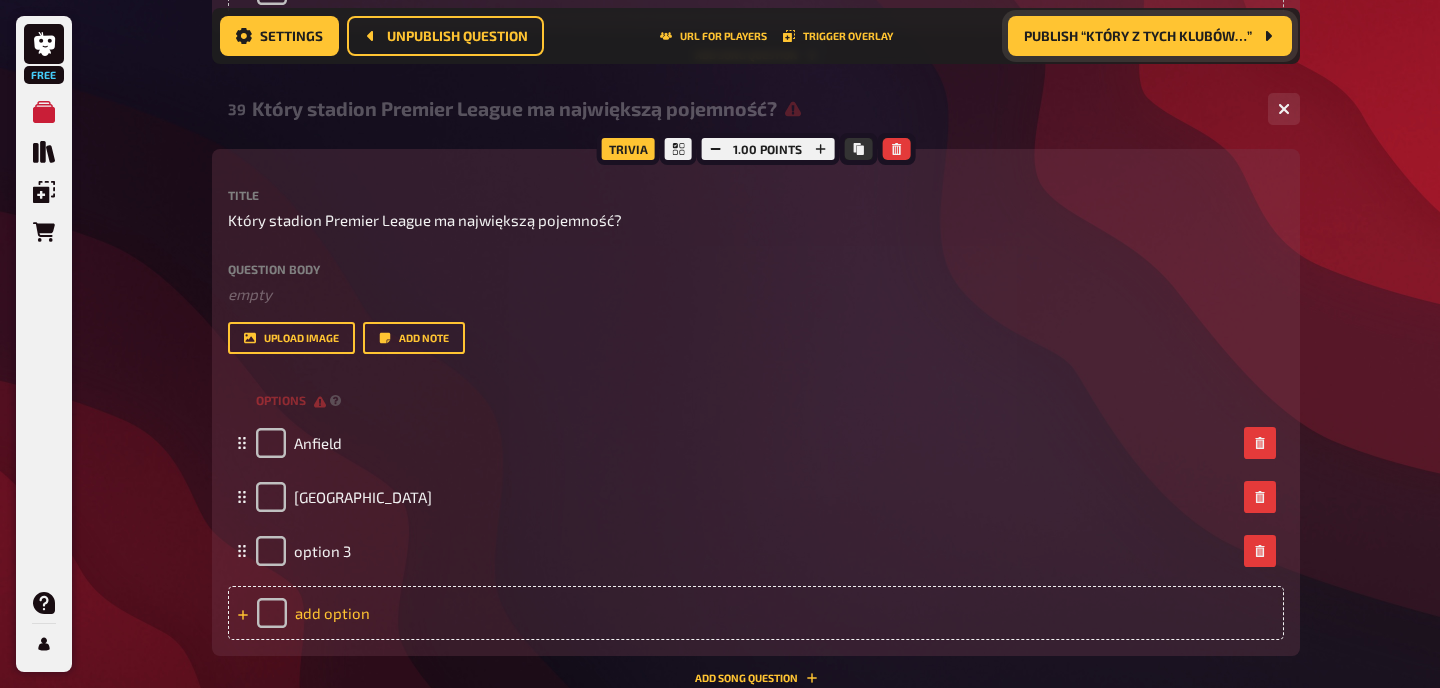type 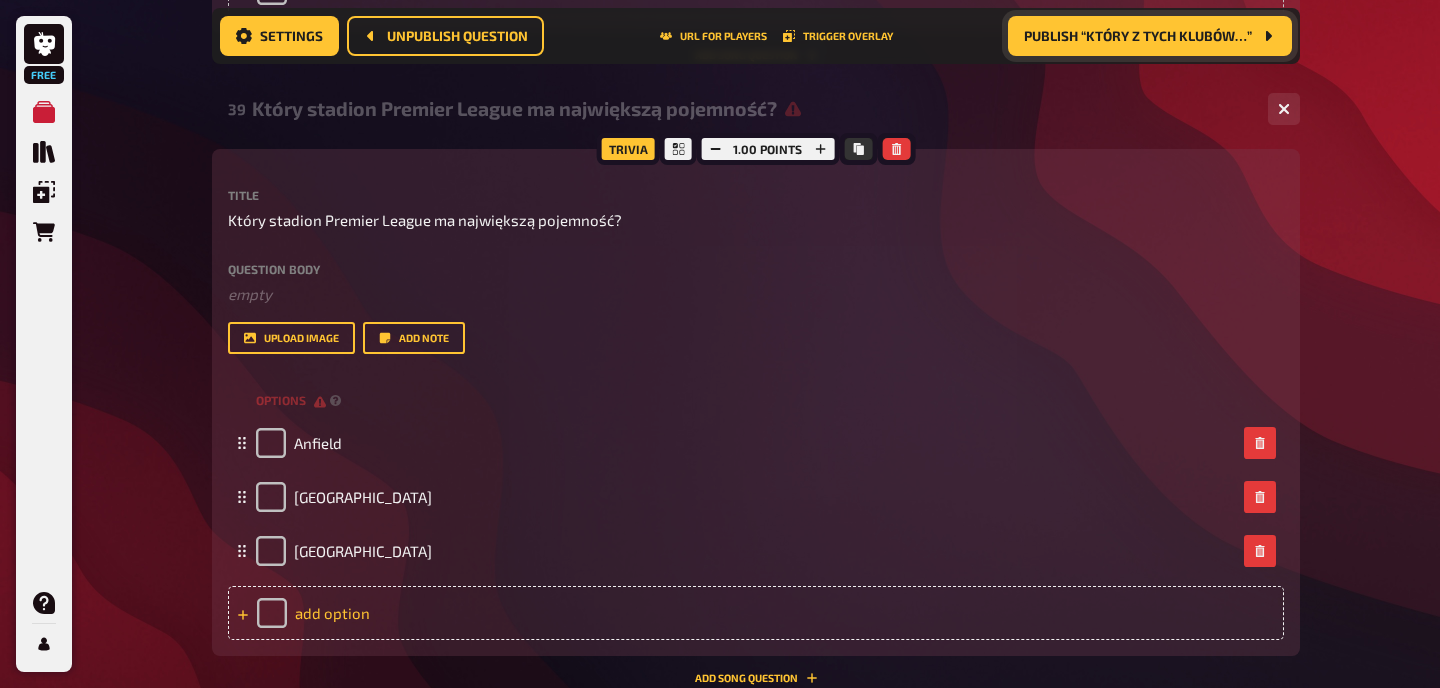 click on "add option" at bounding box center [756, 613] 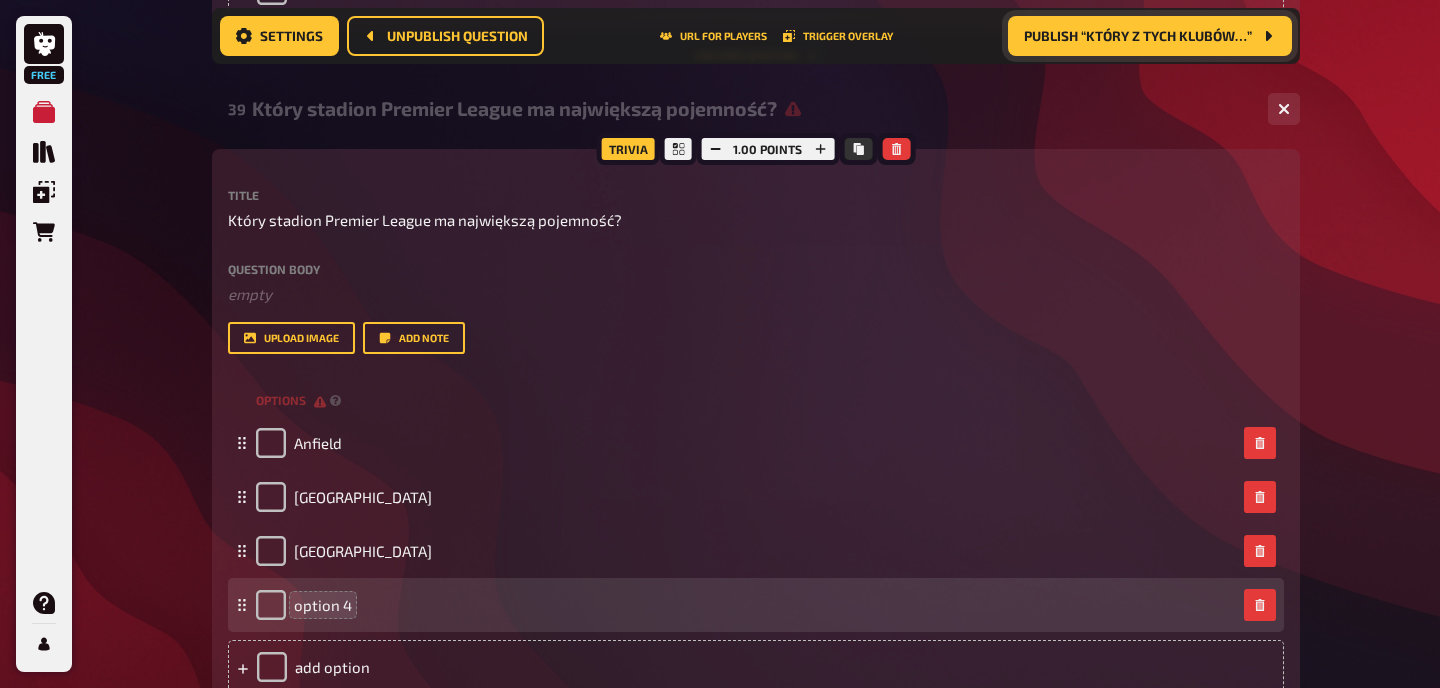 type 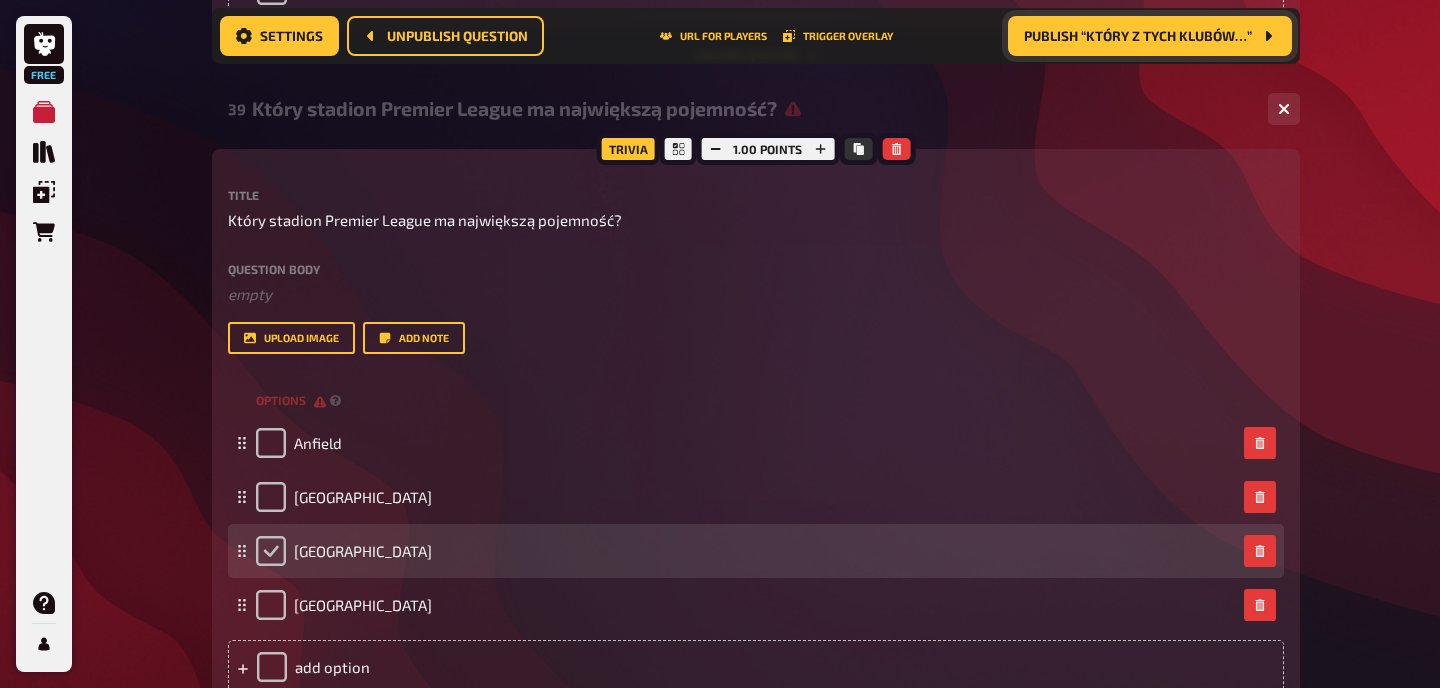click at bounding box center [271, 551] 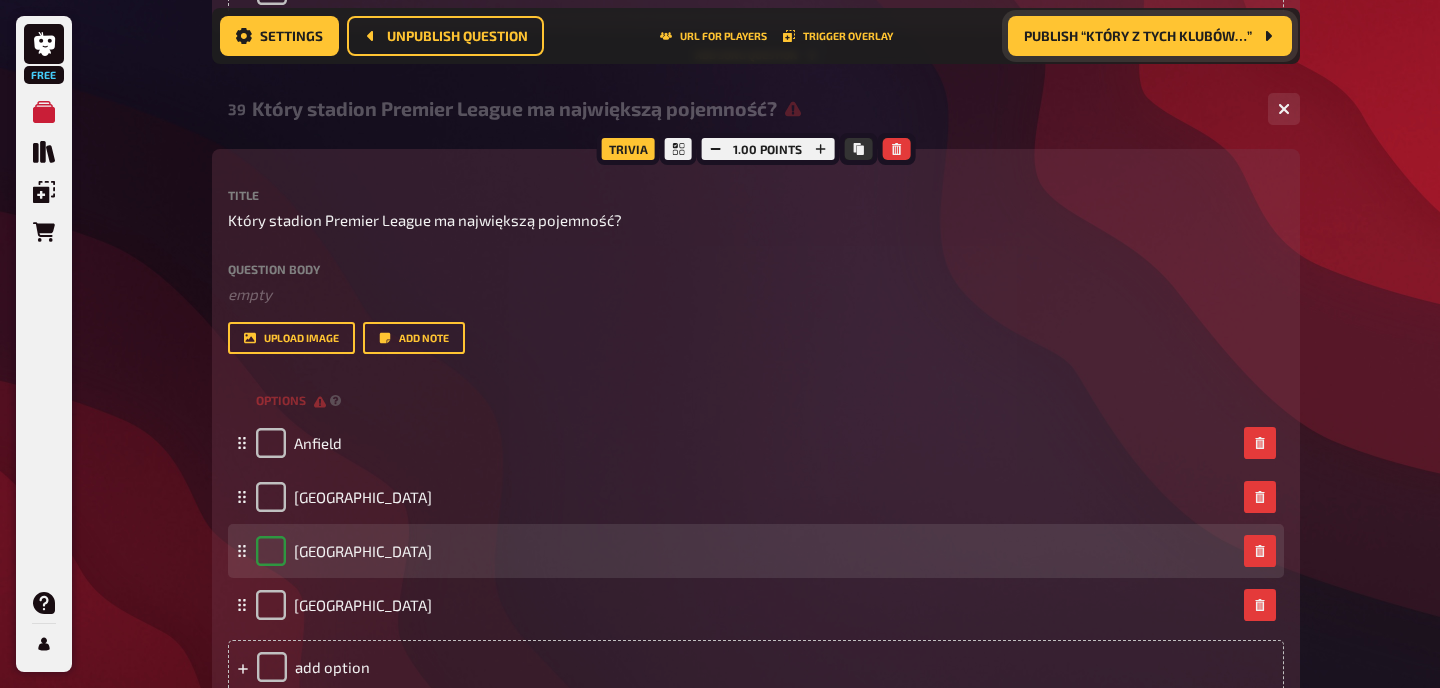 checkbox on "true" 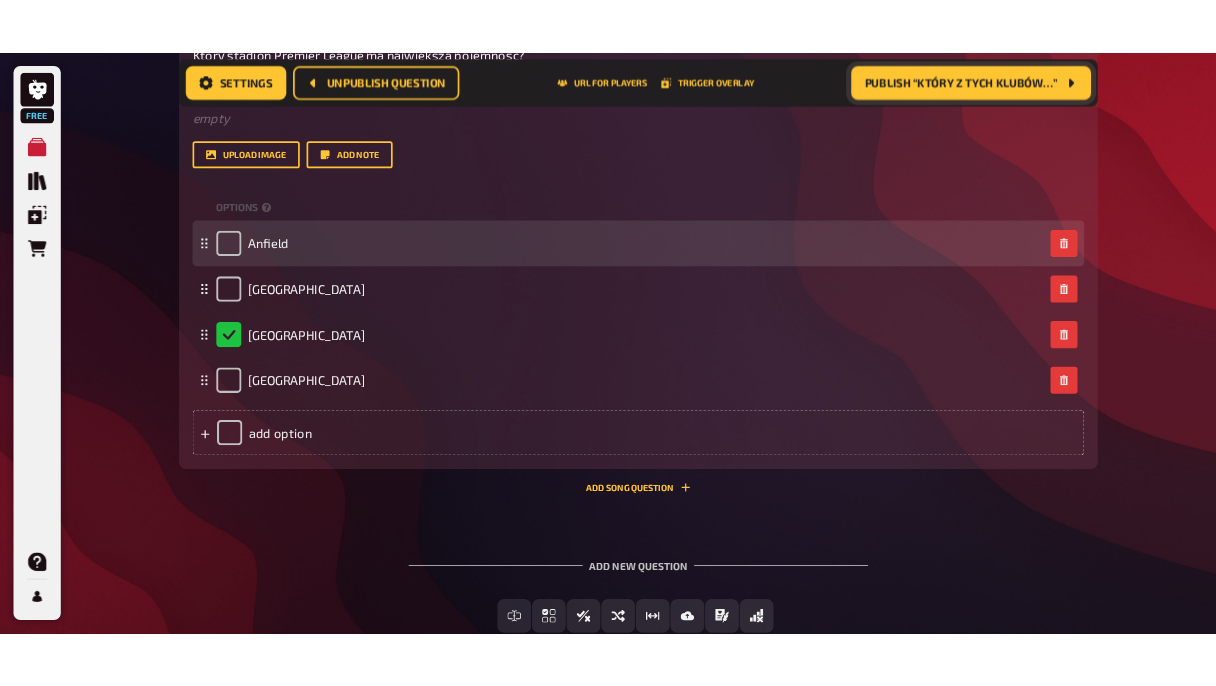 scroll, scrollTop: 6367, scrollLeft: 0, axis: vertical 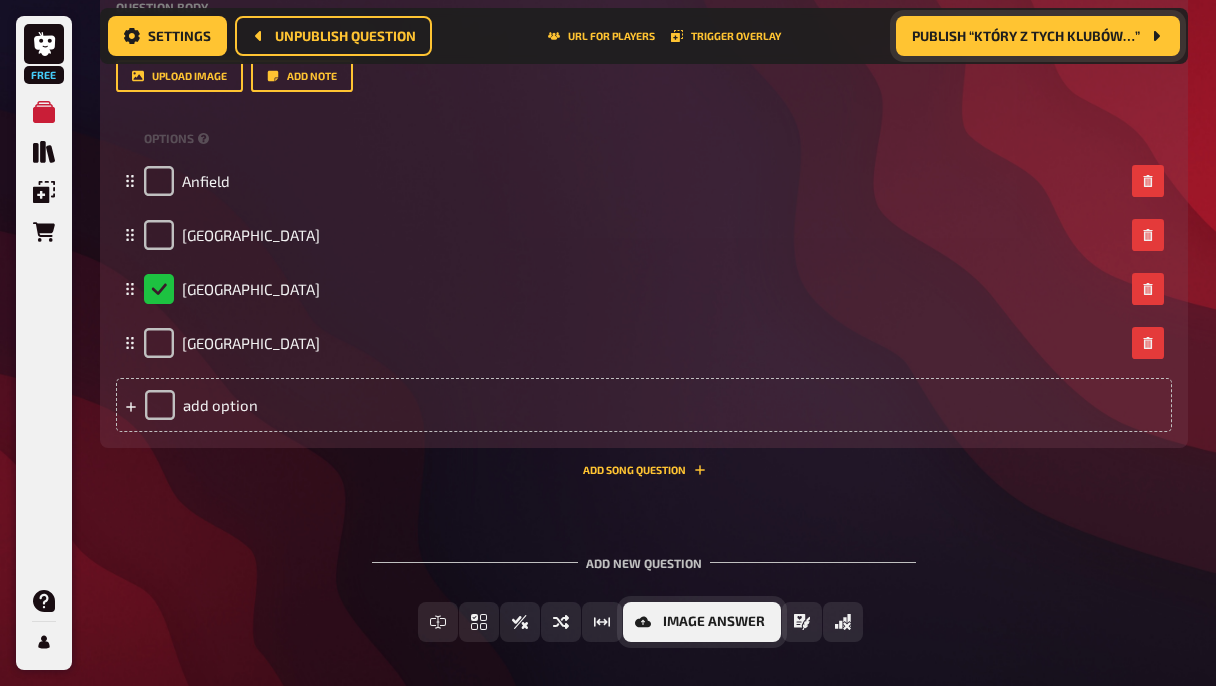 click on "Image Answer" at bounding box center (714, 622) 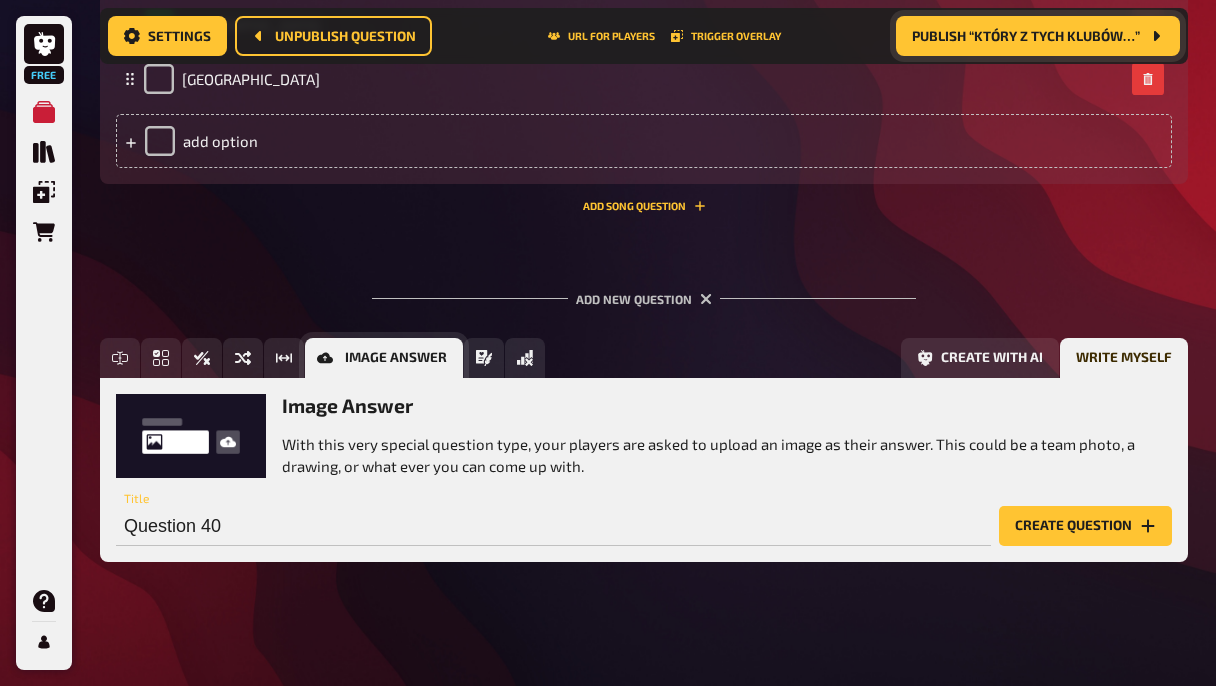 scroll, scrollTop: 6636, scrollLeft: 0, axis: vertical 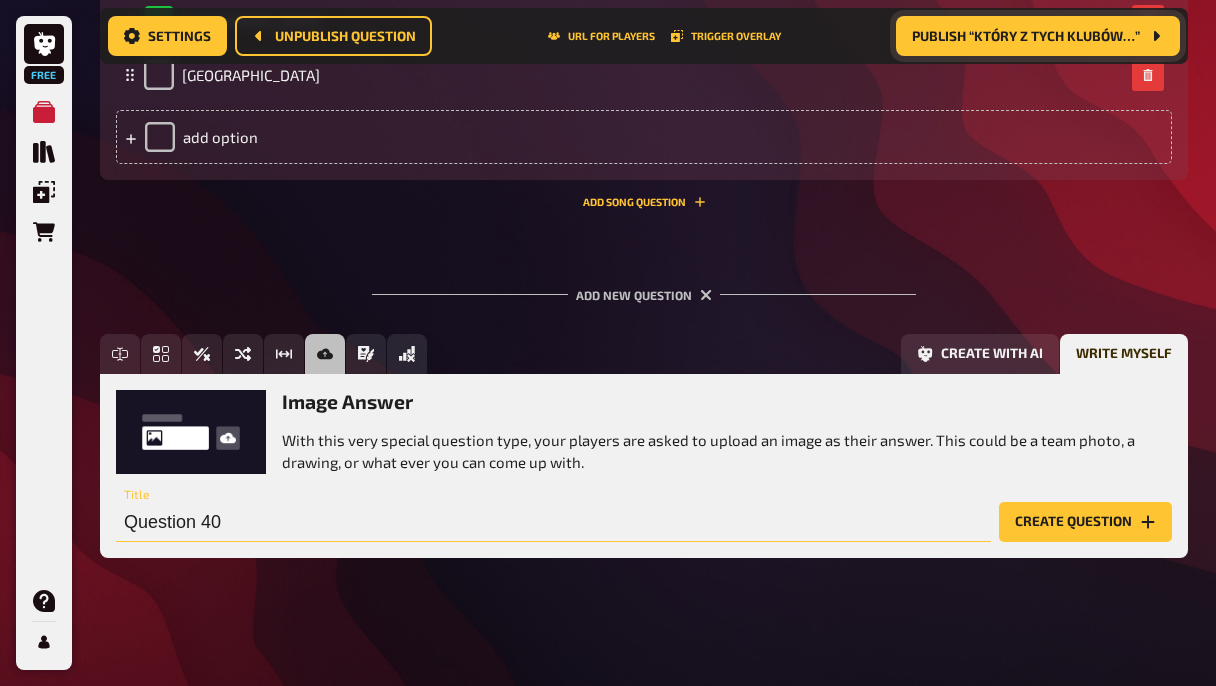 click on "Question 40" at bounding box center (553, 522) 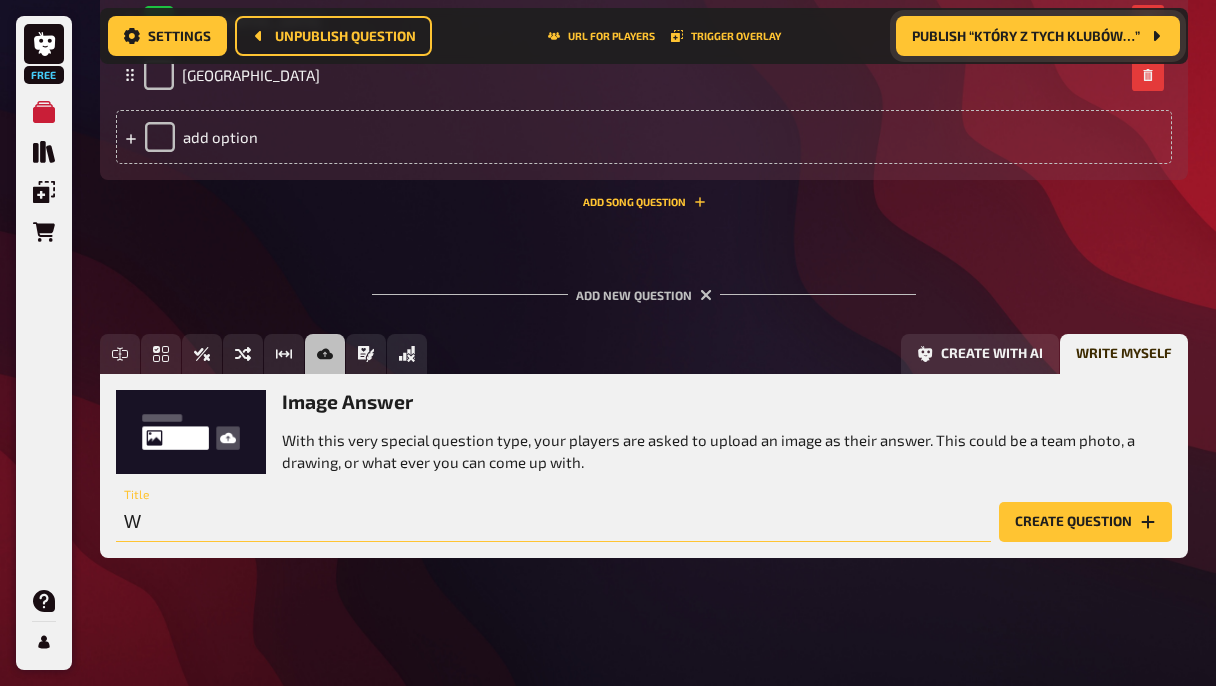 type on "W" 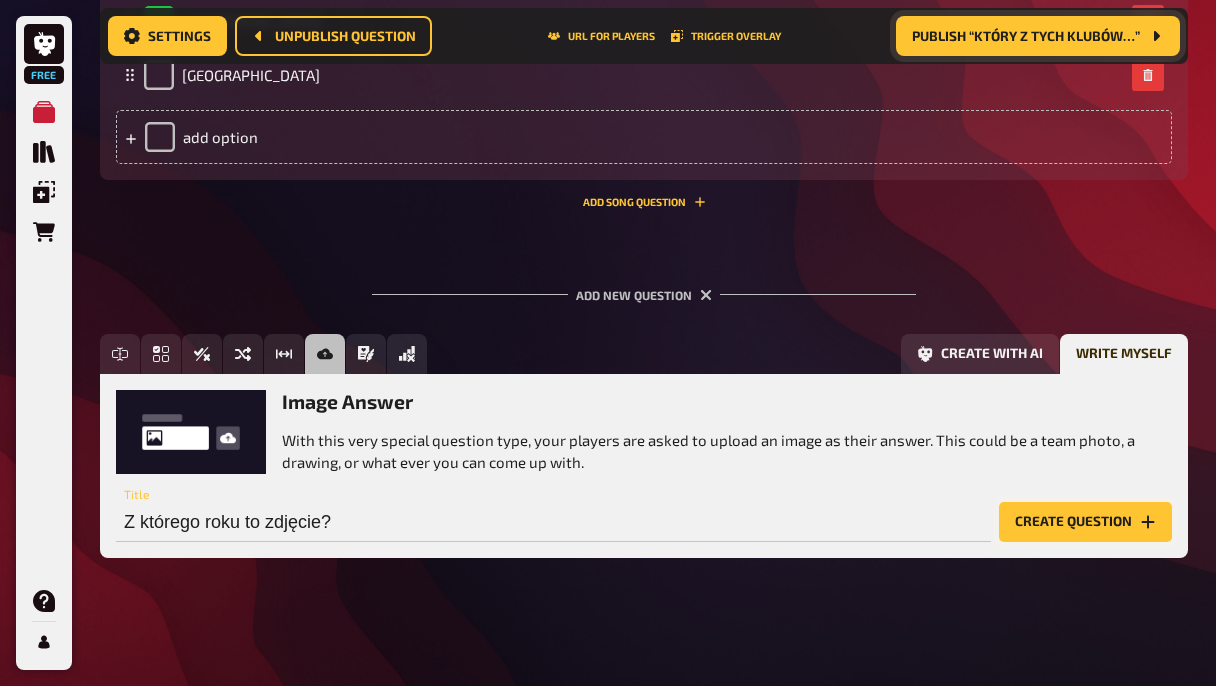 type on "Z którego roku to zdjęcie?" 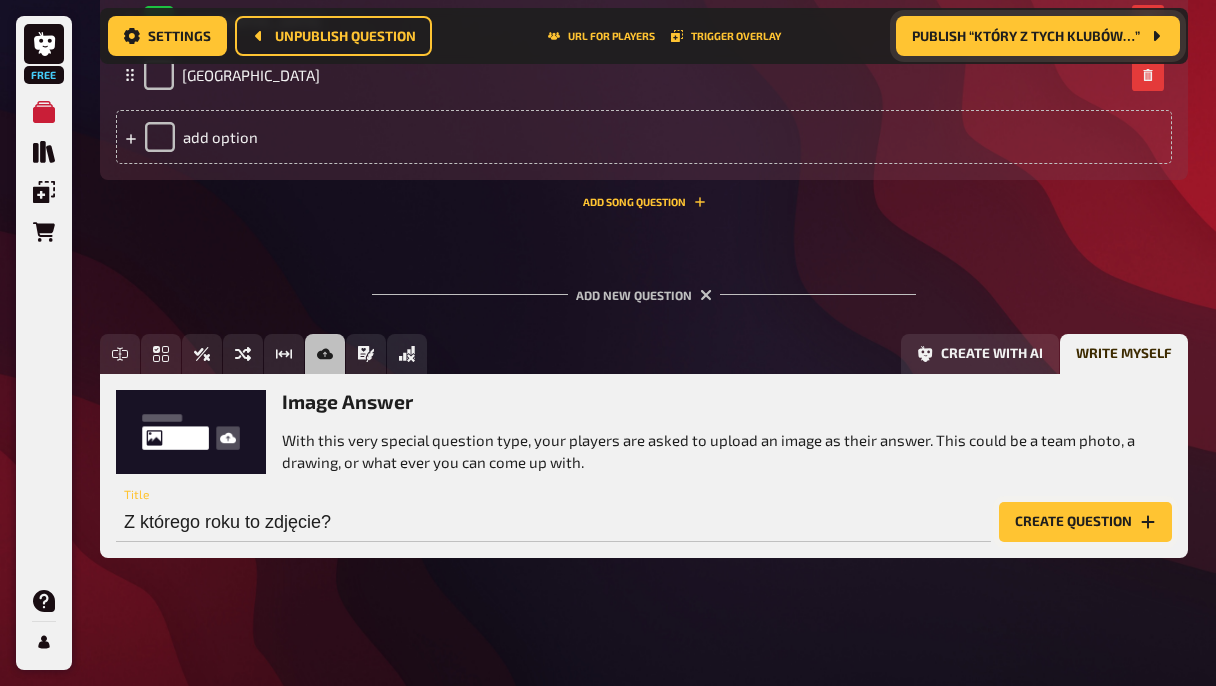 click on "Create question" at bounding box center [1085, 522] 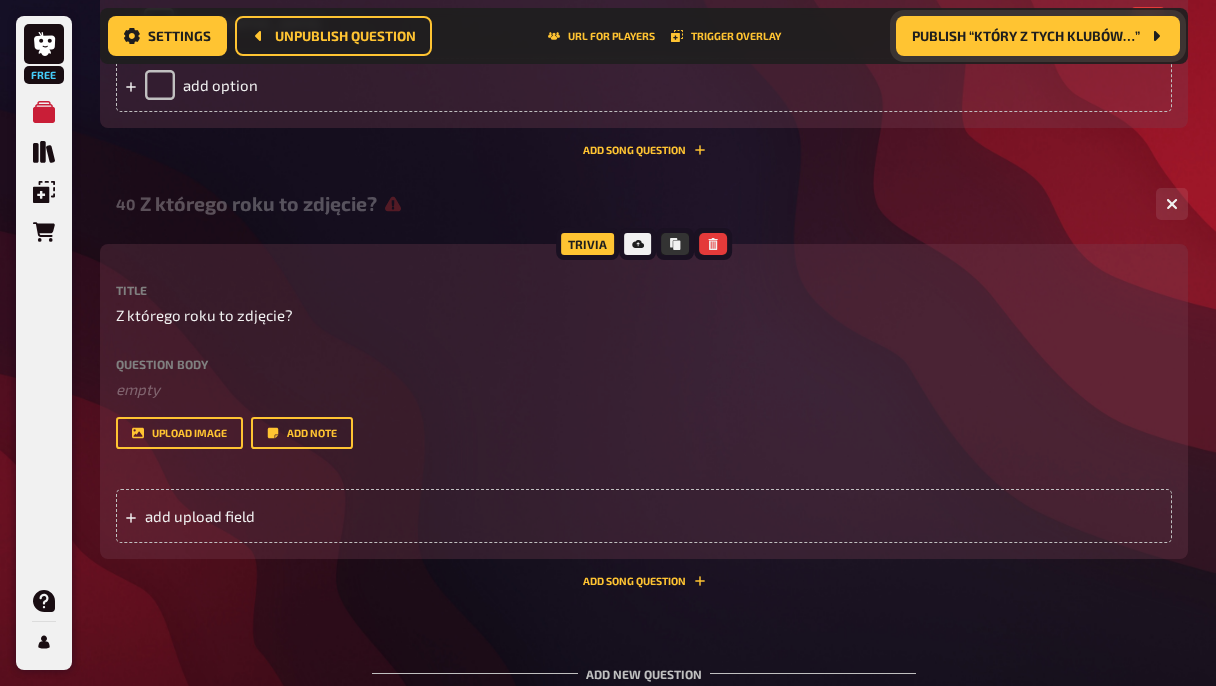 scroll, scrollTop: 6690, scrollLeft: 0, axis: vertical 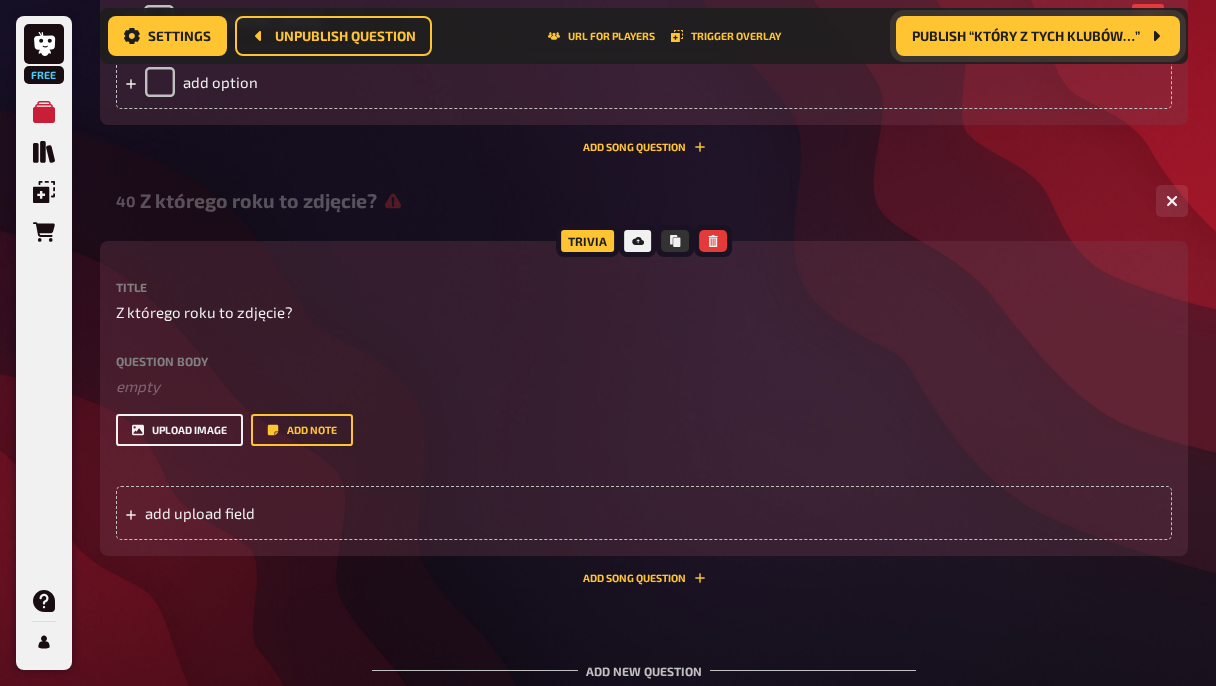 click on "upload image" at bounding box center (179, 430) 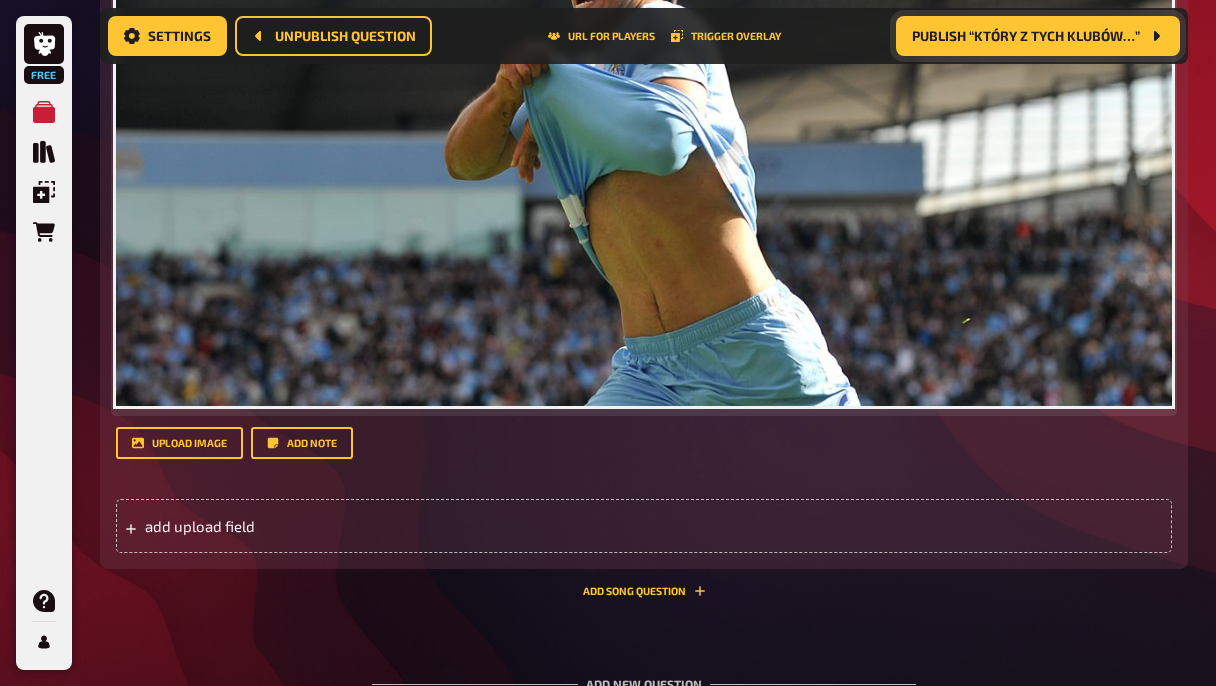 scroll, scrollTop: 7261, scrollLeft: 0, axis: vertical 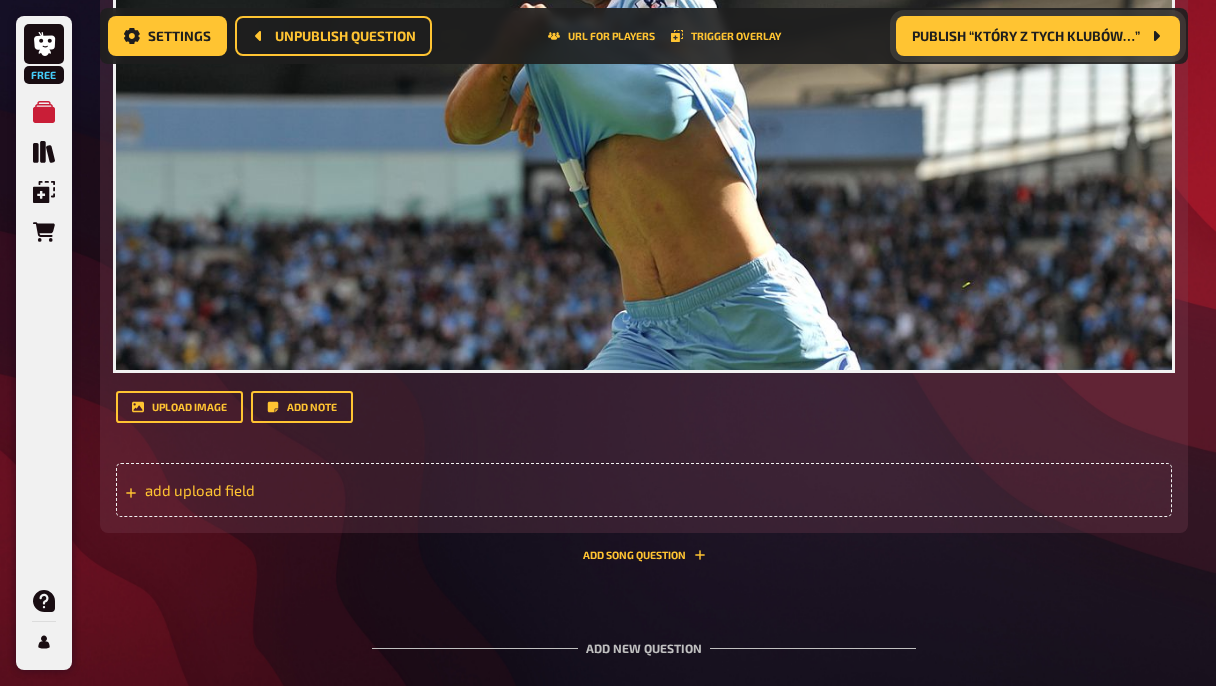 click on "add upload field" at bounding box center [644, 490] 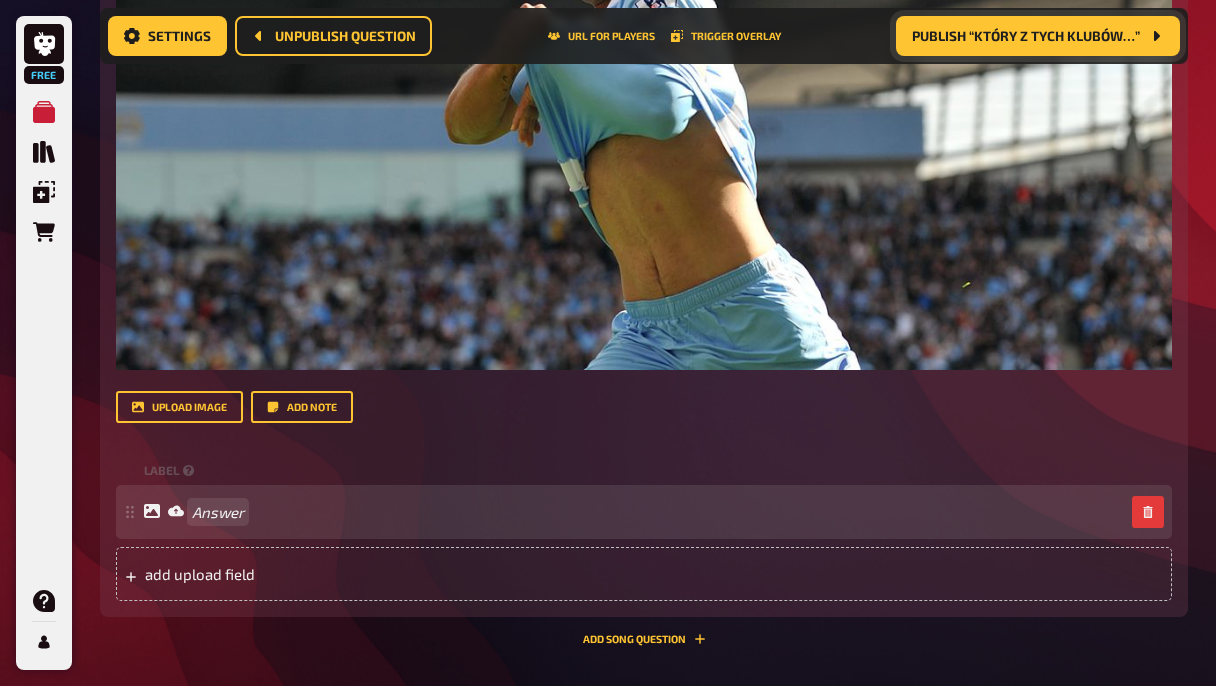 click on "Answer" at bounding box center [634, 512] 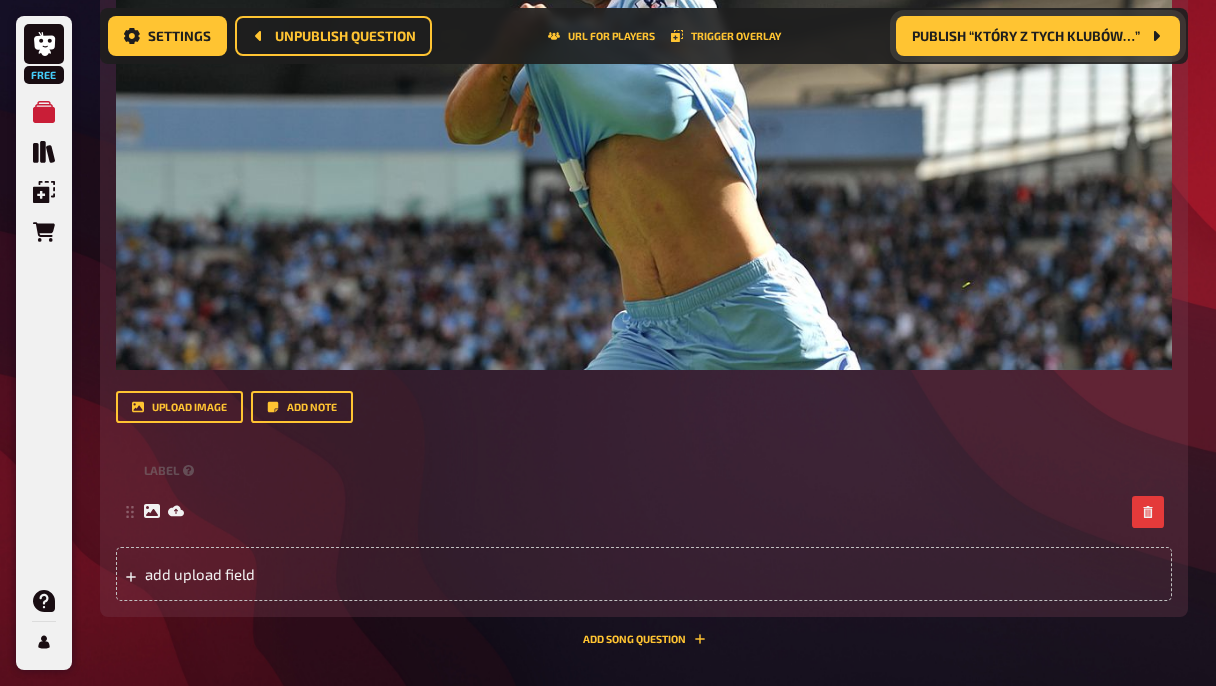 click on "Title Z którego roku to zdjęcie? Question body ﻿ ﻿ Drop here to upload upload image   Add note label
To pick up a draggable item, press the space bar.
While dragging, use the arrow keys to move the item.
Press space again to drop the item in its new position, or press escape to cancel.
add upload field" at bounding box center (644, 156) 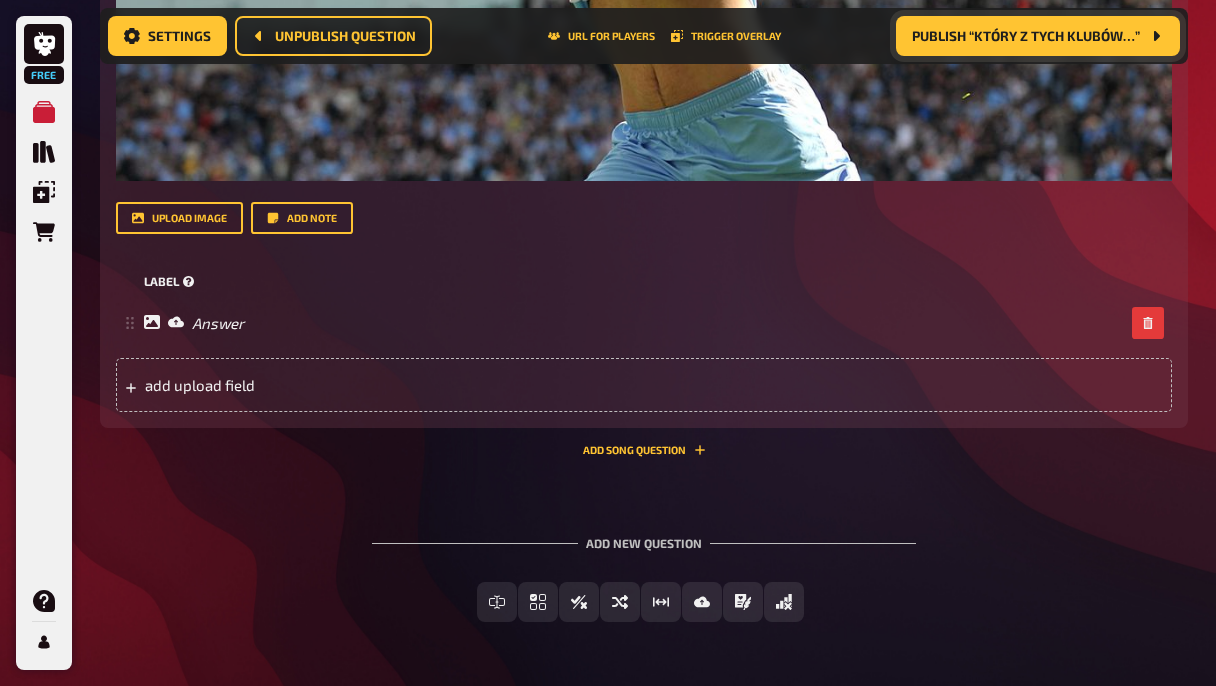 scroll, scrollTop: 7476, scrollLeft: 0, axis: vertical 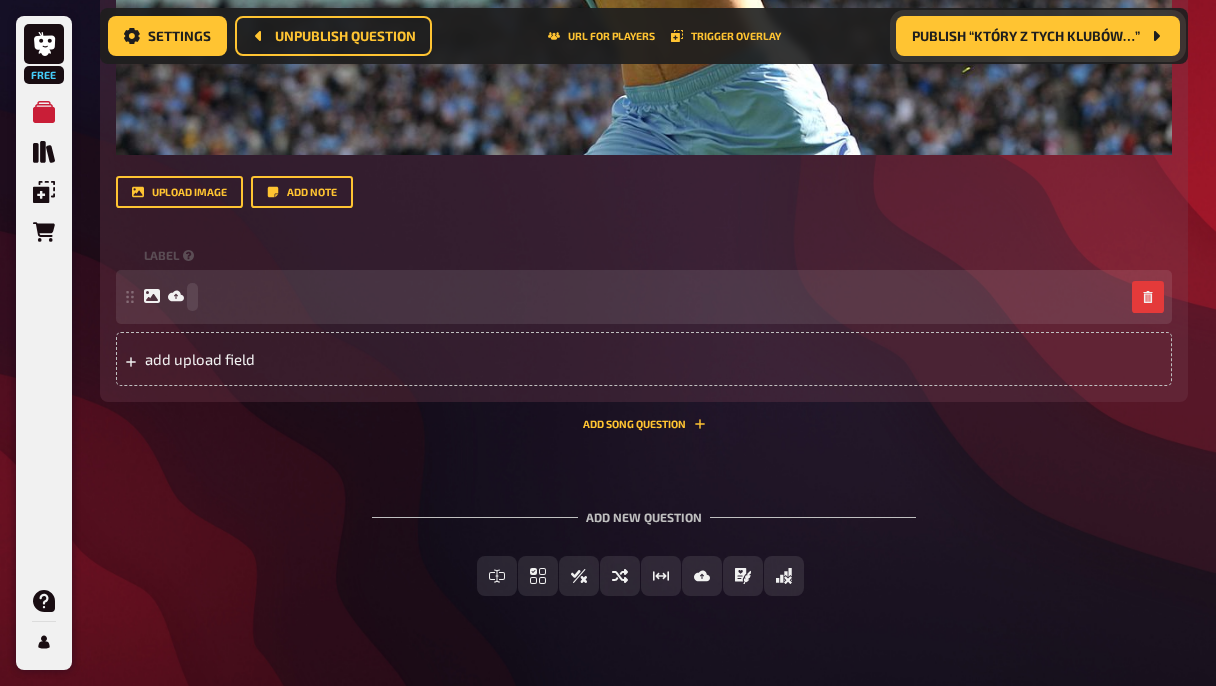 click at bounding box center [634, 297] 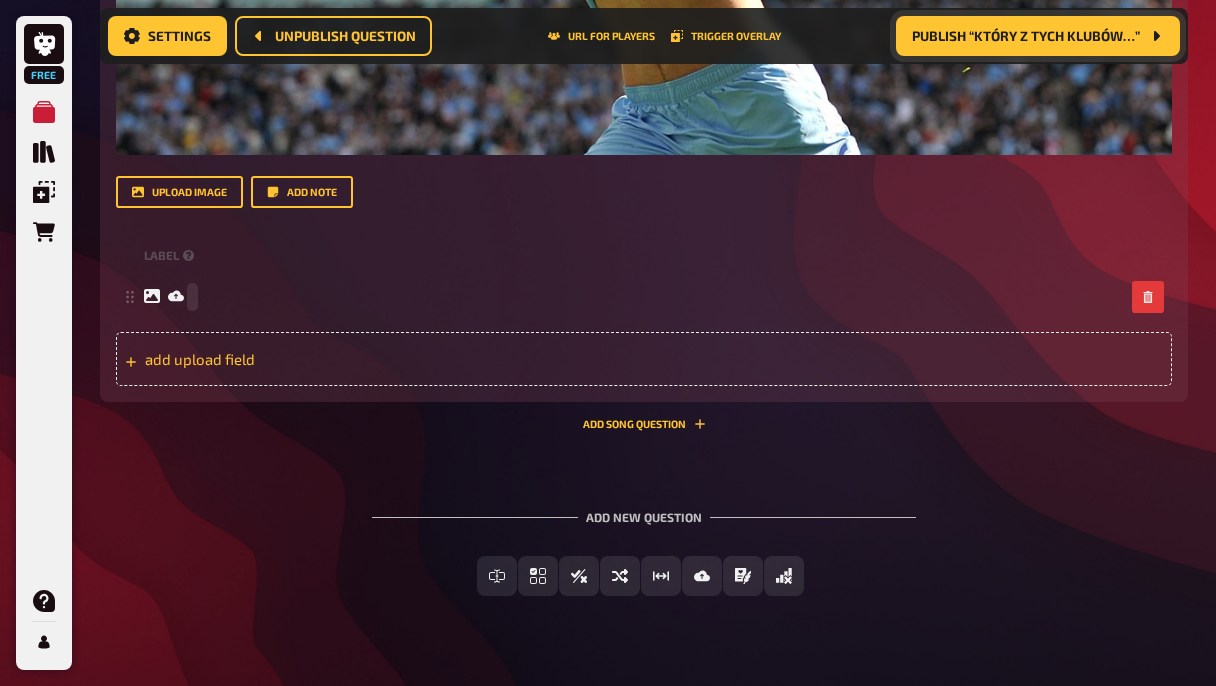 paste 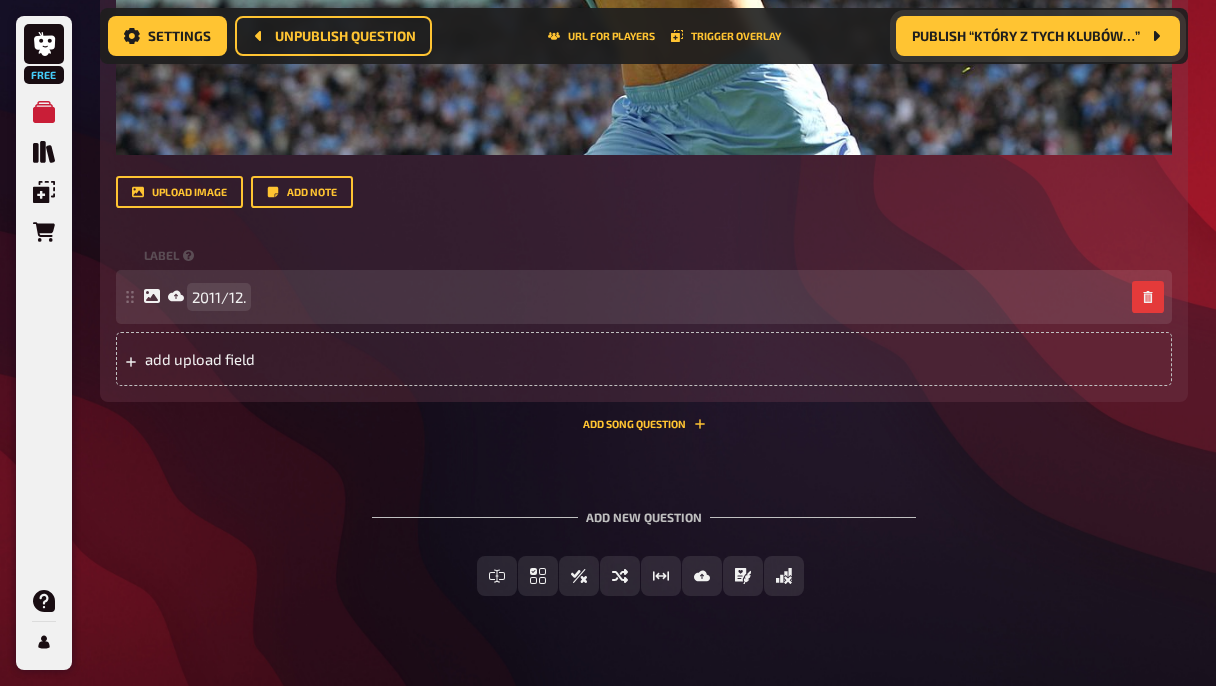 click on "2011/12." at bounding box center (634, 297) 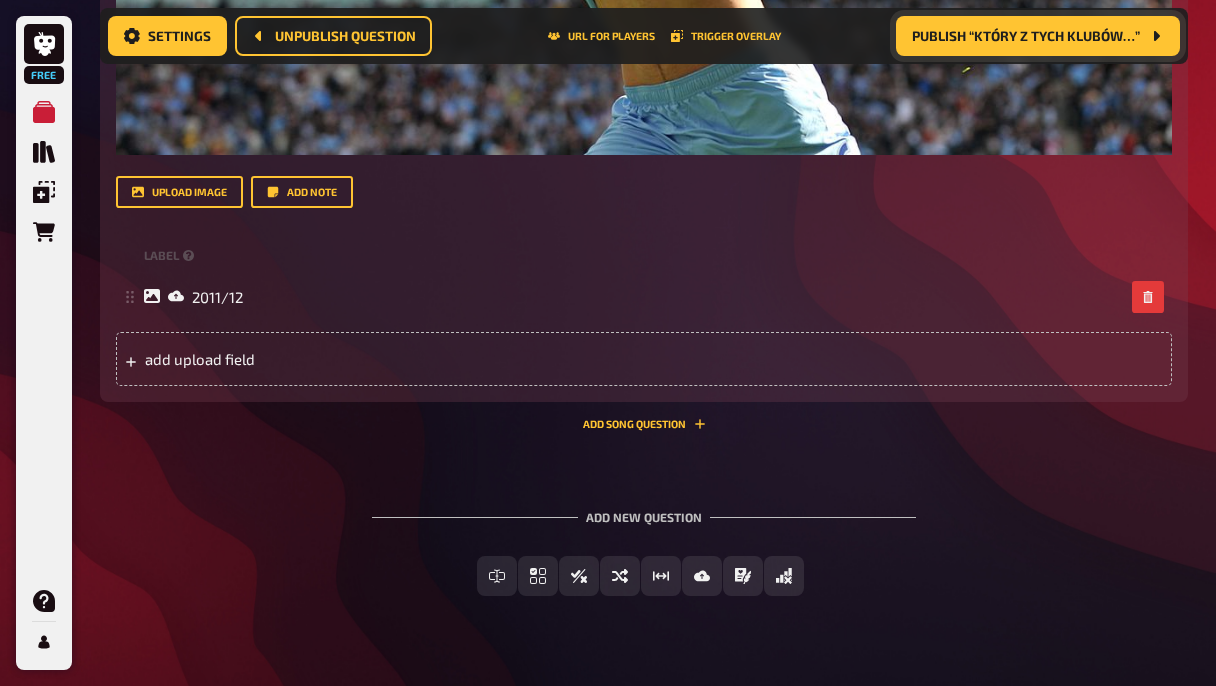 click on "Title Z którego roku to zdjęcie? Question body ﻿ ﻿ Drop here to upload upload image   Add note label 2011/12
To pick up a draggable item, press the space bar.
While dragging, use the arrow keys to move the item.
Press space again to drop the item in its new position, or press escape to cancel.
add upload field" at bounding box center (644, -59) 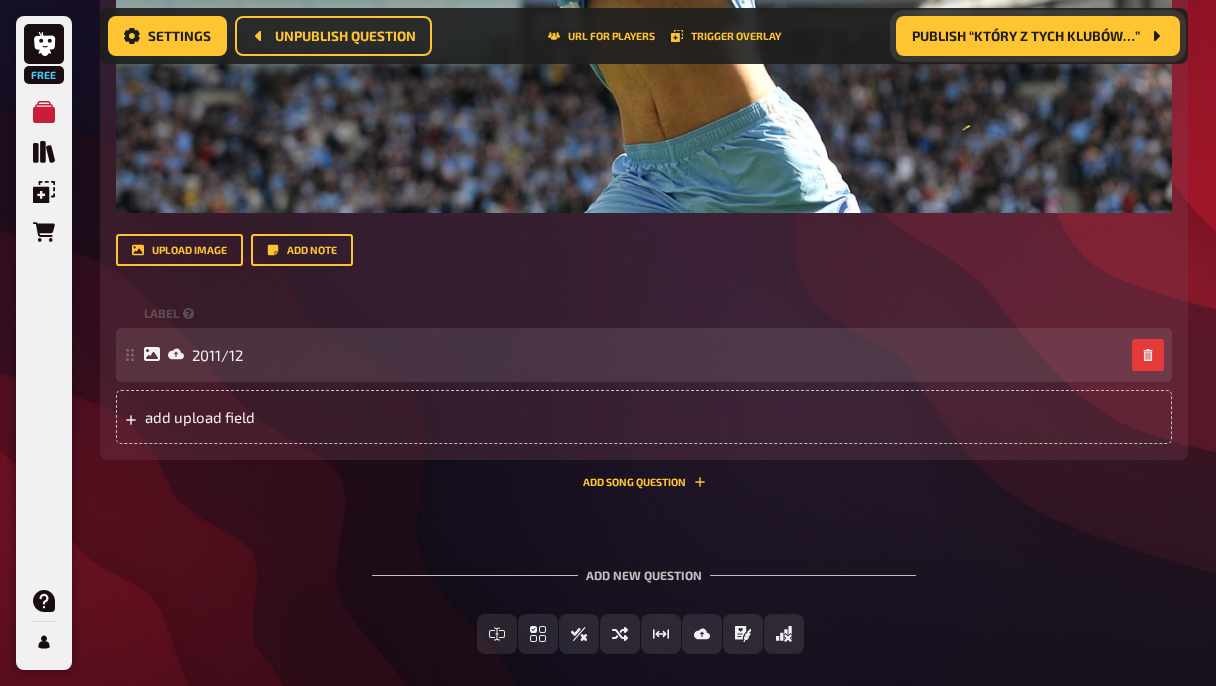 scroll, scrollTop: 7417, scrollLeft: 0, axis: vertical 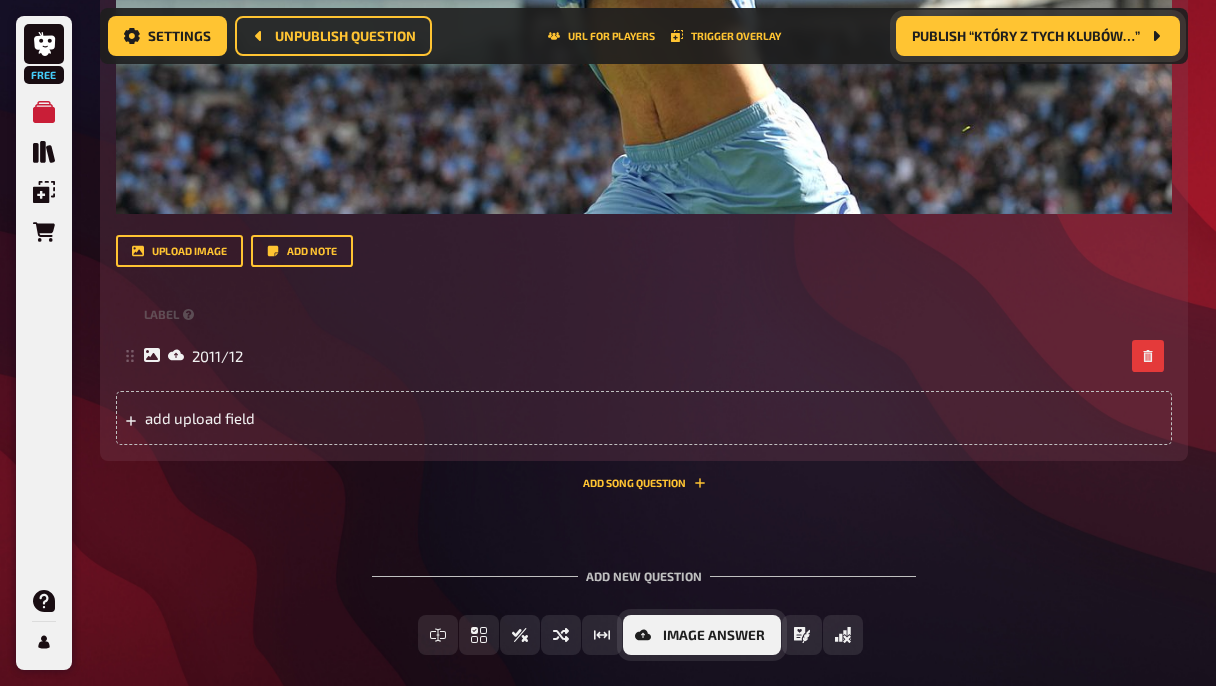 click on "Image Answer" at bounding box center [714, 636] 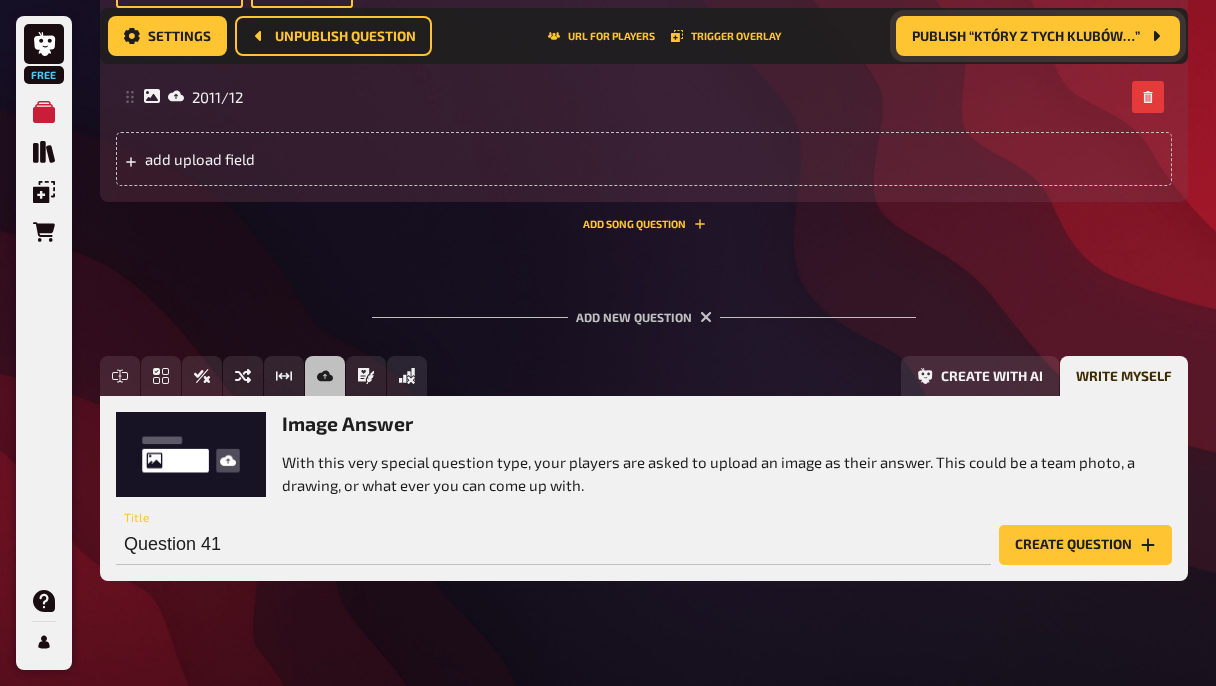 scroll, scrollTop: 7699, scrollLeft: 0, axis: vertical 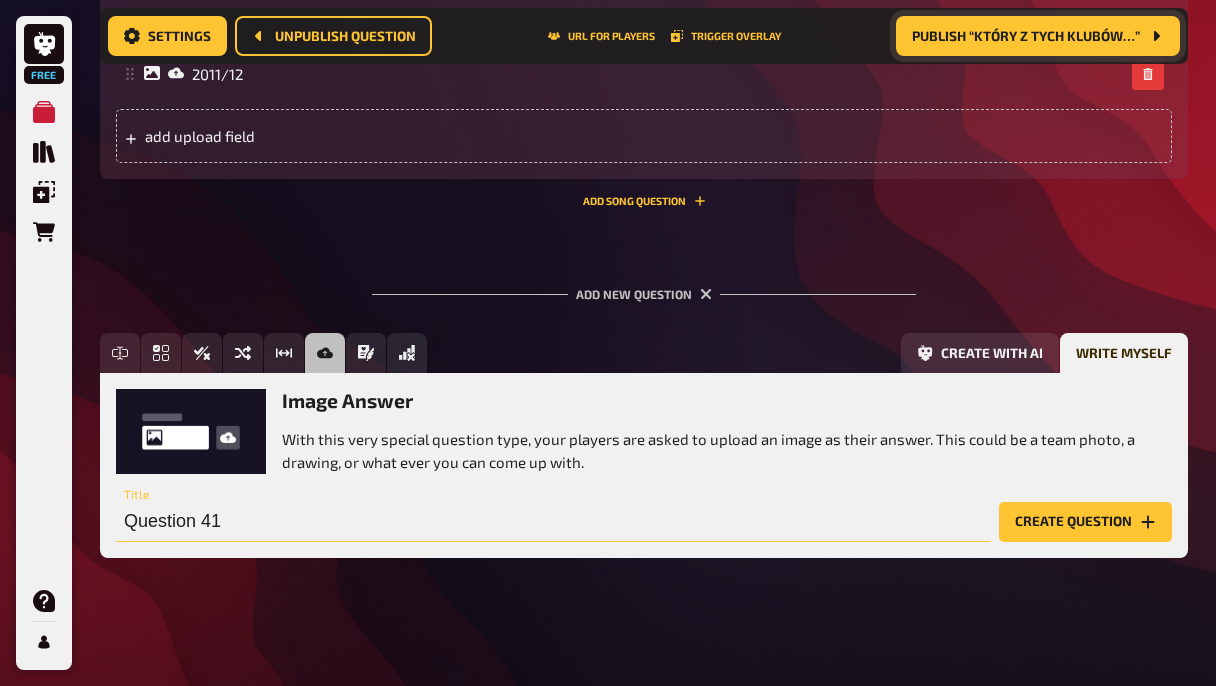 click on "Question 41" at bounding box center [553, 522] 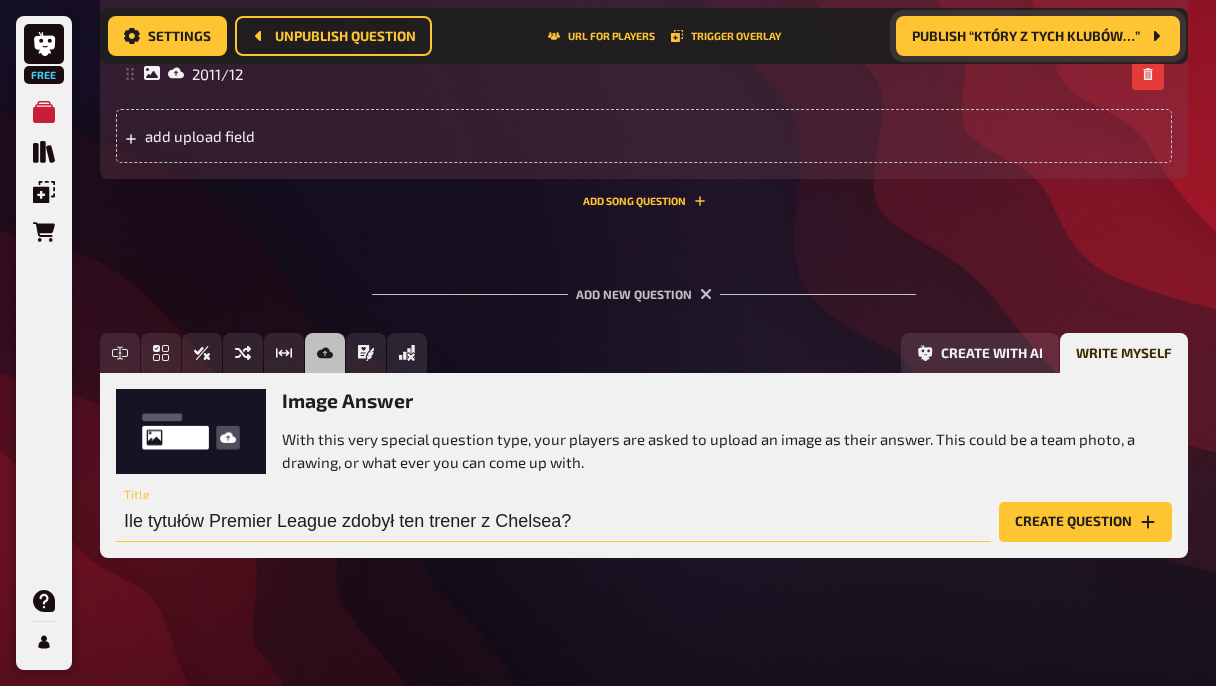 type on "Ile tytułów Premier League zdobył ten trener z Chelsea?" 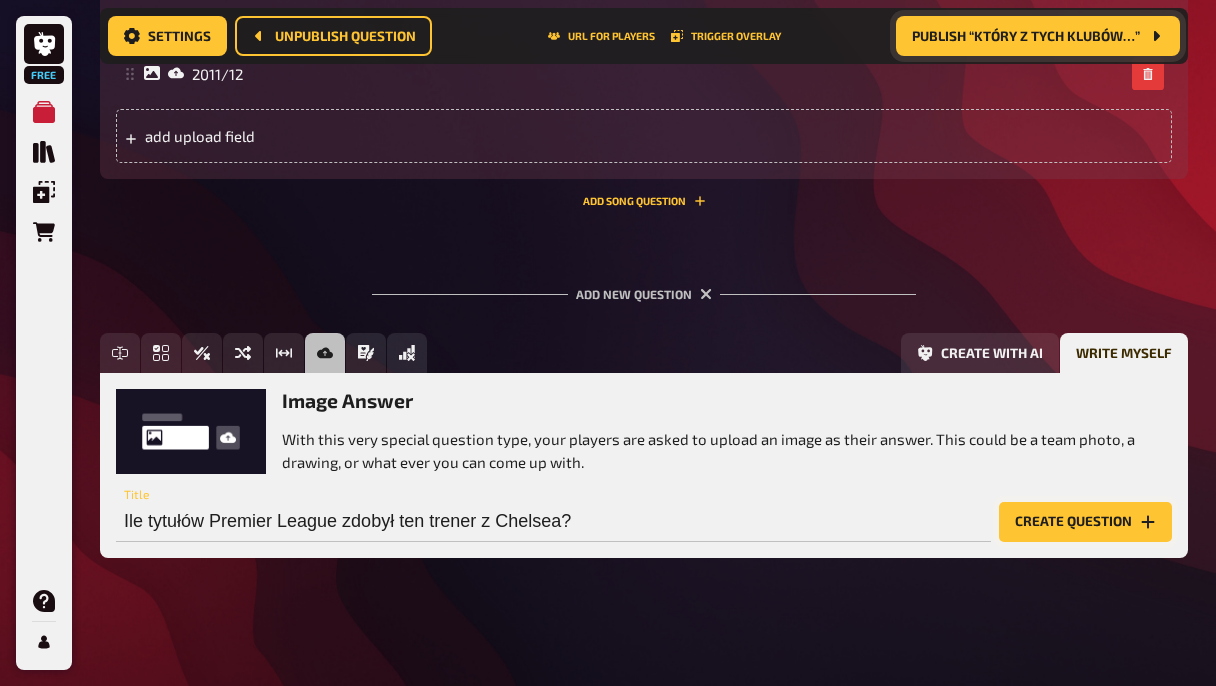 click on "Create question" at bounding box center [1085, 522] 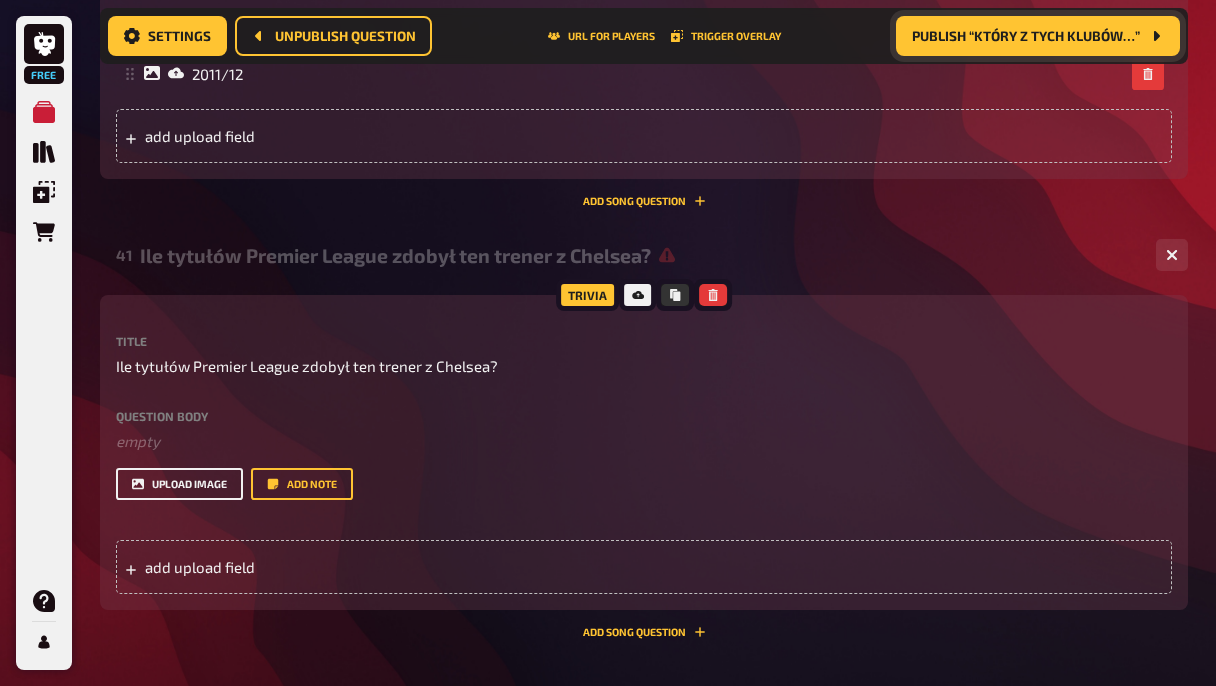 click on "upload image" at bounding box center [179, 484] 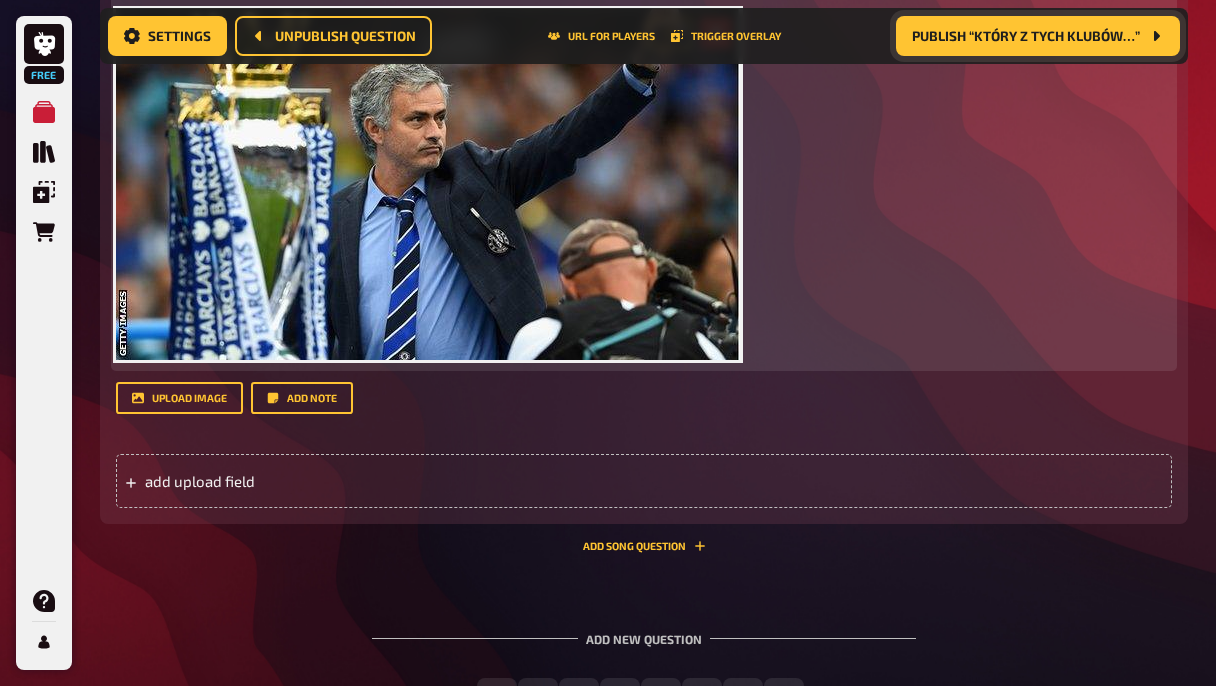 scroll, scrollTop: 8159, scrollLeft: 0, axis: vertical 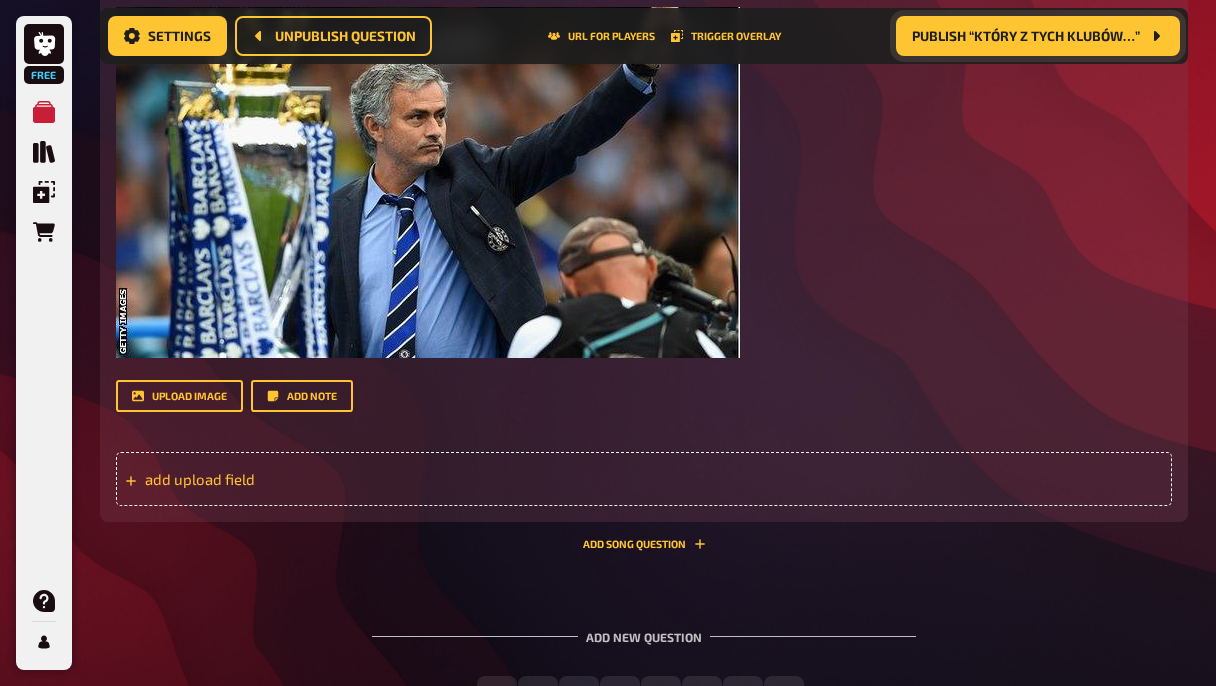 click on "add upload field" at bounding box center [644, 479] 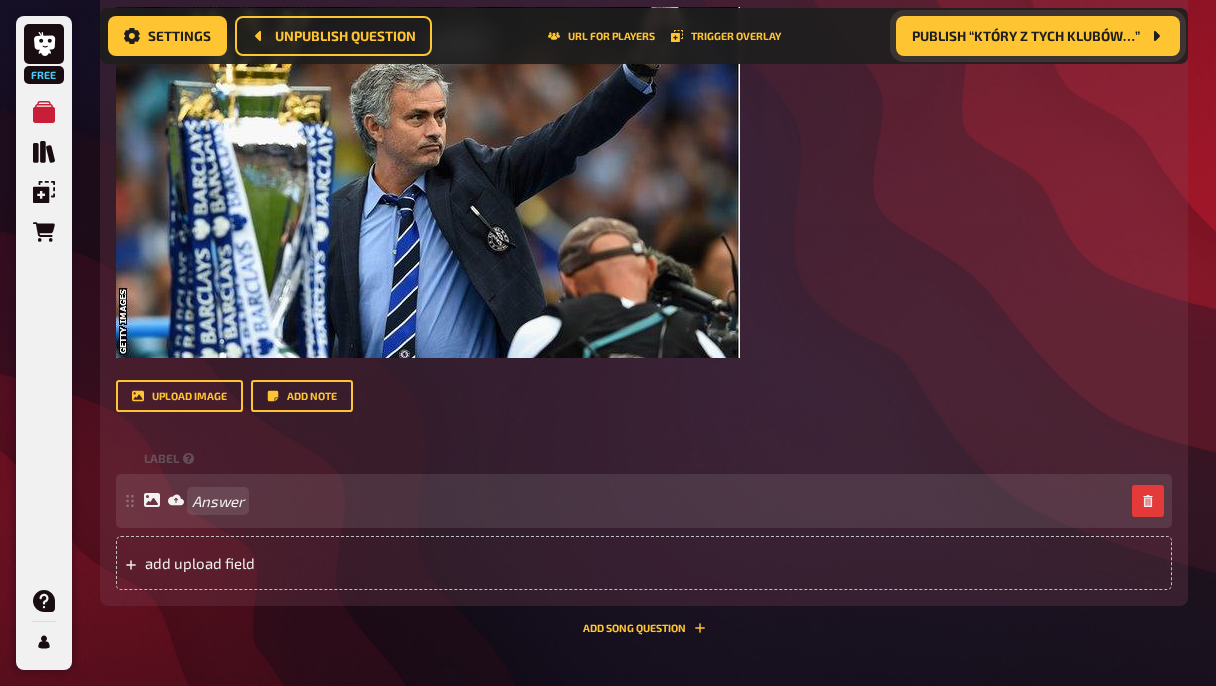 click on "Answer" at bounding box center (634, 501) 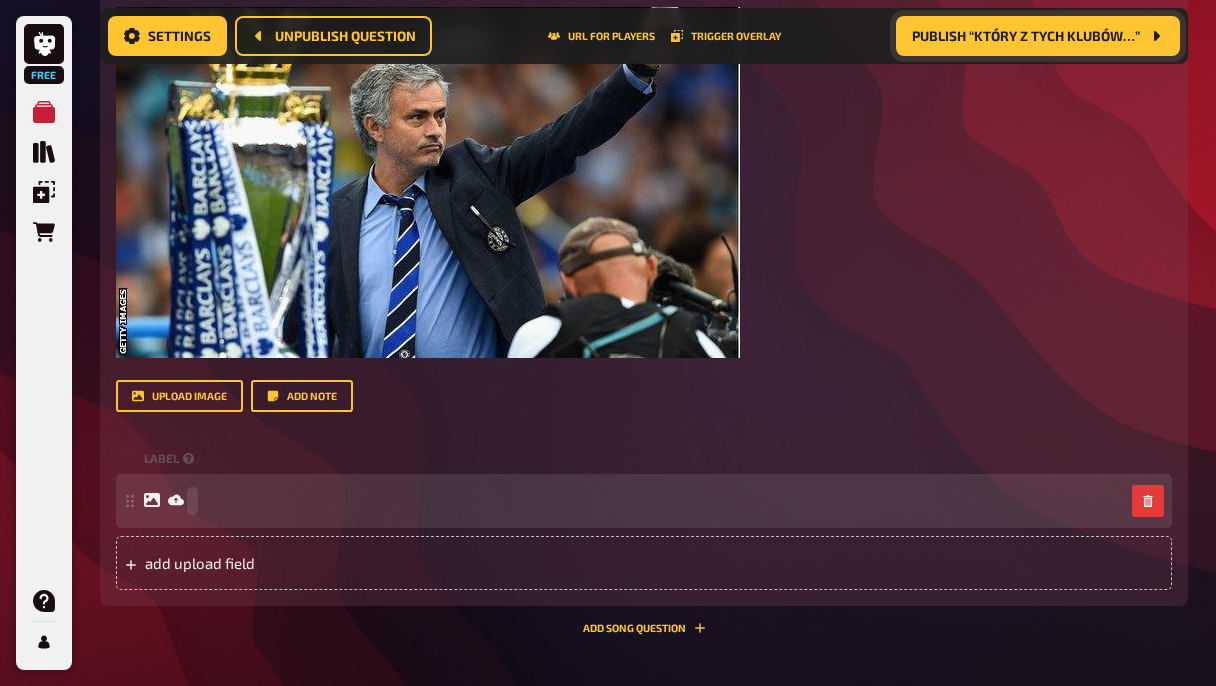 type 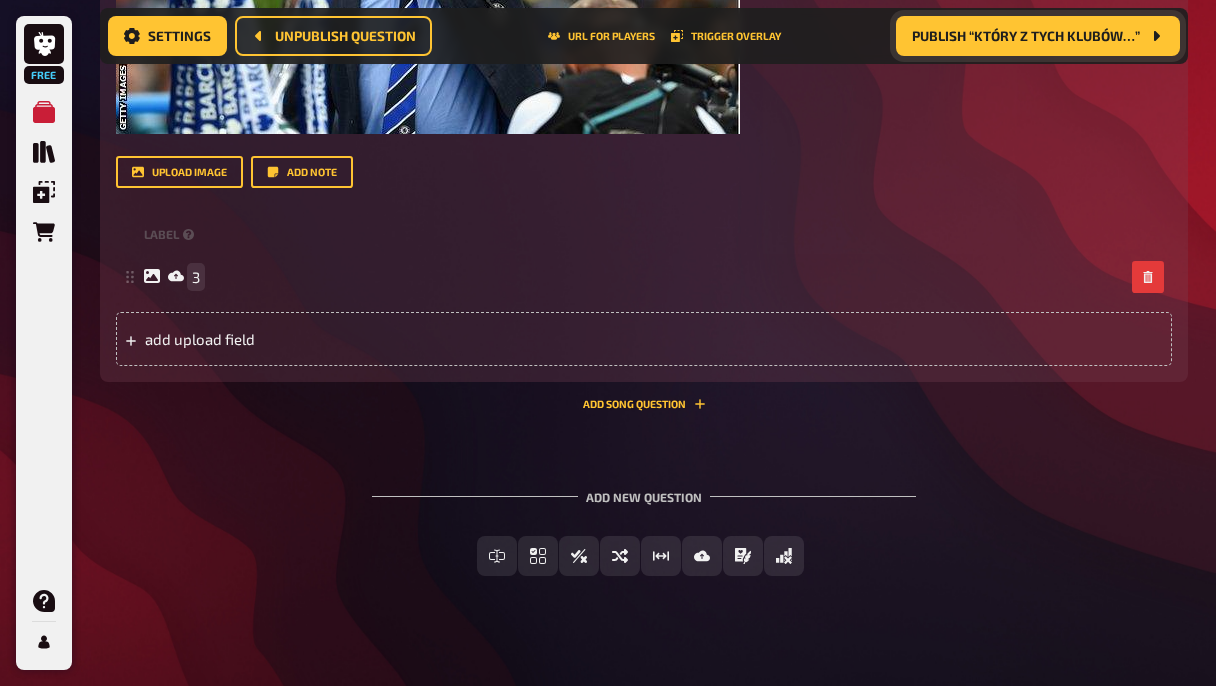 scroll, scrollTop: 8390, scrollLeft: 0, axis: vertical 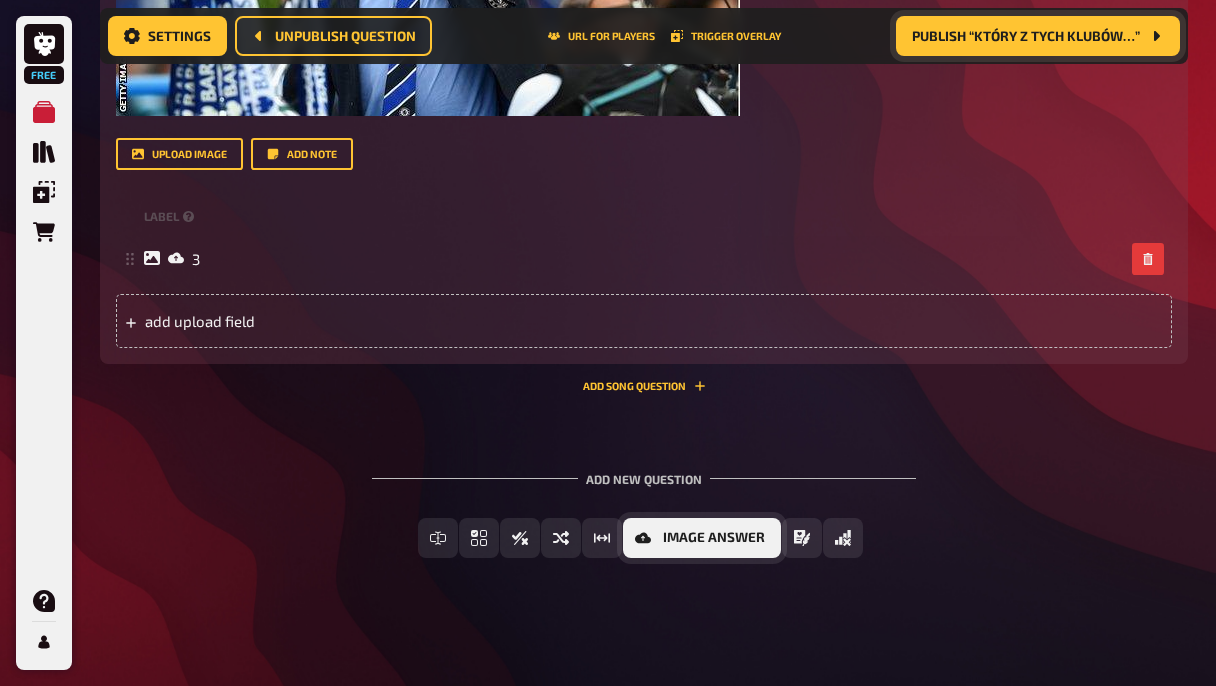 click on "Image Answer" at bounding box center (714, 538) 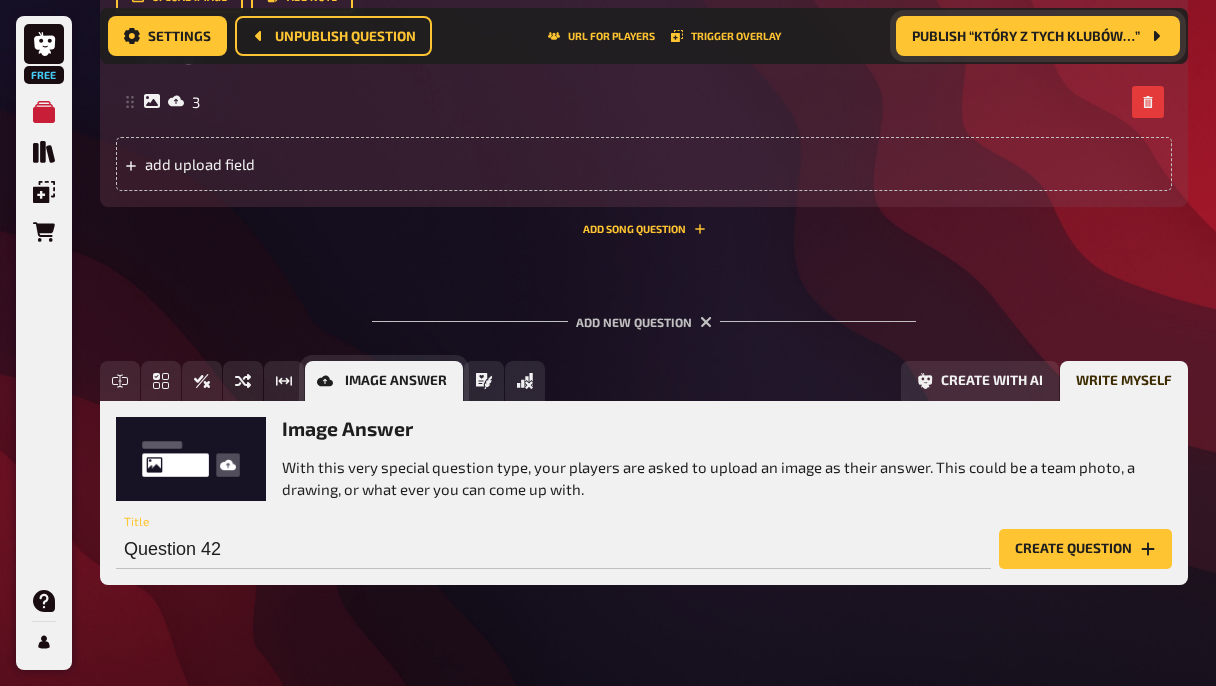 scroll, scrollTop: 8586, scrollLeft: 0, axis: vertical 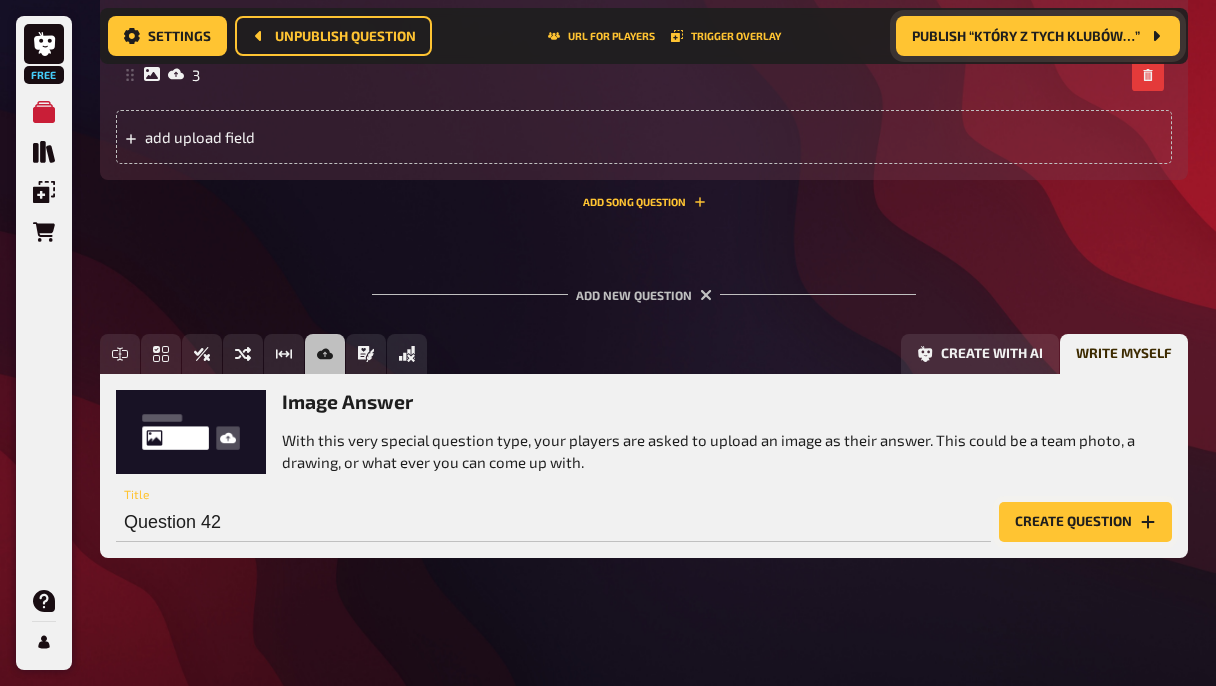 click on "Create question" at bounding box center [1085, 522] 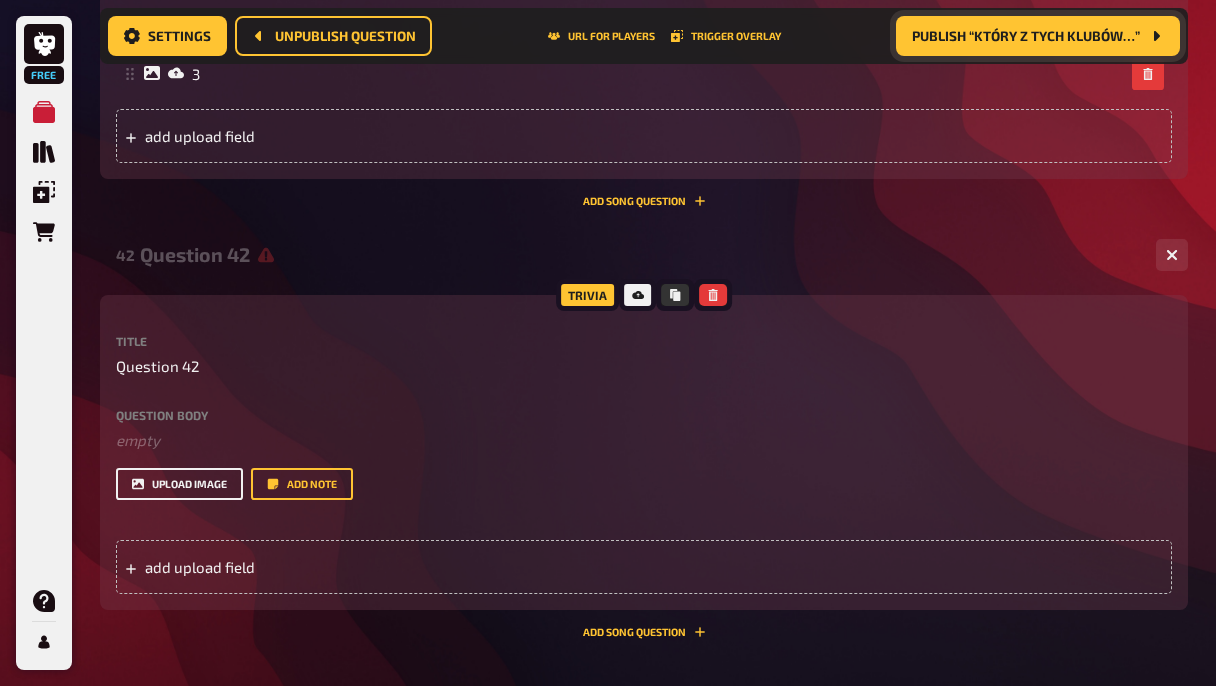 click on "upload image" at bounding box center [179, 484] 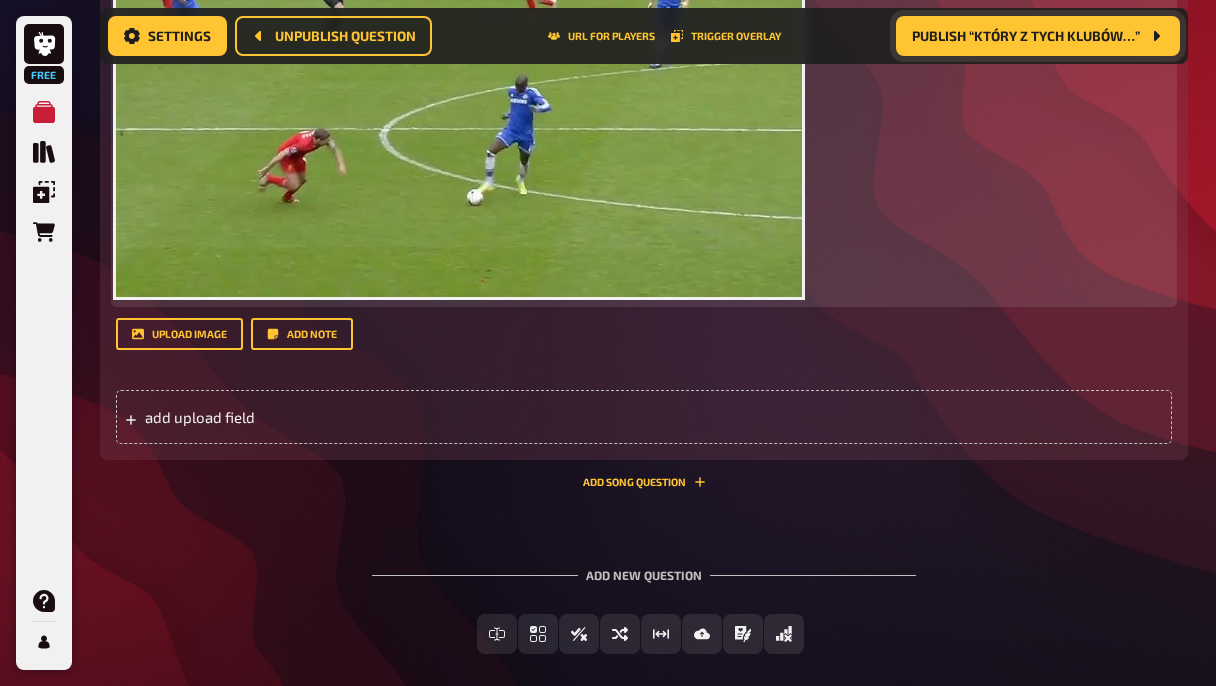 scroll, scrollTop: 9166, scrollLeft: 0, axis: vertical 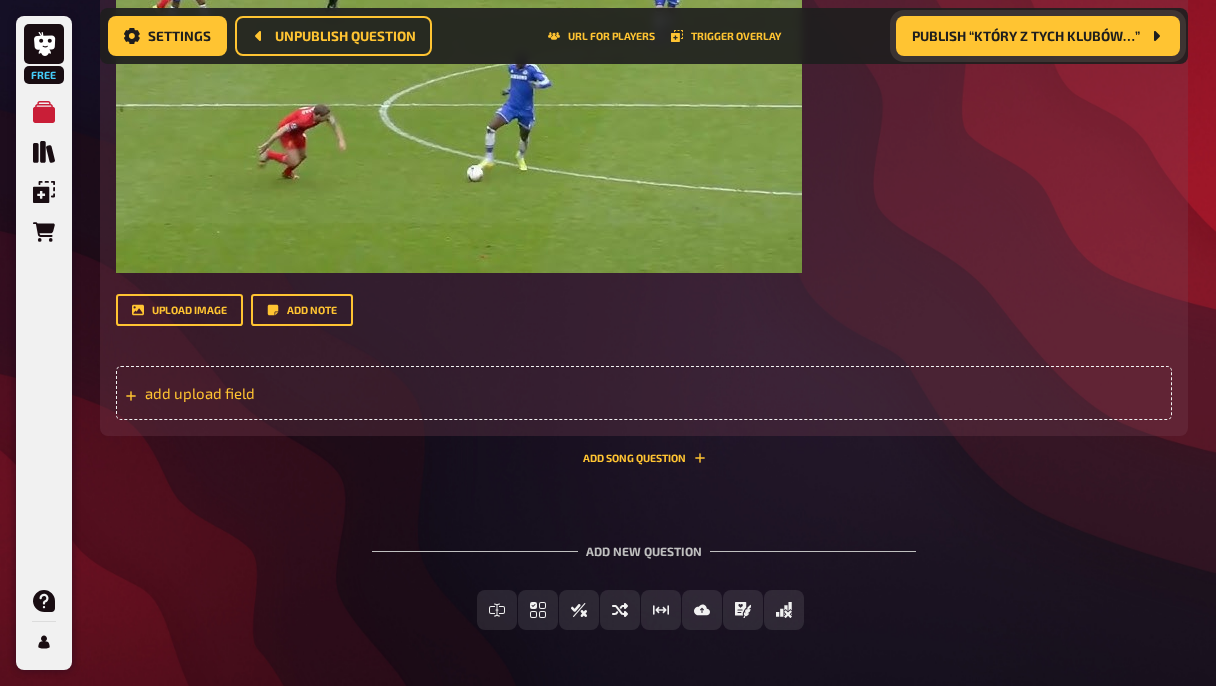 click on "add upload field" at bounding box center [300, 393] 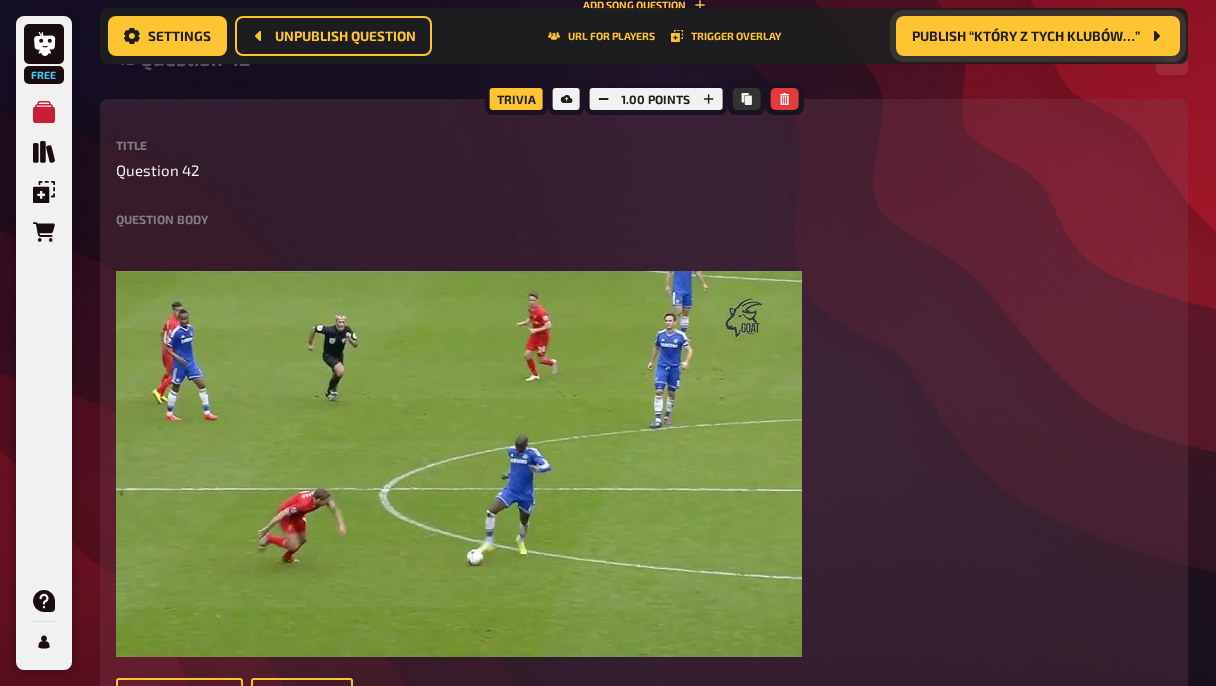 scroll, scrollTop: 8779, scrollLeft: 0, axis: vertical 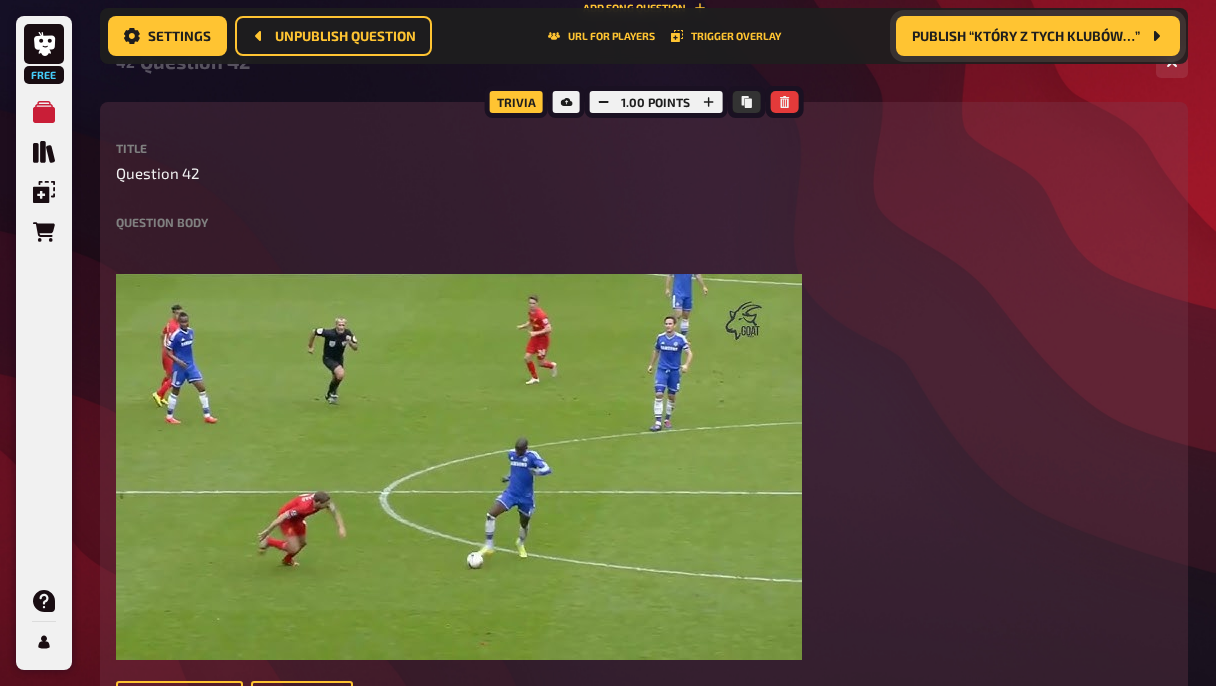 click on "Title" at bounding box center (644, 148) 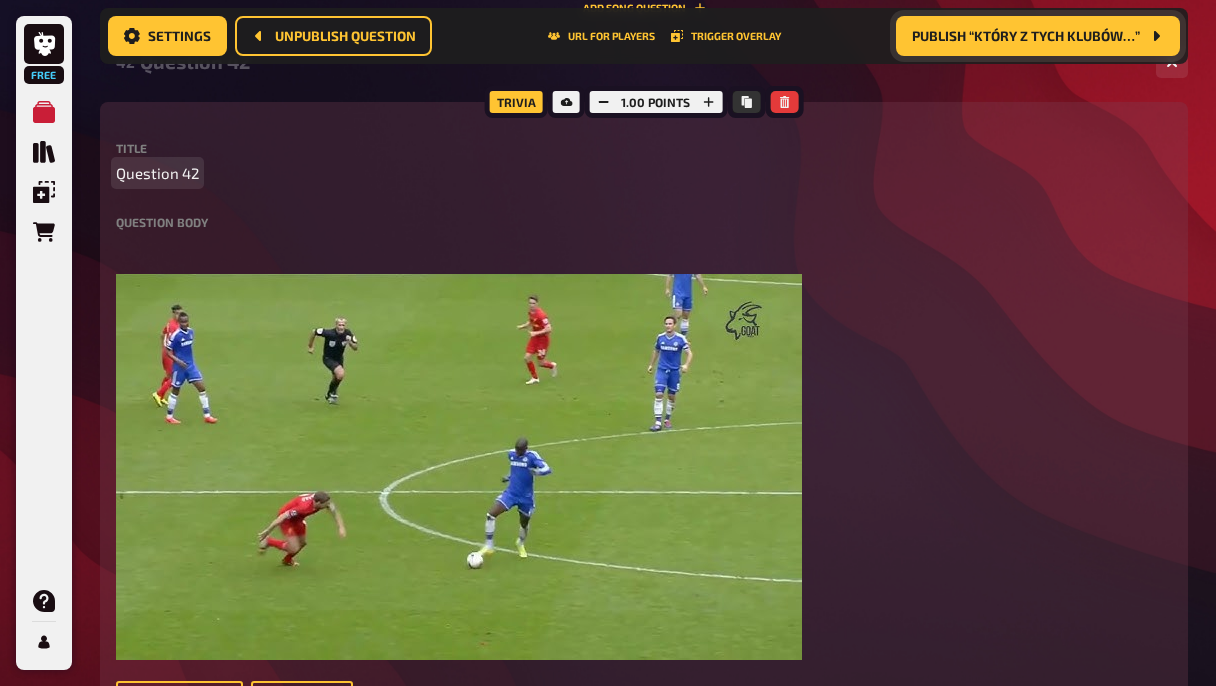 click on "Question 42" at bounding box center (157, 173) 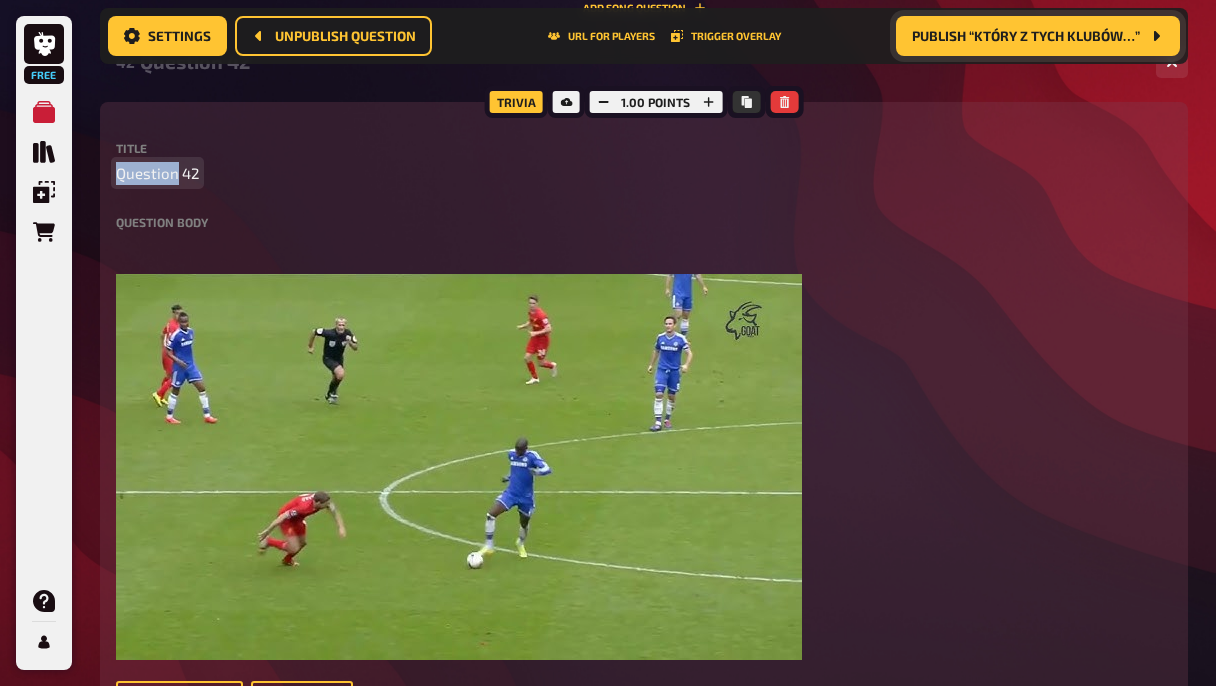 click on "Question 42" at bounding box center [157, 173] 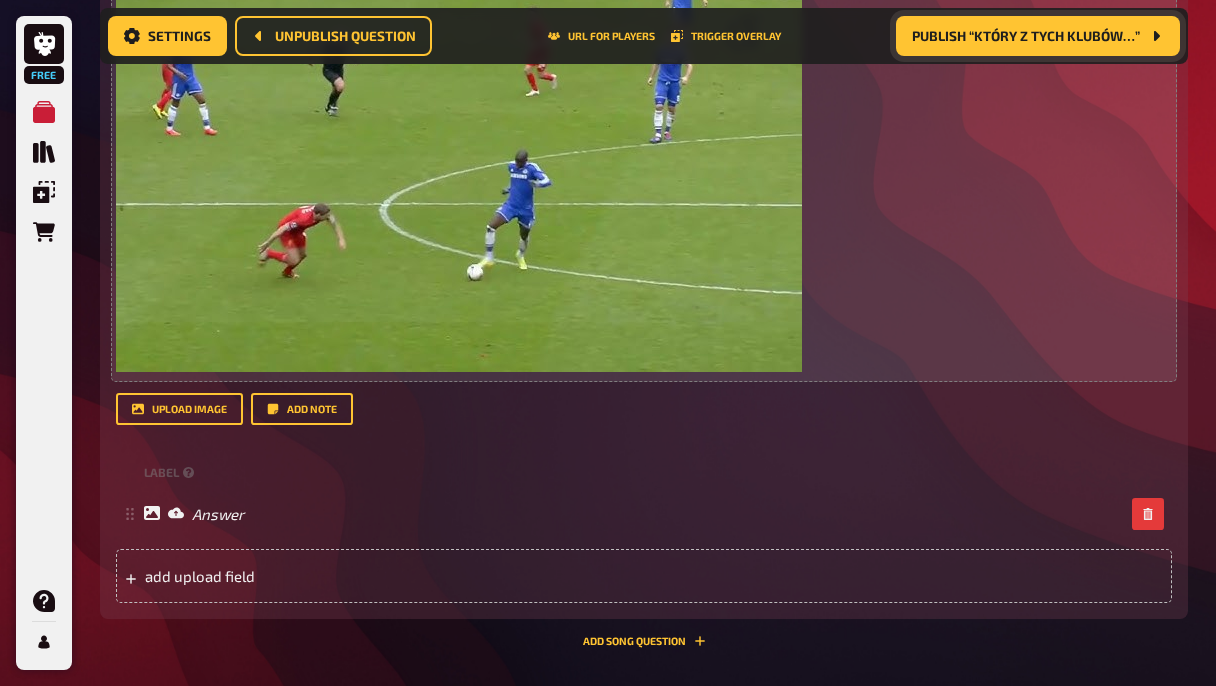 scroll, scrollTop: 9112, scrollLeft: 0, axis: vertical 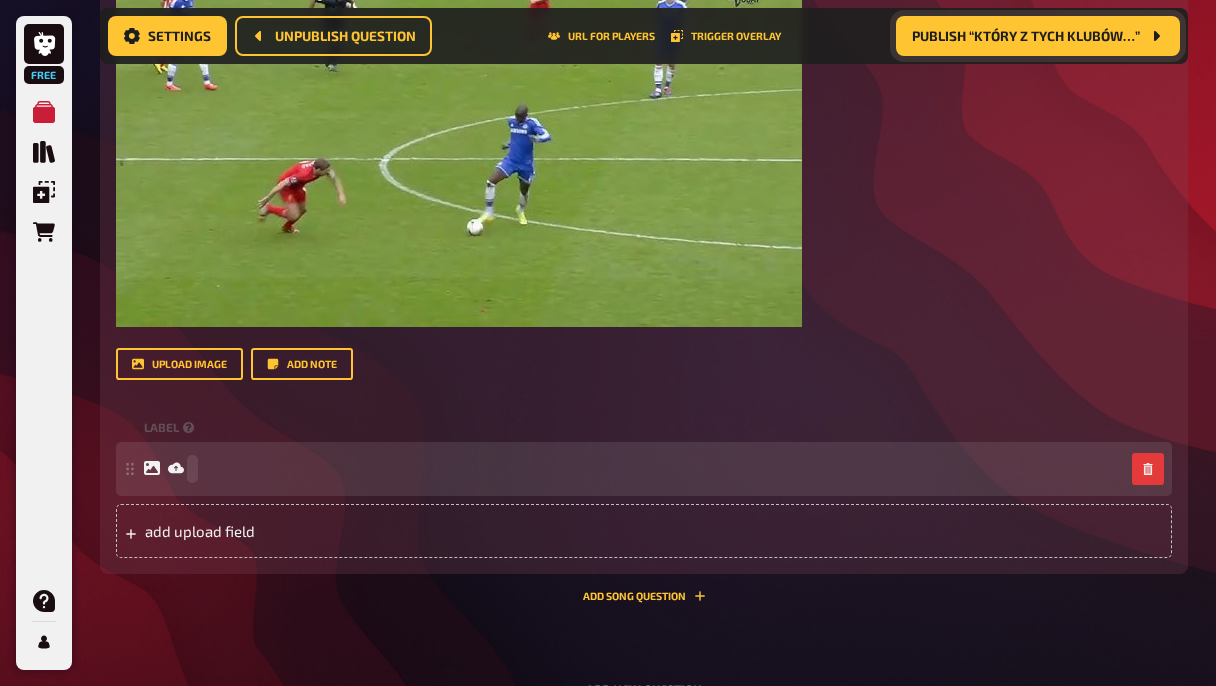 type 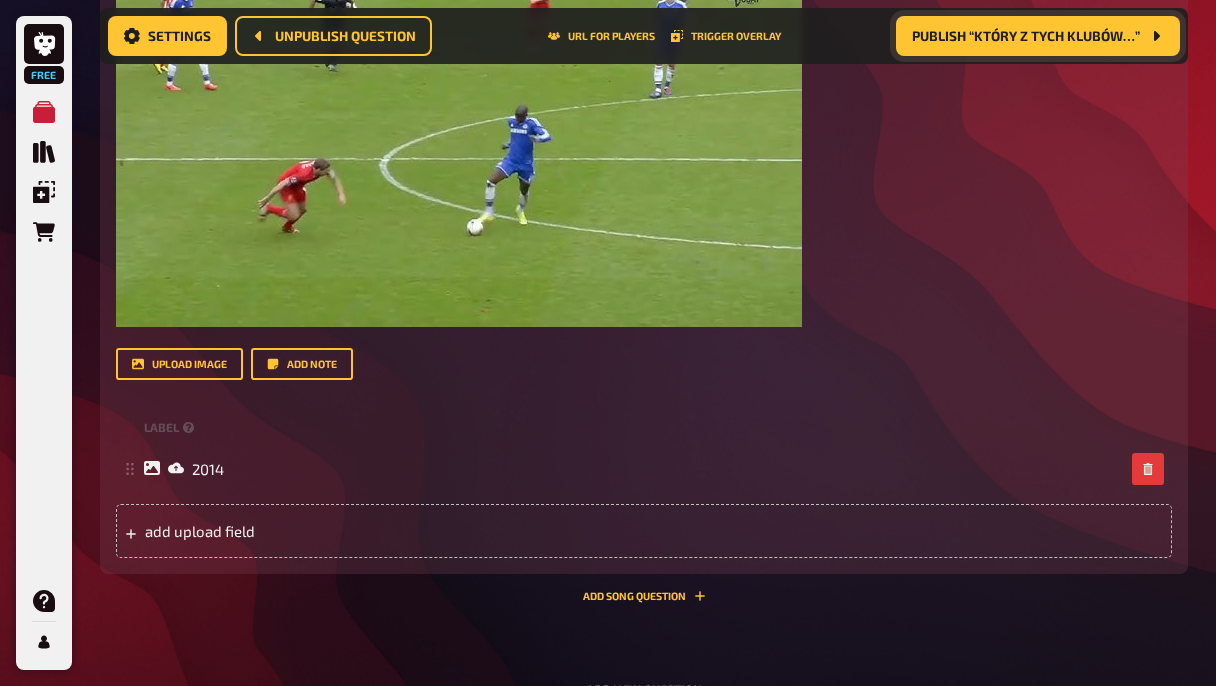 click on "Title Z którego roku to zdjęcie? Question body ﻿ ﻿ Drop here to upload upload image   Add note label 2014
To pick up a draggable item, press the space bar.
While dragging, use the arrow keys to move the item.
Press space again to drop the item in its new position, or press escape to cancel.
add upload field" at bounding box center [644, 184] 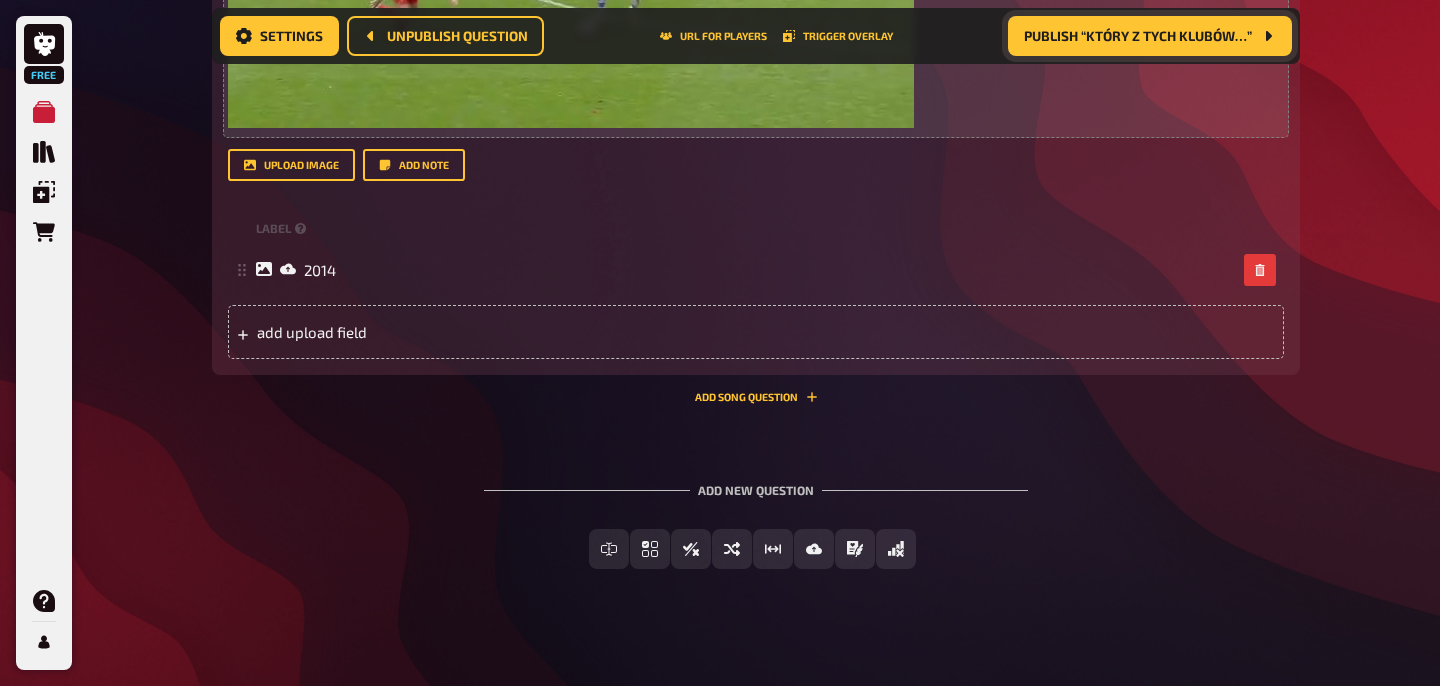 scroll, scrollTop: 9323, scrollLeft: 0, axis: vertical 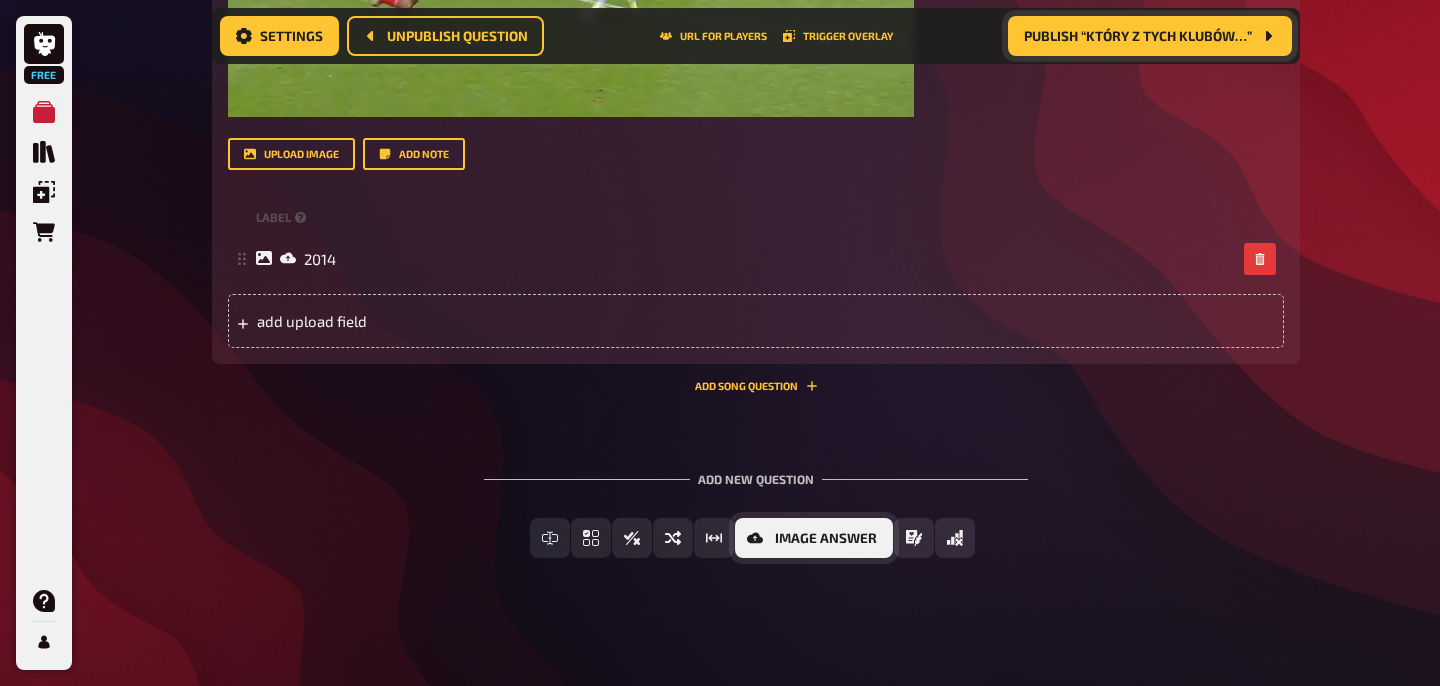 click on "Image Answer" at bounding box center [826, 539] 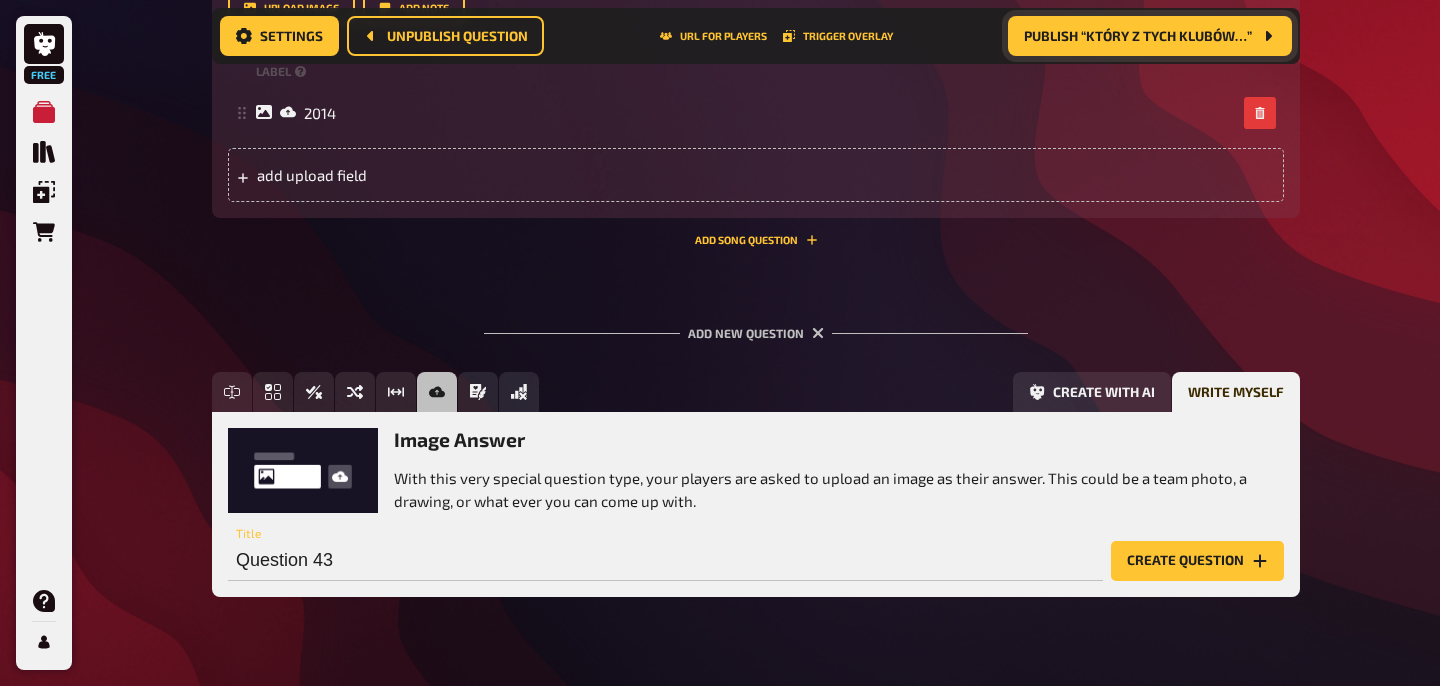 scroll, scrollTop: 9507, scrollLeft: 0, axis: vertical 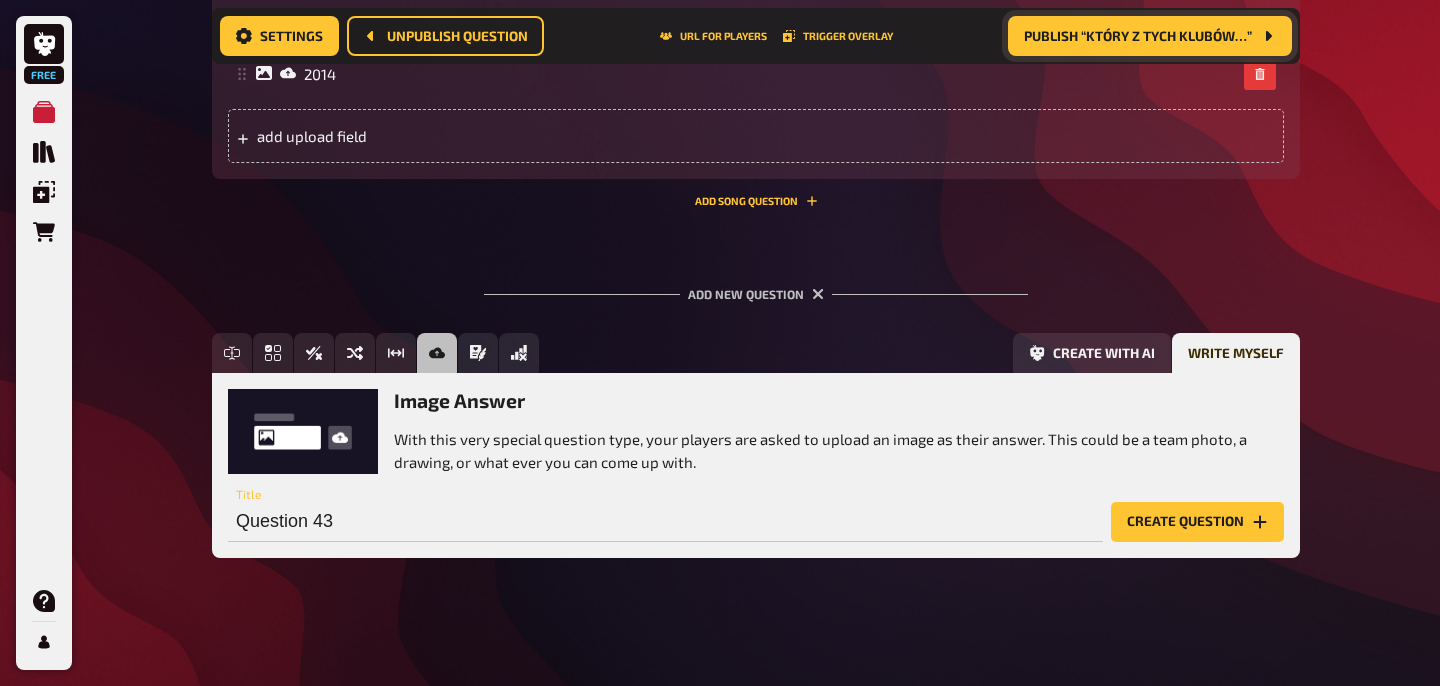 click on "Question 43" at bounding box center [665, 522] 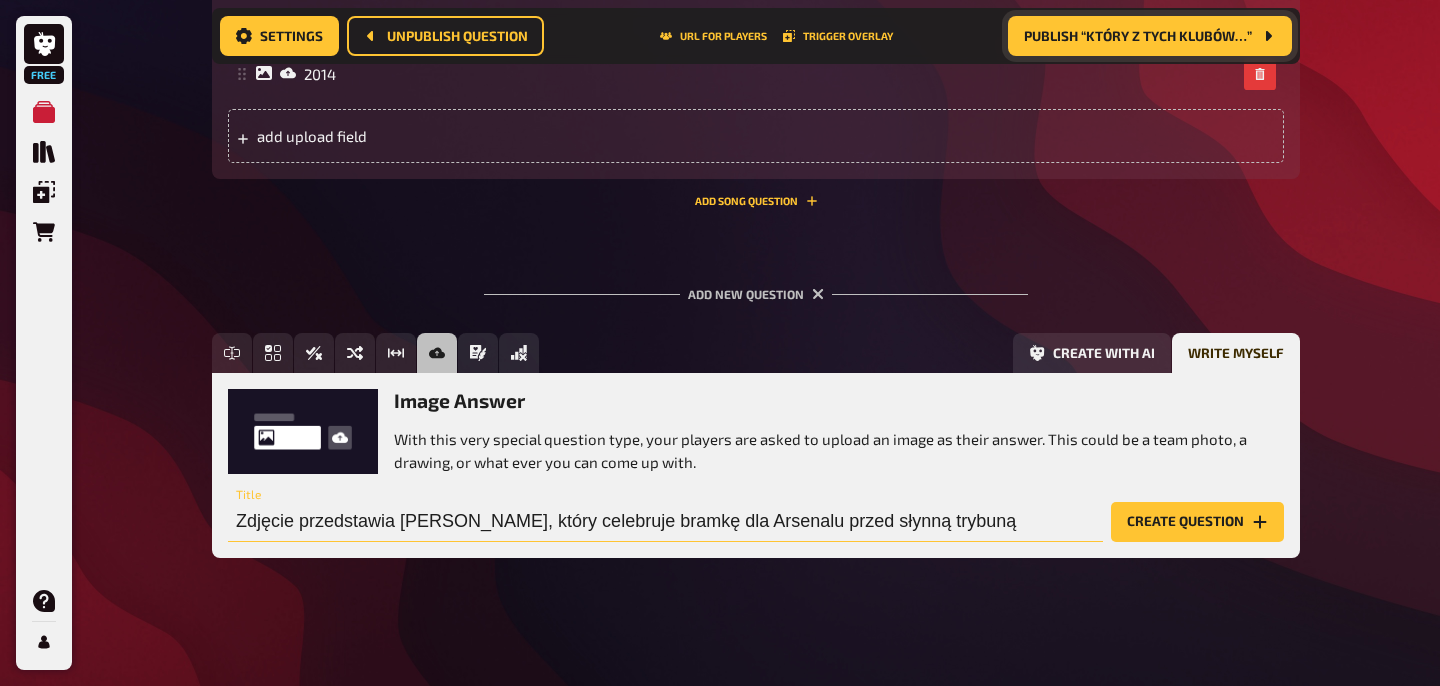 paste on "stretford end" 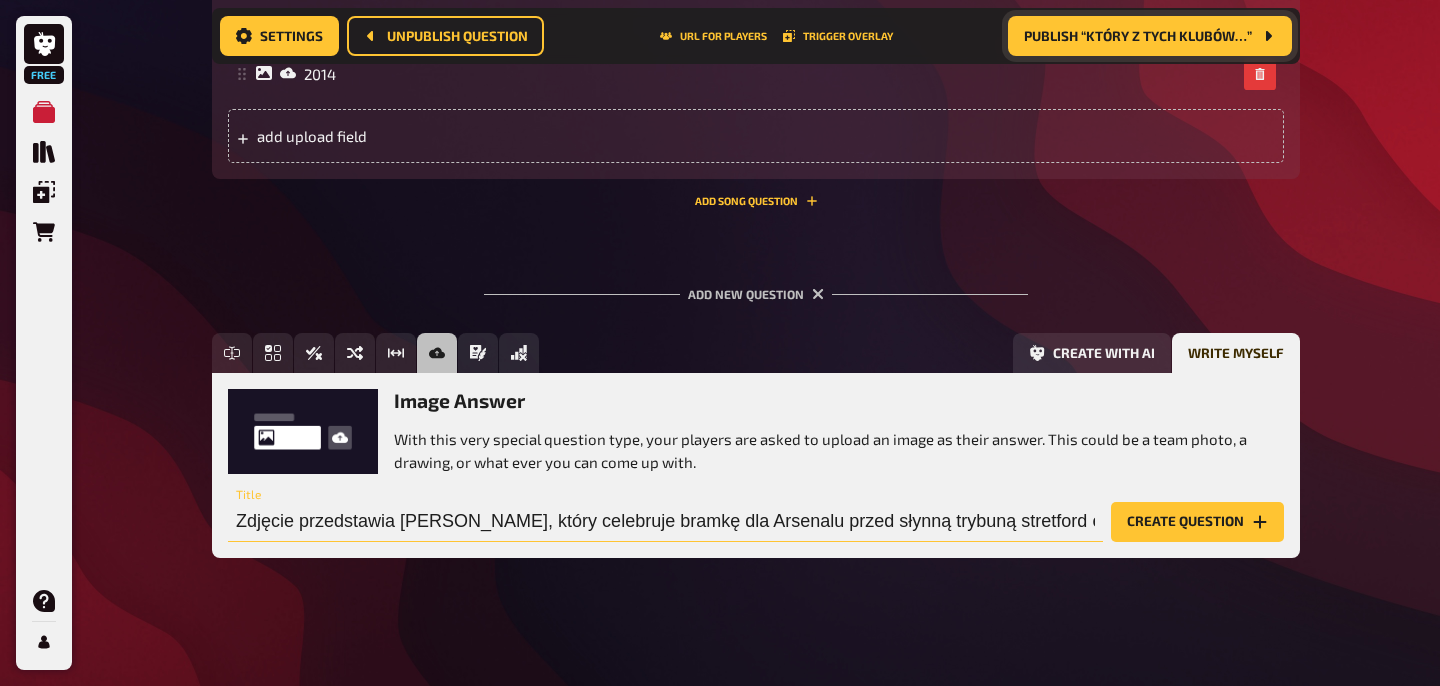 click on "Zdjęcie przedstawia [PERSON_NAME], który celebruje bramkę dla Arsenalu przed słynną trybuną stretford end" at bounding box center [665, 522] 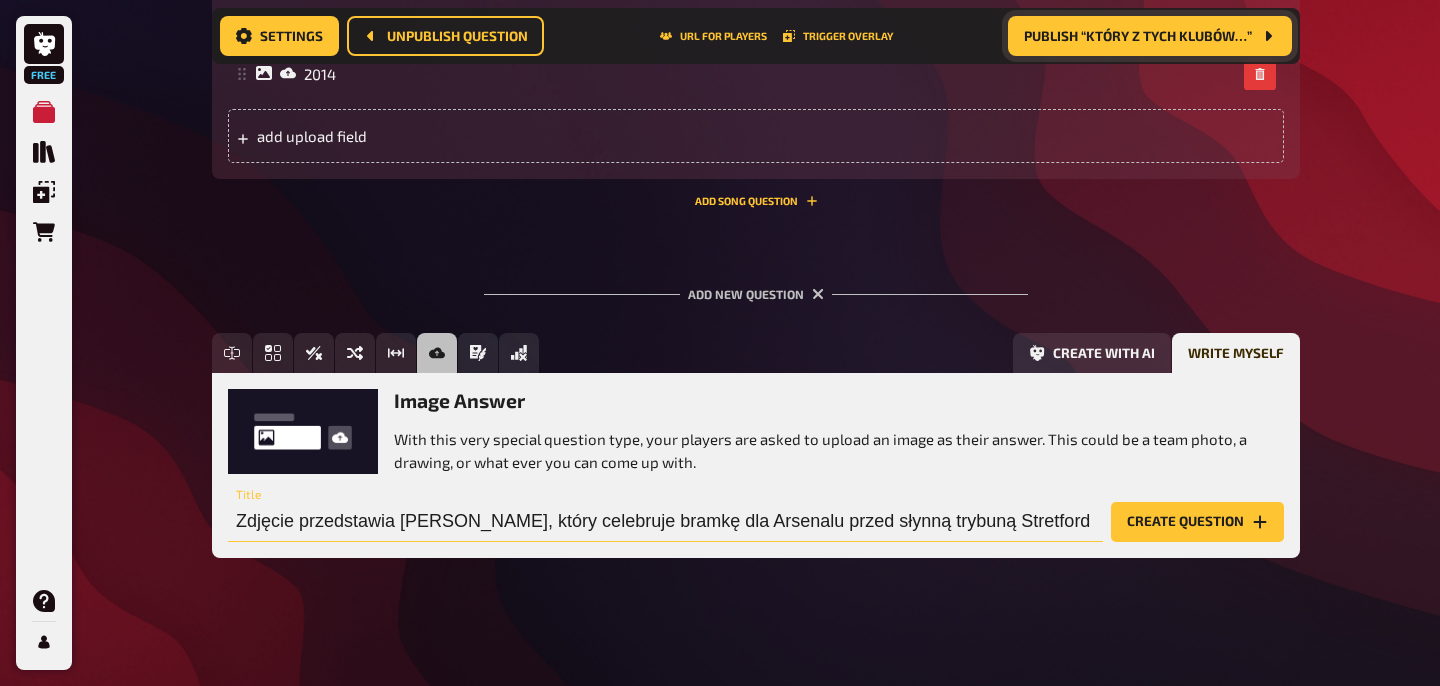 click on "Zdjęcie przedstawia [PERSON_NAME], który celebruje bramkę dla Arsenalu przed słynną trybuną Stretford end" at bounding box center (665, 522) 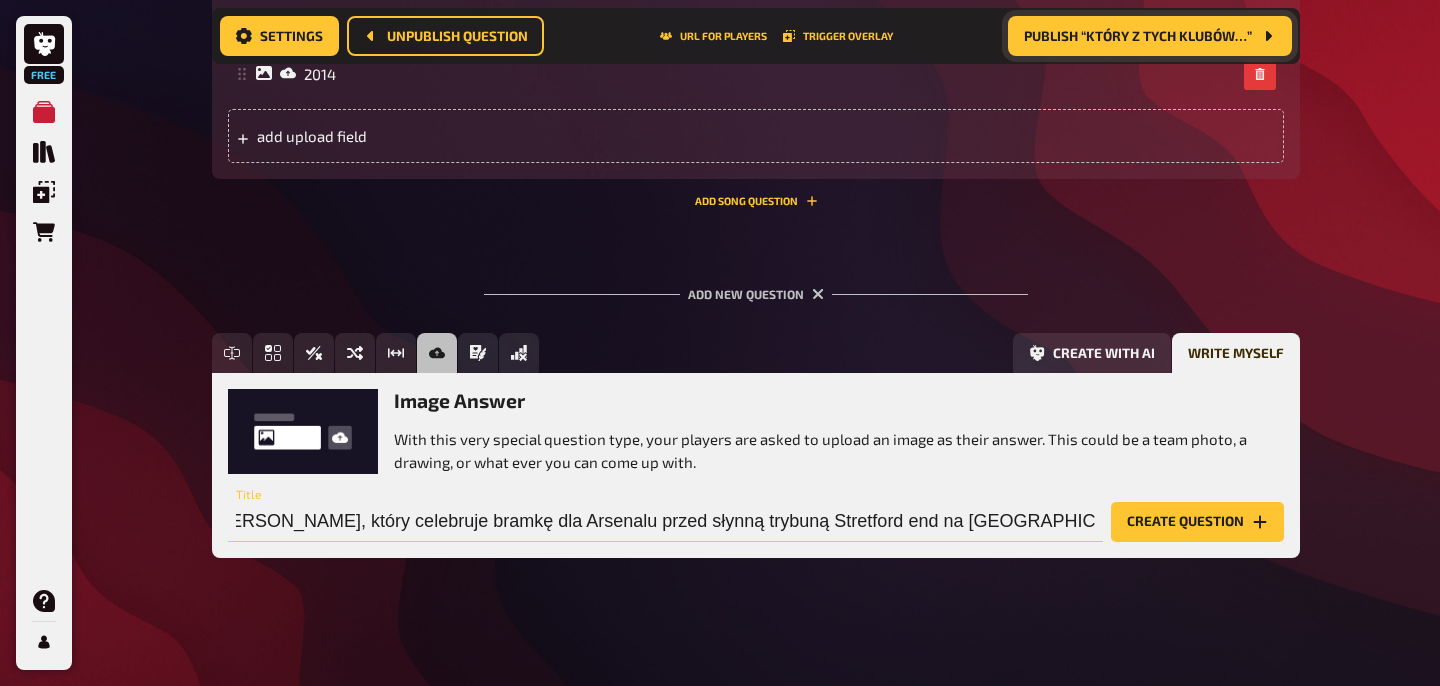 scroll, scrollTop: 0, scrollLeft: 192, axis: horizontal 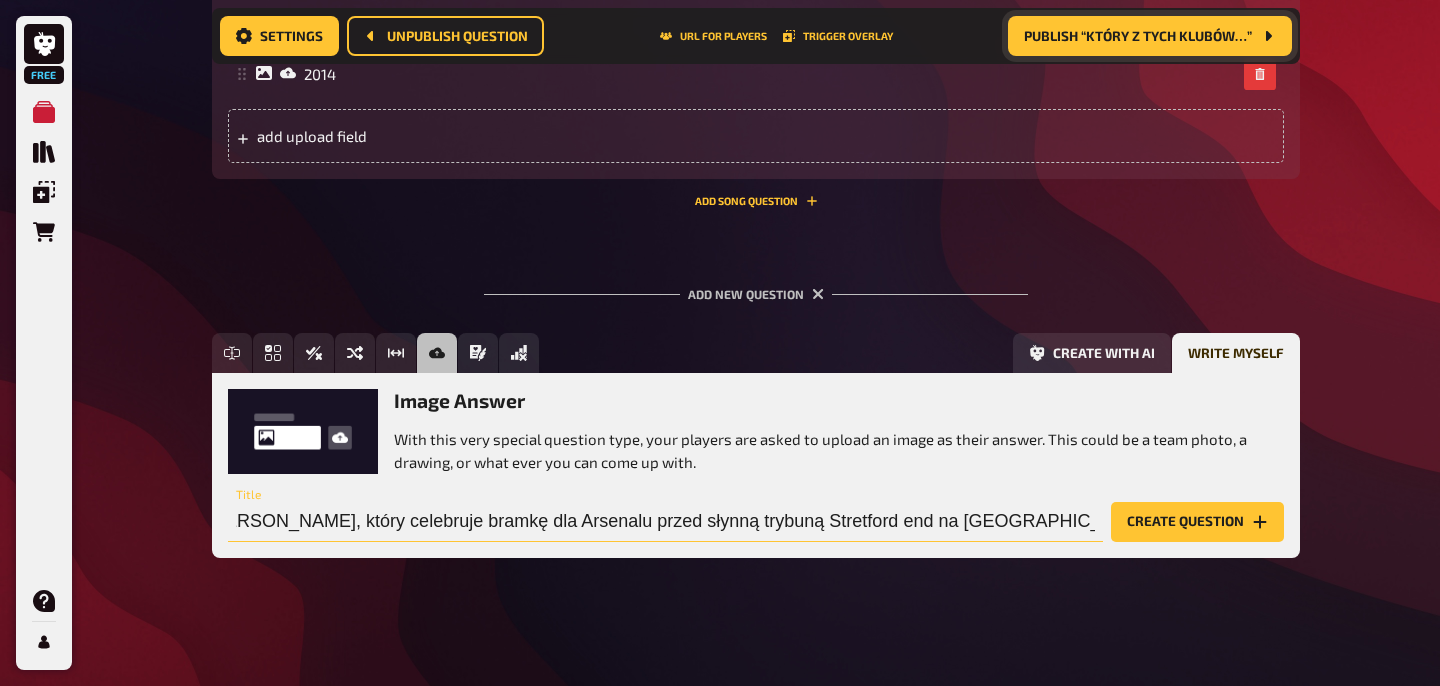 click on "Zdjęcie przedstawia [PERSON_NAME], który celebruje bramkę dla Arsenalu przed słynną trybuną Stretford end na [GEOGRAPHIC_DATA] w 2002 roku." at bounding box center [665, 522] 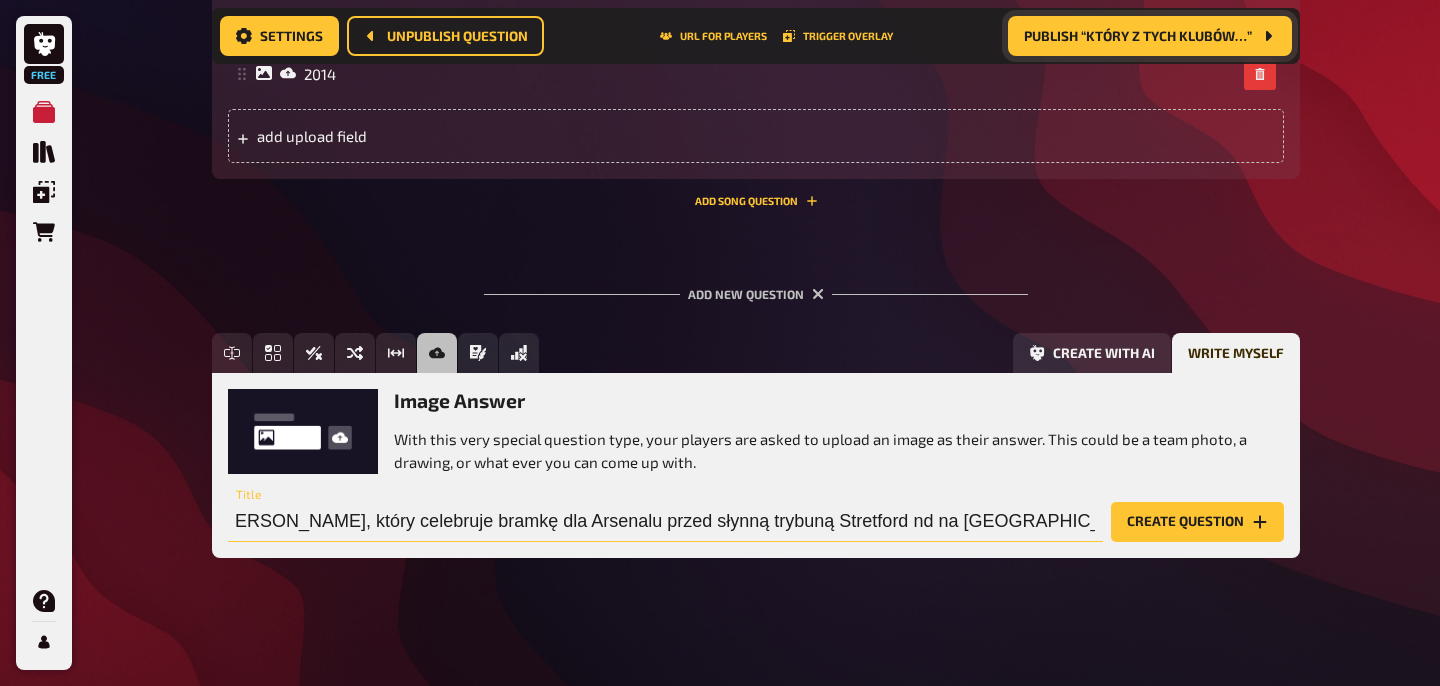 type on "Zdjęcie przedstawia [PERSON_NAME], który celebruje bramkę dla Arsenalu przed słynną trybuną Stretford End na [GEOGRAPHIC_DATA] w 2002 roku." 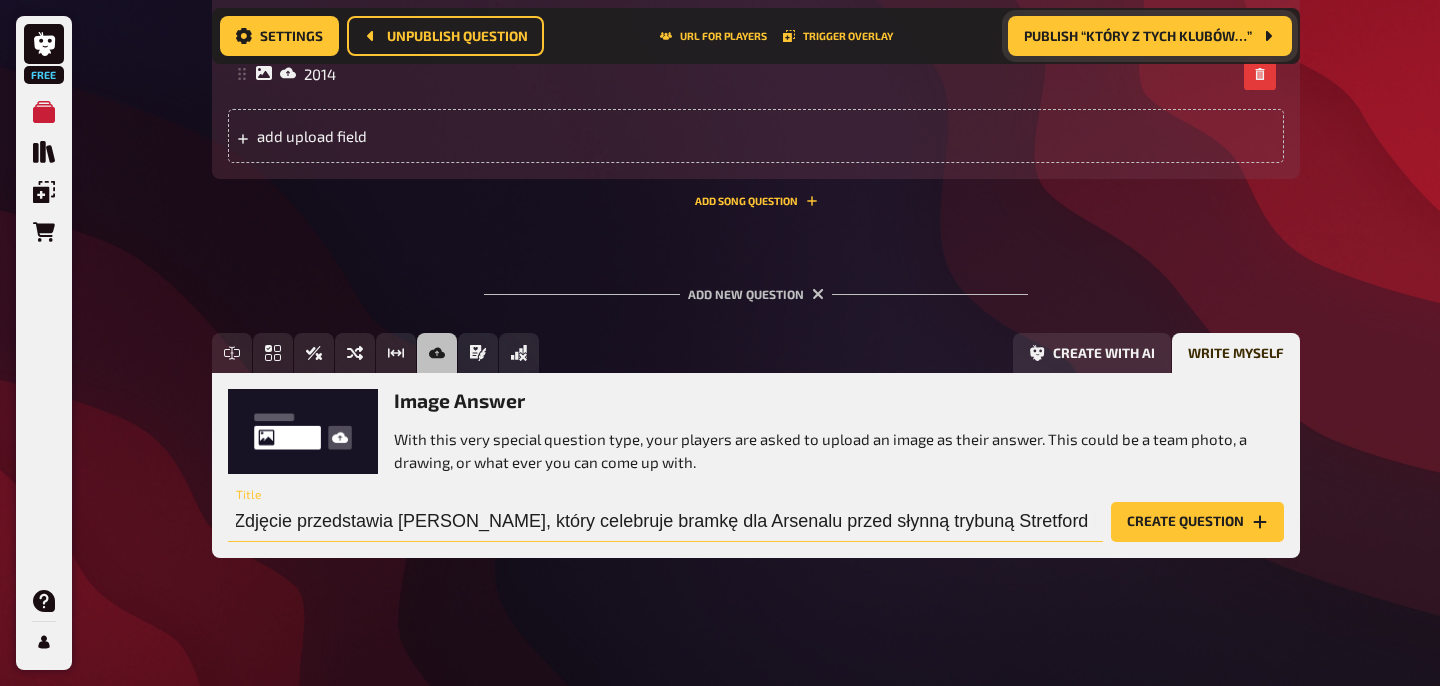 scroll, scrollTop: 0, scrollLeft: 0, axis: both 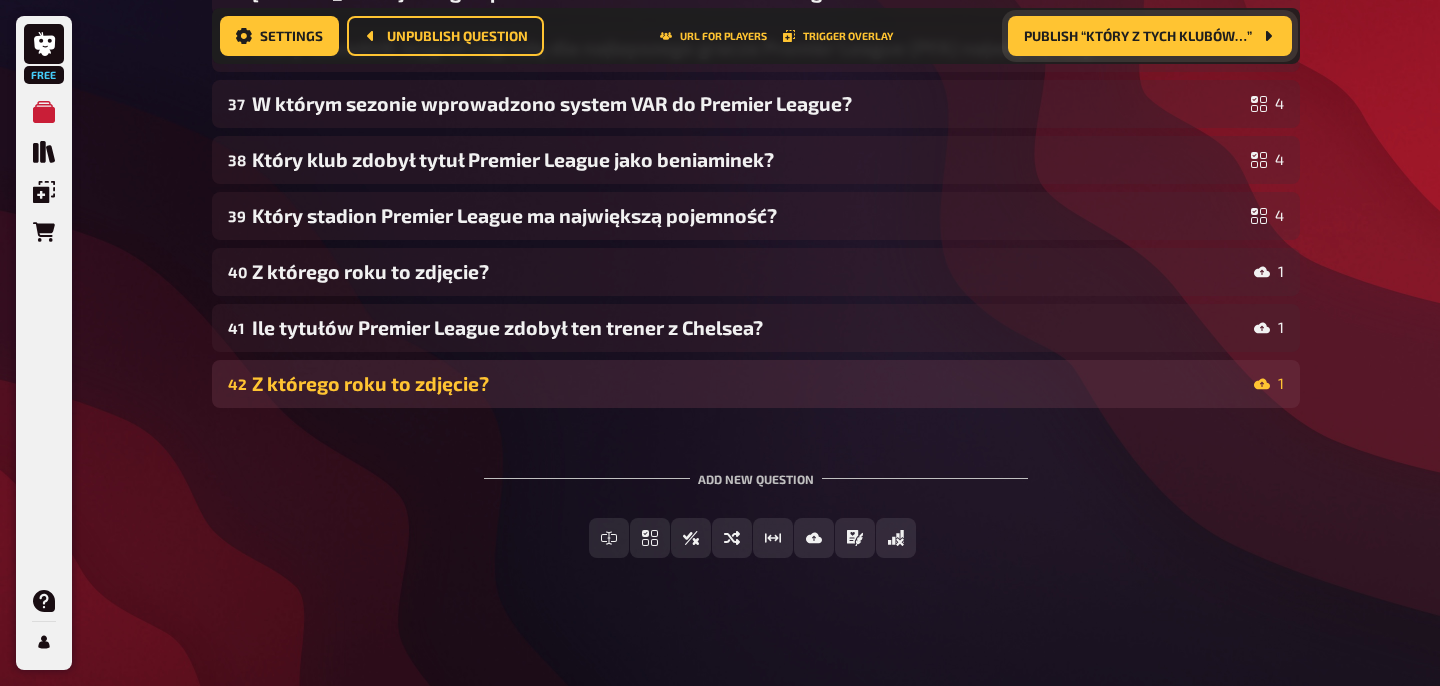 click on "Z którego roku to zdjęcie?" at bounding box center [749, 383] 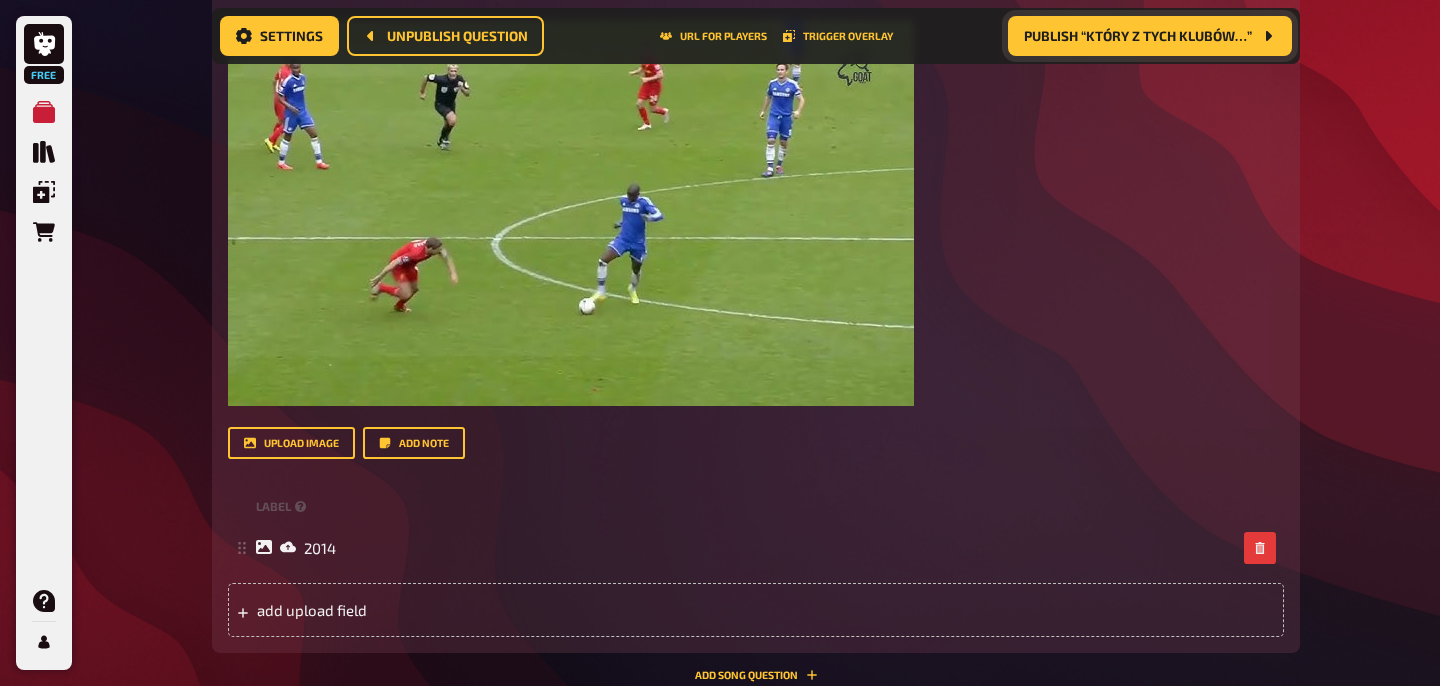 scroll, scrollTop: 3165, scrollLeft: 0, axis: vertical 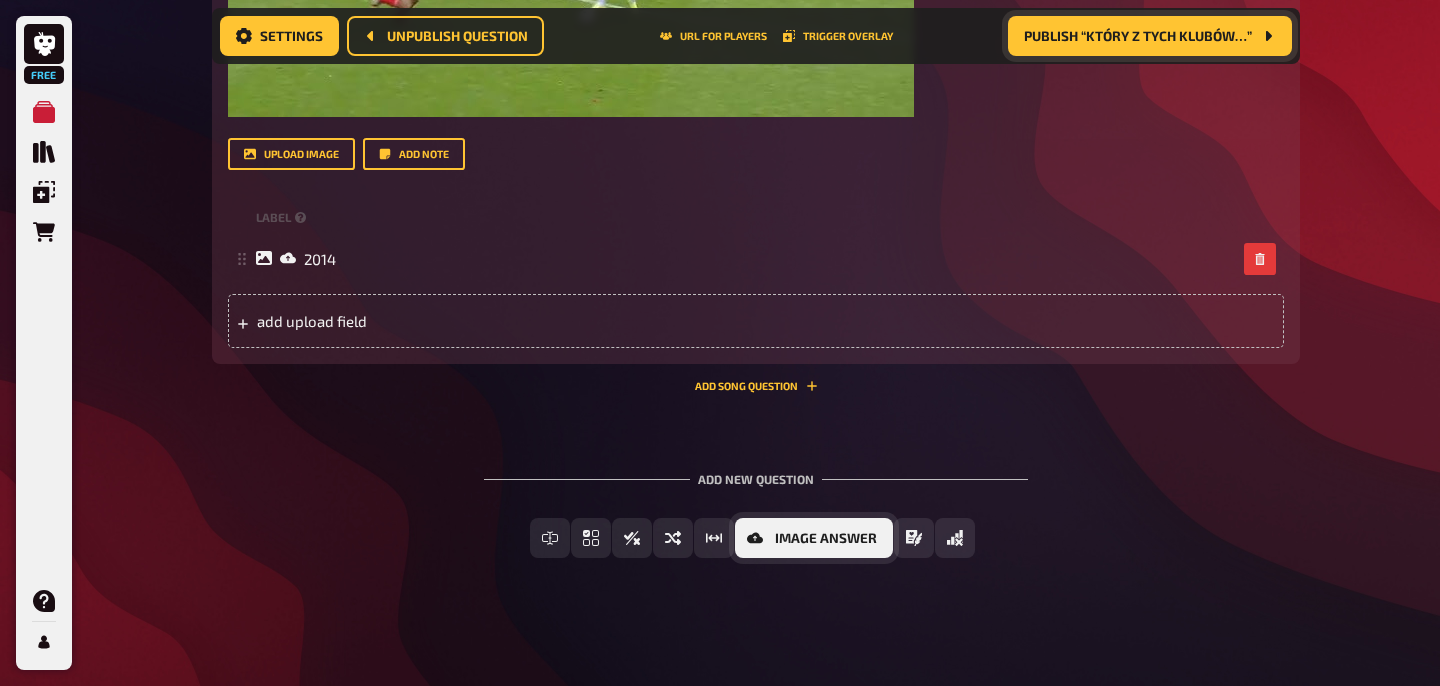 click 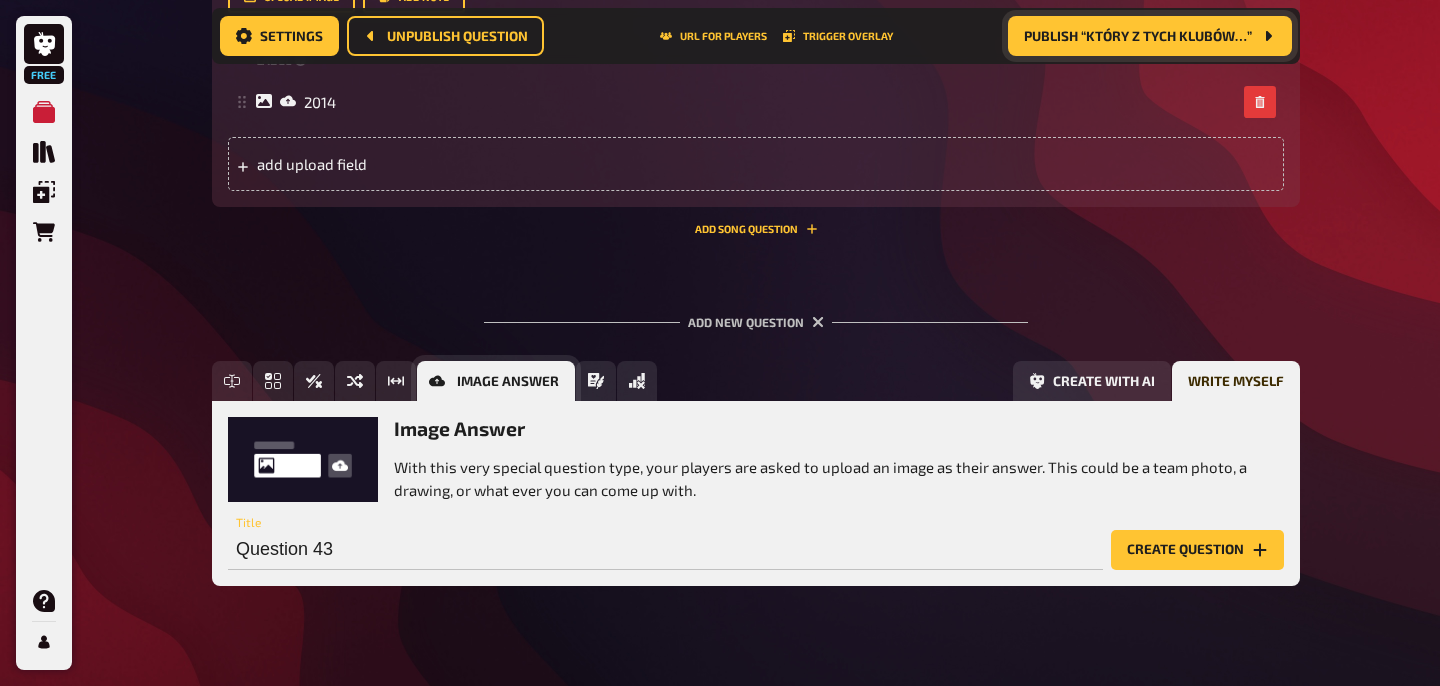 scroll, scrollTop: 3349, scrollLeft: 0, axis: vertical 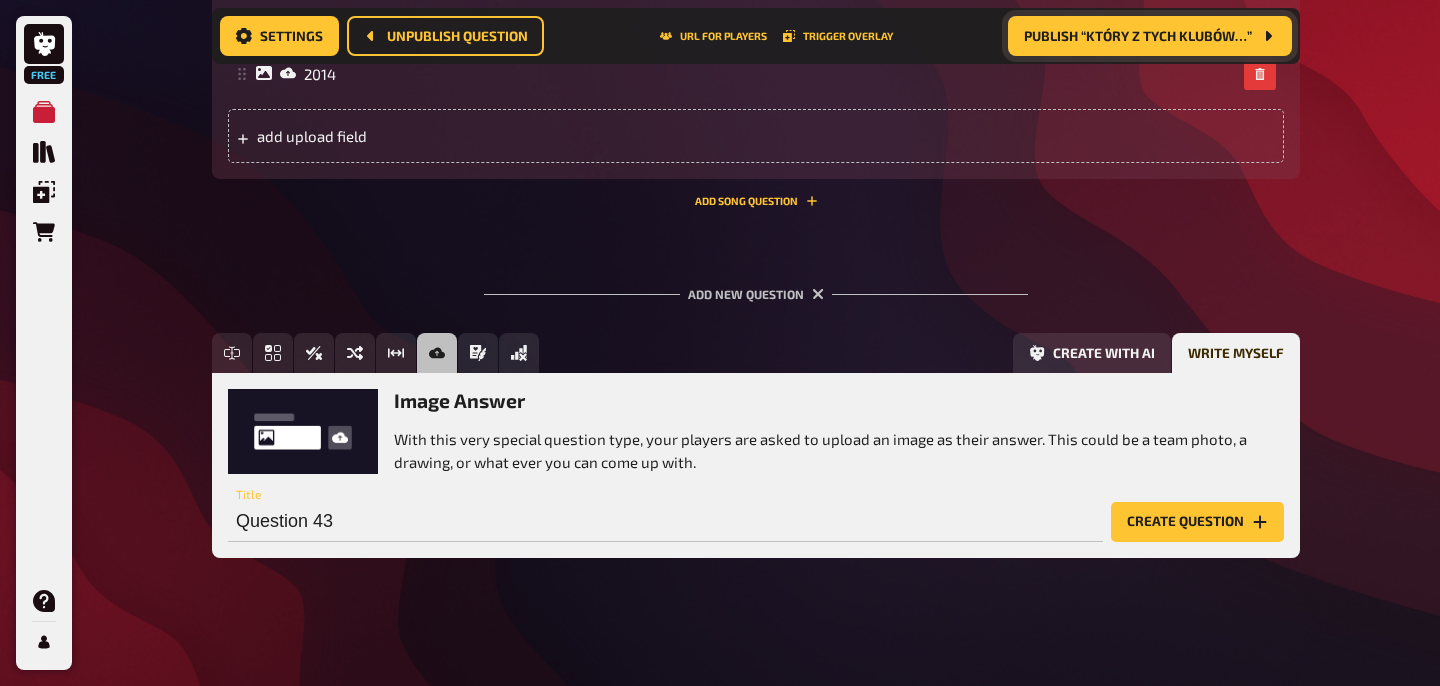 click on "Question 43 Title" at bounding box center [665, 512] 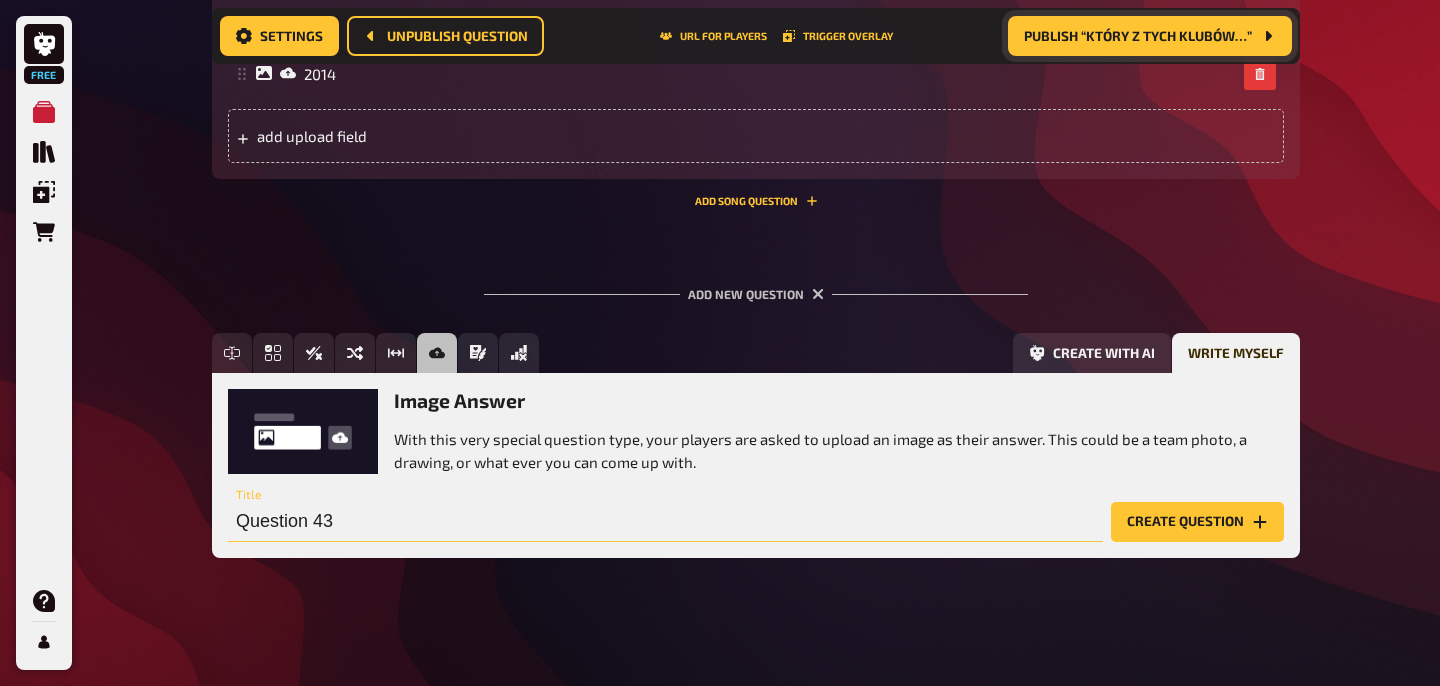 click on "Question 43" at bounding box center (665, 522) 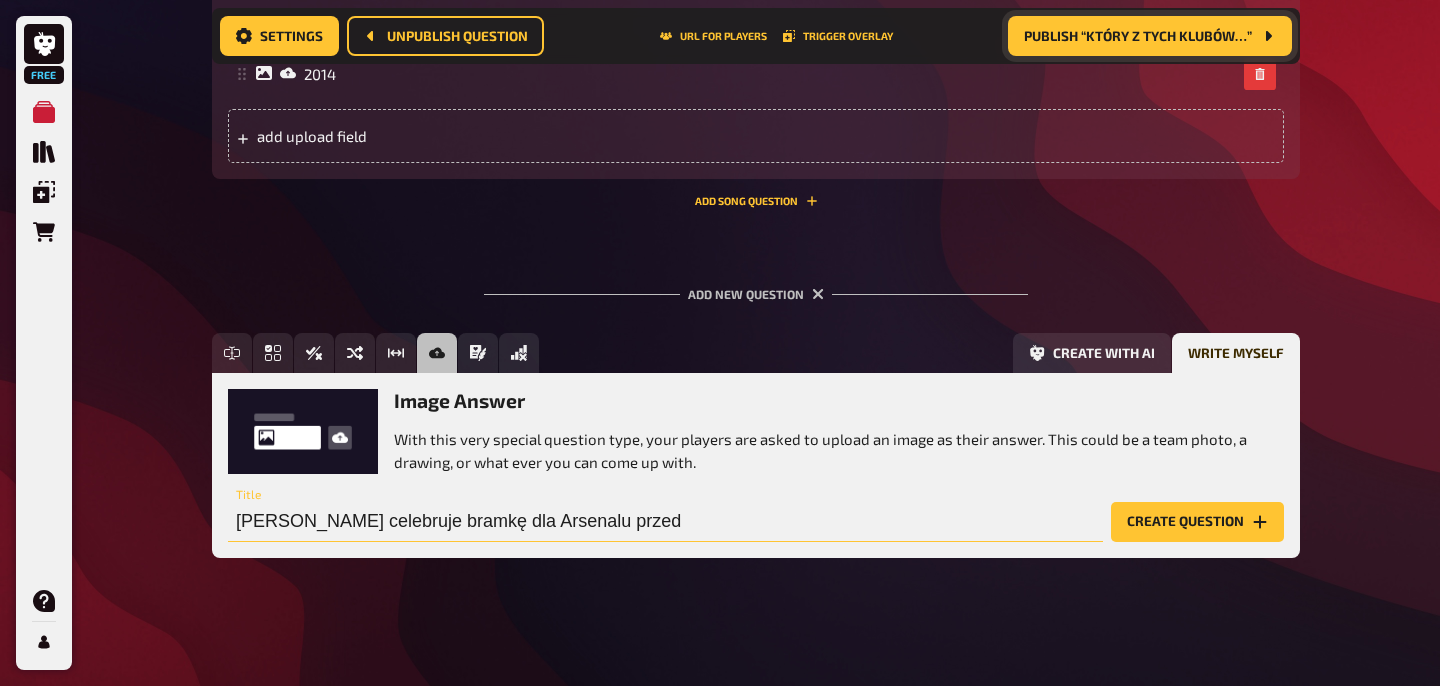 paste on "stretford end" 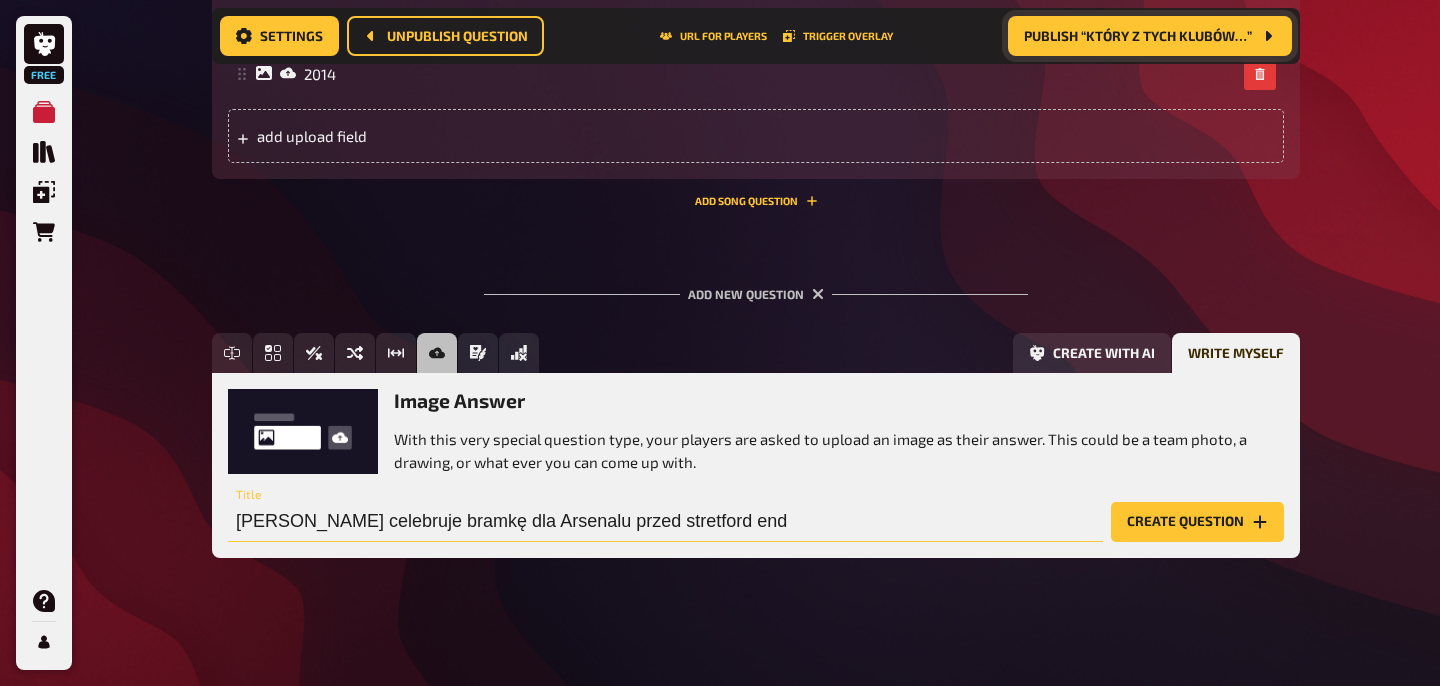 click on "[PERSON_NAME] celebruje bramkę dla Arsenalu przed stretford end" at bounding box center (665, 522) 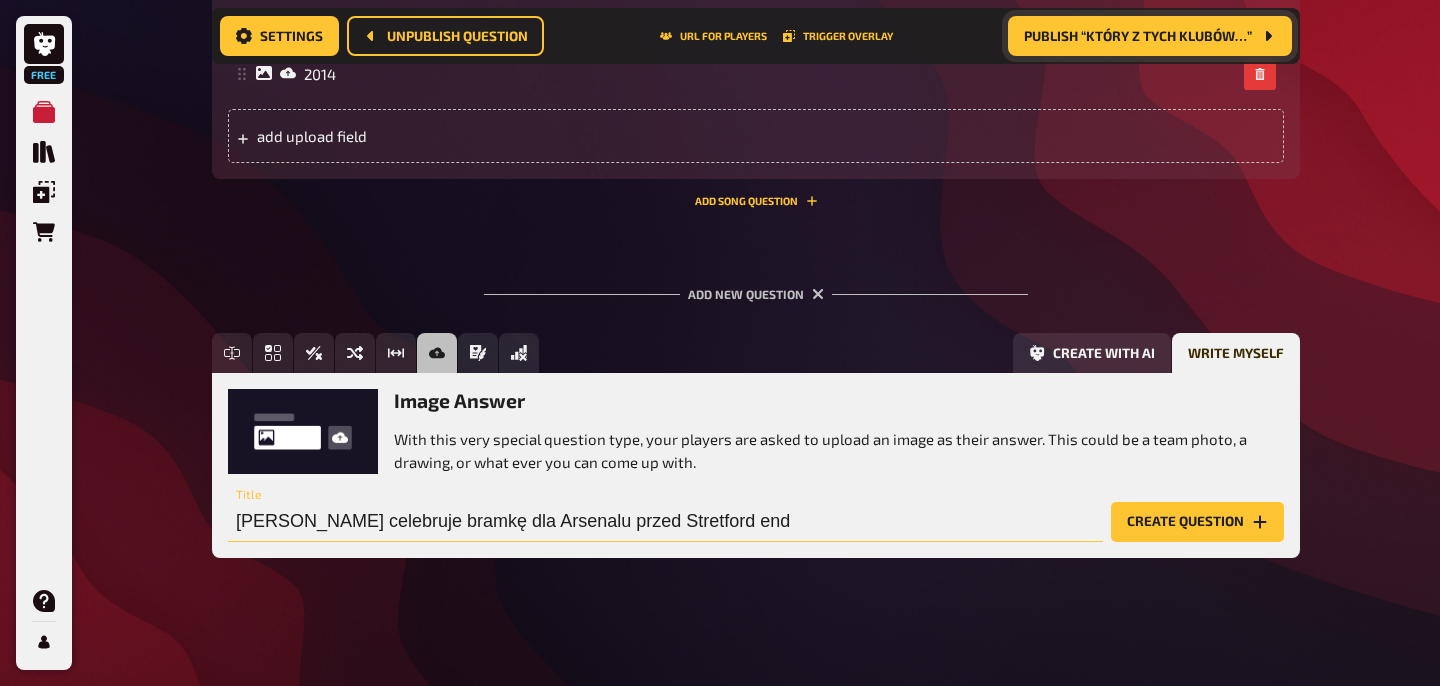 click on "[PERSON_NAME] celebruje bramkę dla Arsenalu przed Stretford end" at bounding box center [665, 522] 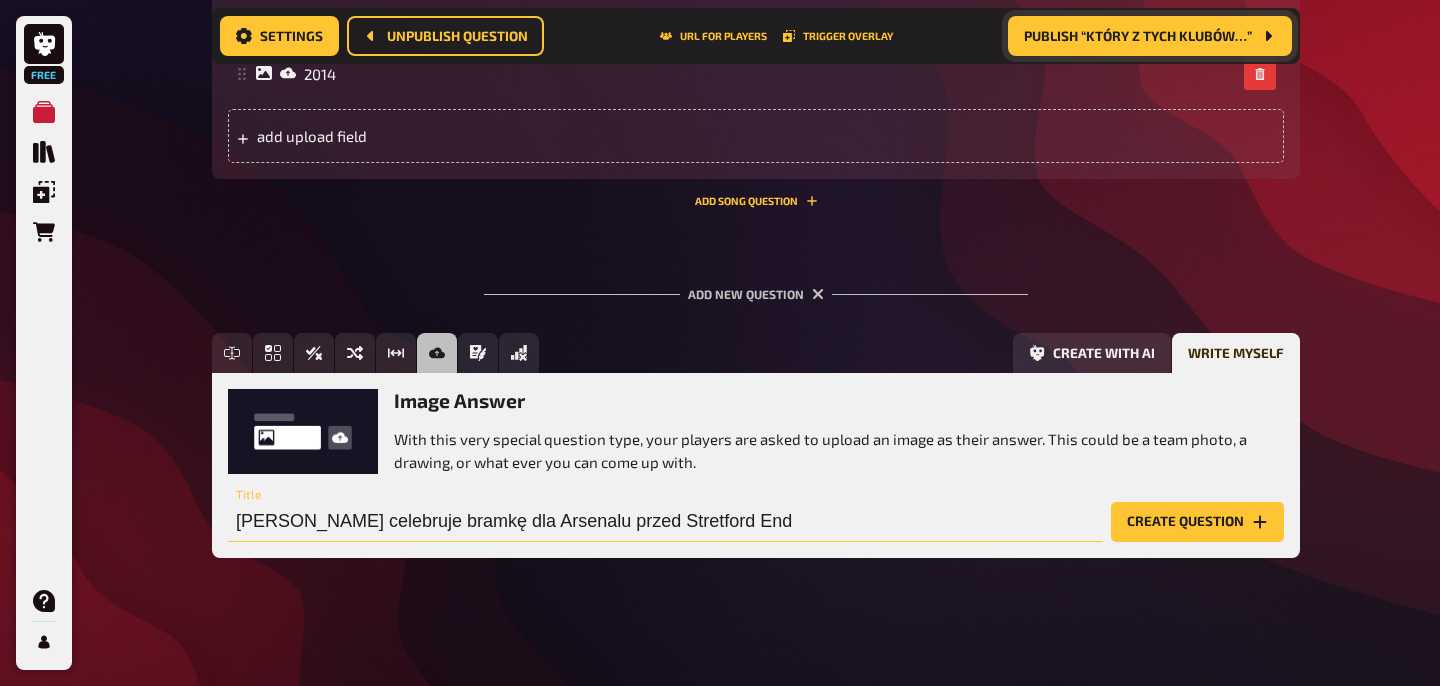 click on "[PERSON_NAME] celebruje bramkę dla Arsenalu przed Stretford End" at bounding box center [665, 522] 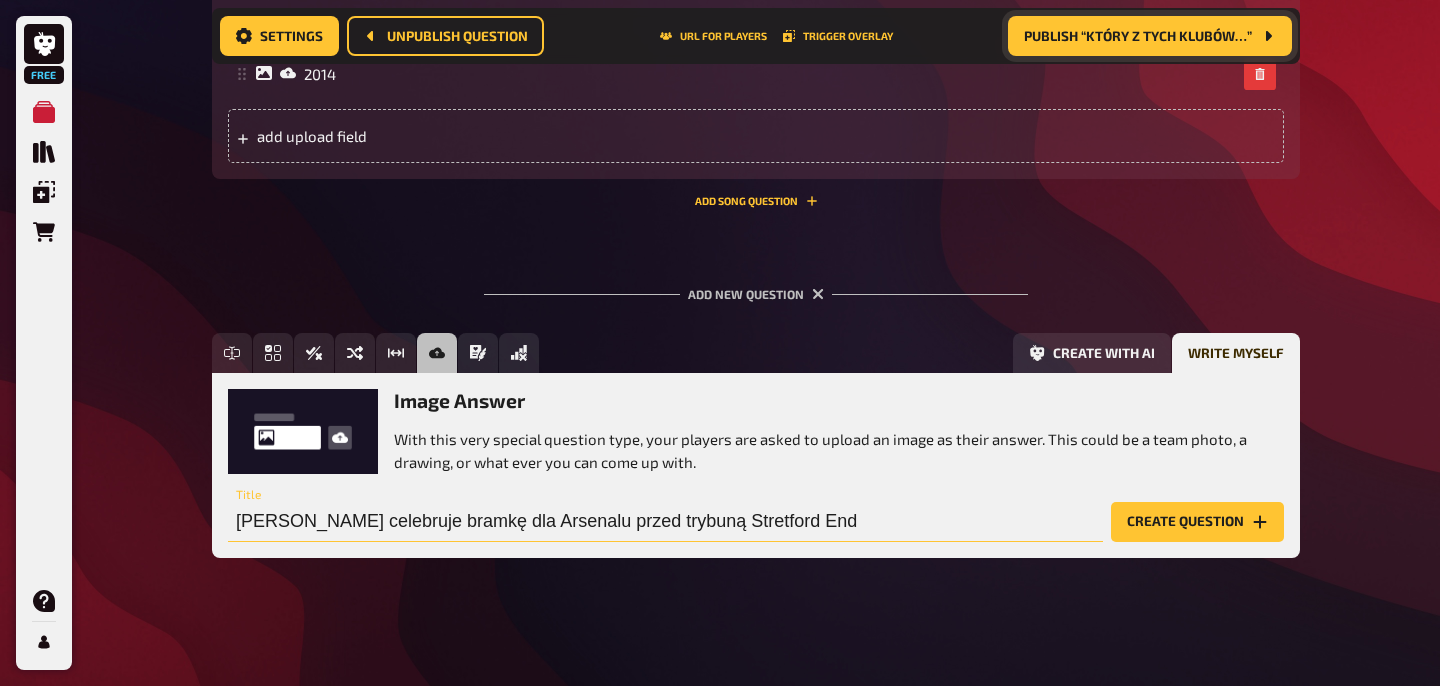 click on "[PERSON_NAME] celebruje bramkę dla Arsenalu przed trybuną Stretford End" at bounding box center (665, 522) 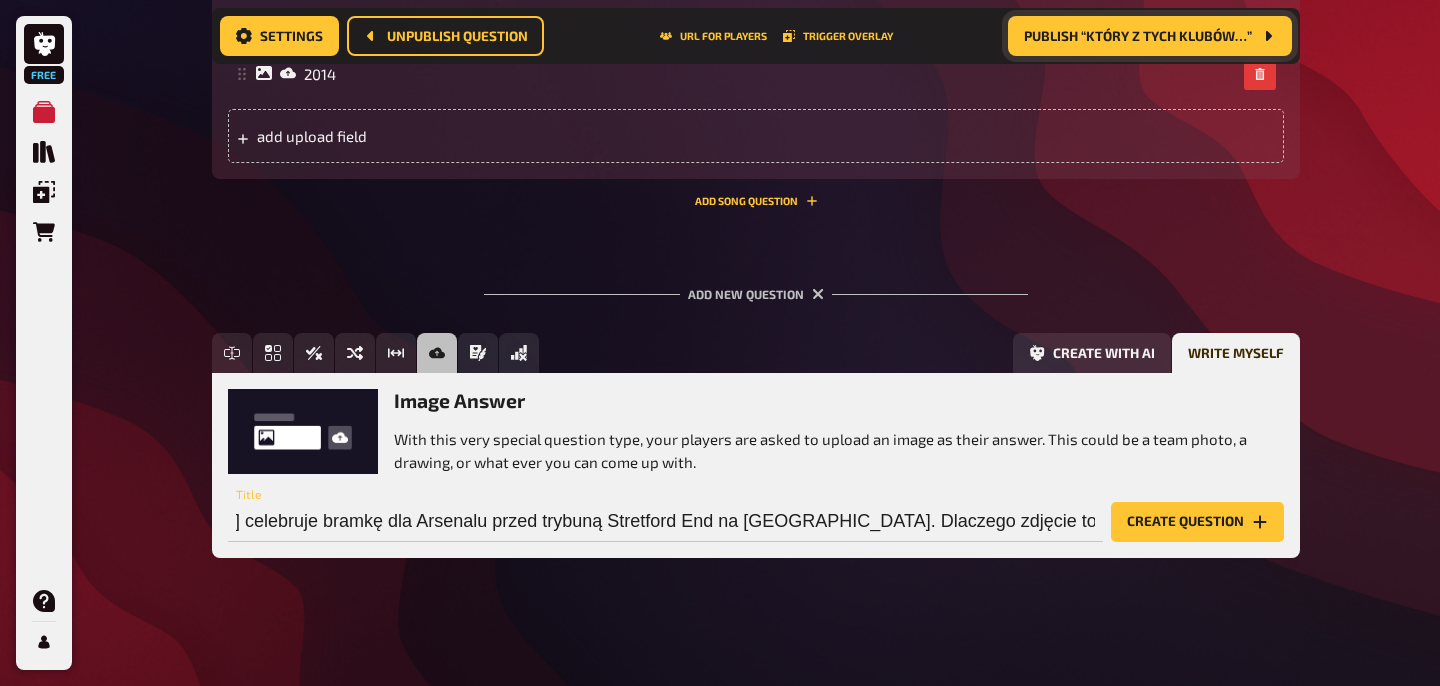 scroll, scrollTop: 0, scrollLeft: 151, axis: horizontal 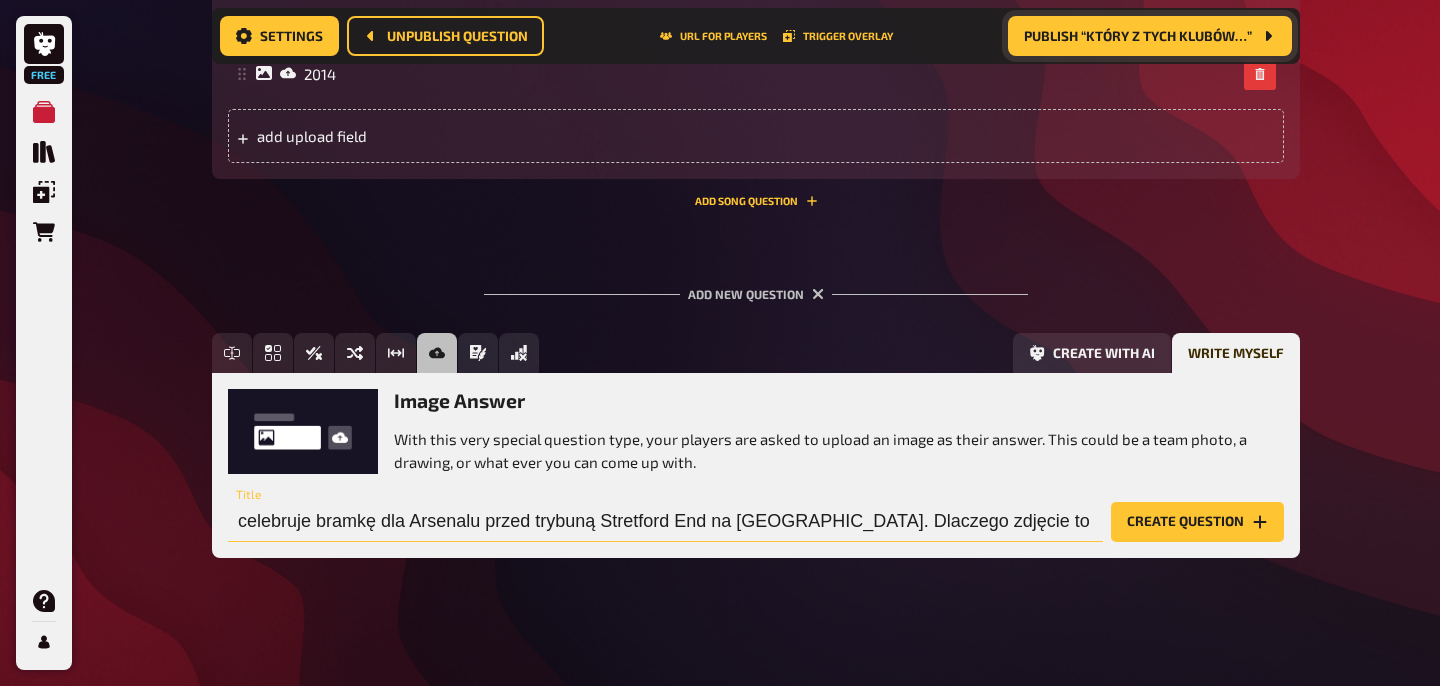 click on "[PERSON_NAME] celebruje bramkę dla Arsenalu przed trybuną Stretford End na [GEOGRAPHIC_DATA]. Dlaczego zdjęcie to uchodzi za manipulację"" at bounding box center (665, 522) 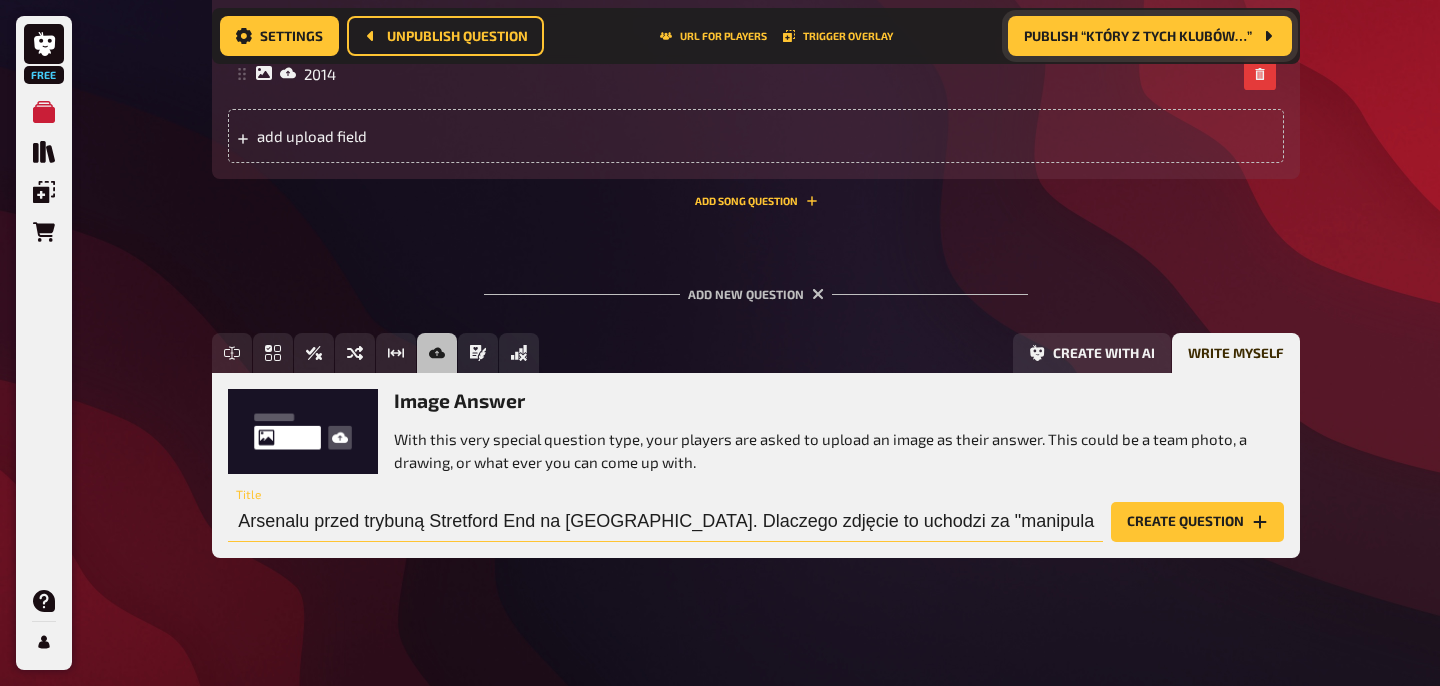 scroll, scrollTop: 0, scrollLeft: 332, axis: horizontal 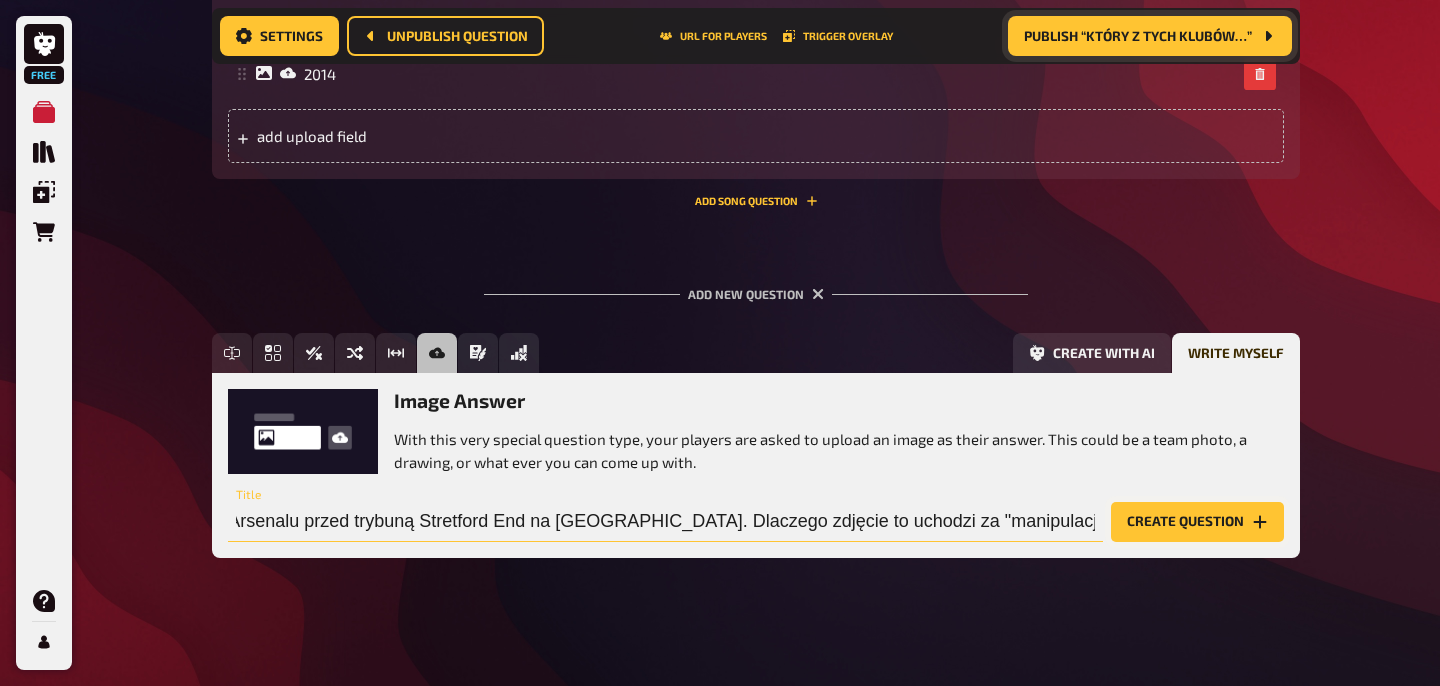 type on "[PERSON_NAME] celebruje bramkę dla Arsenalu przed trybuną Stretford End na [GEOGRAPHIC_DATA]. Dlaczego zdjęcie to uchodzi za "manipulację", jaki jest jej kontekst?" 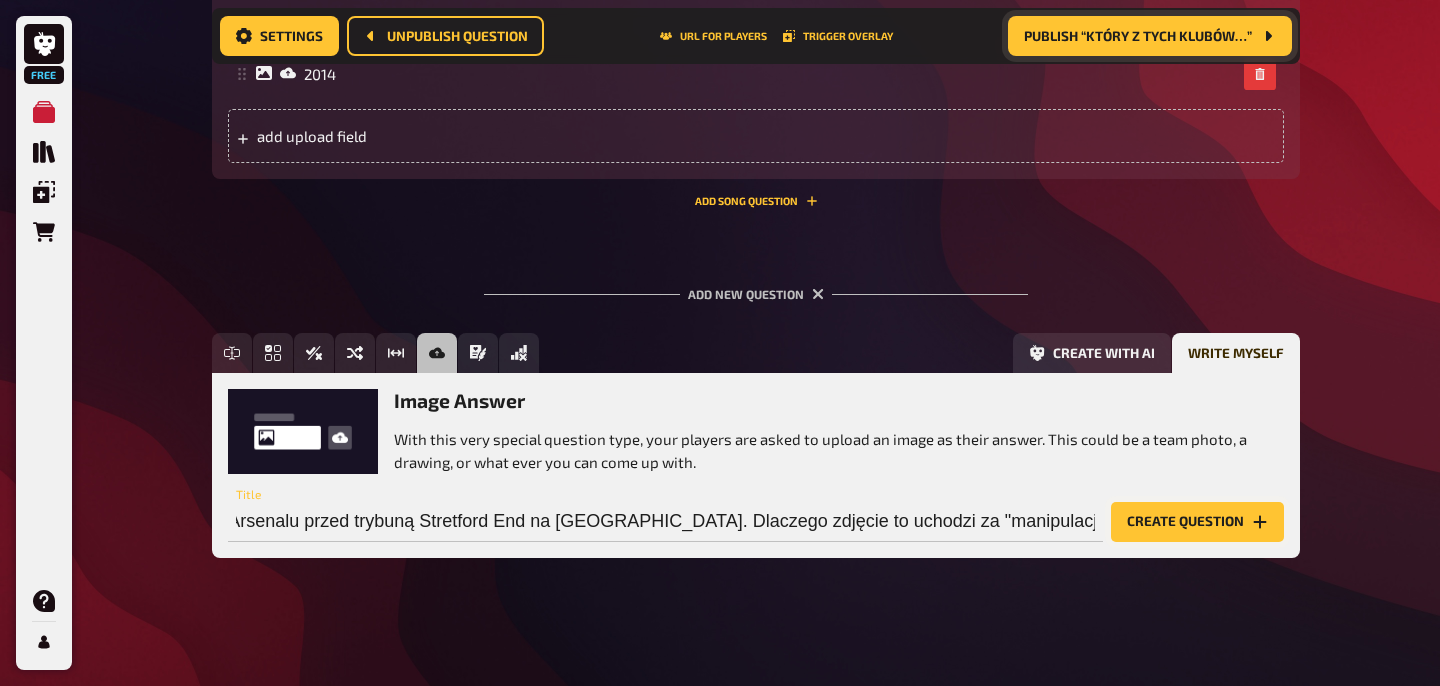scroll, scrollTop: 0, scrollLeft: 0, axis: both 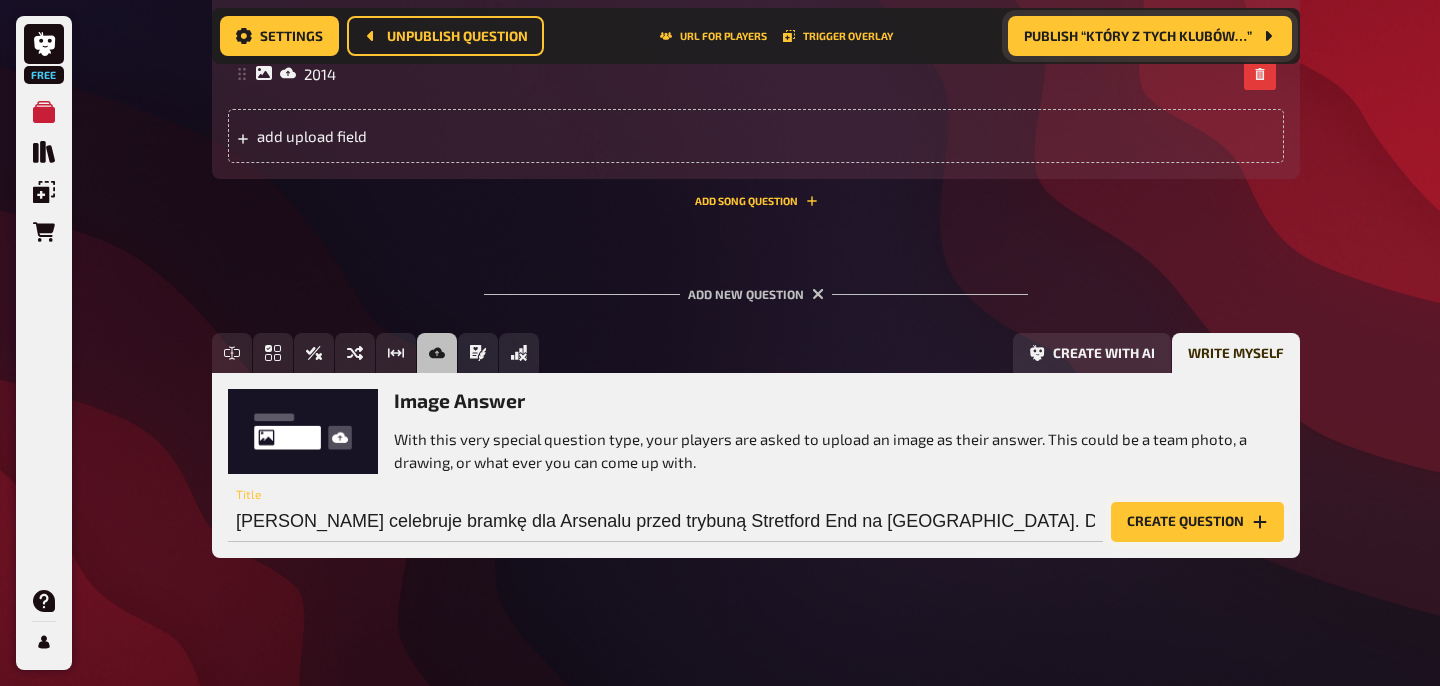 click on "Create question" at bounding box center [1197, 522] 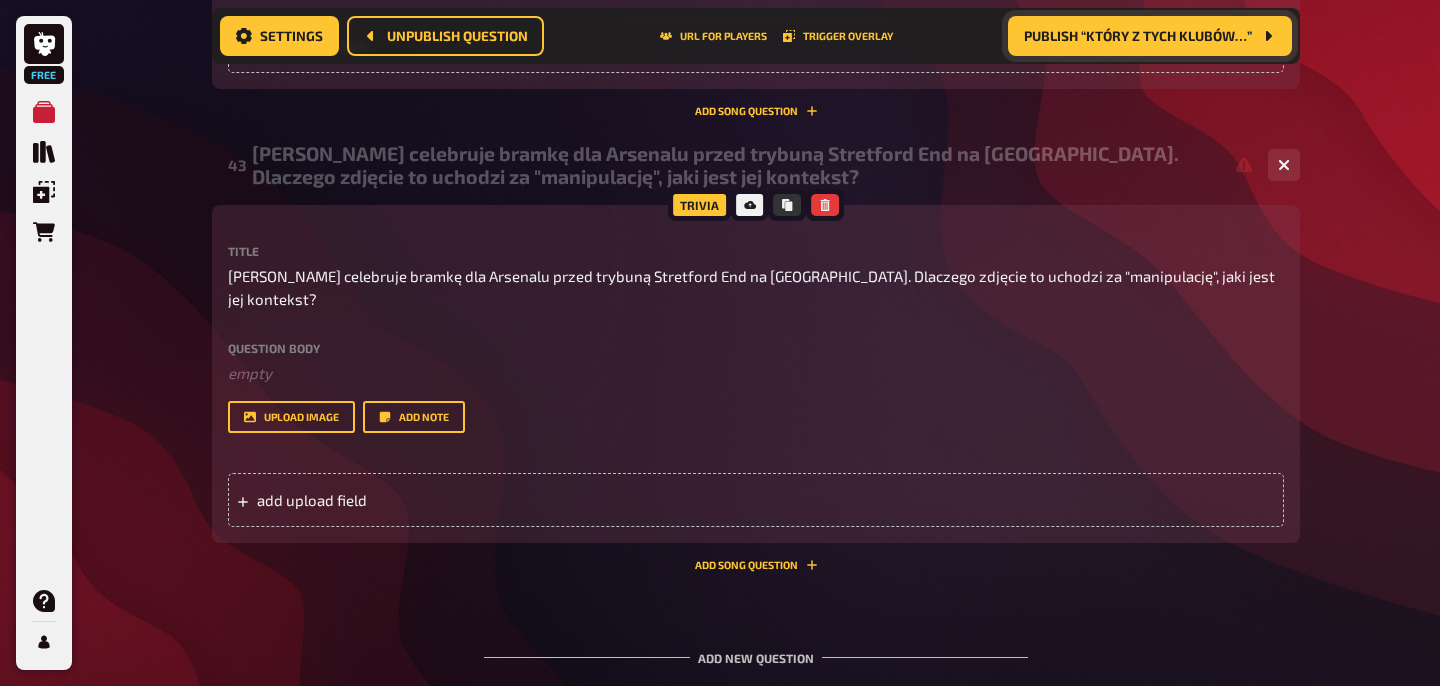 scroll, scrollTop: 3437, scrollLeft: 0, axis: vertical 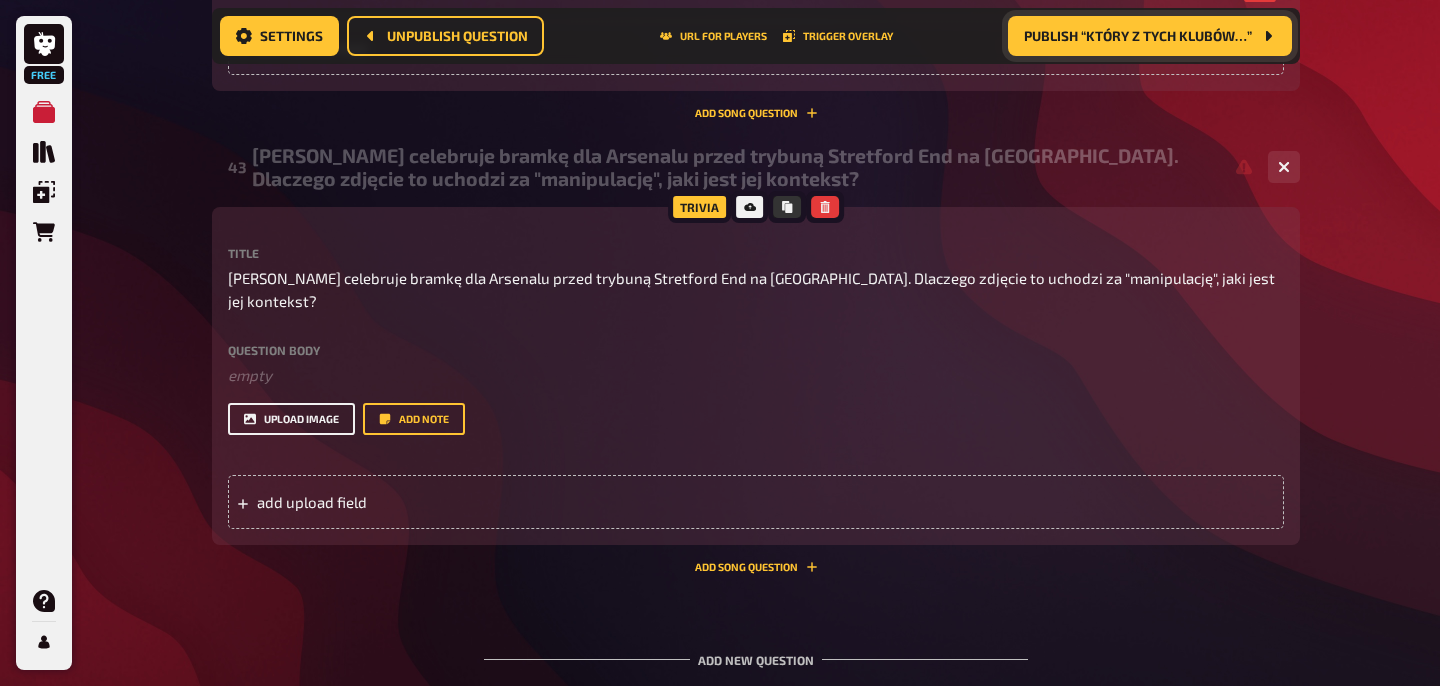 click on "upload image" at bounding box center [291, 419] 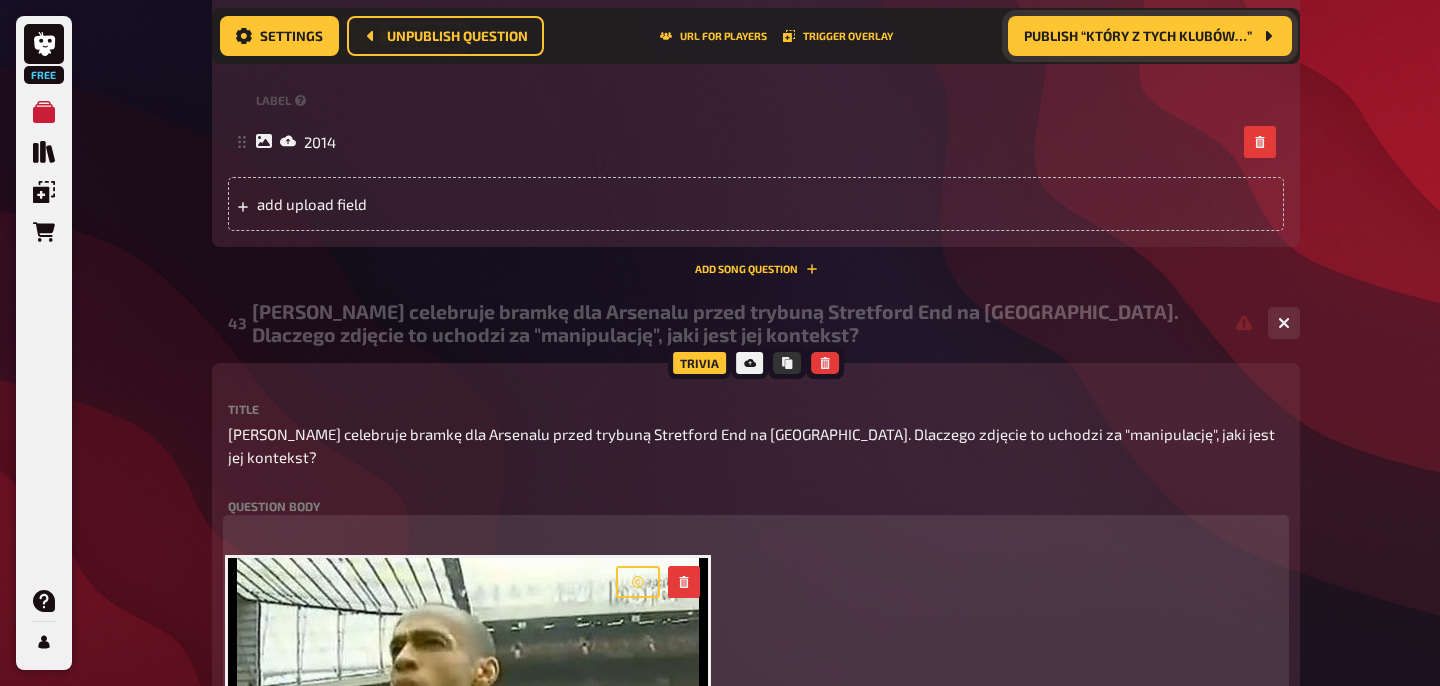 scroll, scrollTop: 3280, scrollLeft: 0, axis: vertical 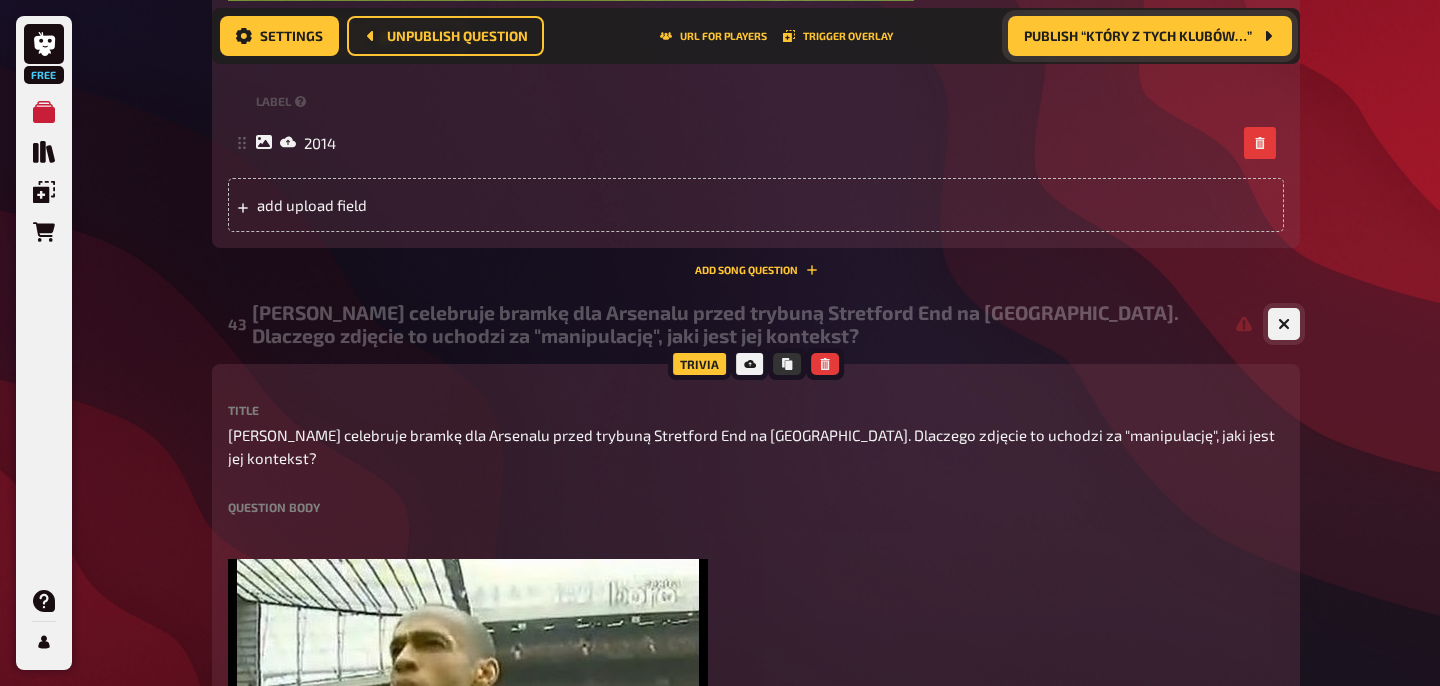 click 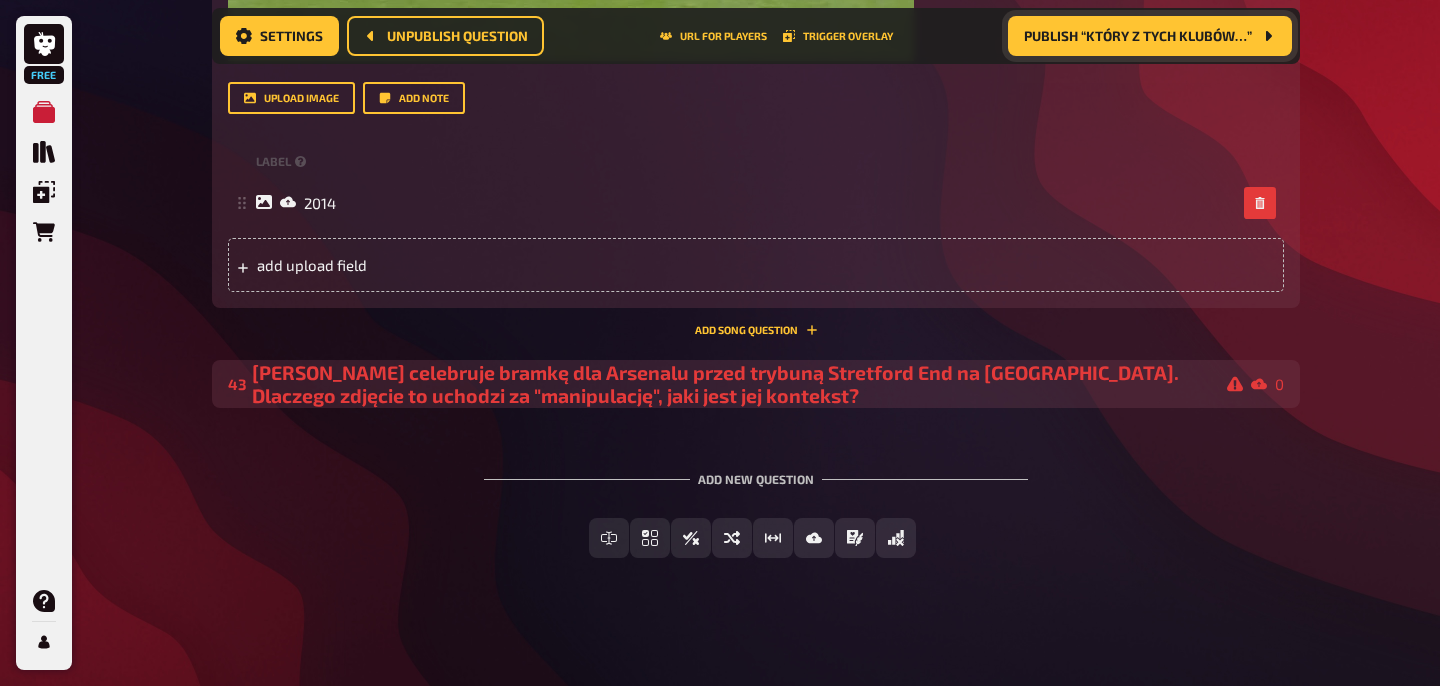 scroll, scrollTop: 3221, scrollLeft: 0, axis: vertical 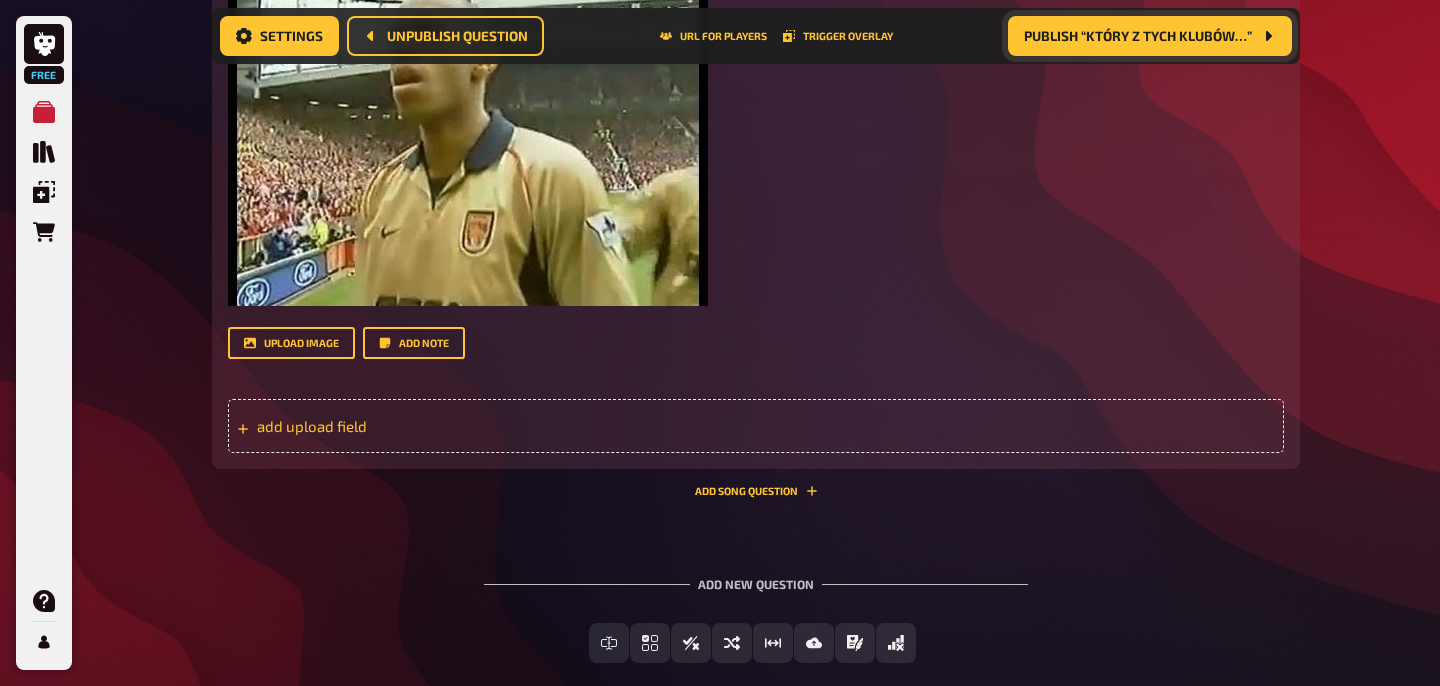 click on "add upload field" at bounding box center [412, 426] 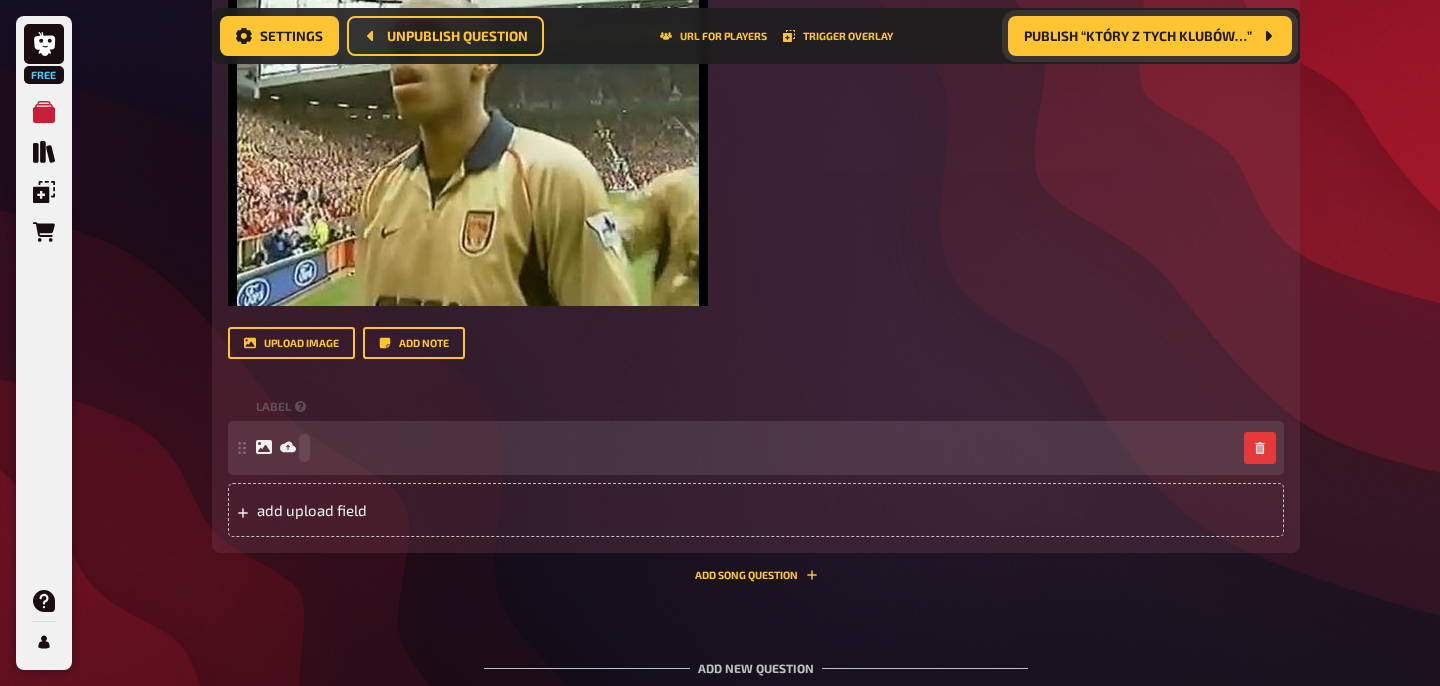 type 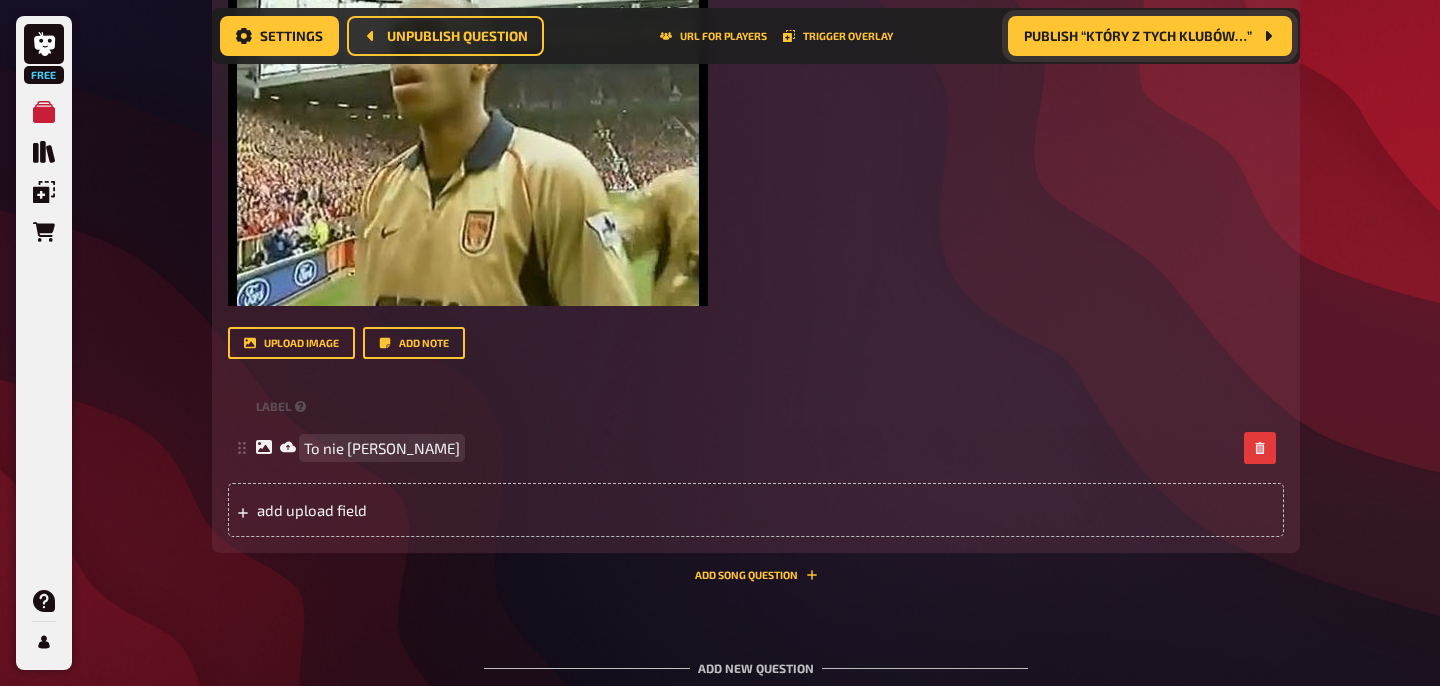 click on "To nie [PERSON_NAME]" at bounding box center (382, 448) 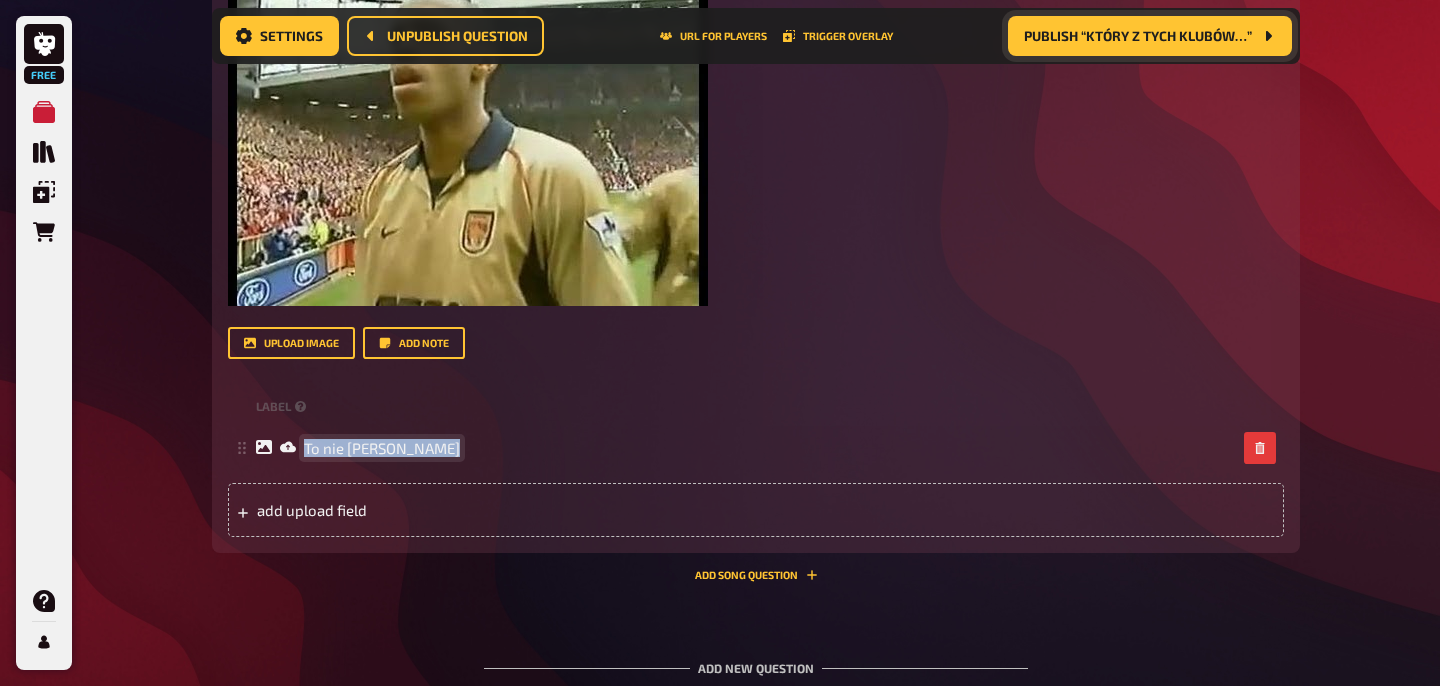 click on "To nie [PERSON_NAME]" at bounding box center [382, 448] 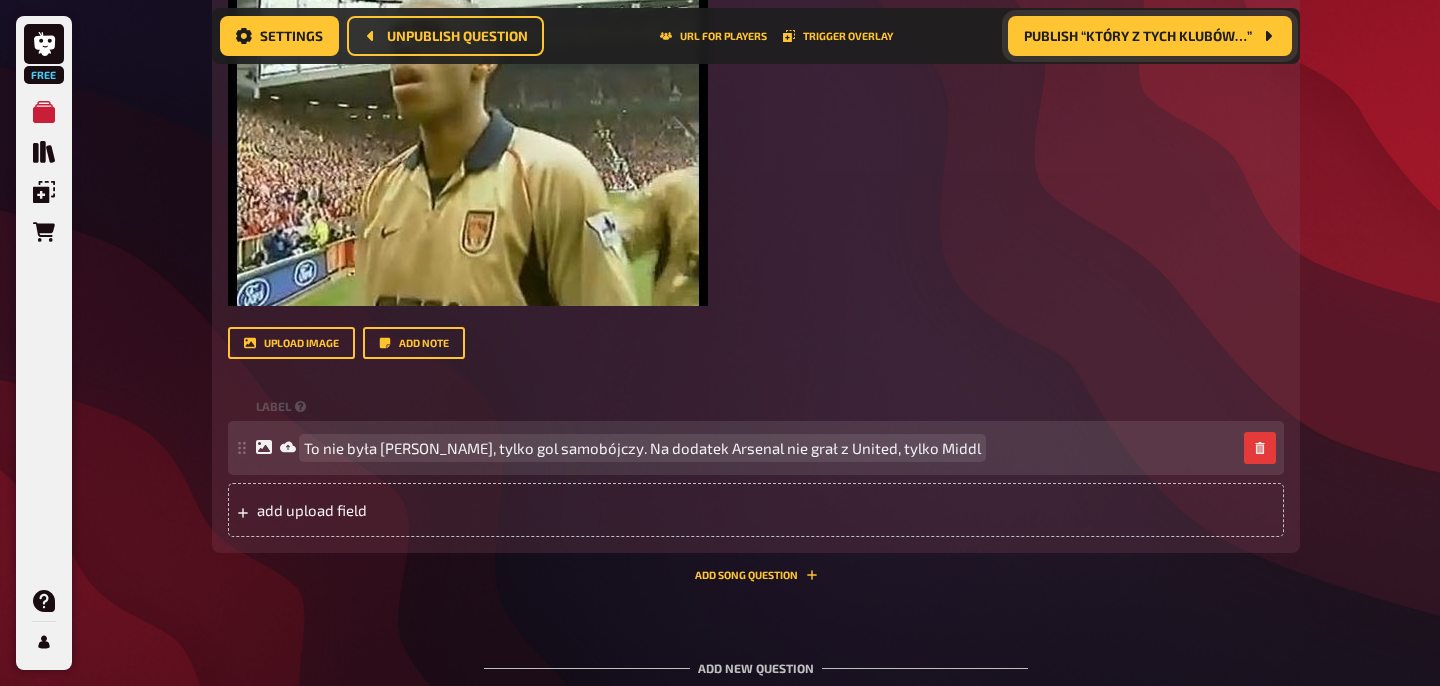 click on "To nie była [PERSON_NAME], tylko gol samobójczy. Na dodatek Arsenal nie grał z United, tylko Middl" at bounding box center [642, 448] 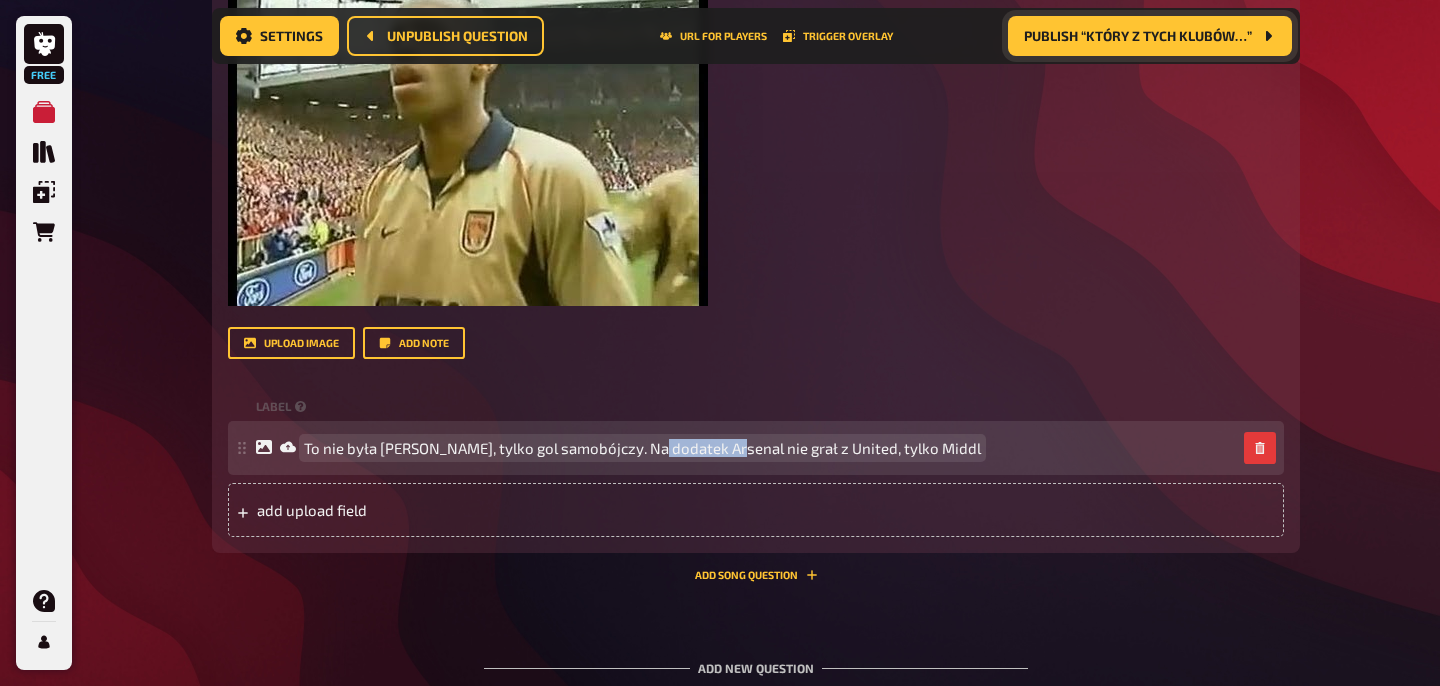 drag, startPoint x: 739, startPoint y: 432, endPoint x: 659, endPoint y: 428, distance: 80.09994 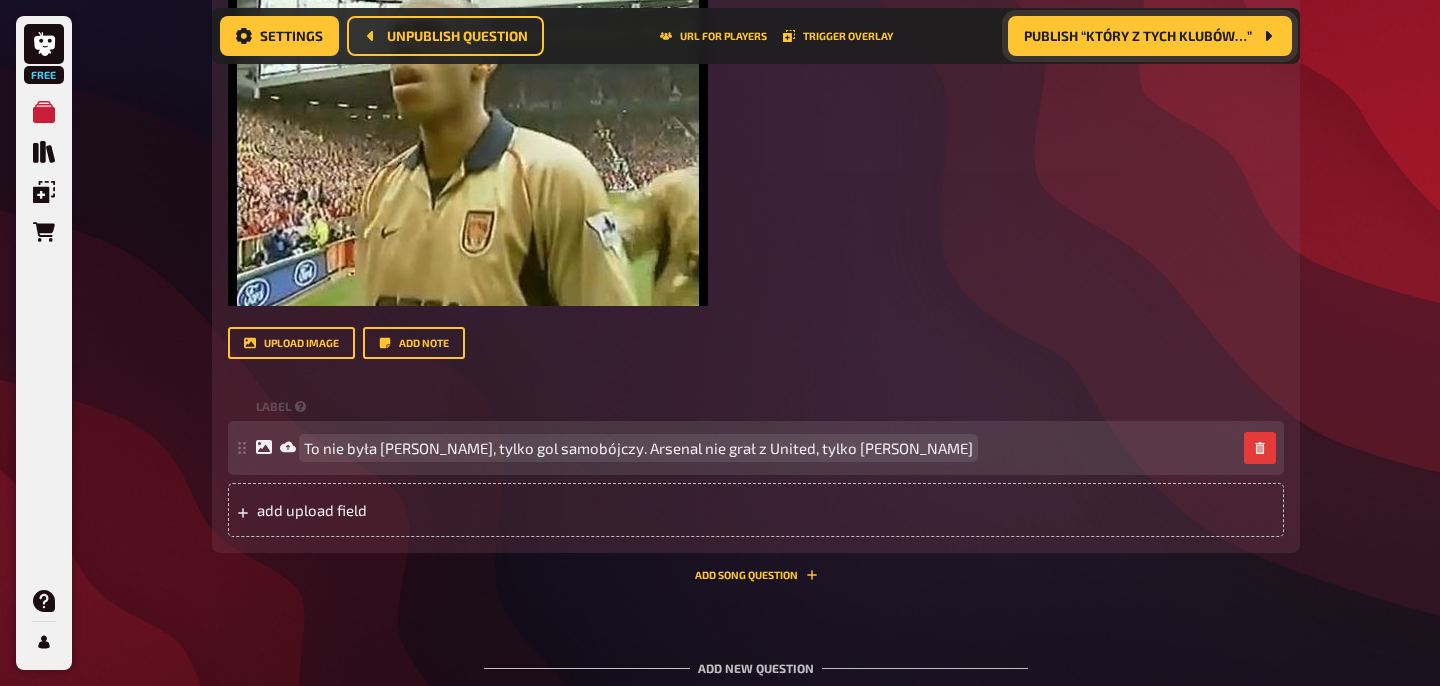 click on "To nie była [PERSON_NAME], tylko gol samobójczy. Arsenal nie grał z United, tylko [PERSON_NAME]" at bounding box center (746, 448) 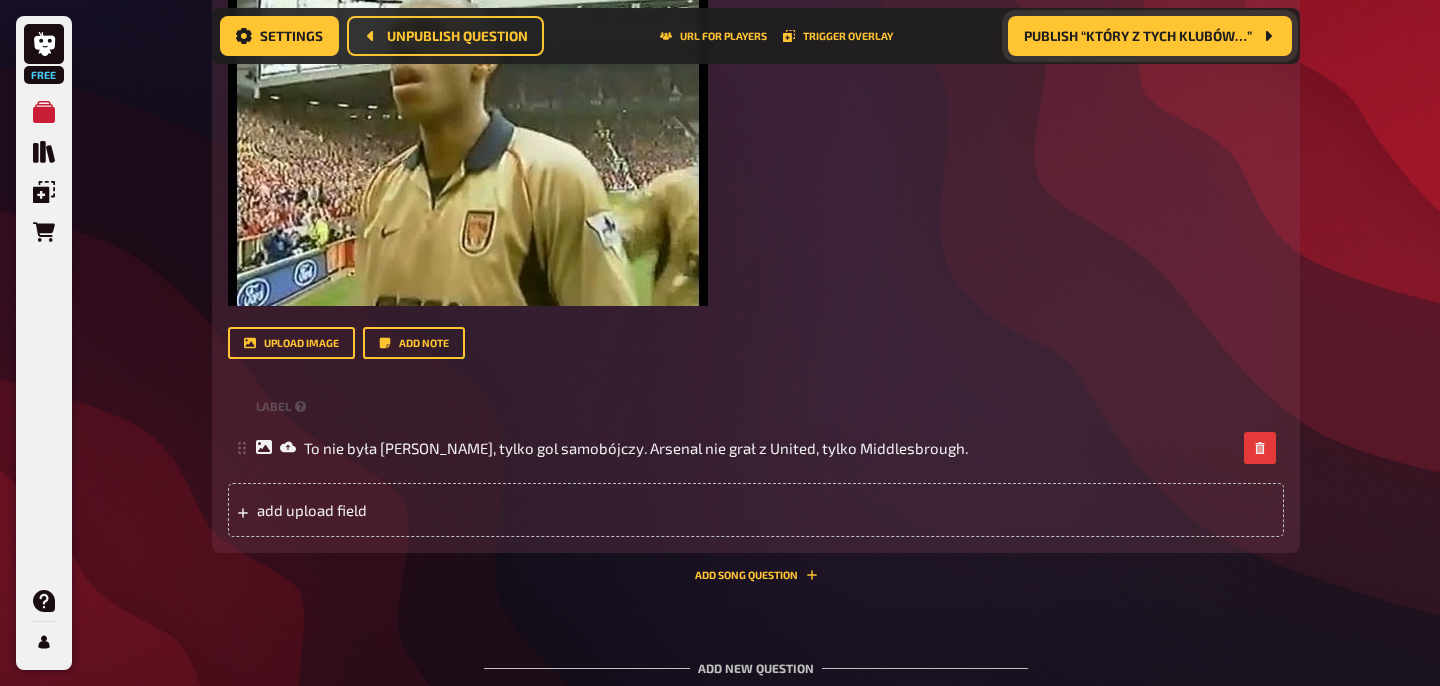 click on "Trivia 1.00 points Title [PERSON_NAME] celebruje bramkę dla Arsenalu przed trybuną Stretford End na [GEOGRAPHIC_DATA]. Dlaczego zdjęcie to uchodzi za "manipulację", jaki jest jej kontekst? Question body ﻿ ﻿ Drop here to upload upload image   Add note label To nie była [PERSON_NAME], tylko gol samobójczy. Arsenal nie grał z United, tylko Middlesbrough.
To pick up a draggable item, press the space bar.
While dragging, use the arrow keys to move the item.
Press space again to drop the item in its new position, or press escape to cancel.
add upload field Add Song question" at bounding box center (756, 166) 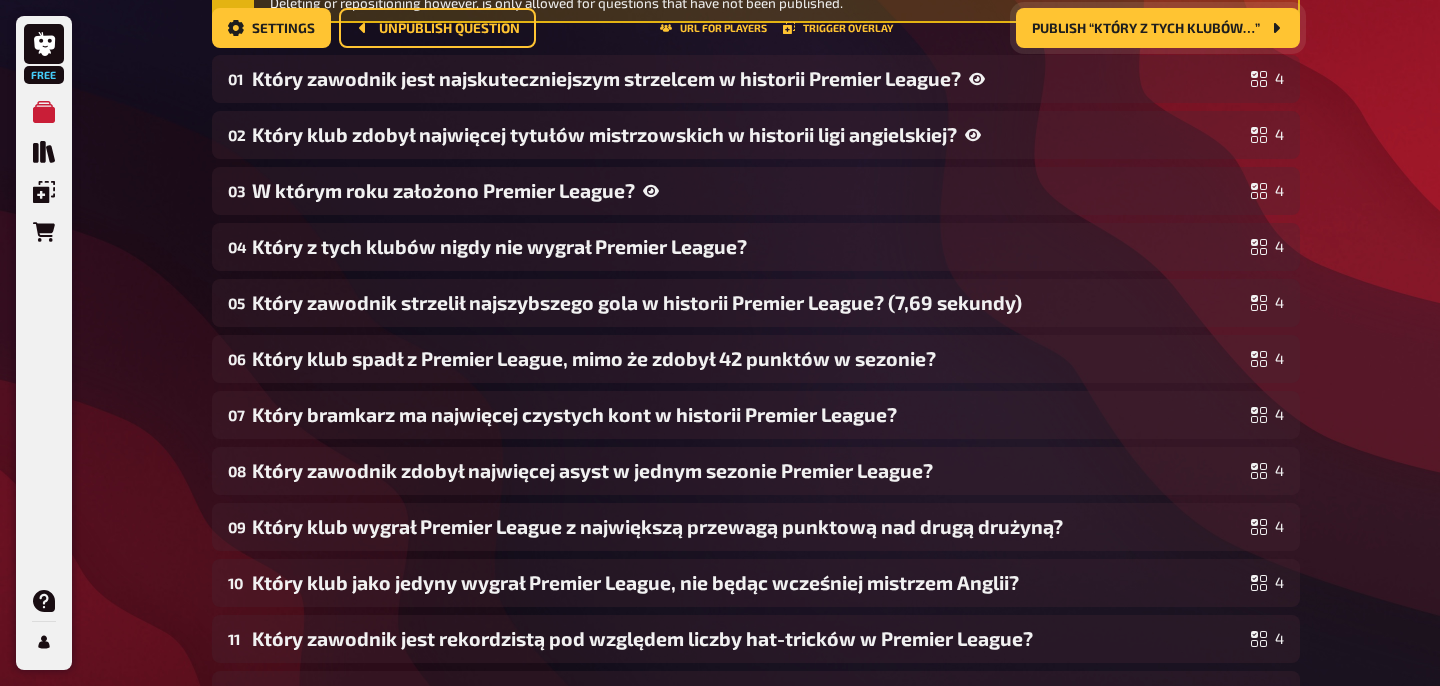 scroll, scrollTop: 0, scrollLeft: 0, axis: both 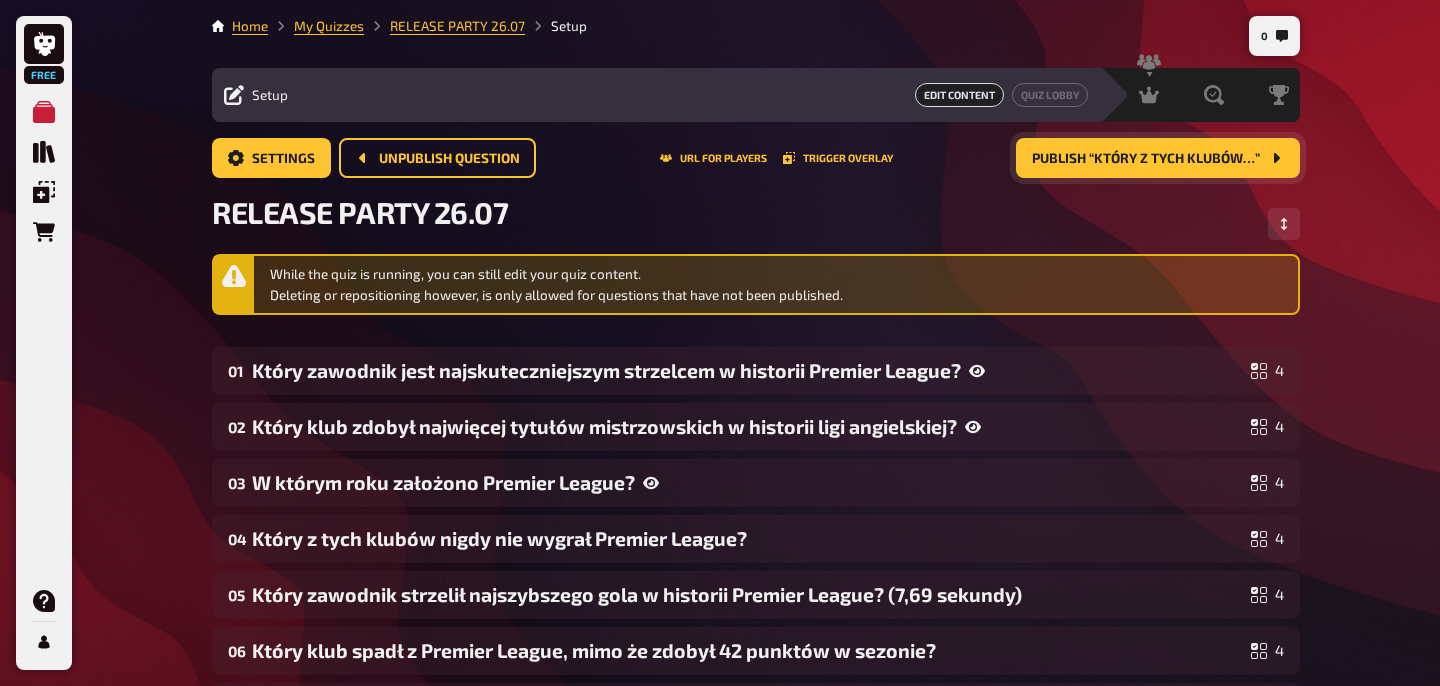 click on "Publish “Który z tych klubów…”" at bounding box center (1146, 159) 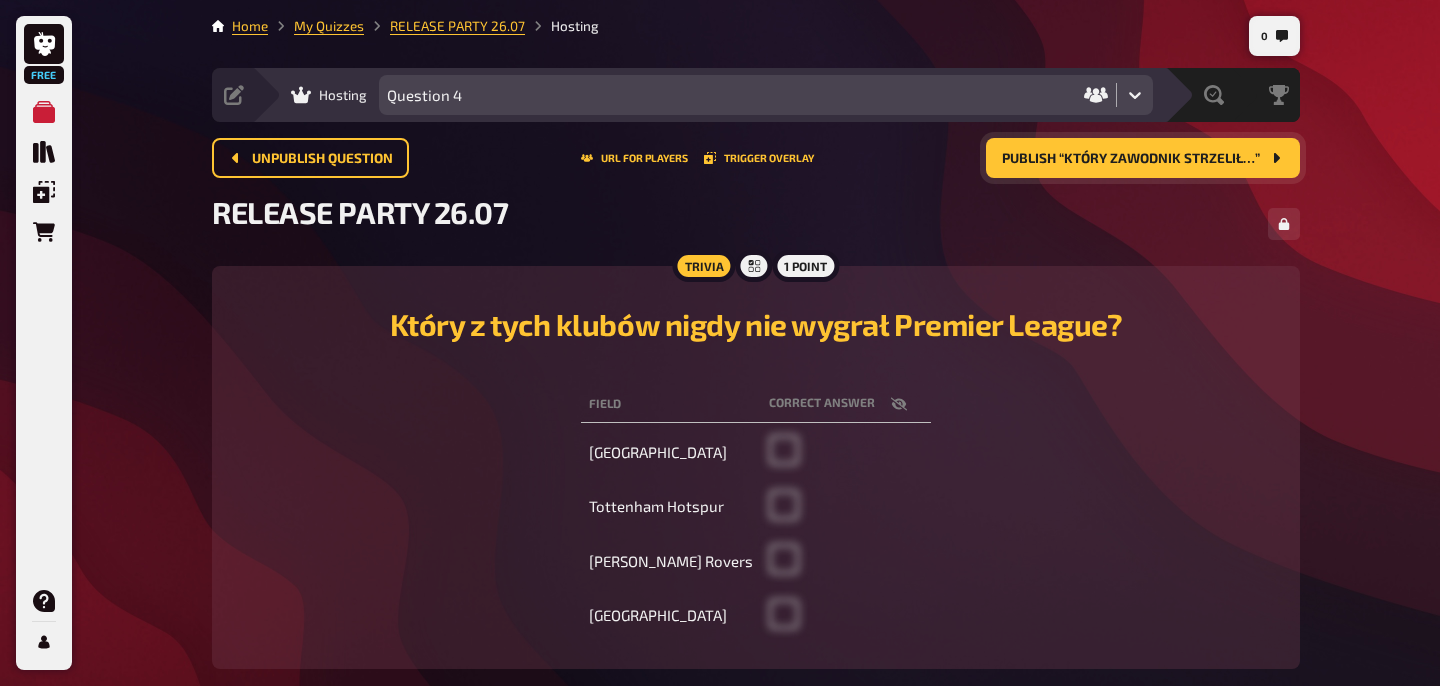 scroll, scrollTop: 109, scrollLeft: 0, axis: vertical 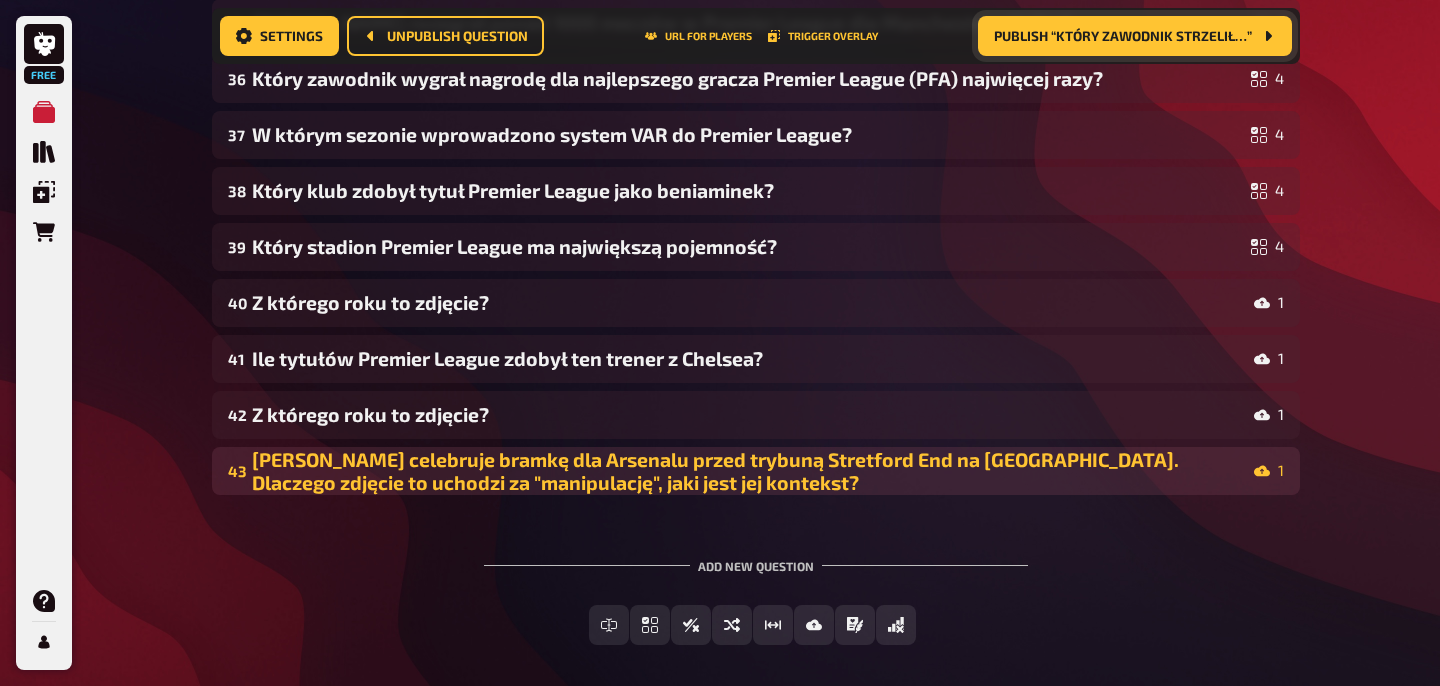 click on "[PERSON_NAME] celebruje bramkę dla Arsenalu przed trybuną Stretford End na [GEOGRAPHIC_DATA]. Dlaczego zdjęcie to uchodzi za "manipulację", jaki jest jej kontekst?" at bounding box center [749, 471] 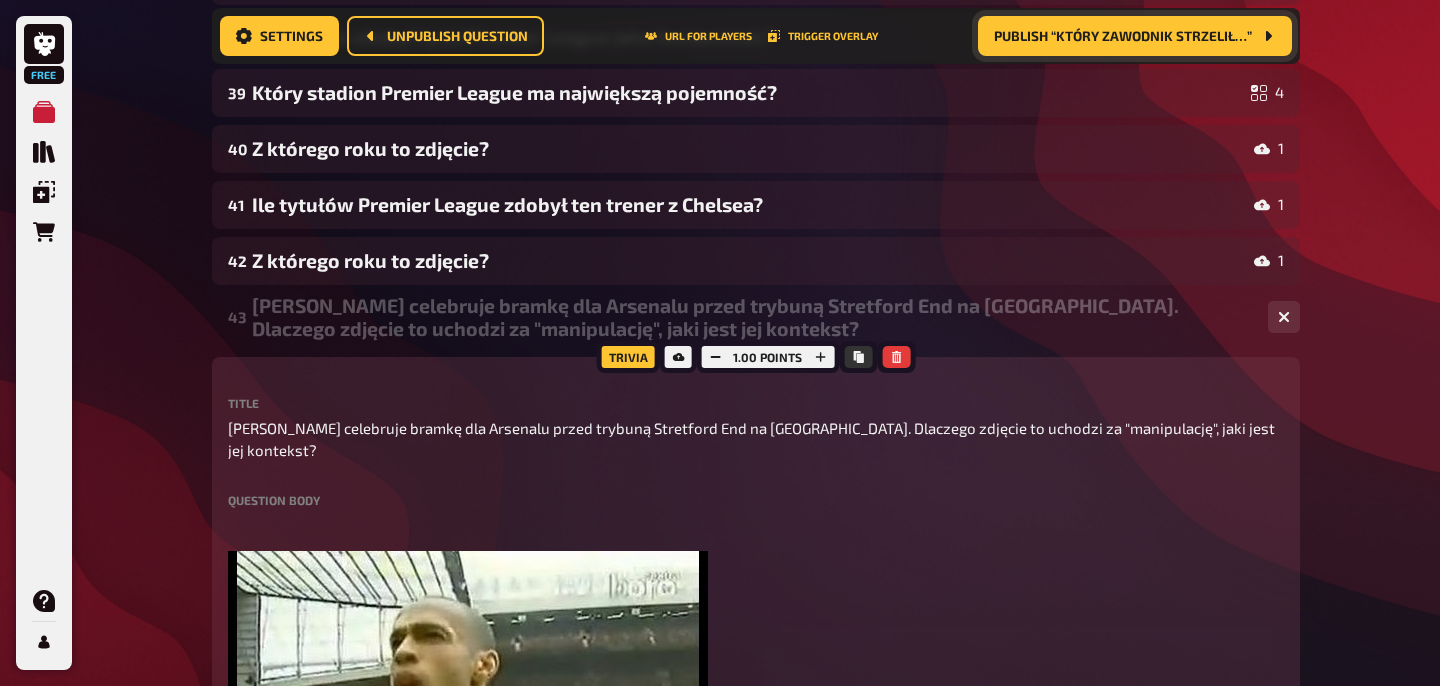 scroll, scrollTop: 2438, scrollLeft: 0, axis: vertical 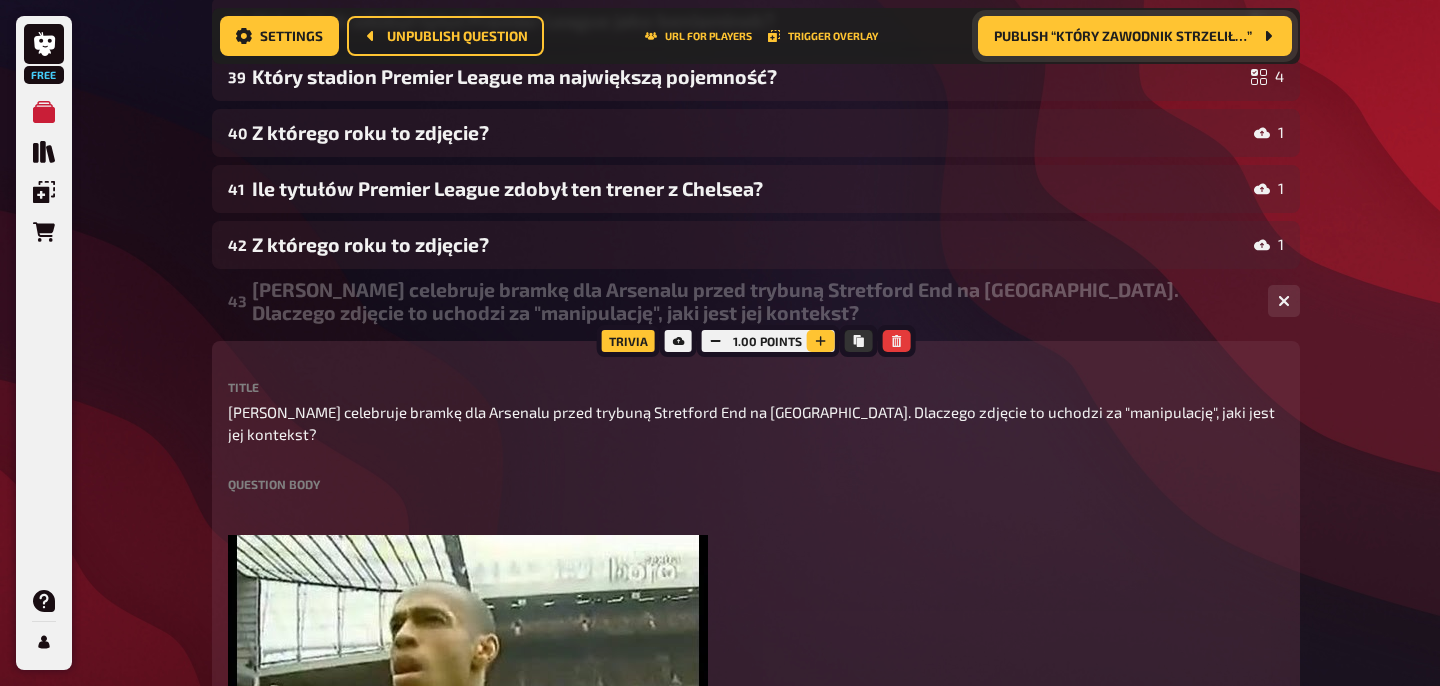 click 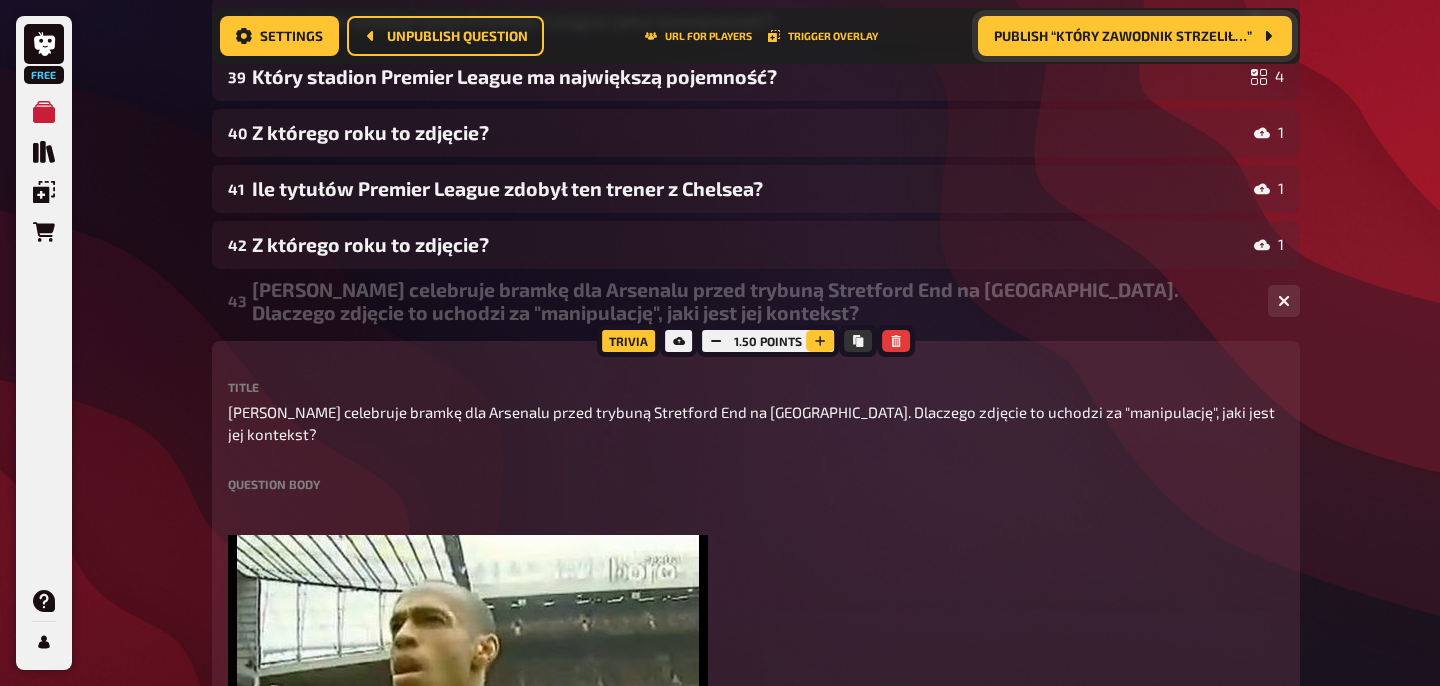 click 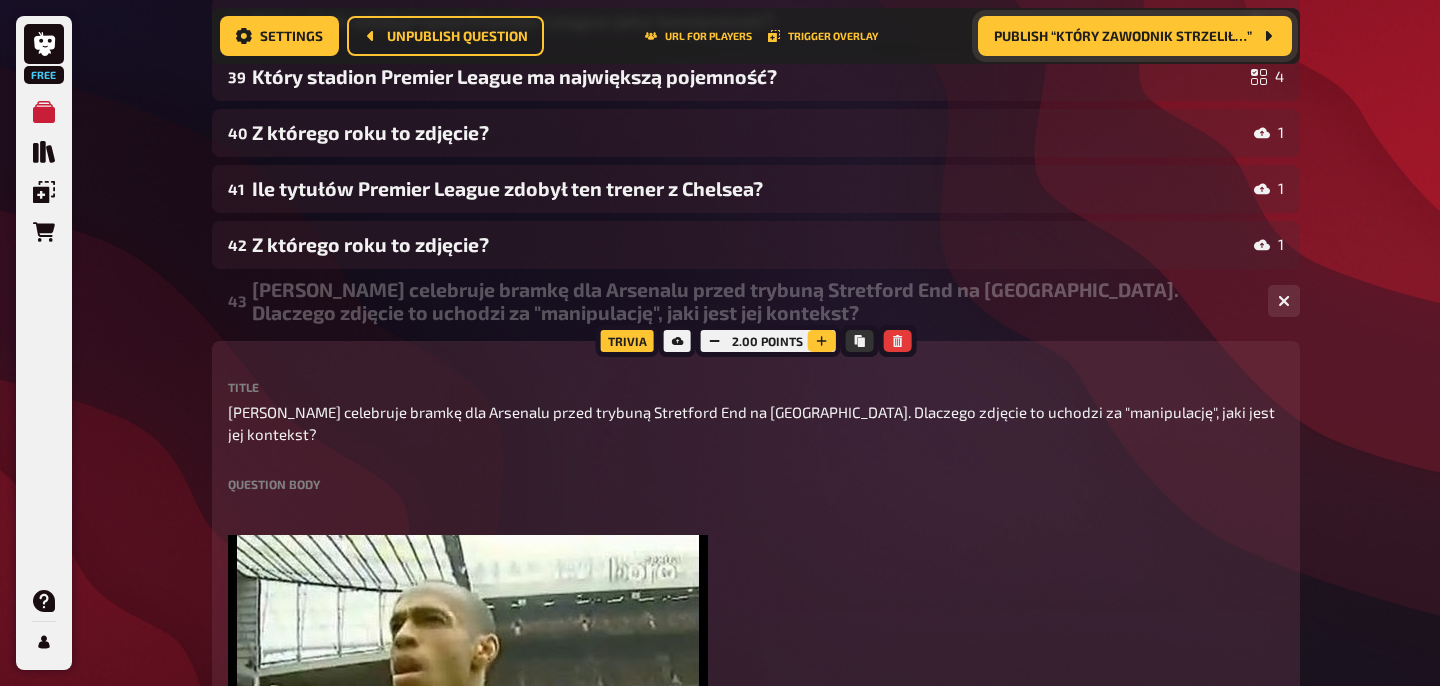 click 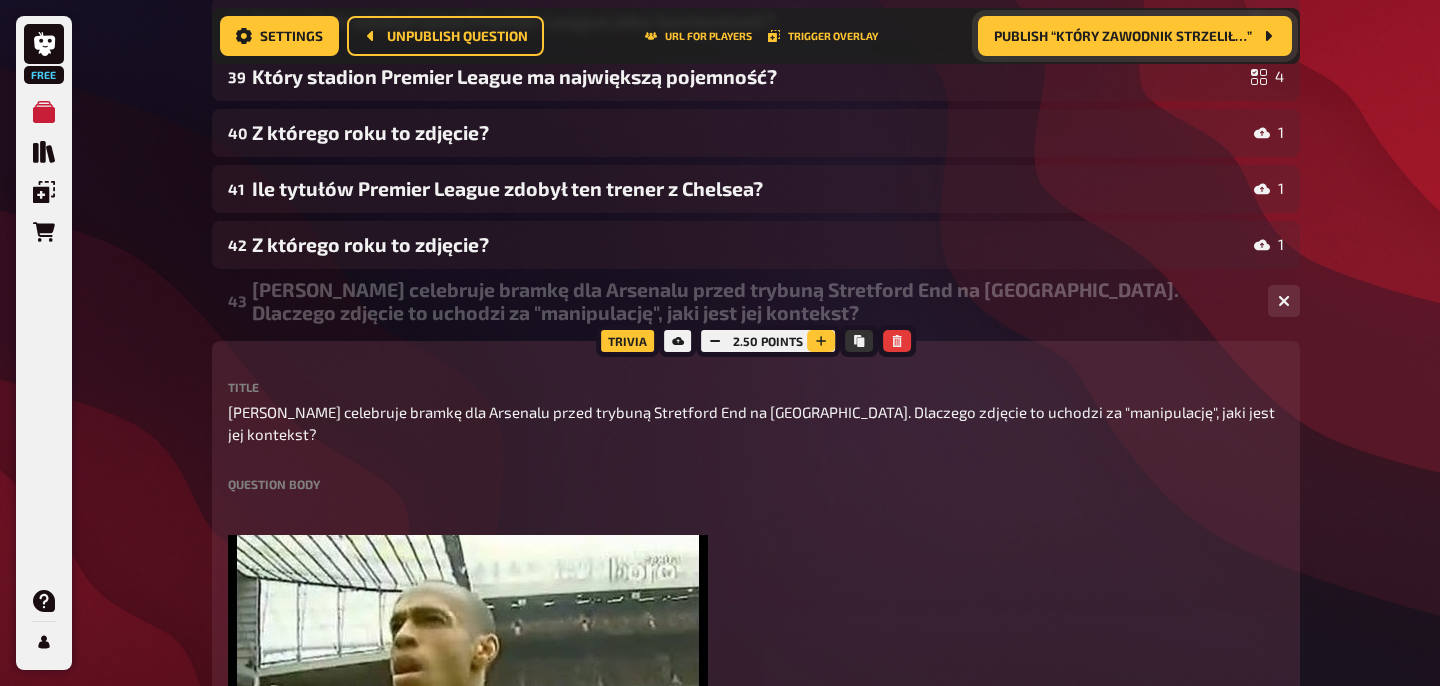 click 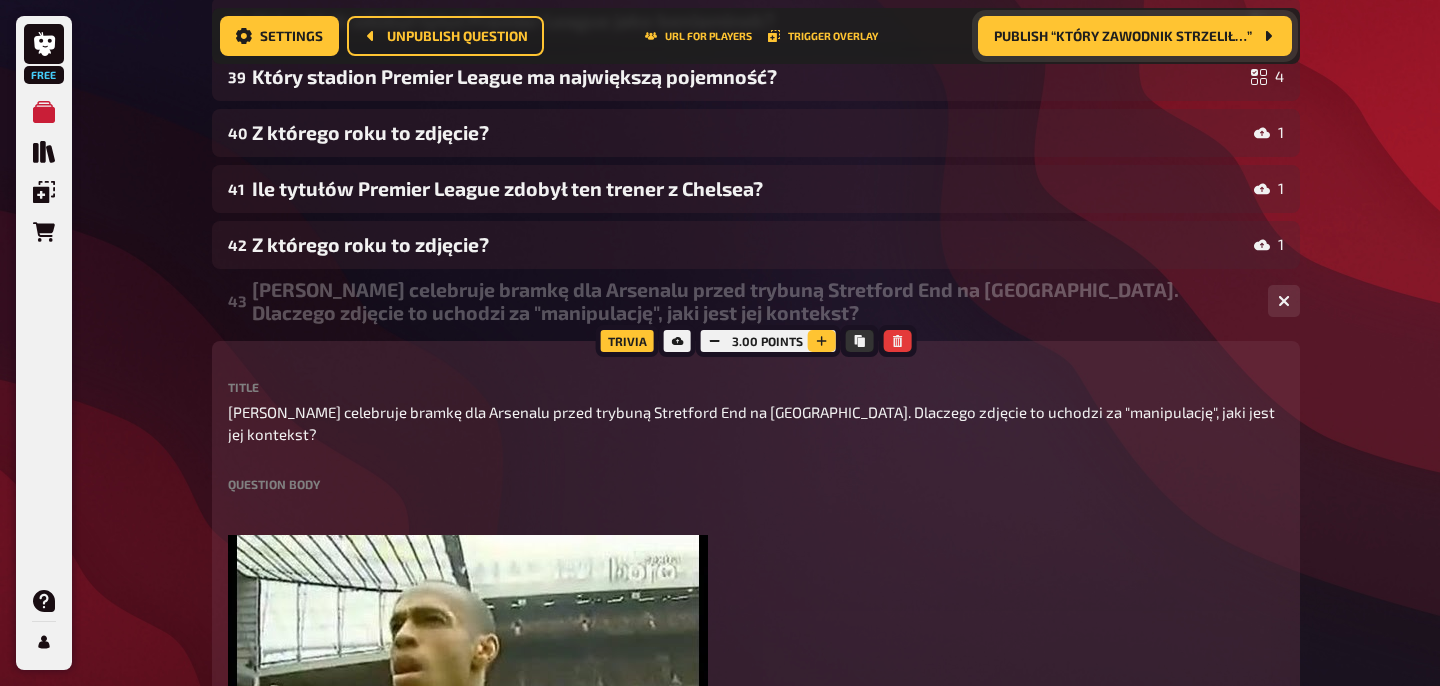 click 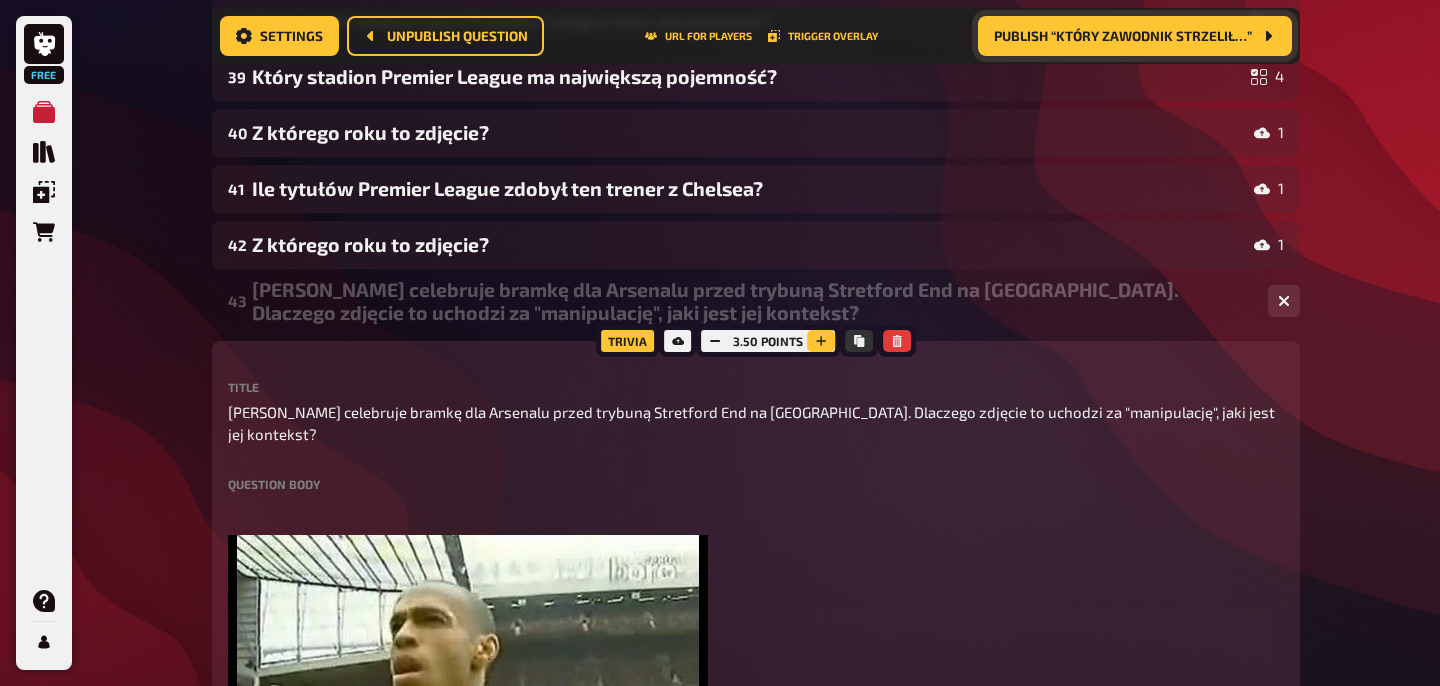 click 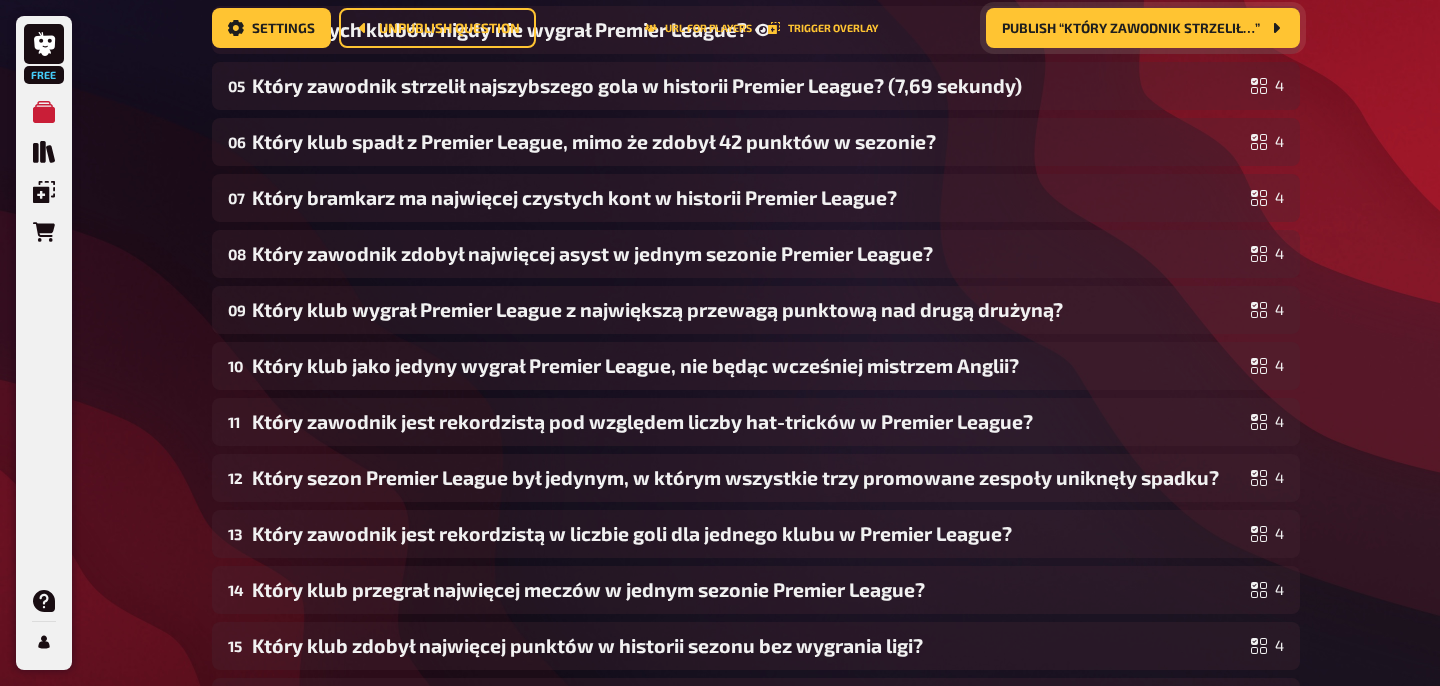 scroll, scrollTop: 0, scrollLeft: 0, axis: both 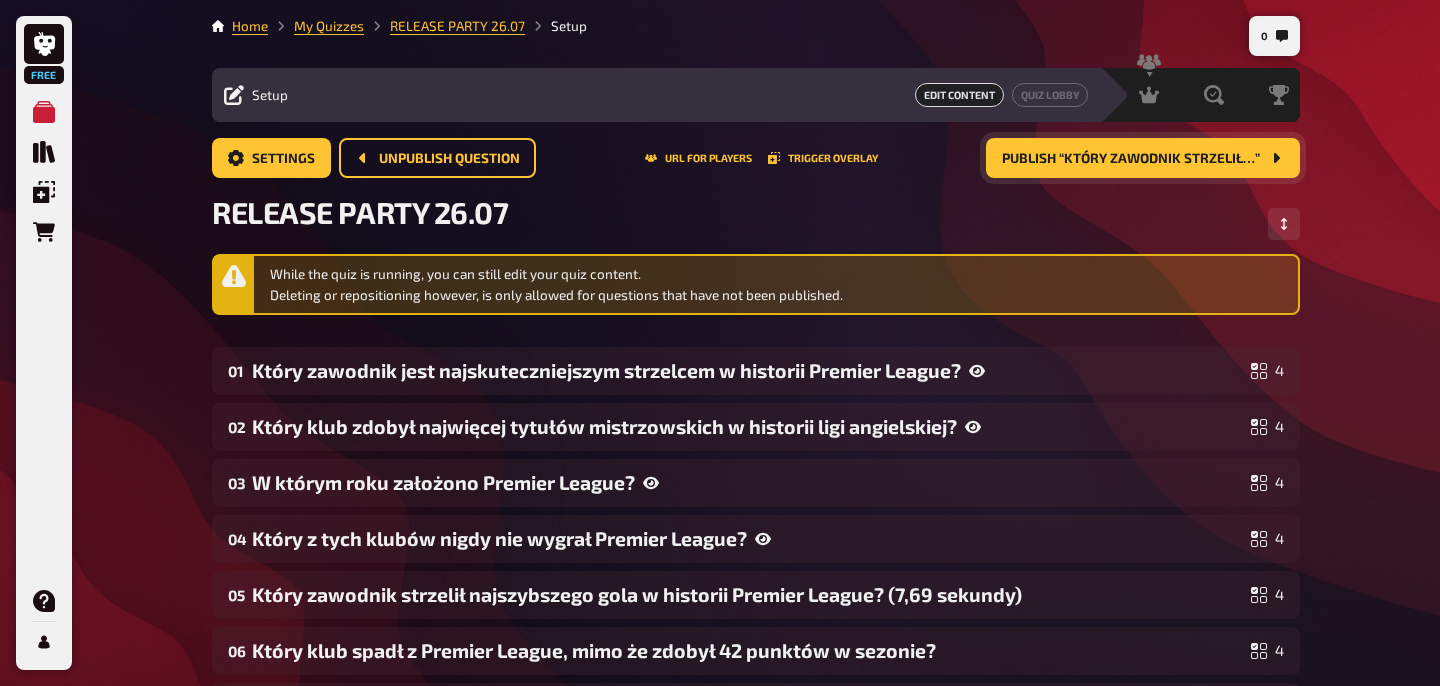 click on "Free My Quizzes Quiz Library Overlays Orders Help Profile 0 Home My Quizzes RELEASE PARTY 26.07 Setup Setup Edit Content Quiz Lobby Hosting undefined Evaluation Leaderboard Settings Unpublish question URL for players Trigger Overlay Publish “Który zawodnik strzelił…” Publish “Który zawodnik strzelił…” RELEASE PARTY 26.07 While the quiz is running, you can still edit your quiz content.
Deleting or repositioning however, is only allowed for questions that have not been published. 01 Który zawodnik jest najskuteczniejszym strzelcem w historii Premier League? 4 02 Który klub zdobył najwięcej tytułów mistrzowskich w historii ligi angielskiej? 4 03 W którym roku założono Premier League? 4 04 Który z tych klubów nigdy nie wygrał Premier League? 4 05 Który zawodnik strzelił najszybszego gola w historii Premier League? (7,69 sekundy) 4 06 Który klub spadł z Premier League, mimo że zdobył 42 punktów w sezonie? 4 07 Który bramkarz ma najwięcej czystych kont w historii Premier League?" at bounding box center [720, 1943] 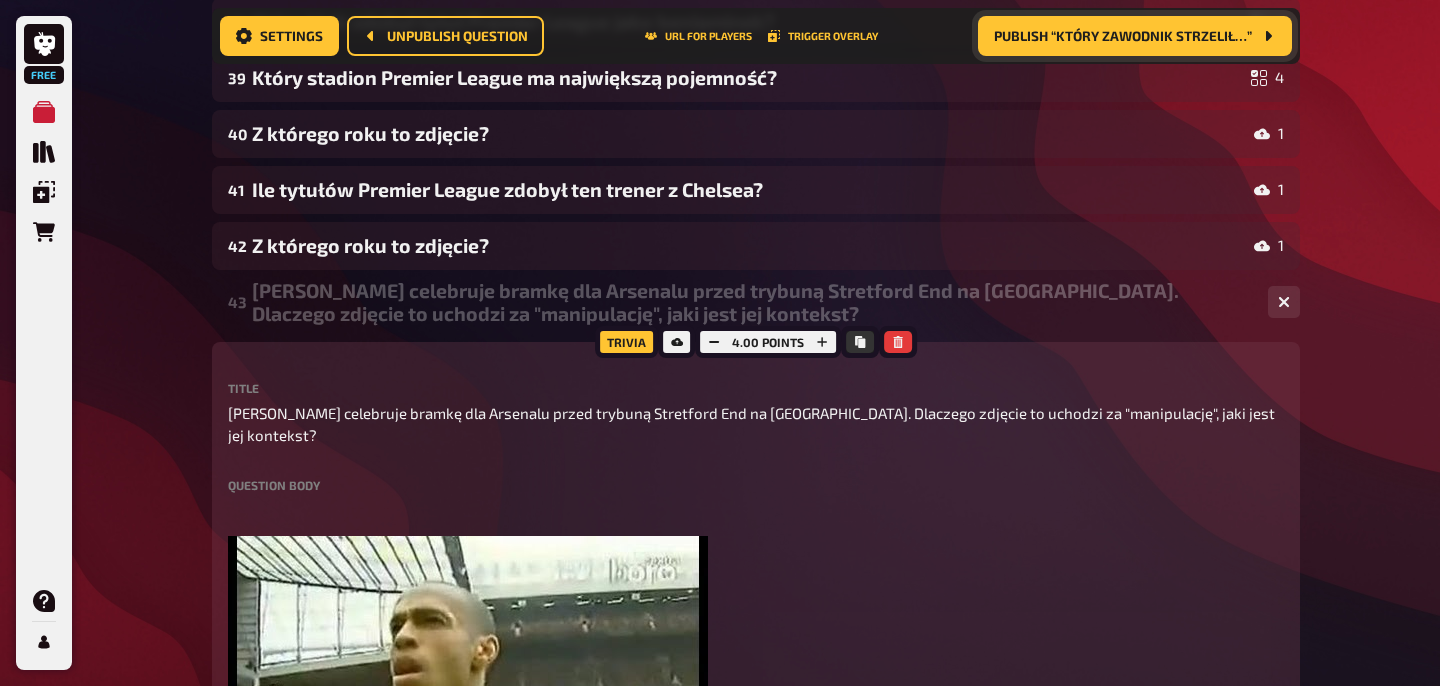 scroll, scrollTop: 2441, scrollLeft: 0, axis: vertical 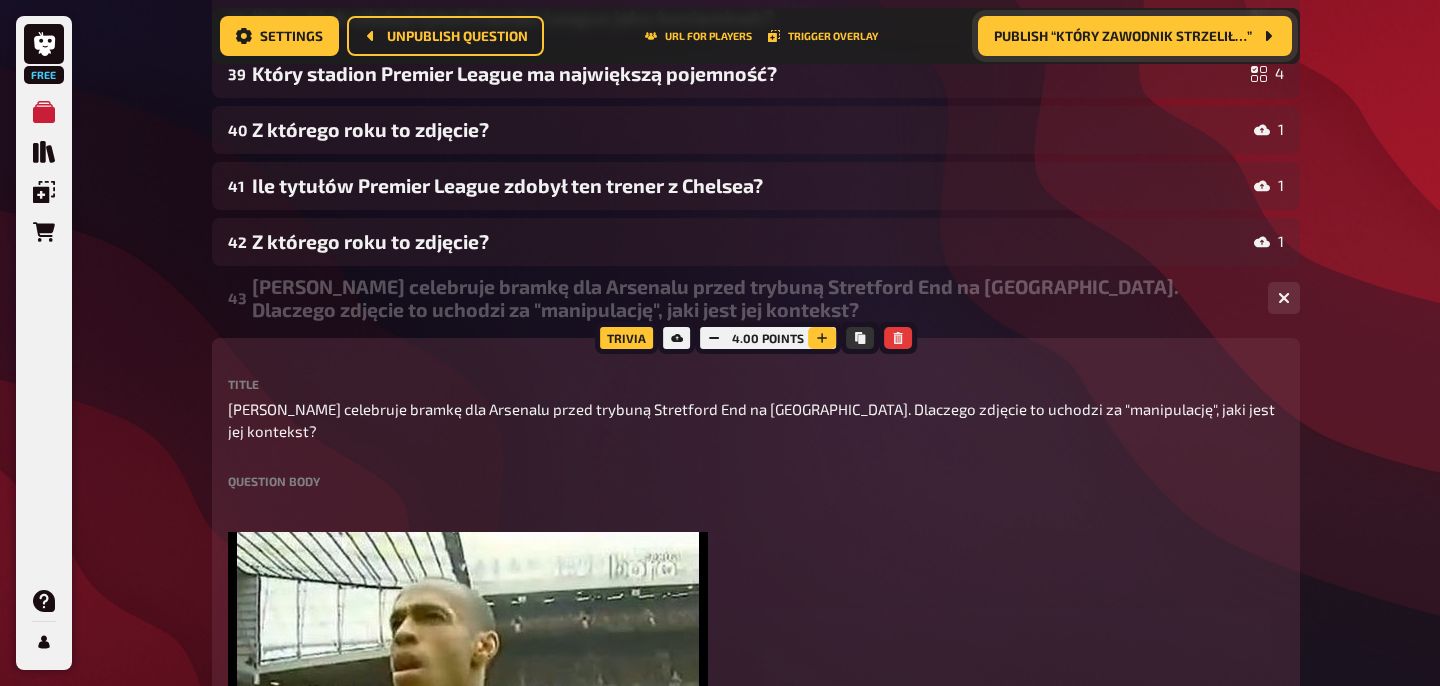 click 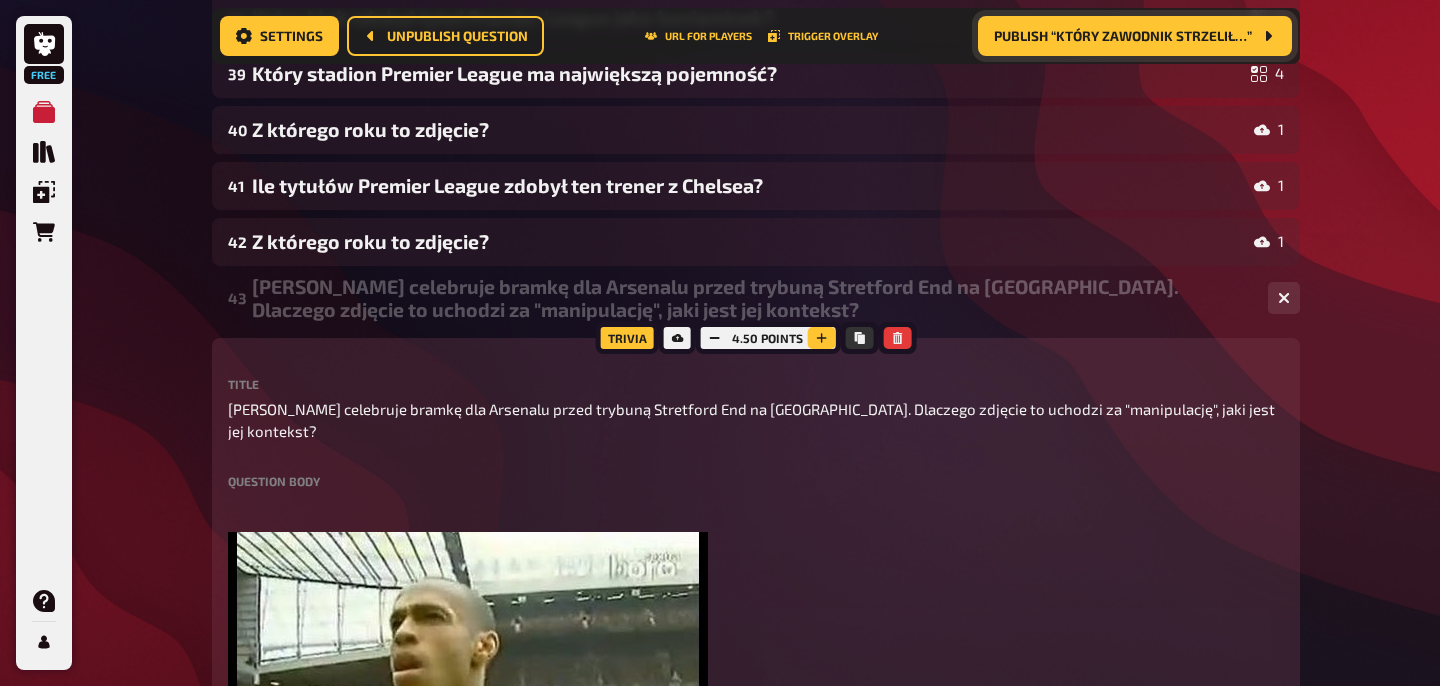 click 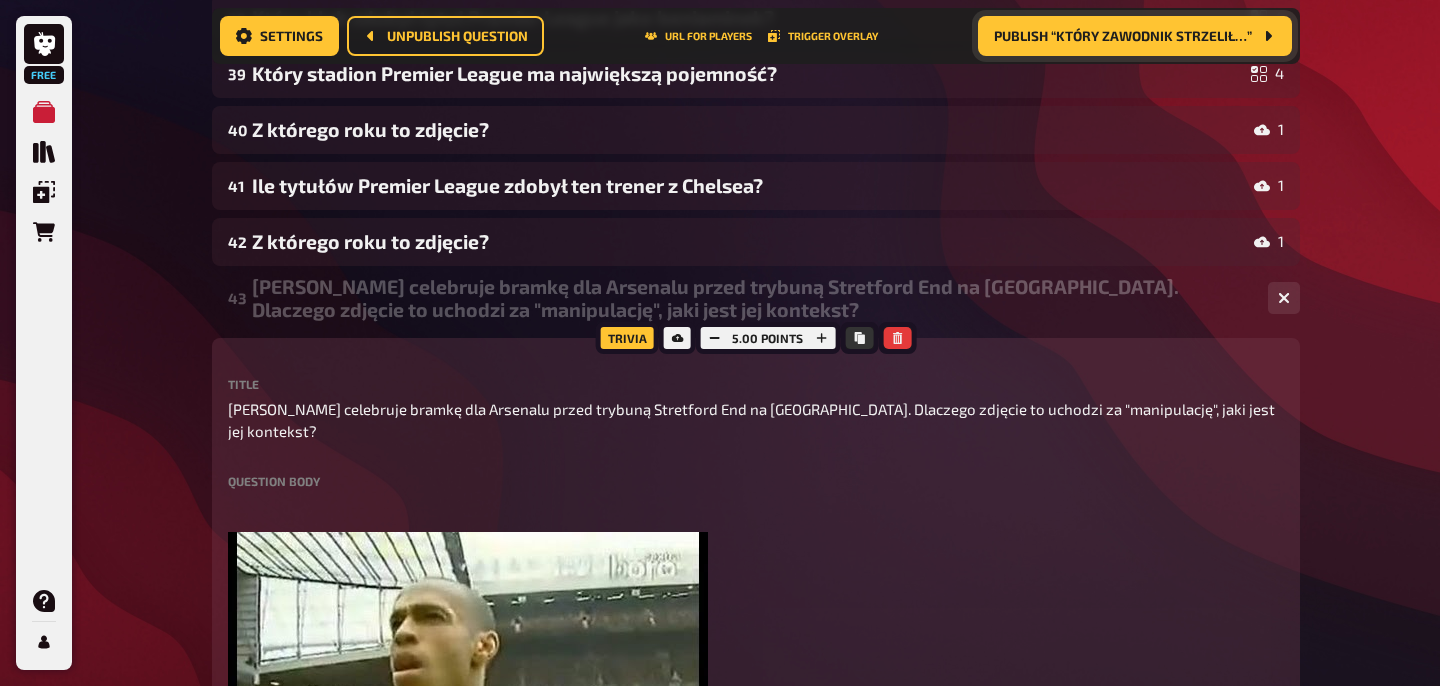 click on "Free My Quizzes Quiz Library Overlays Orders Help Profile 0 Home My Quizzes RELEASE PARTY 26.07 Setup Setup Edit Content Quiz Lobby Hosting undefined Evaluation Leaderboard Settings Unpublish question URL for players Trigger Overlay Publish “Który zawodnik strzelił…” Publish “Który zawodnik strzelił…” RELEASE PARTY 26.07 While the quiz is running, you can still edit your quiz content.
Deleting or repositioning however, is only allowed for questions that have not been published. 01 Który zawodnik jest najskuteczniejszym strzelcem w historii Premier League? 4 02 Który klub zdobył najwięcej tytułów mistrzowskich w historii ligi angielskiej? 4 03 W którym roku założono Premier League? 4 04 Który z tych klubów nigdy nie wygrał Premier League? 4 05 Który zawodnik strzelił najszybszego gola w historii Premier League? (7,69 sekundy) 4 06 Który klub spadł z Premier League, mimo że zdobył 42 punktów w sezonie? 4 07 Który bramkarz ma najwięcej czystych kont w historii Premier League?" at bounding box center [720, -490] 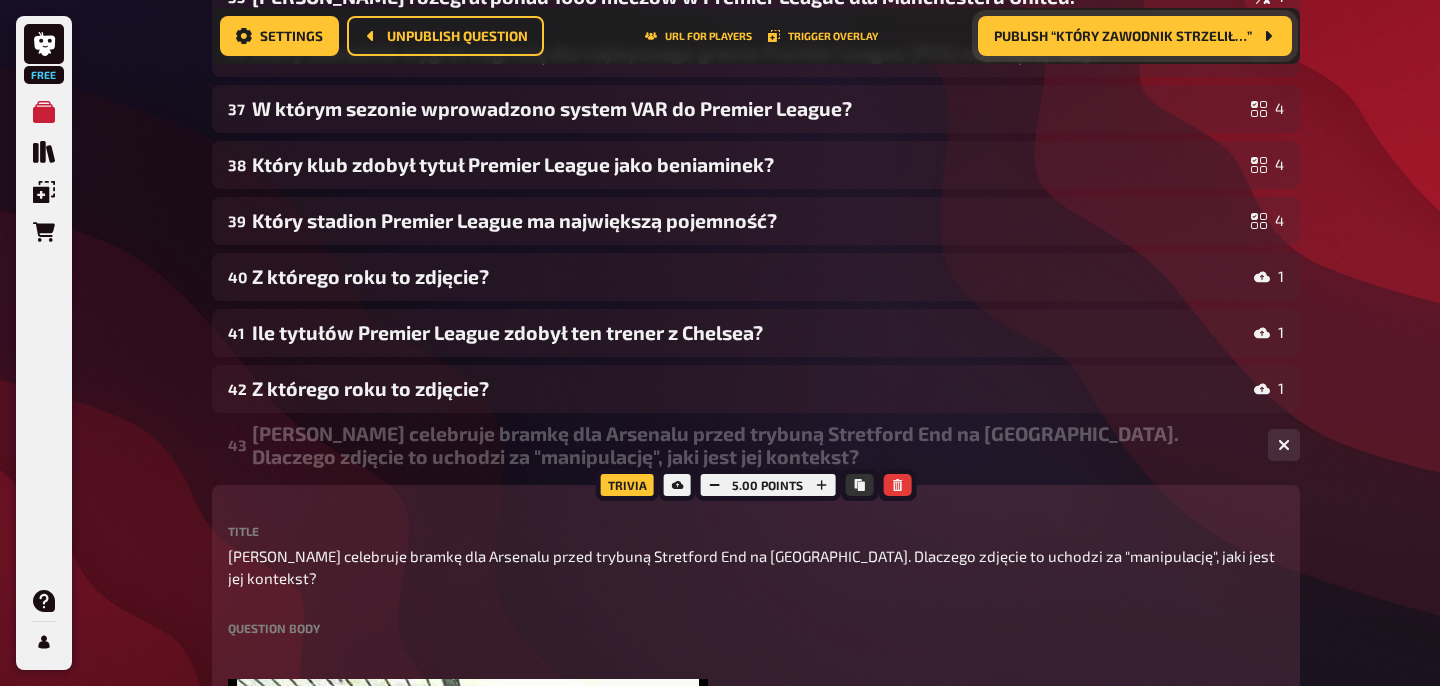 scroll, scrollTop: 2278, scrollLeft: 0, axis: vertical 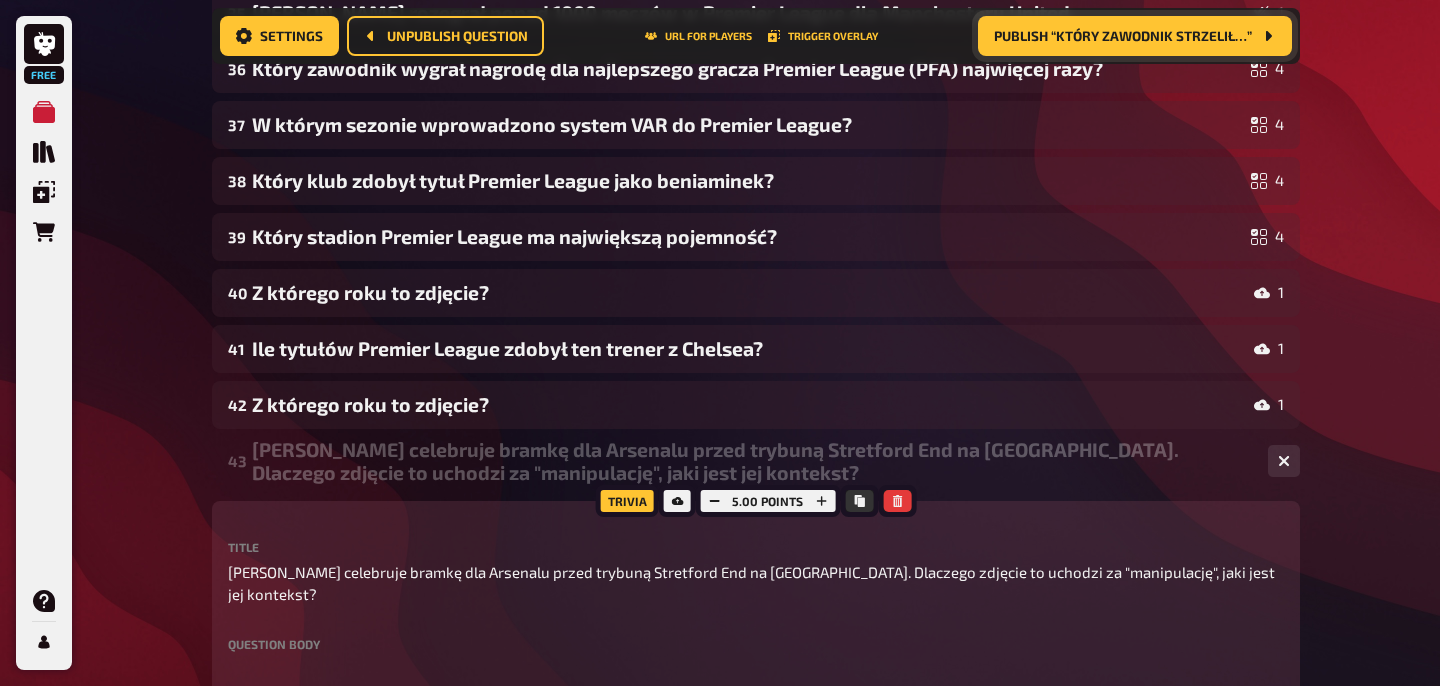 click on "Publish “Który zawodnik strzelił…”" at bounding box center (1123, 36) 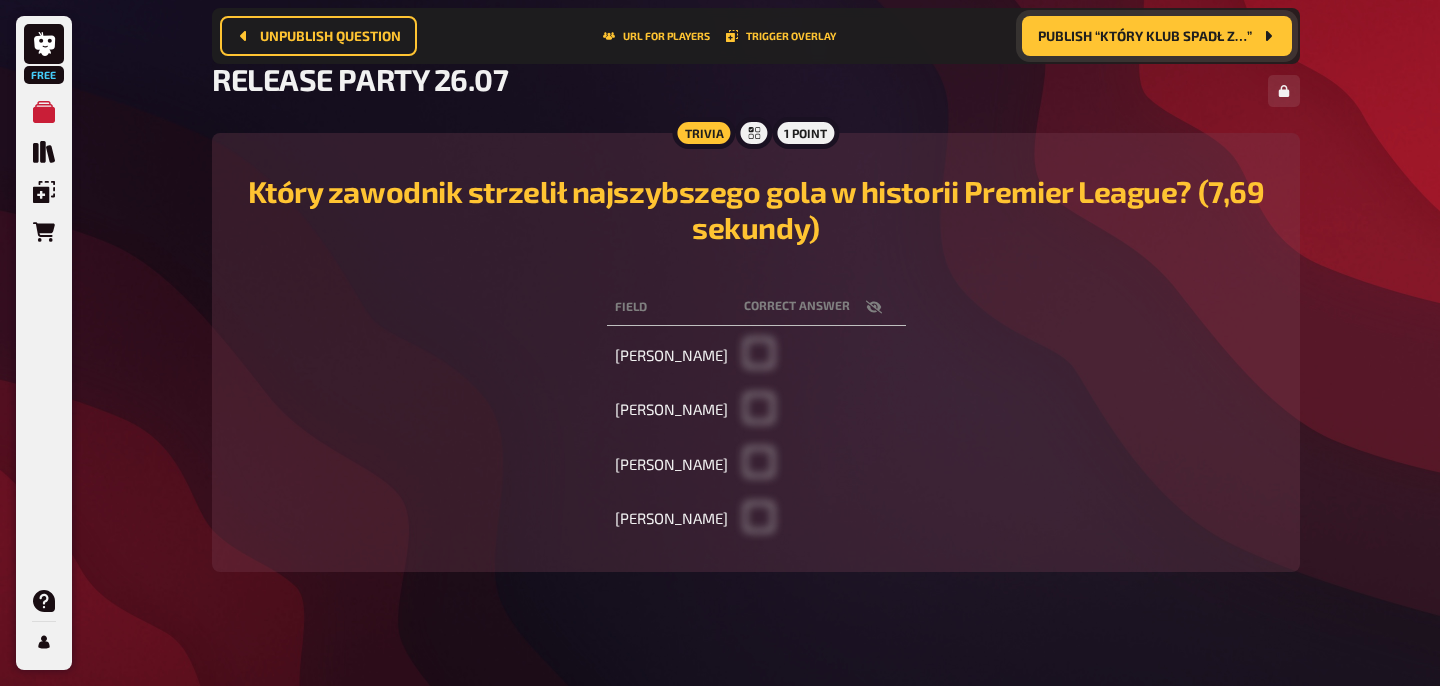 scroll, scrollTop: 150, scrollLeft: 0, axis: vertical 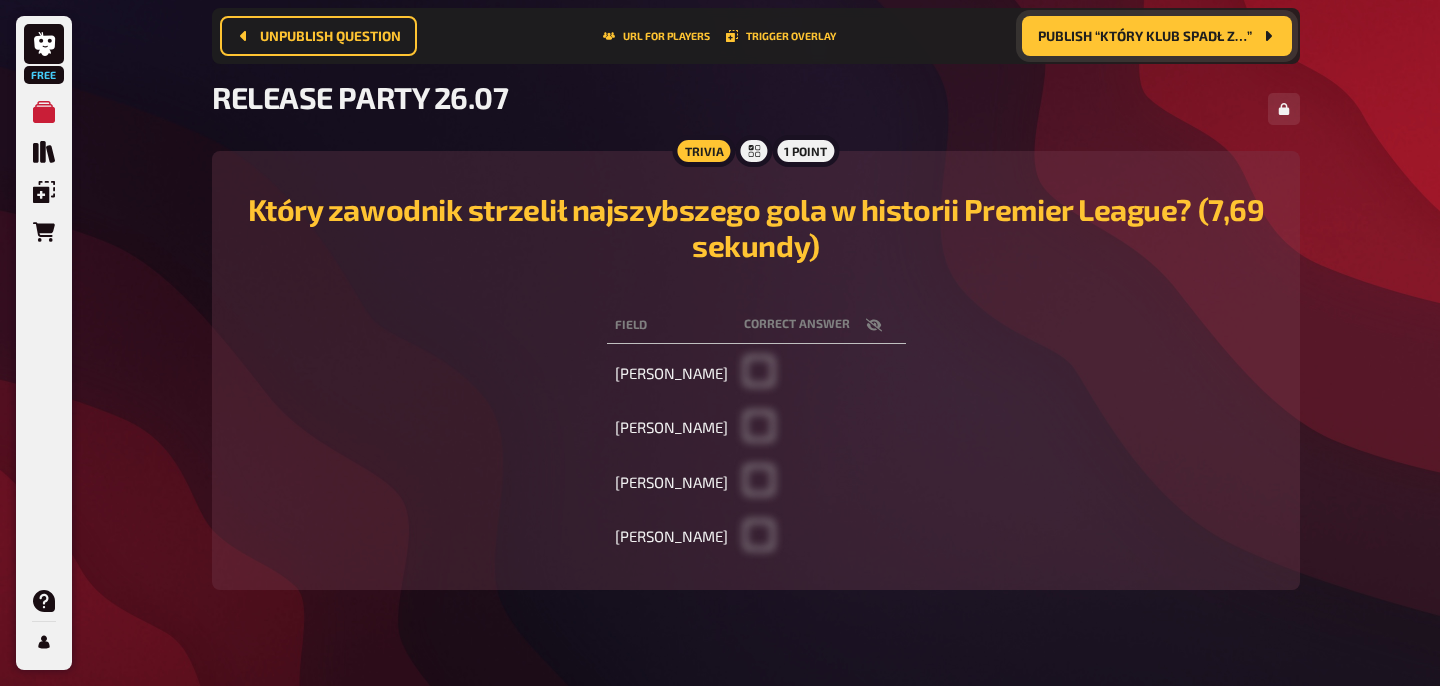 click on "Publish “Który klub spadł z…”" at bounding box center [1145, 36] 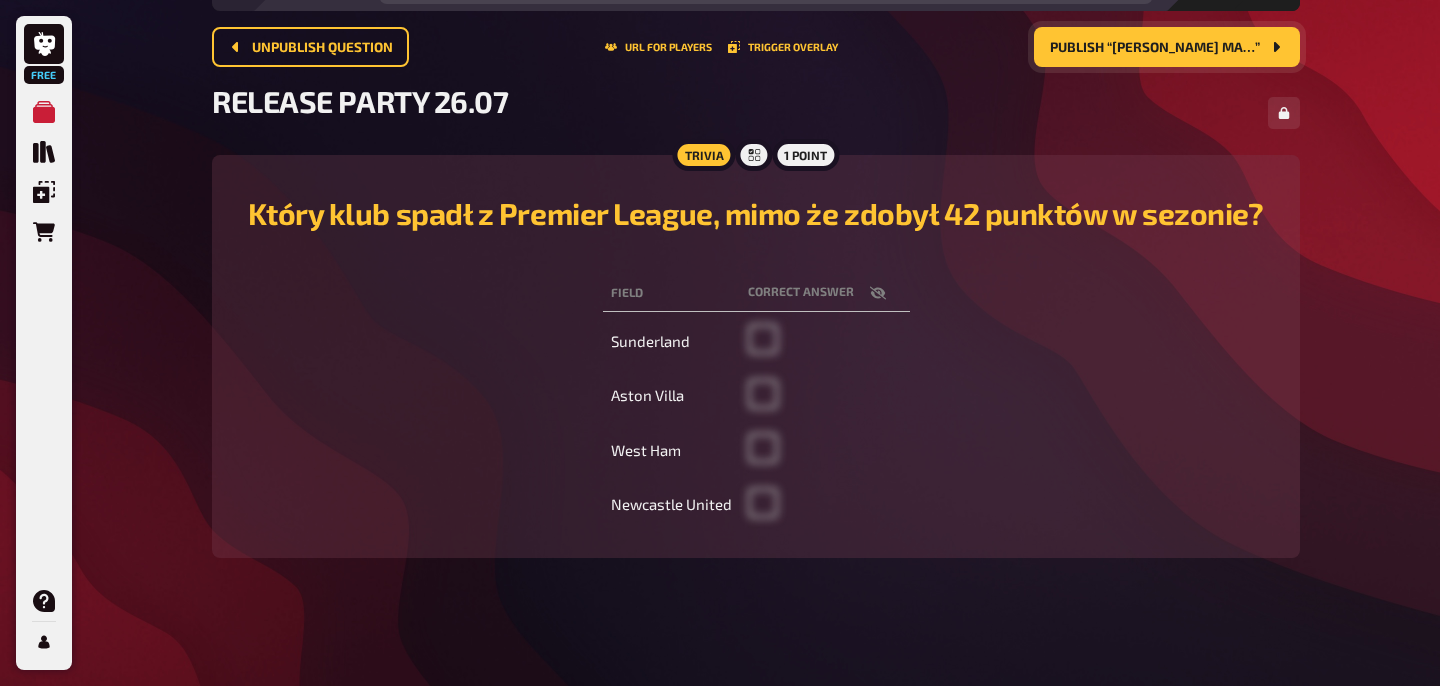 scroll, scrollTop: 109, scrollLeft: 0, axis: vertical 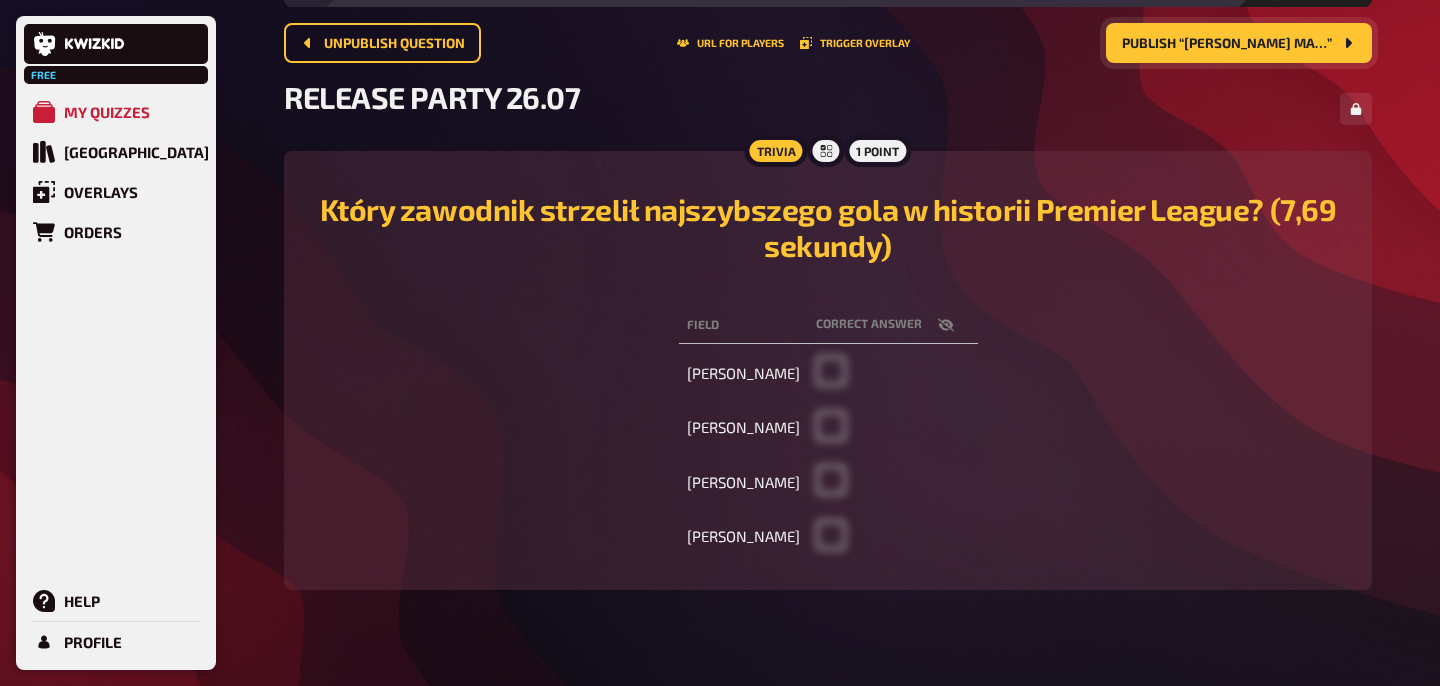 click on "RELEASE PARTY 26.07" at bounding box center [828, 109] 